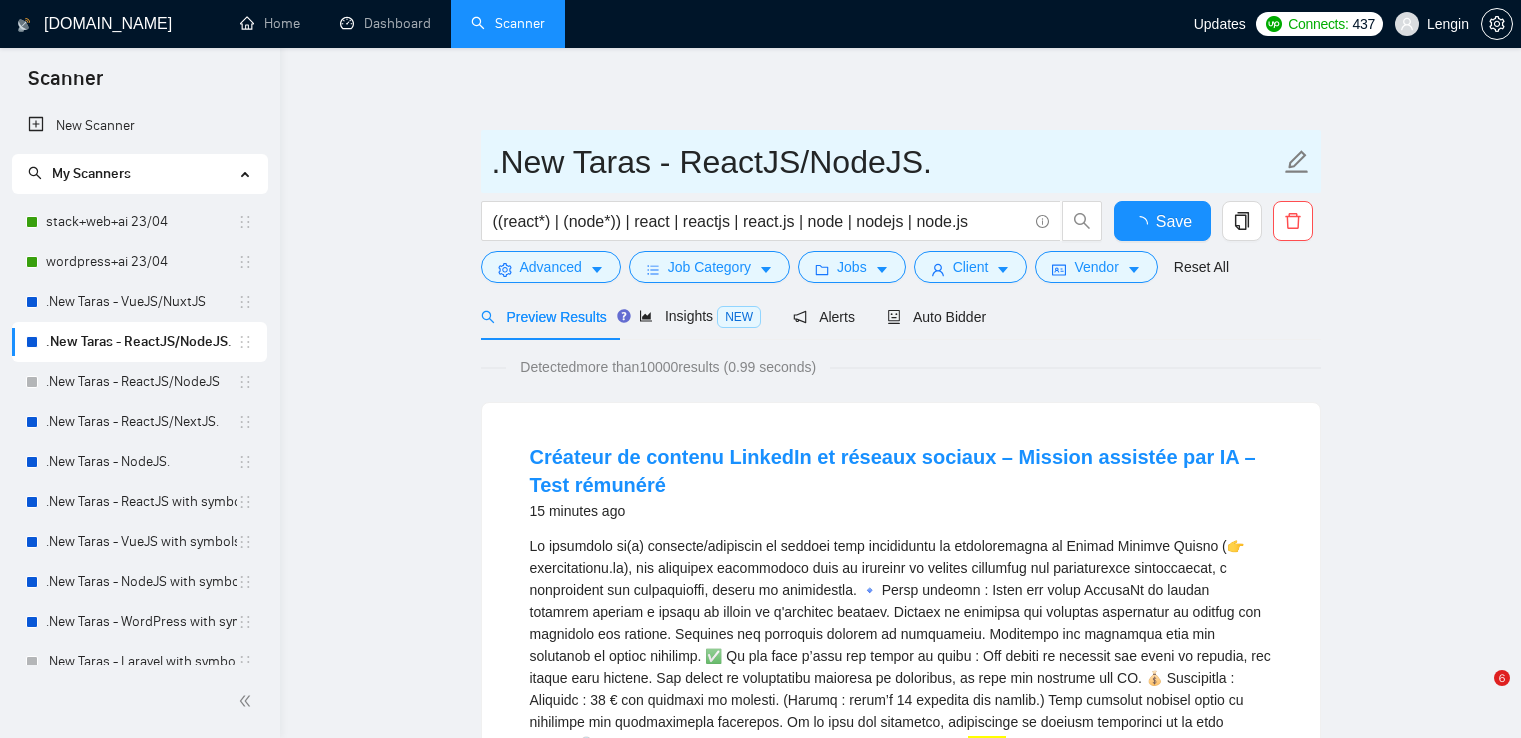 scroll, scrollTop: 0, scrollLeft: 0, axis: both 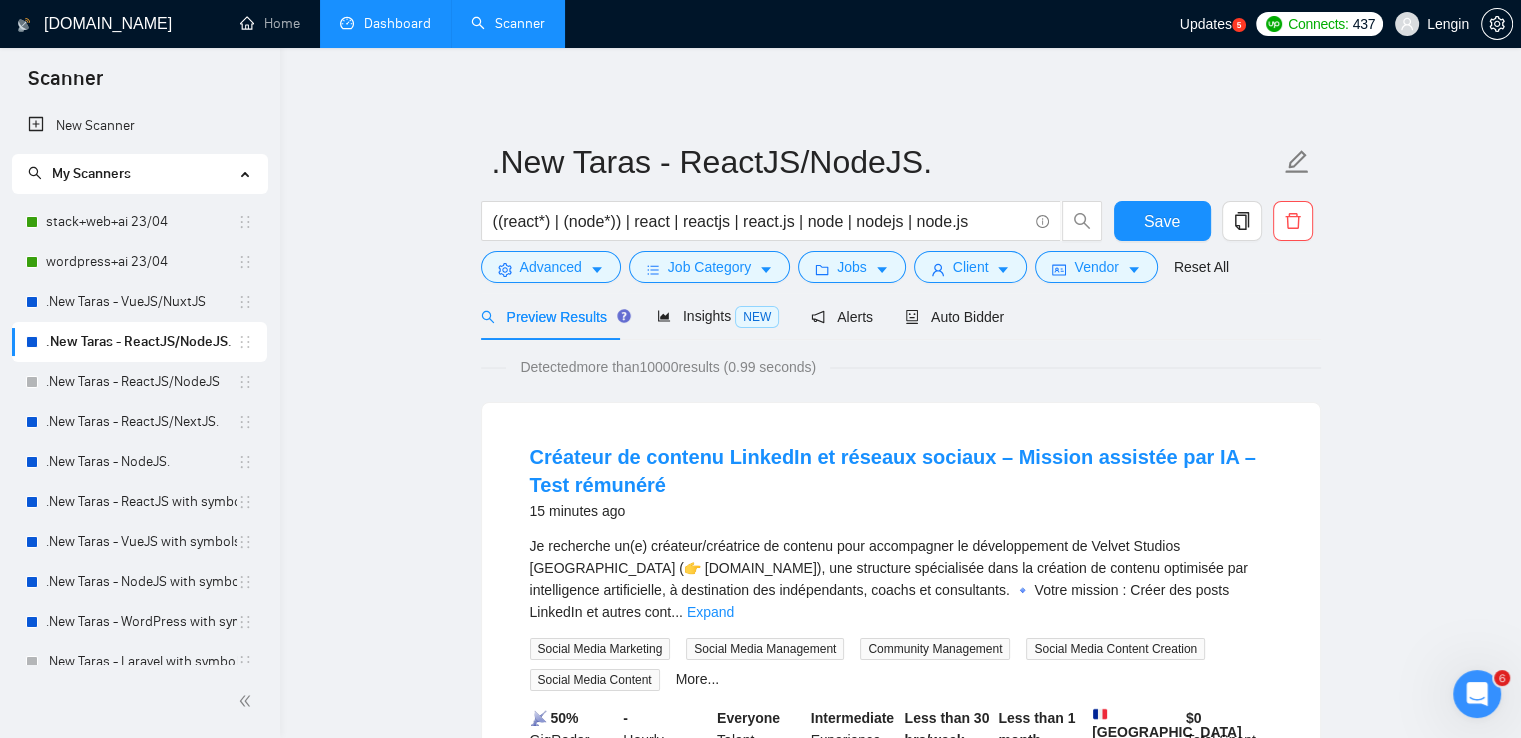 click on "Dashboard" at bounding box center (385, 23) 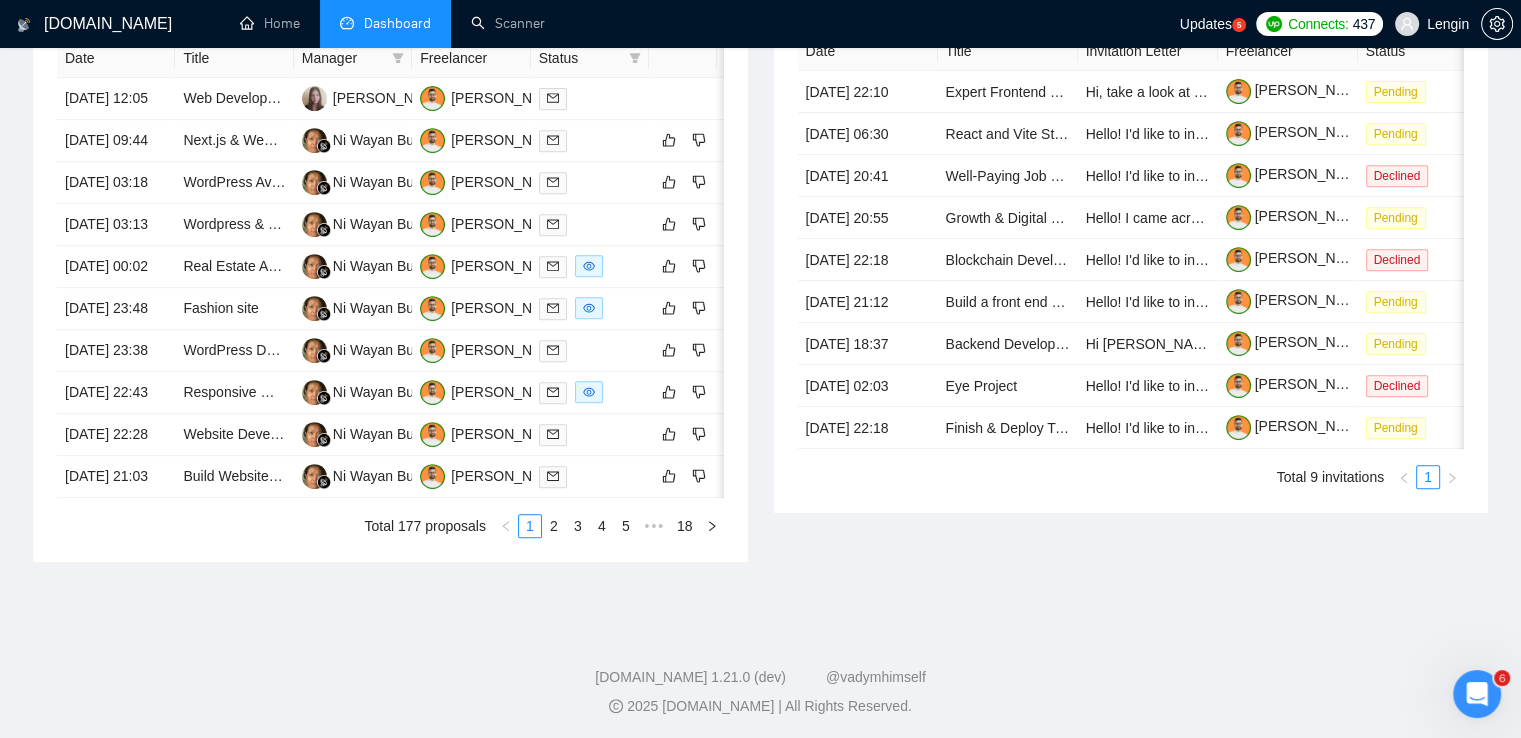 scroll, scrollTop: 940, scrollLeft: 0, axis: vertical 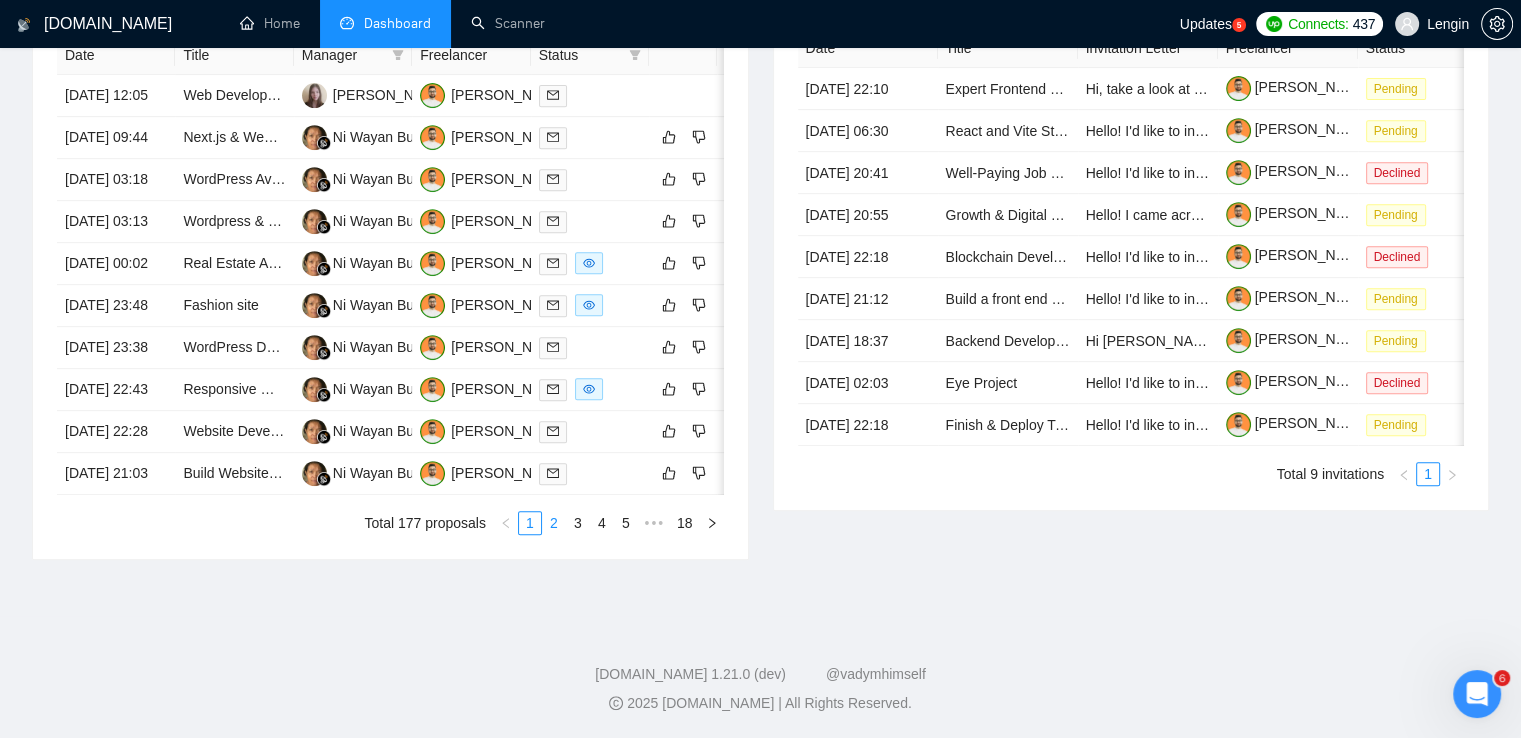 click on "2" at bounding box center [554, 523] 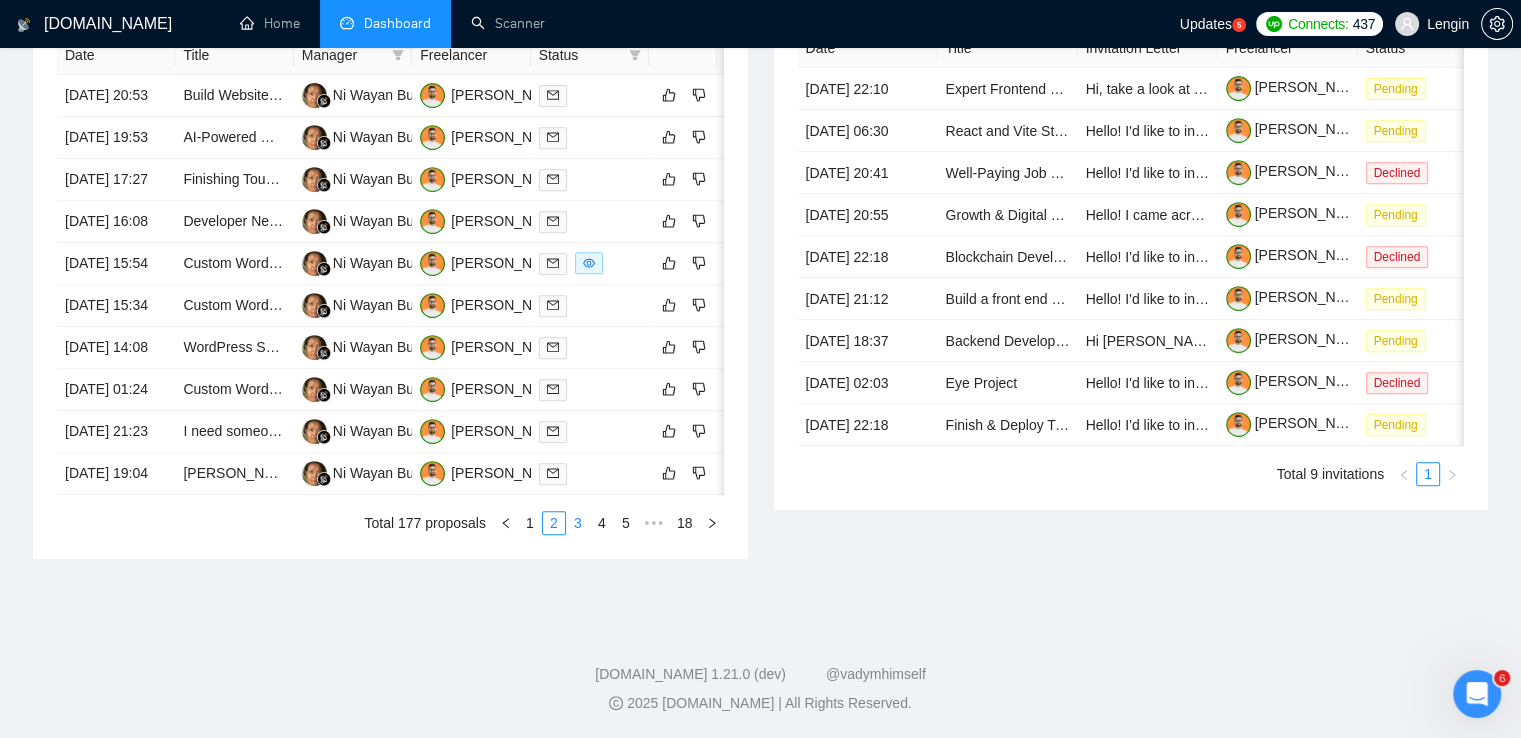 click on "3" at bounding box center [578, 523] 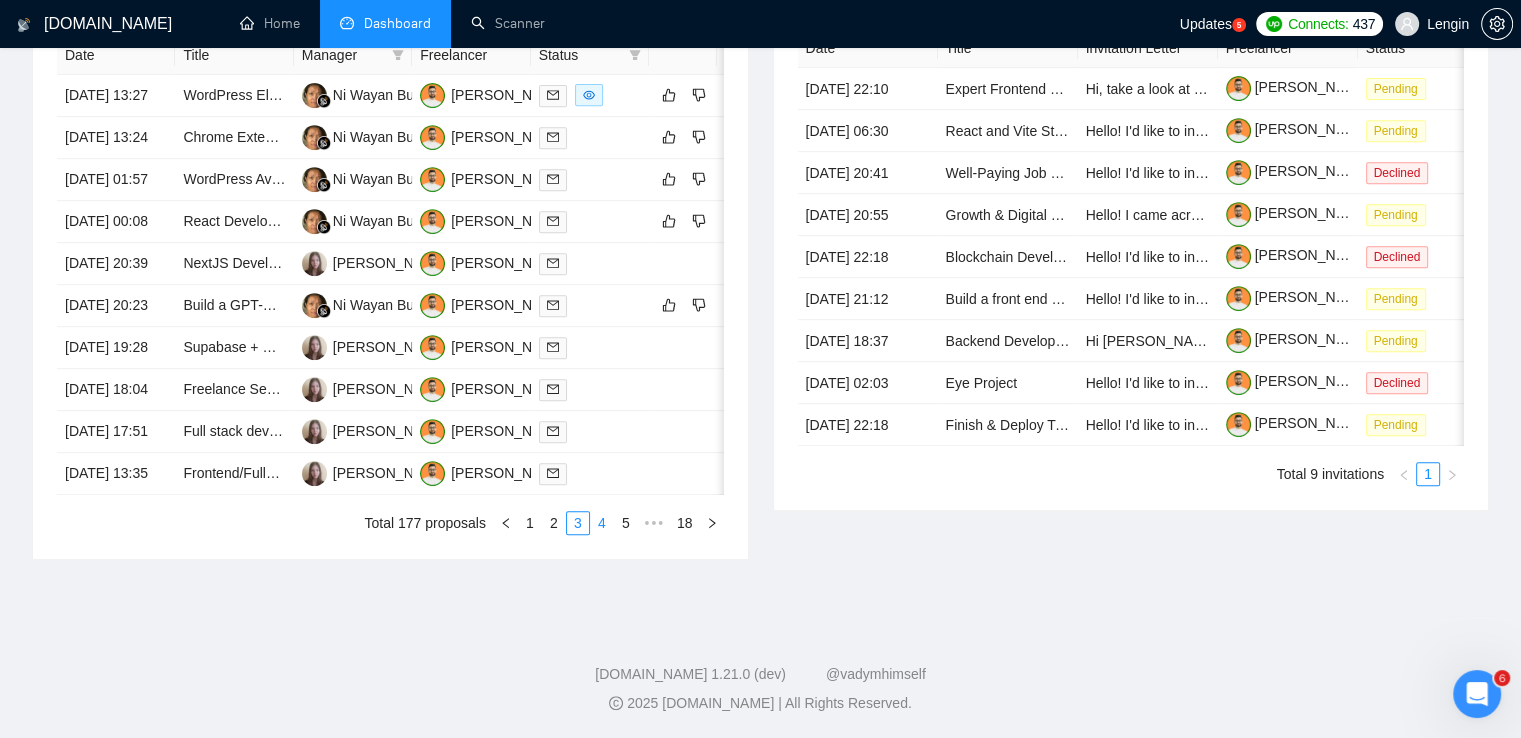click on "4" at bounding box center [602, 523] 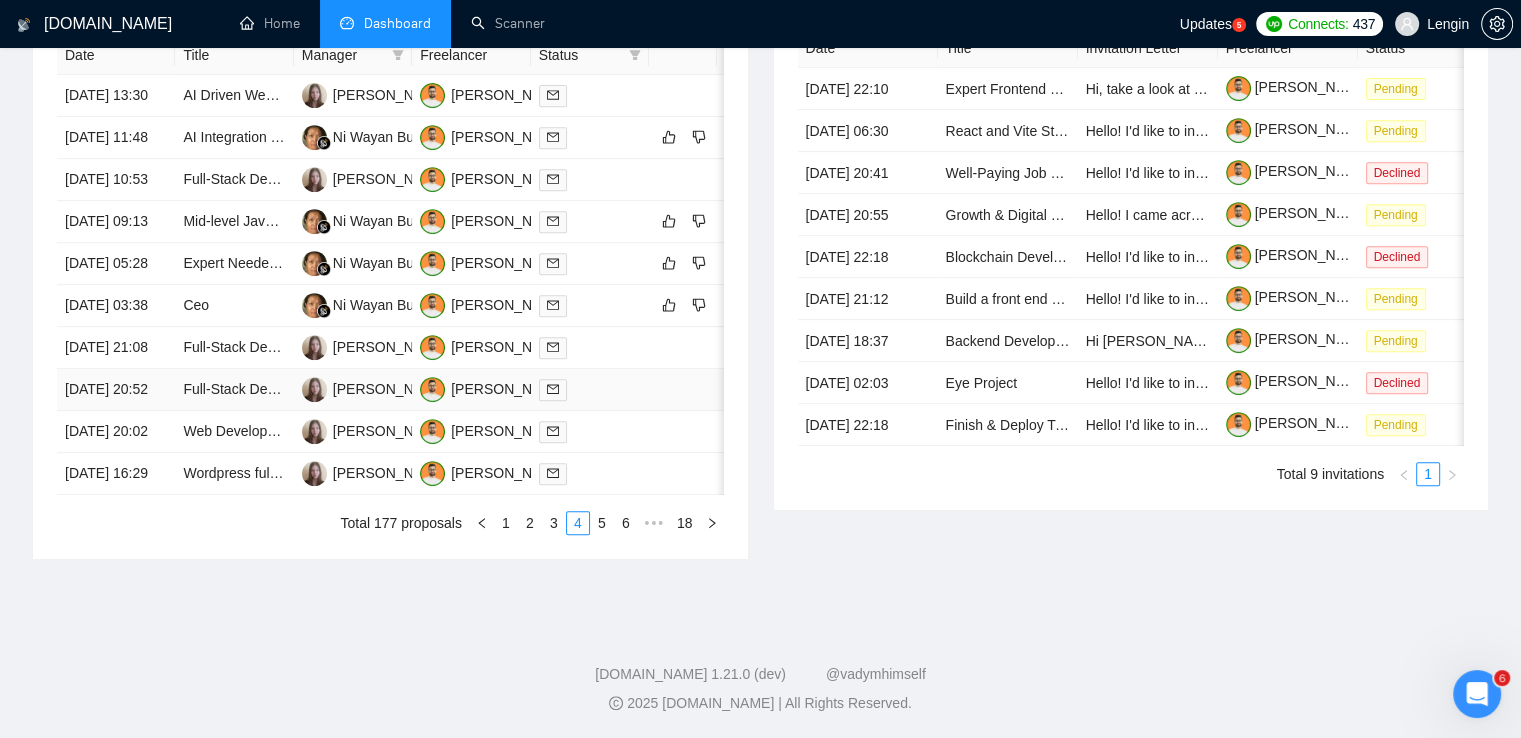 click on "Full-Stack Developer - Azure + WordPress Headless CMS with React" at bounding box center [234, 390] 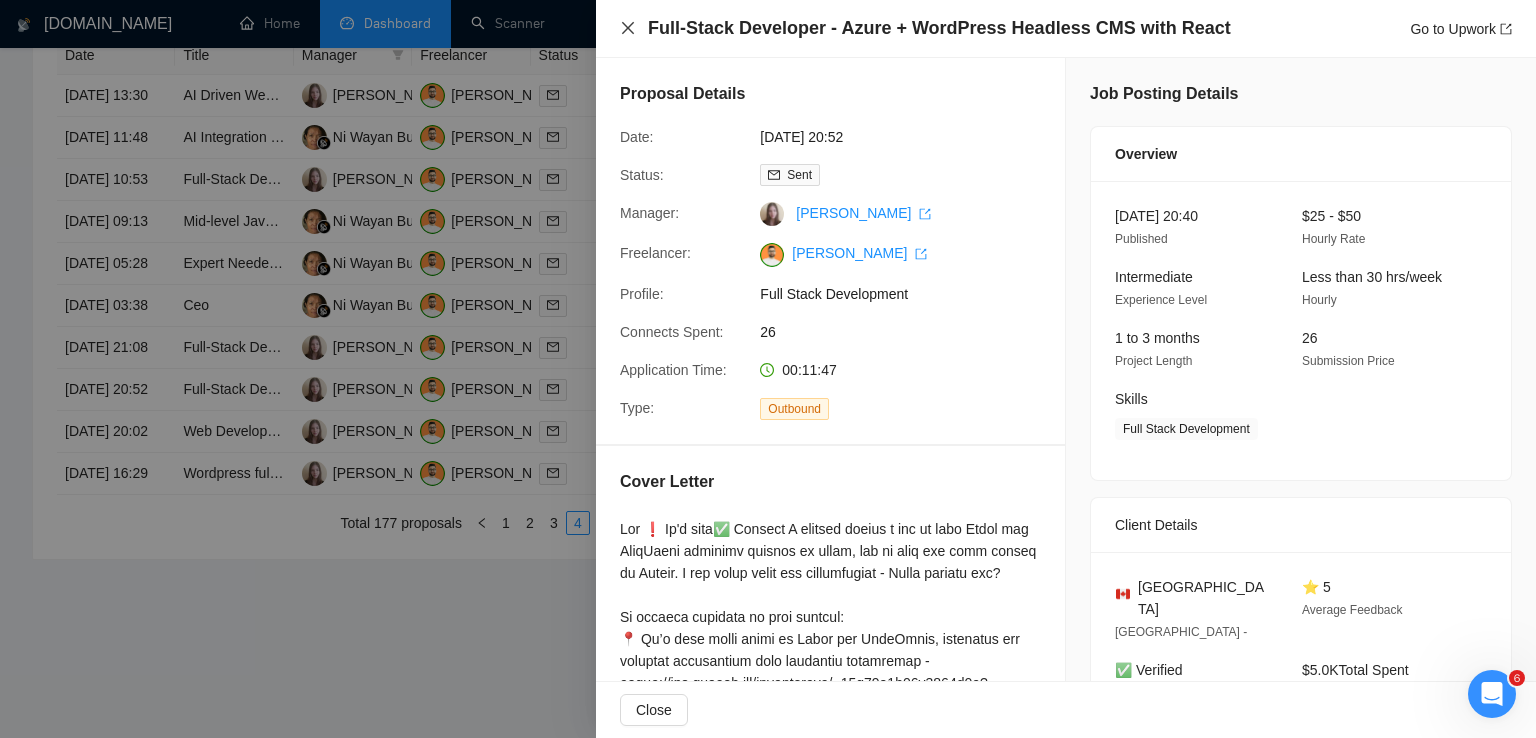 click 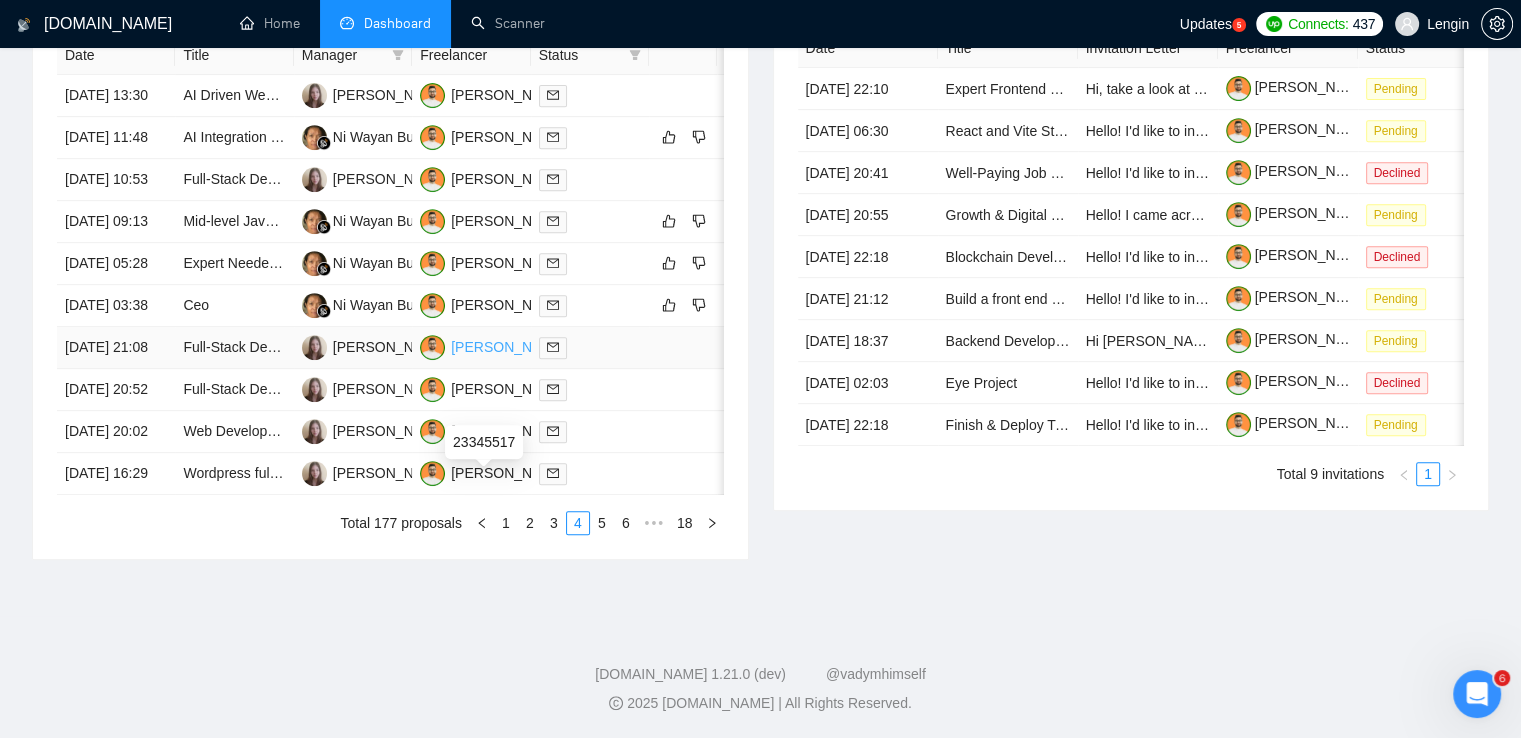 scroll, scrollTop: 936, scrollLeft: 0, axis: vertical 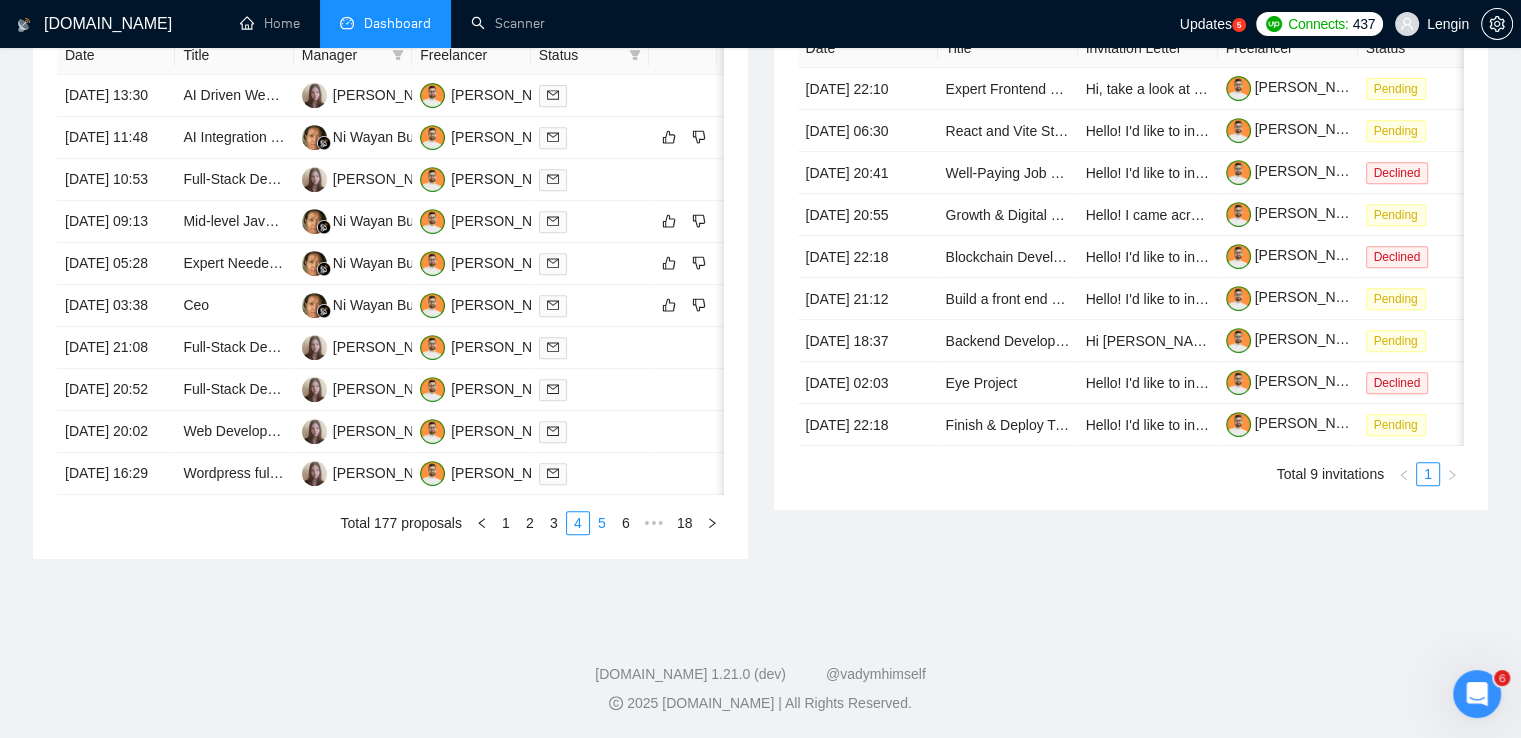 click on "5" at bounding box center [602, 523] 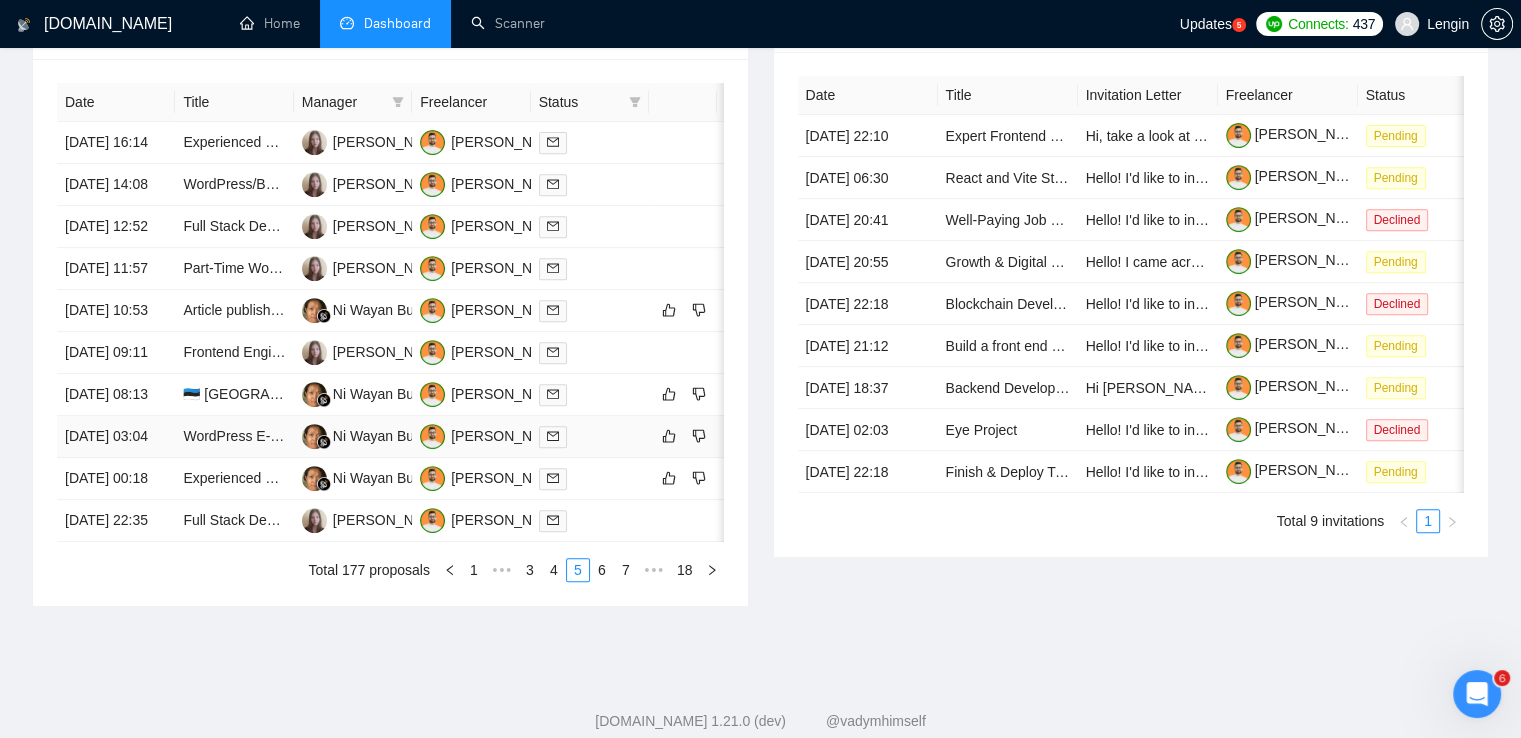 scroll, scrollTop: 832, scrollLeft: 0, axis: vertical 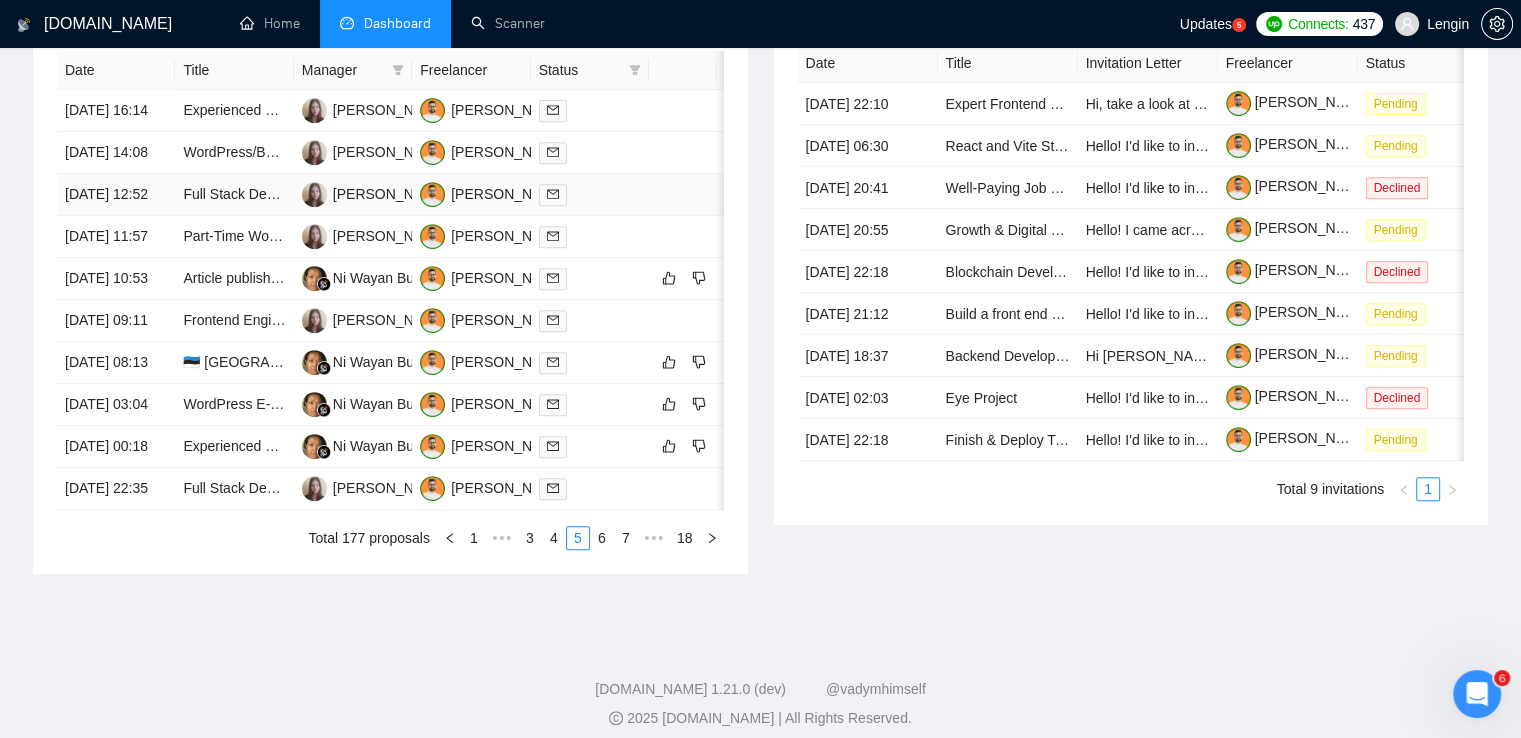 click on "Full Stack Developer Required with [PERSON_NAME], Vue.js, ReactJS, AngularJS, and AWS Skills" at bounding box center (234, 195) 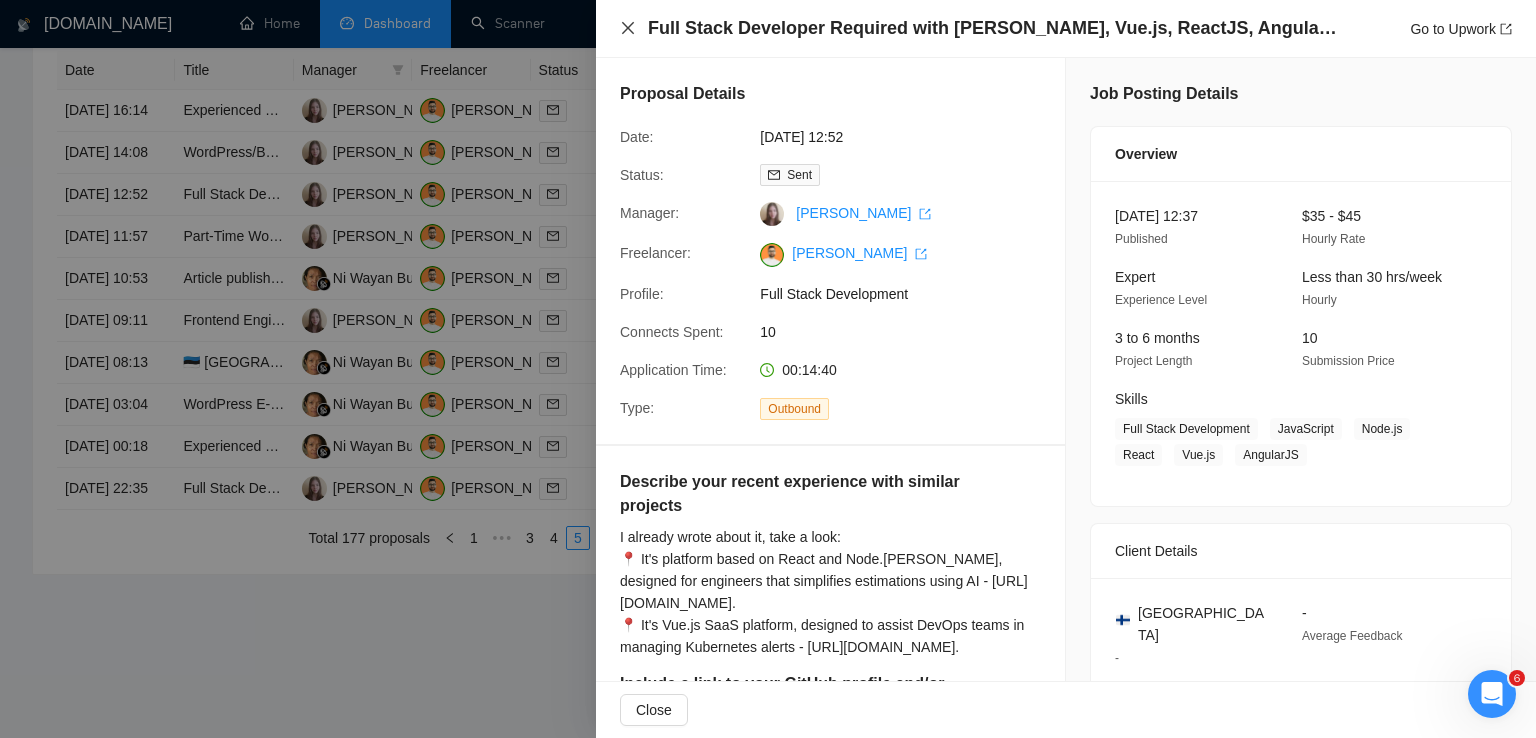 click 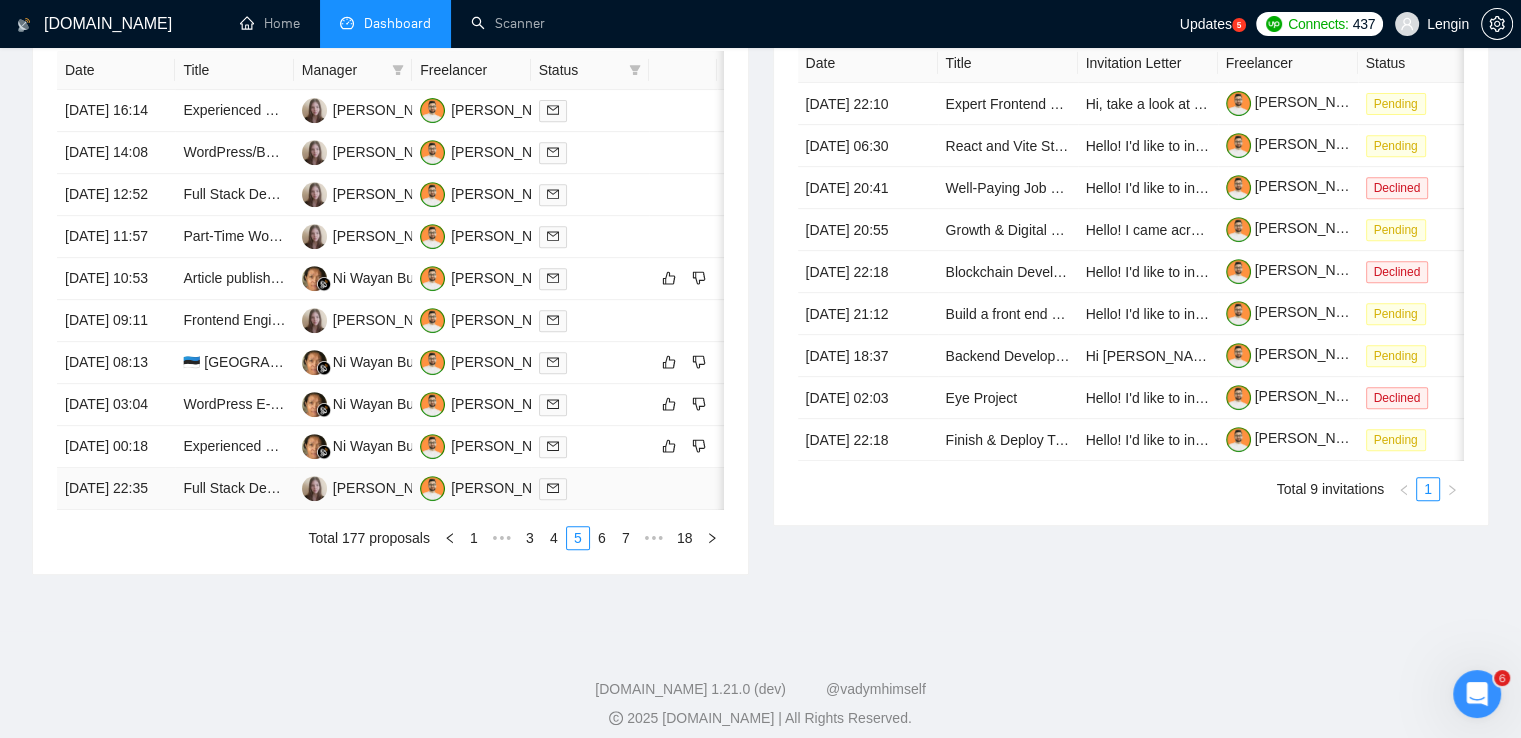 click on "Full Stack Developer – AI + Next.js + Supabase | Help Build and Experiment" at bounding box center (234, 489) 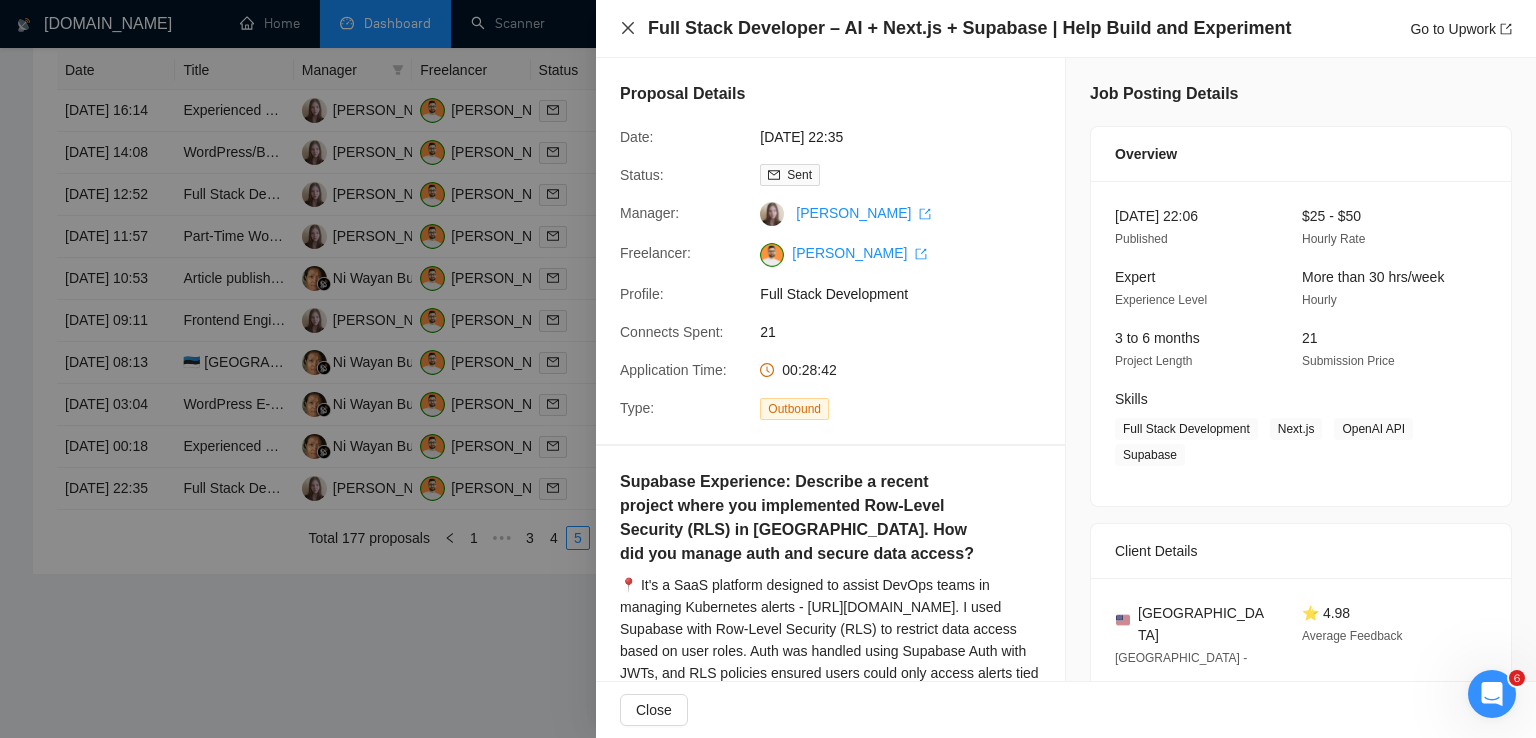 click 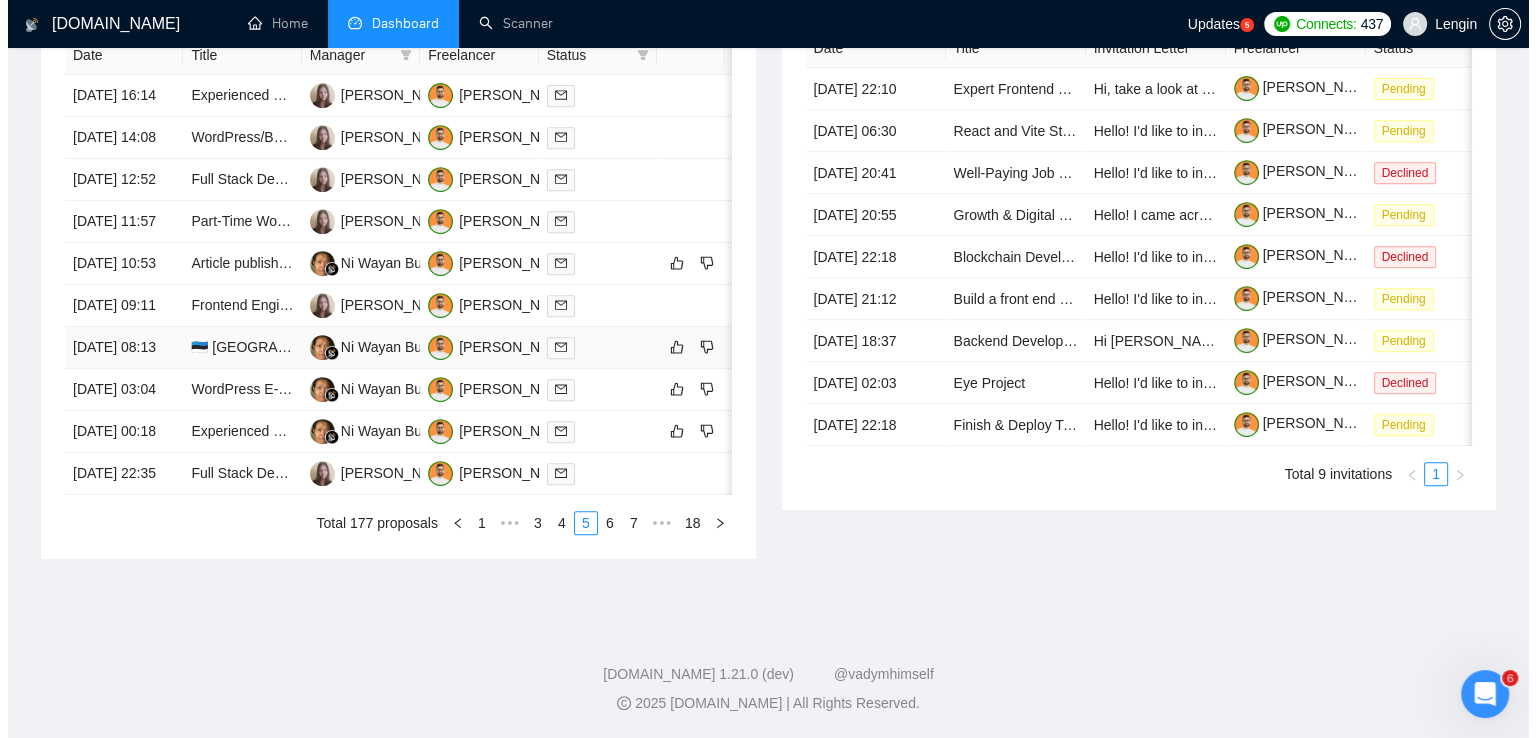scroll, scrollTop: 972, scrollLeft: 0, axis: vertical 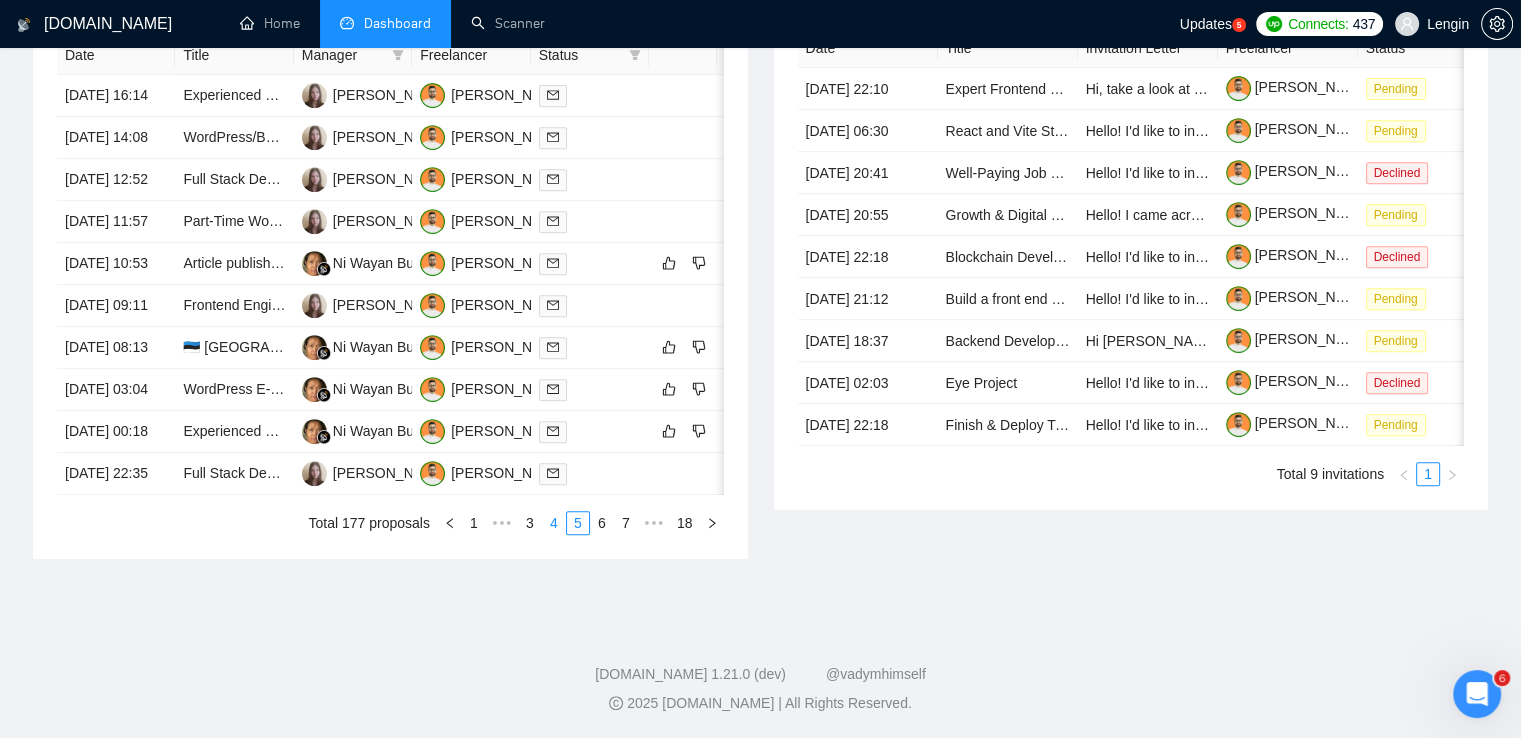 click on "4" at bounding box center [554, 523] 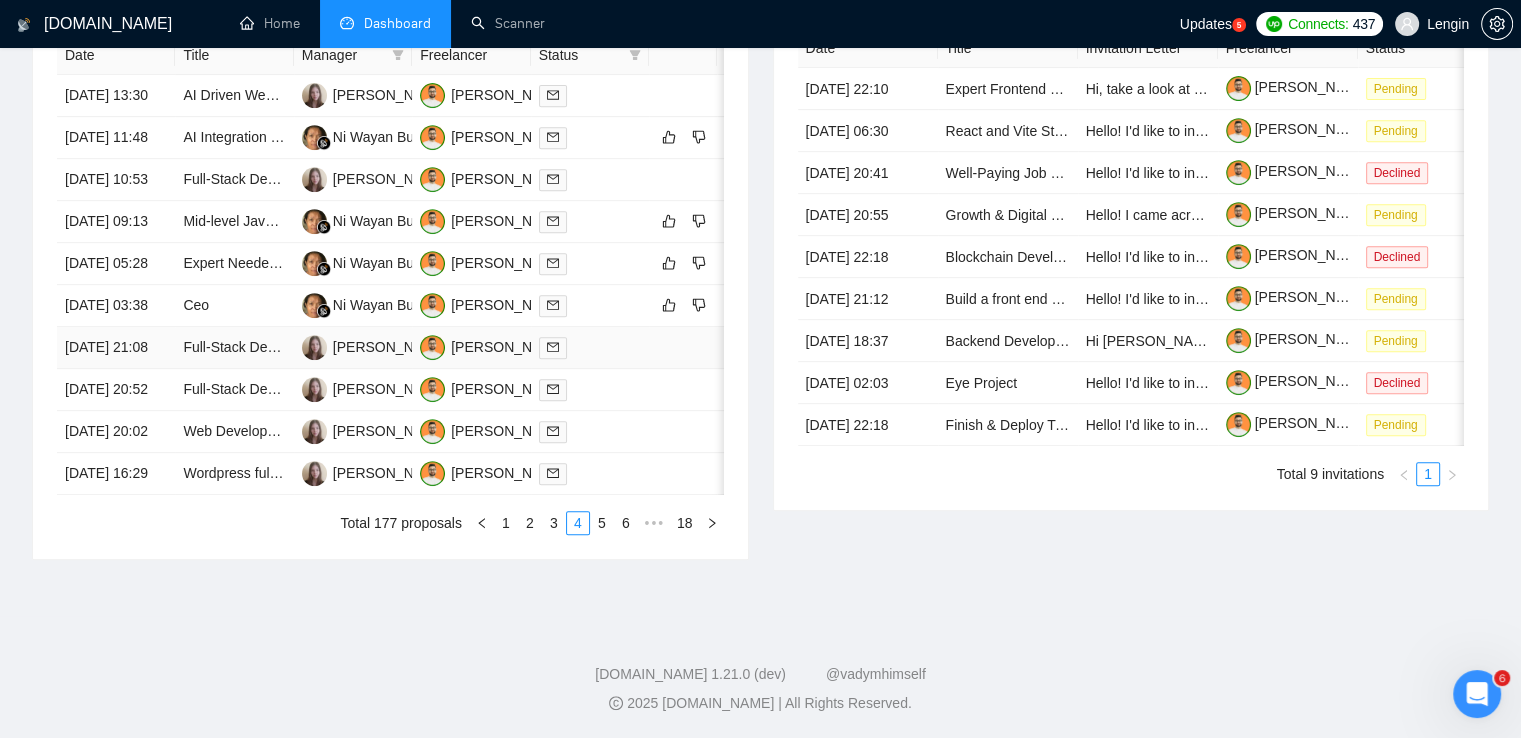 click on "Full-Stack Developer (Supabase, Stripe, React)" at bounding box center [234, 348] 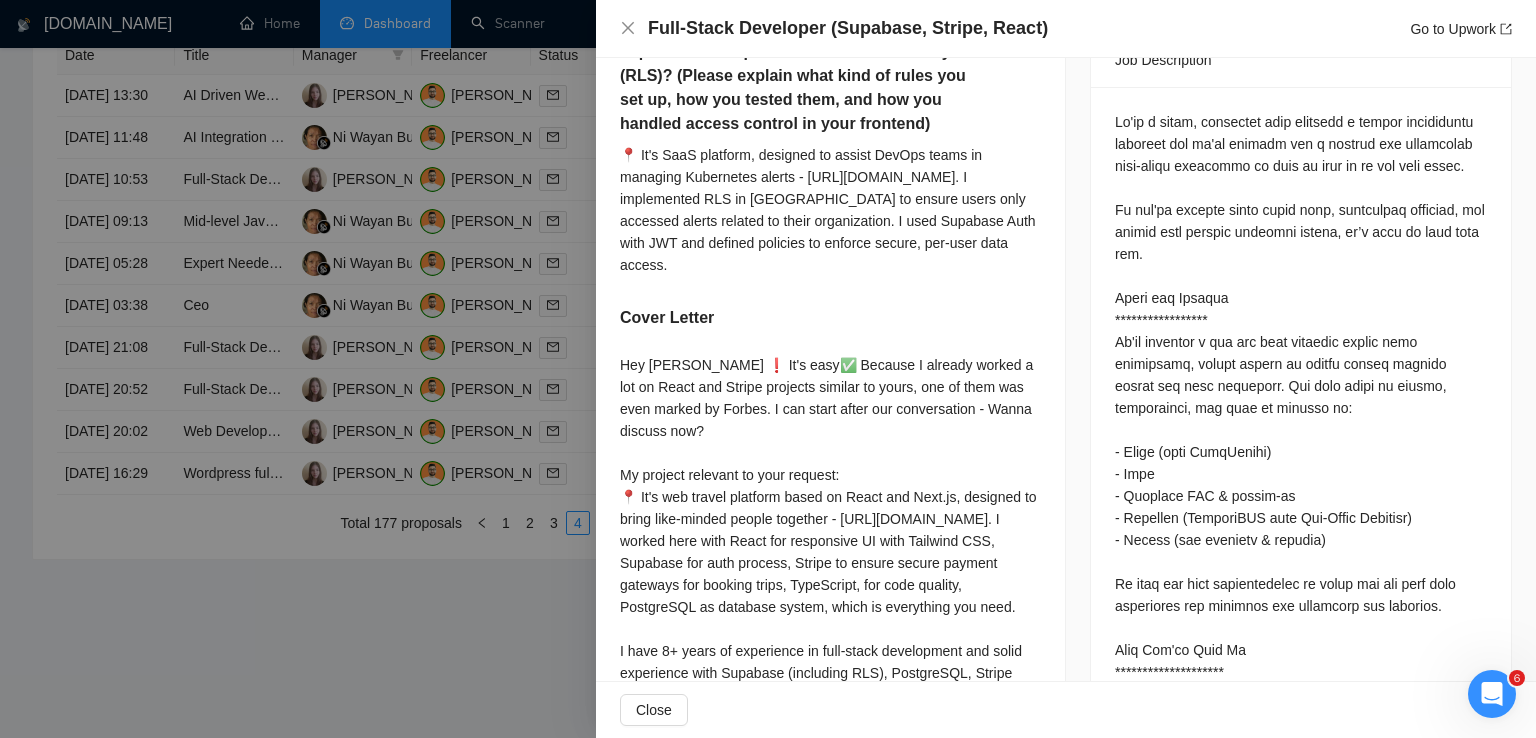 scroll, scrollTop: 867, scrollLeft: 0, axis: vertical 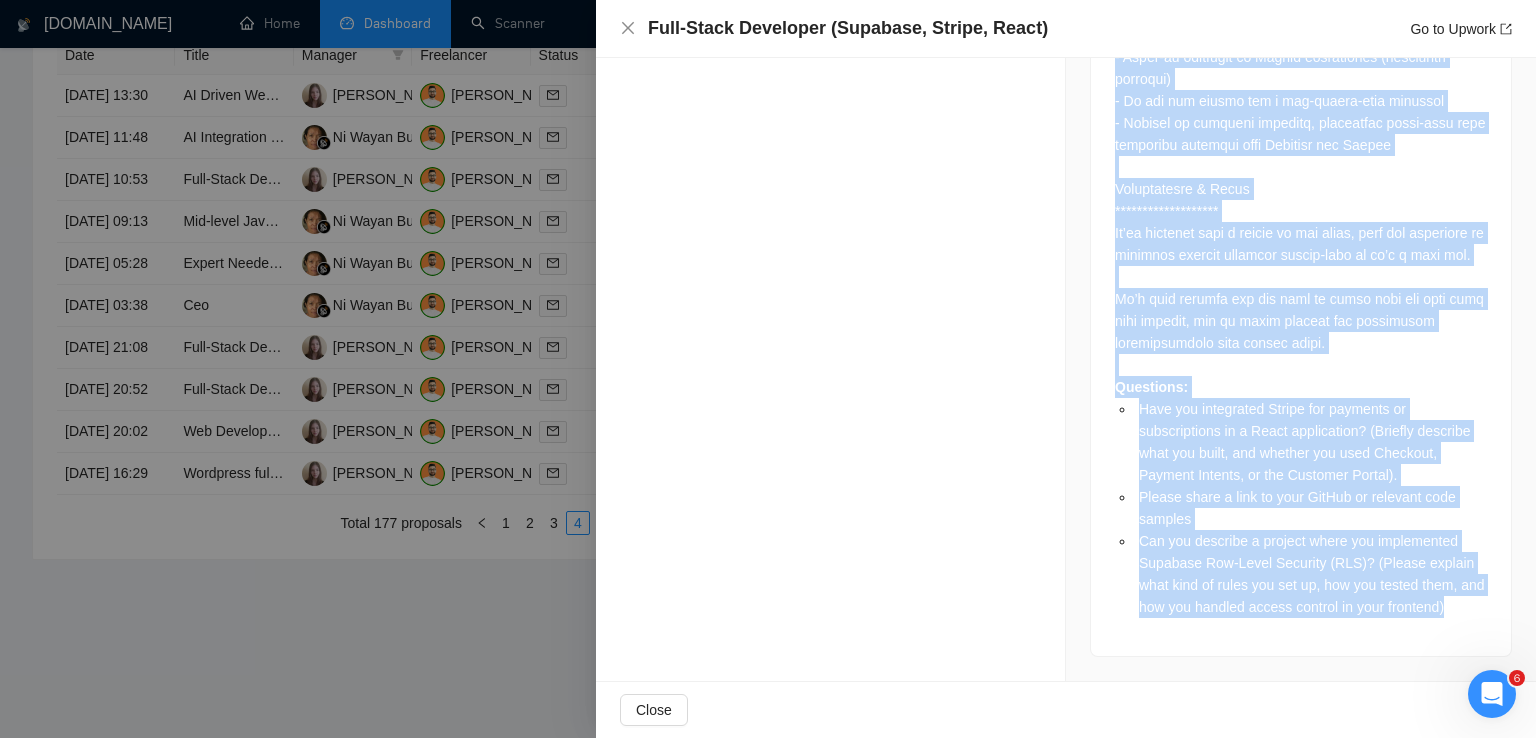 drag, startPoint x: 1106, startPoint y: 122, endPoint x: 1464, endPoint y: 605, distance: 601.2096 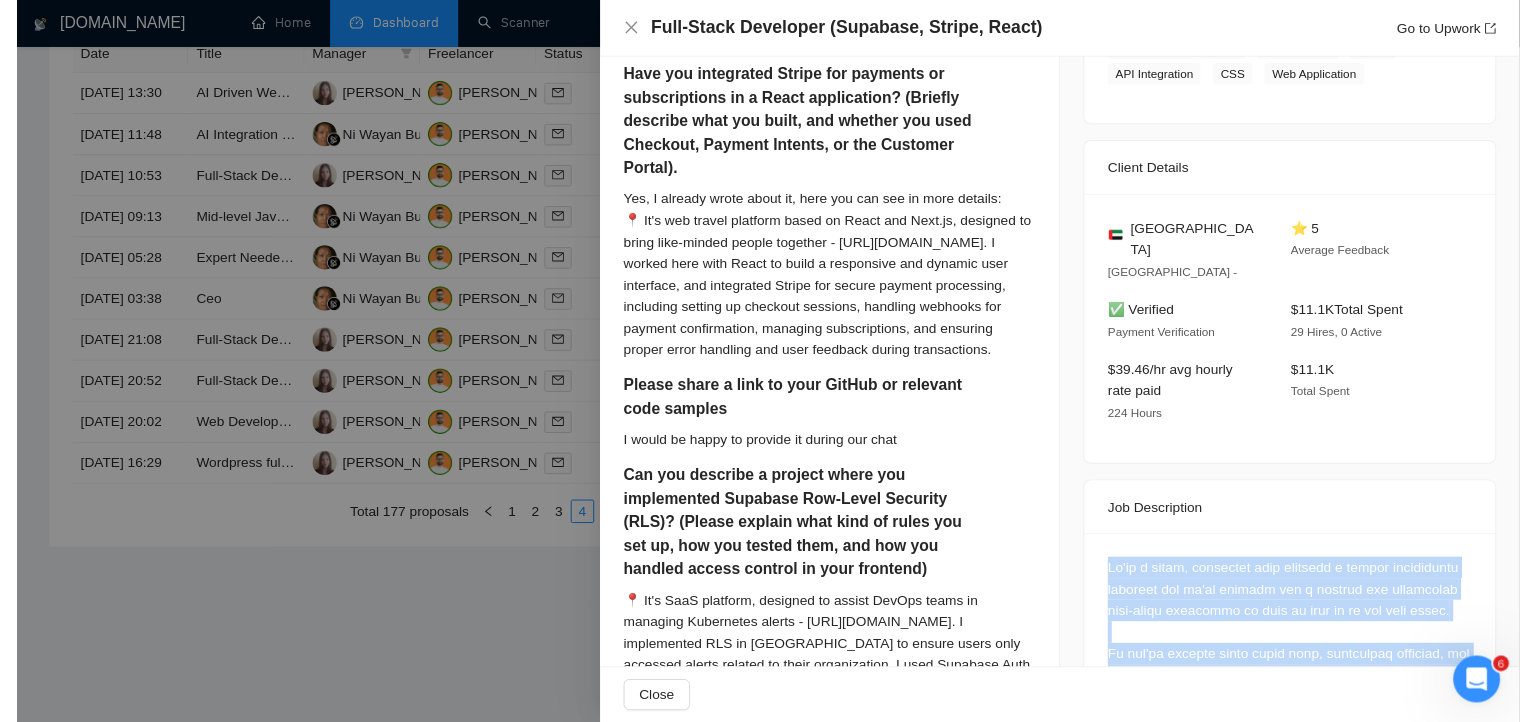 scroll, scrollTop: 396, scrollLeft: 0, axis: vertical 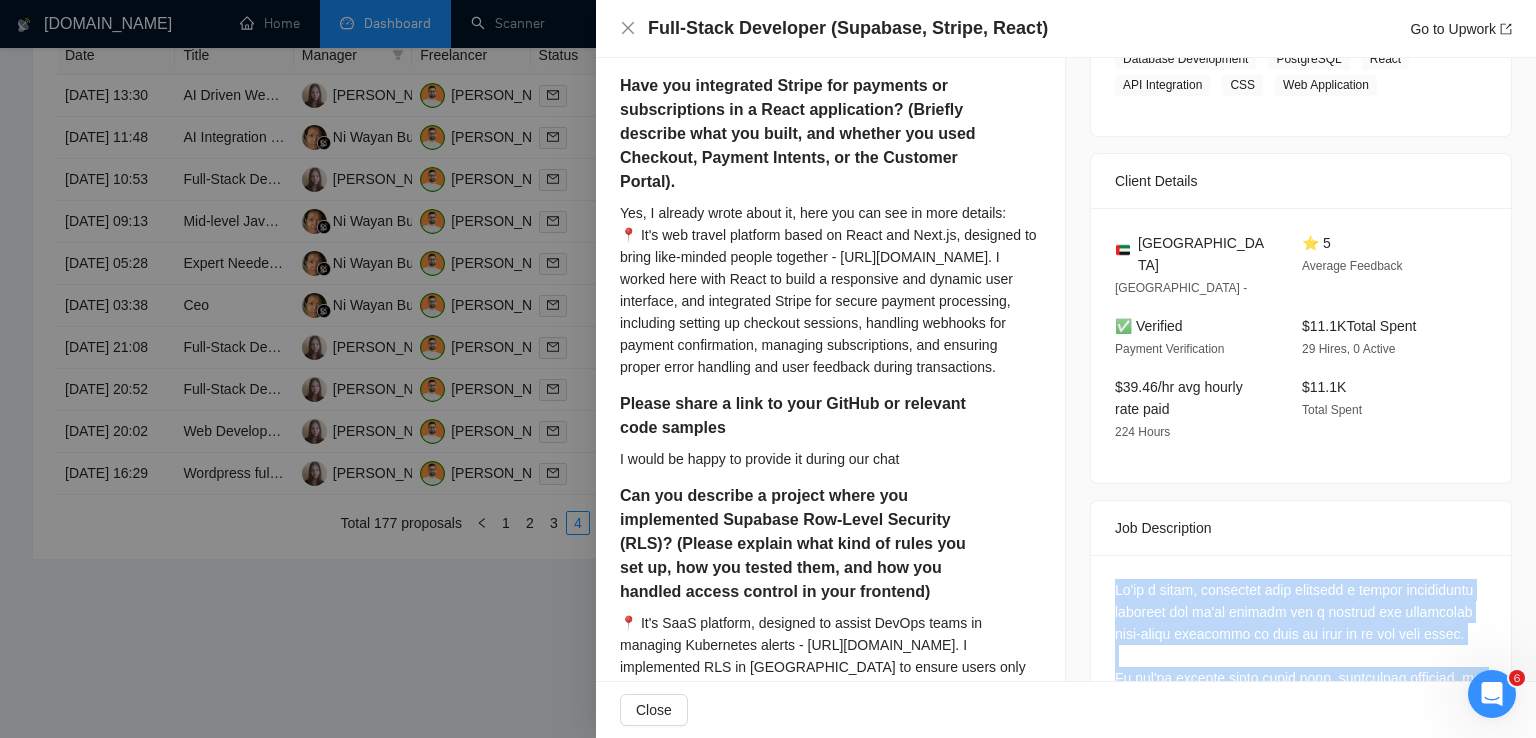 drag, startPoint x: 1187, startPoint y: 266, endPoint x: 1132, endPoint y: 245, distance: 58.872746 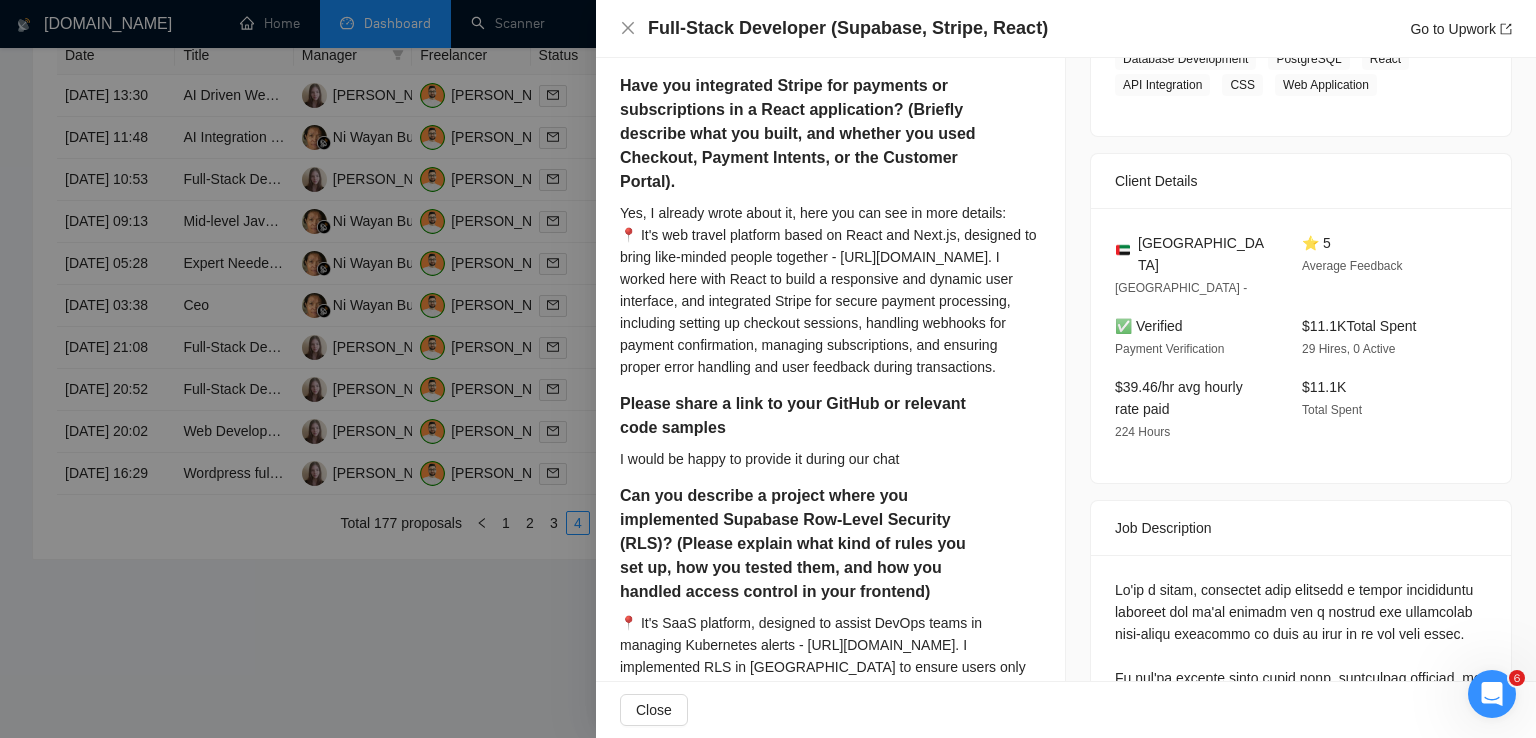 click on "Yes, I already wrote about it, here you can see in more details:
📍 It's web travel platform based on React and Next.js, designed to bring like-minded people together - [URL][DOMAIN_NAME]. I worked here with React to build a responsive and dynamic user interface, and integrated Stripe for secure payment processing, including setting up checkout sessions, handling webhooks for payment confirmation, managing subscriptions, and ensuring proper error handling and user feedback during transactions." at bounding box center [830, 290] 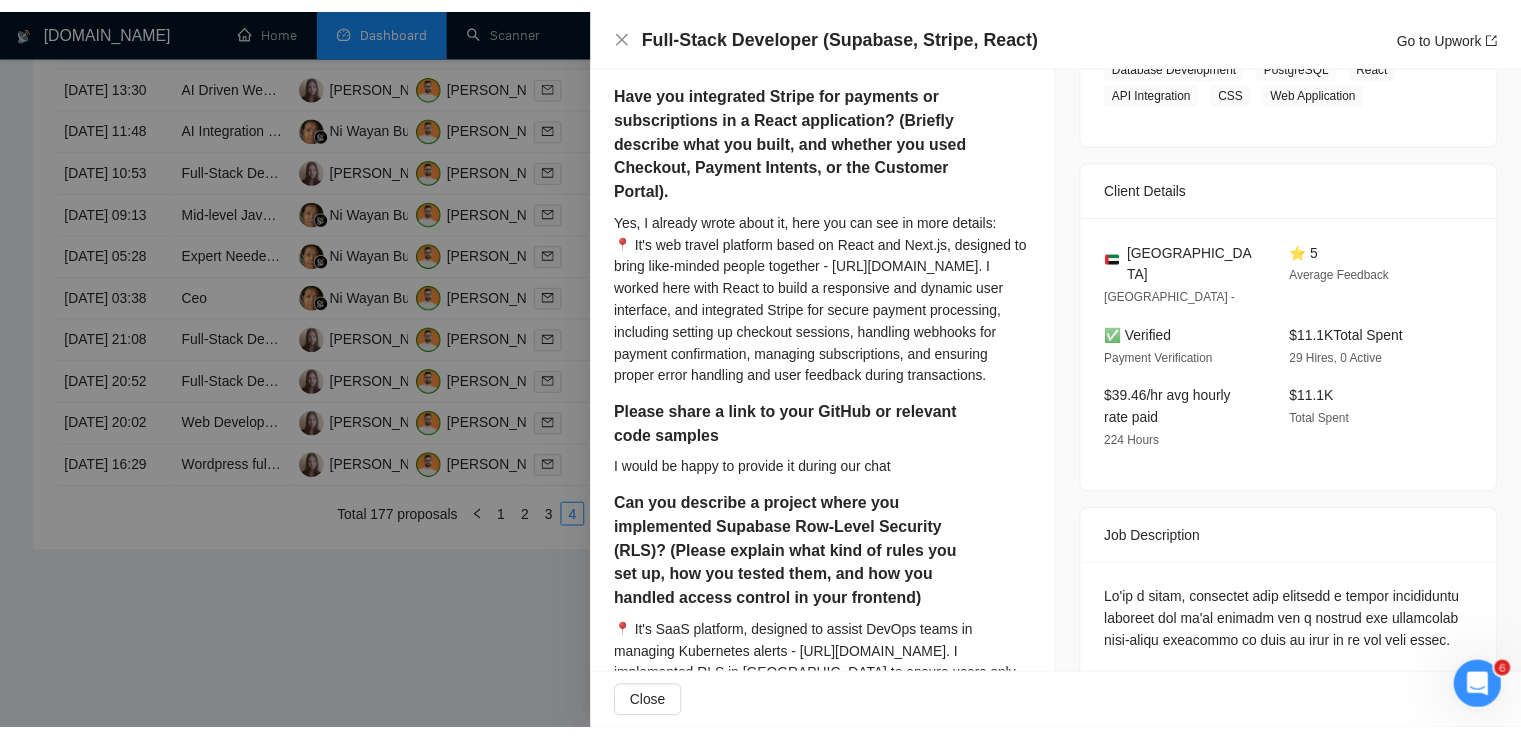 scroll, scrollTop: 330, scrollLeft: 0, axis: vertical 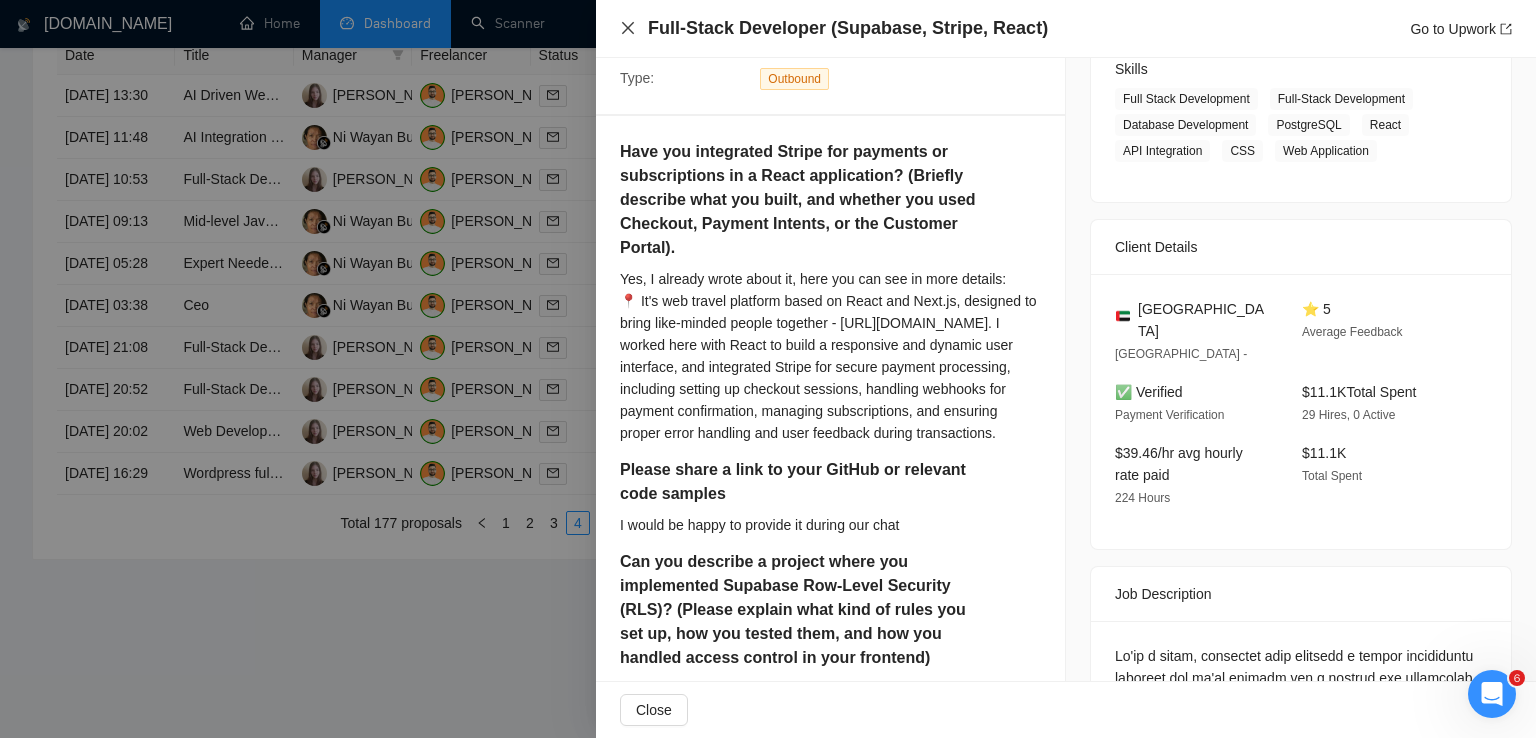 click 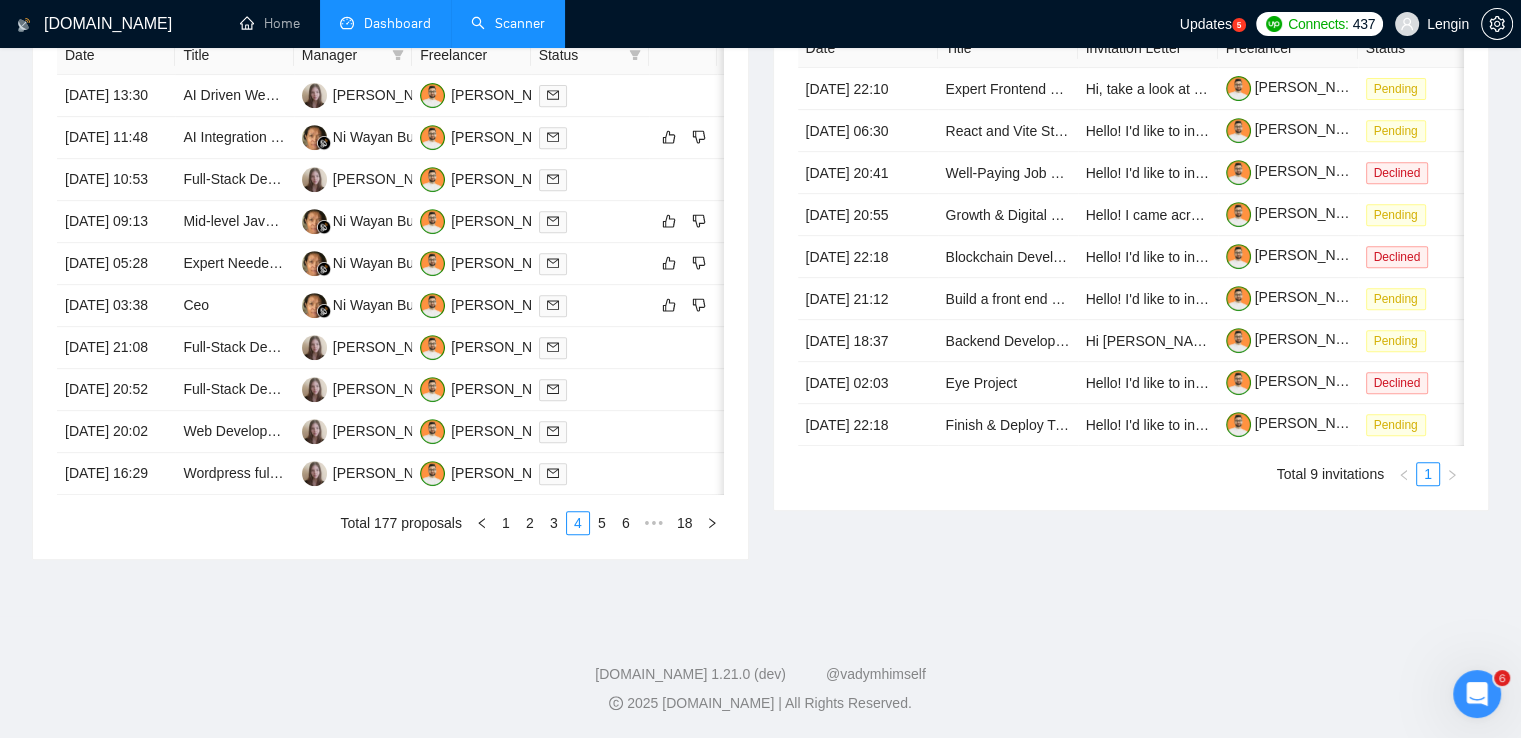click on "Scanner" at bounding box center (508, 23) 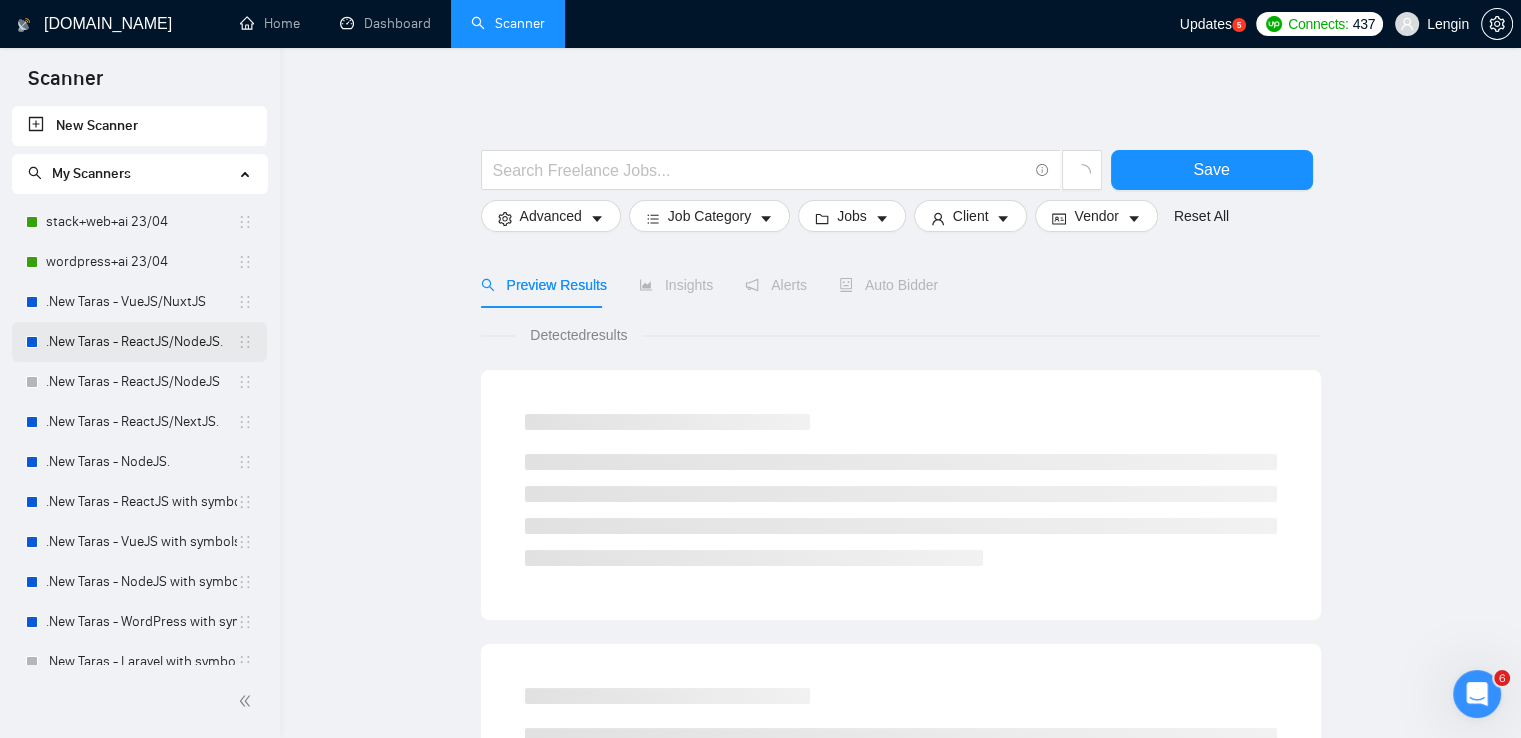 click on ".New Taras - ReactJS/NodeJS." at bounding box center [141, 342] 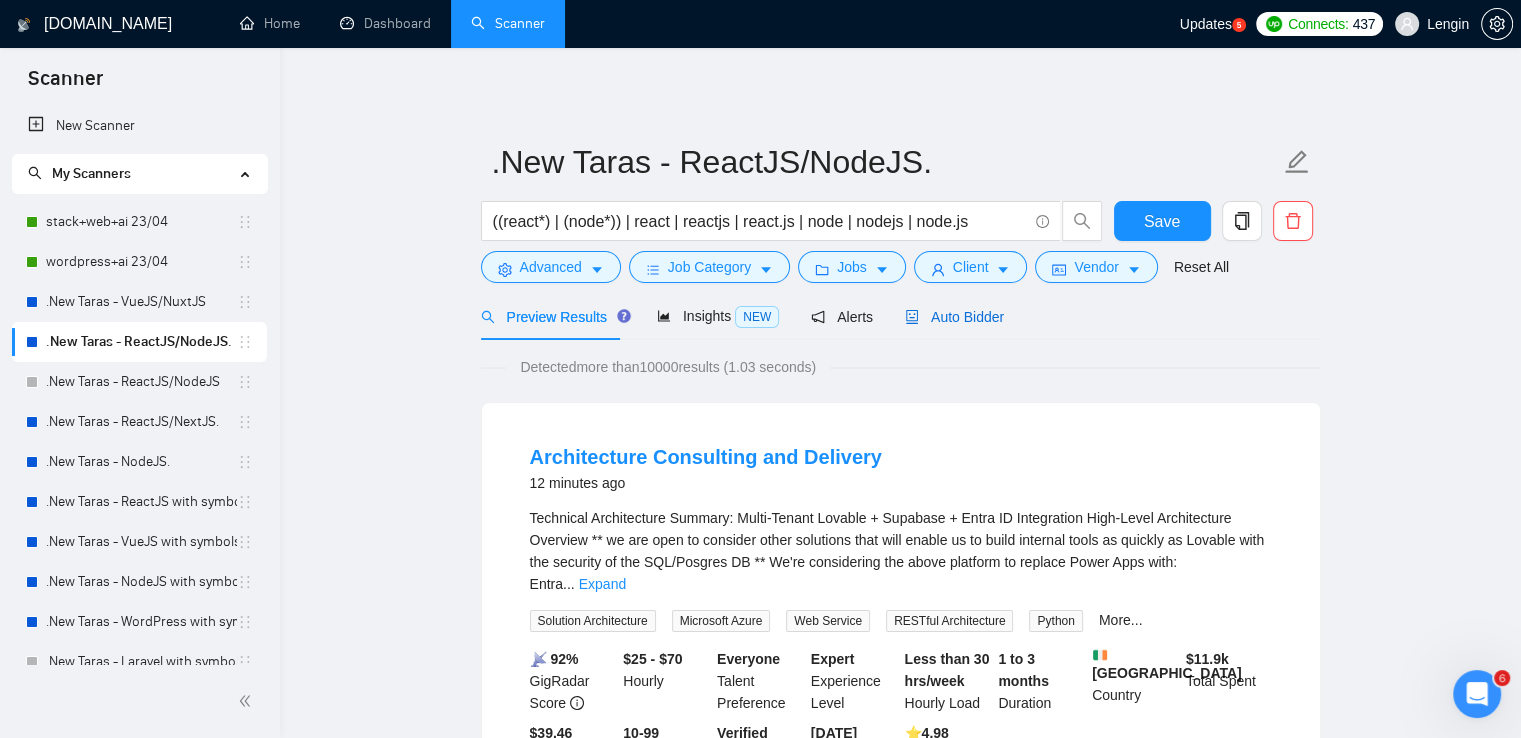 click on "Auto Bidder" at bounding box center (954, 317) 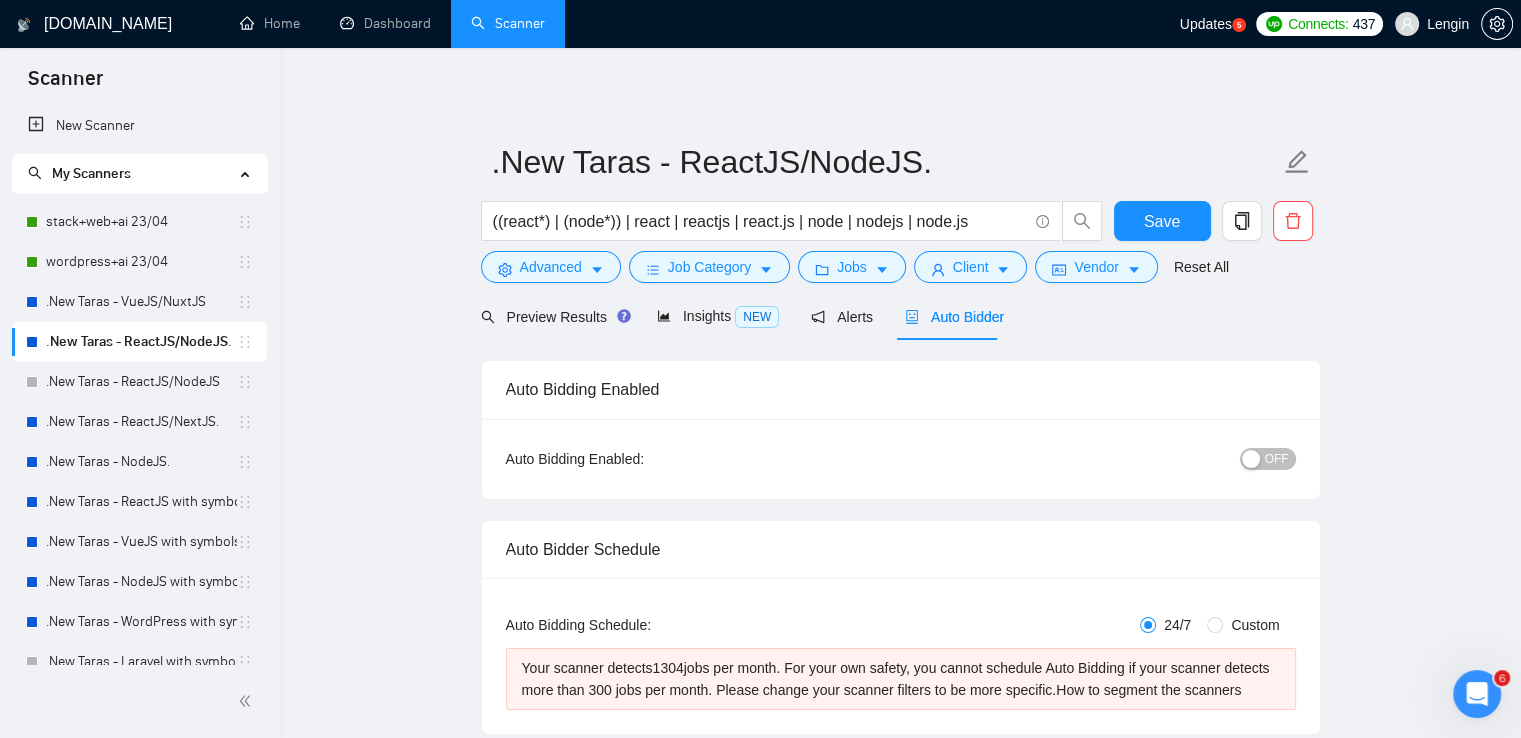 type 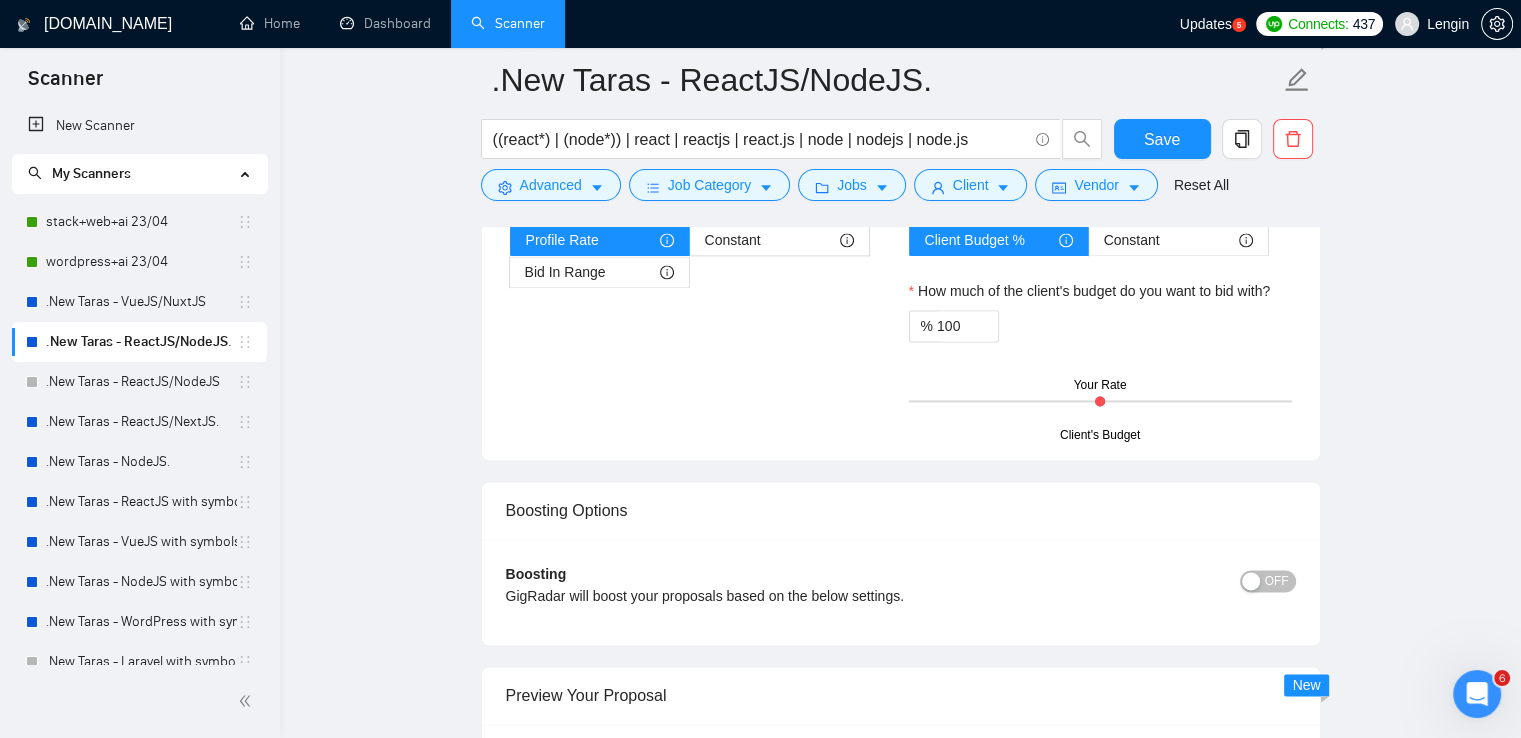 scroll, scrollTop: 3183, scrollLeft: 0, axis: vertical 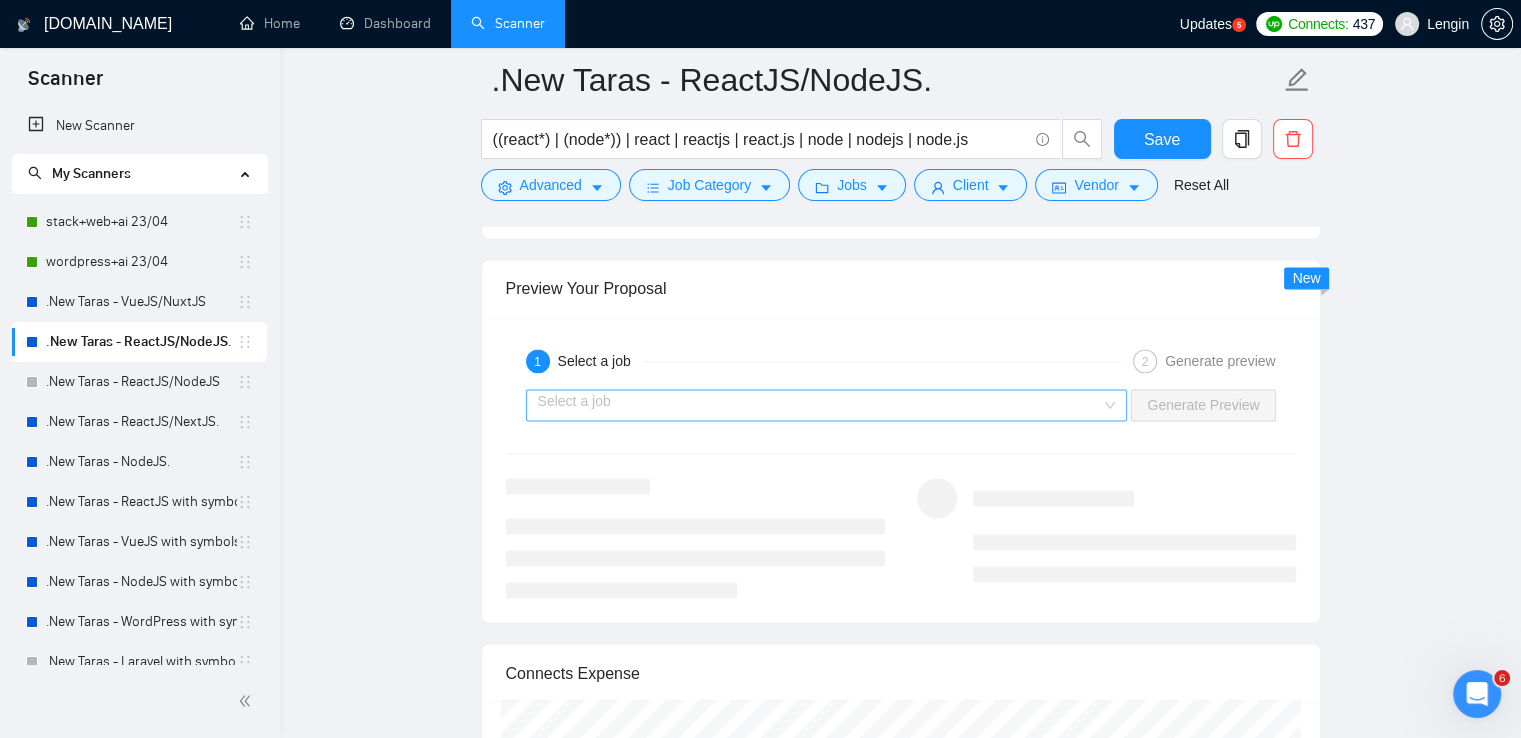 click on "Select a job" at bounding box center [827, 405] 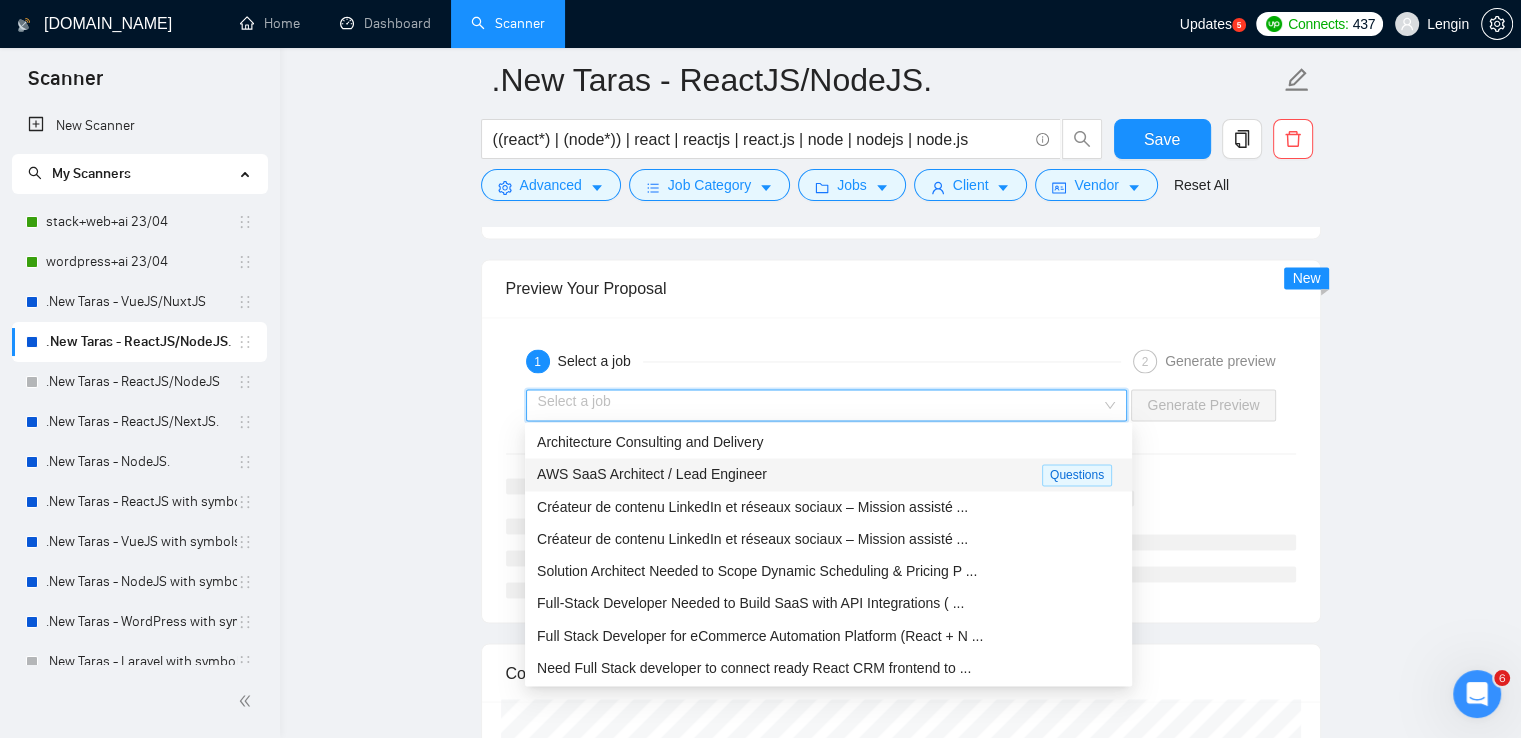 click on "AWS SaaS Architect / Lead Engineer" at bounding box center (789, 474) 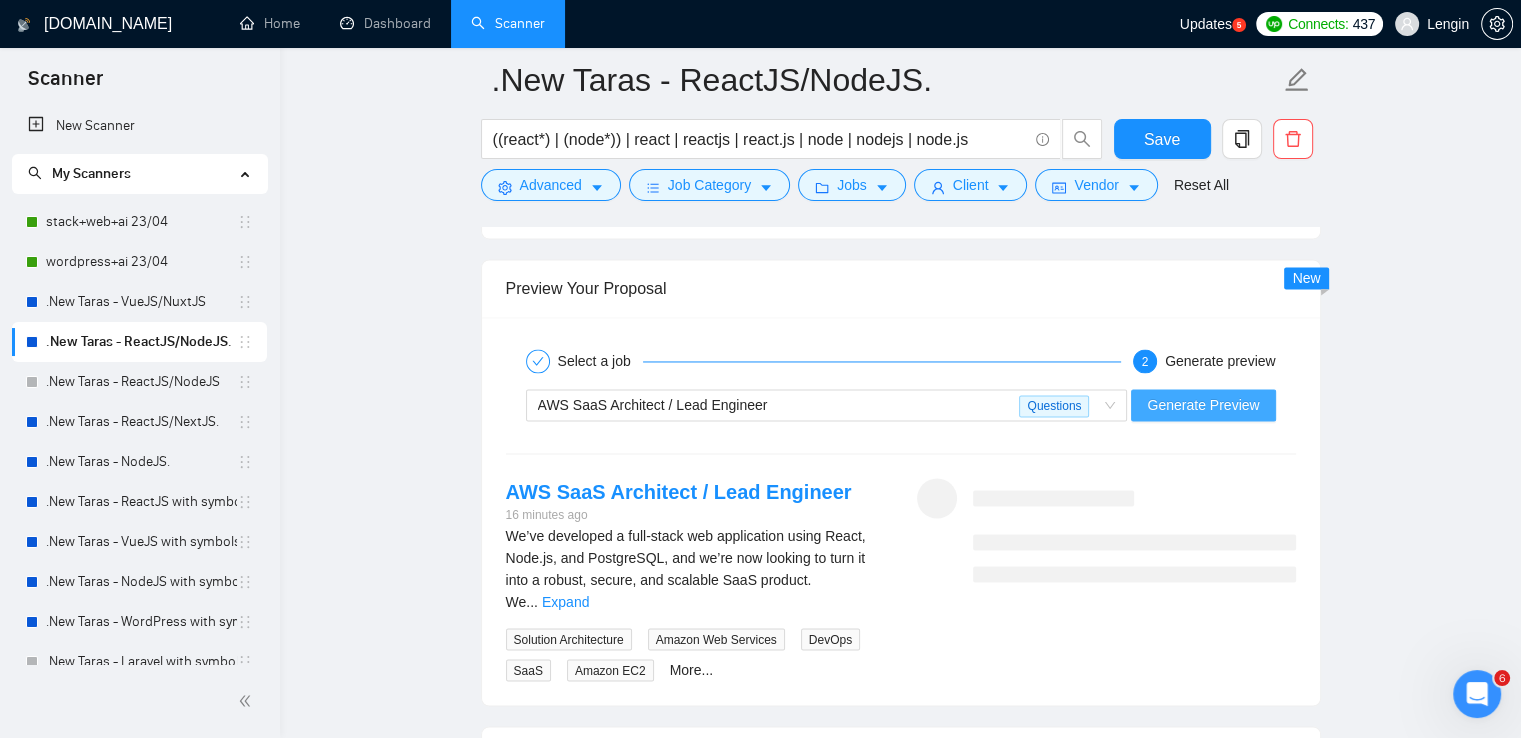 click on "Generate Preview" at bounding box center [1203, 405] 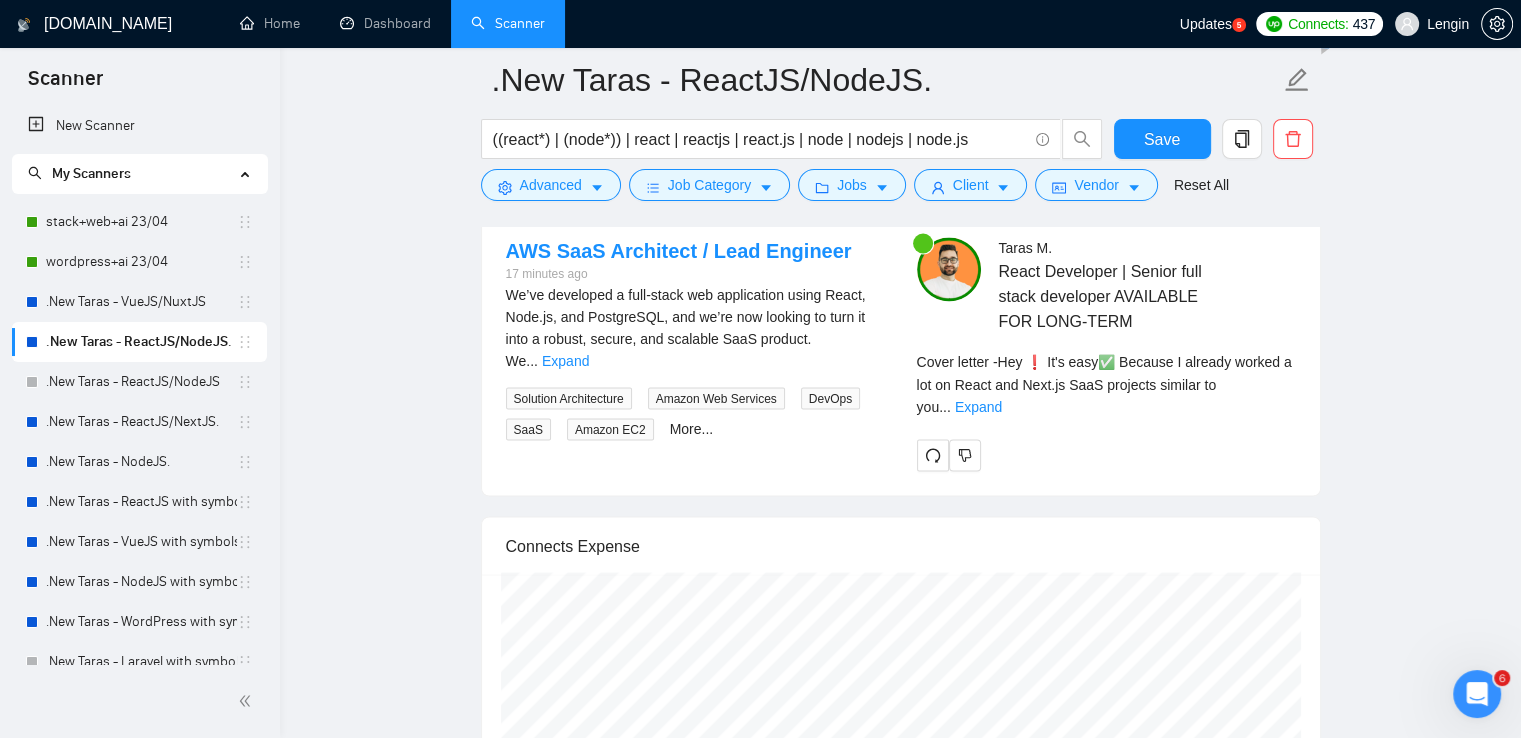 scroll, scrollTop: 3432, scrollLeft: 0, axis: vertical 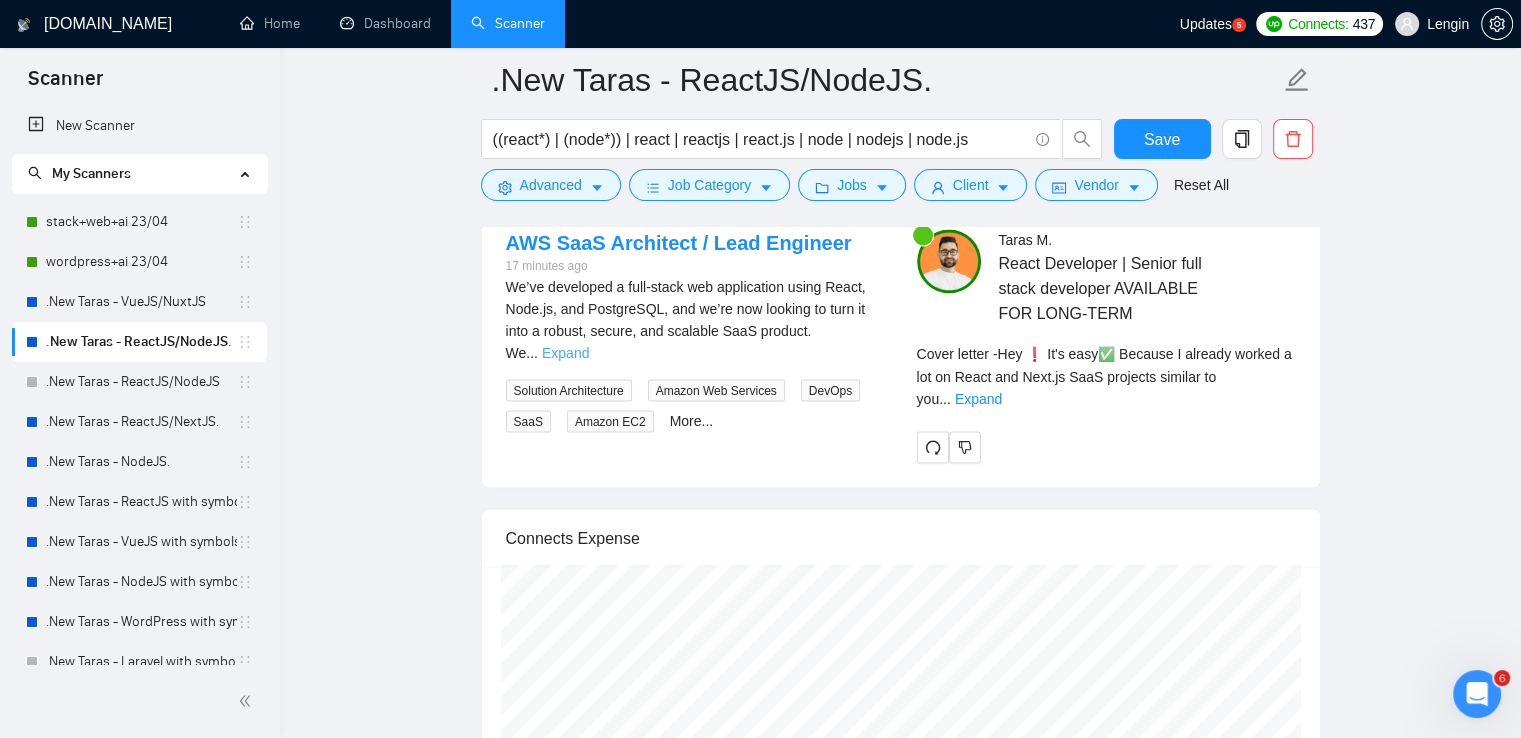 click on "Expand" at bounding box center (565, 353) 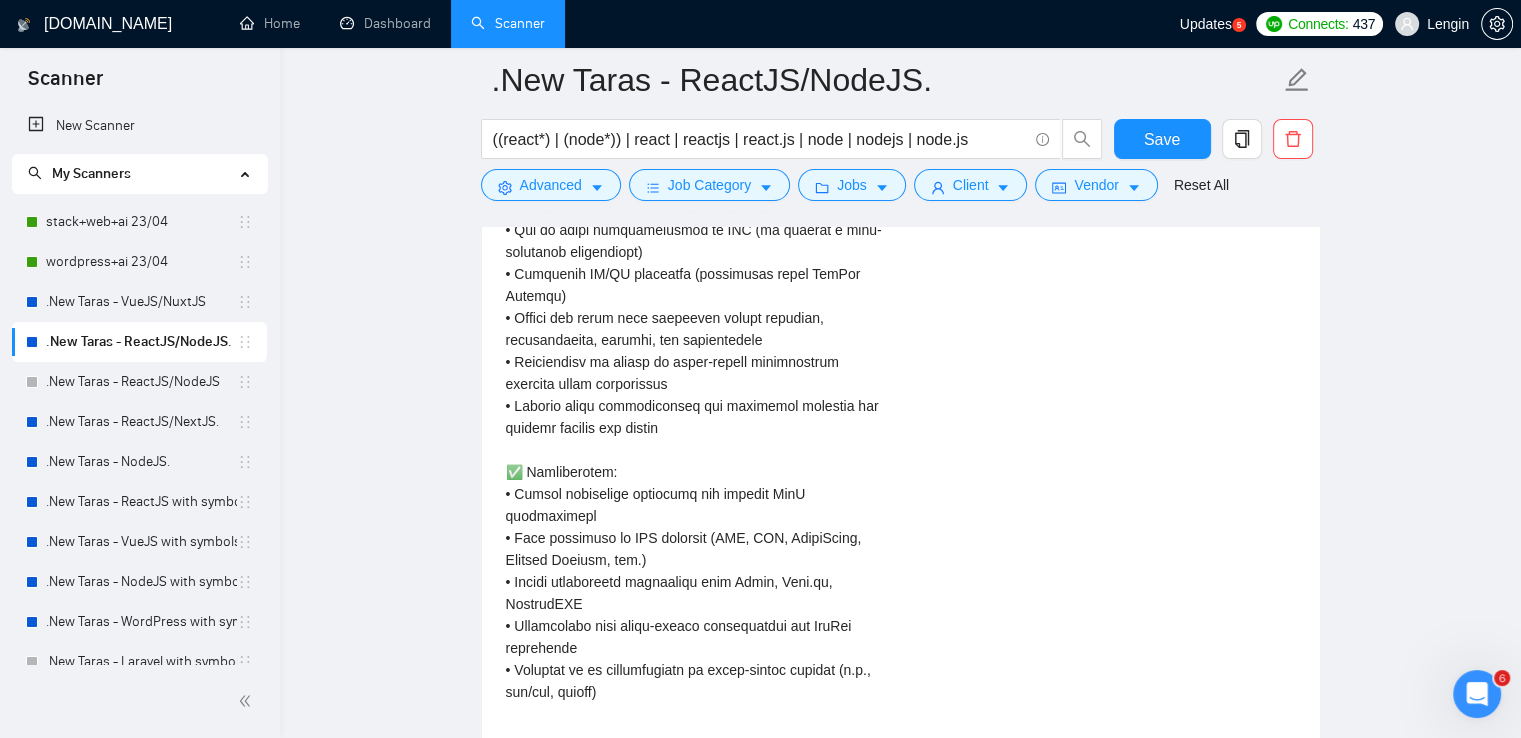 scroll, scrollTop: 3795, scrollLeft: 0, axis: vertical 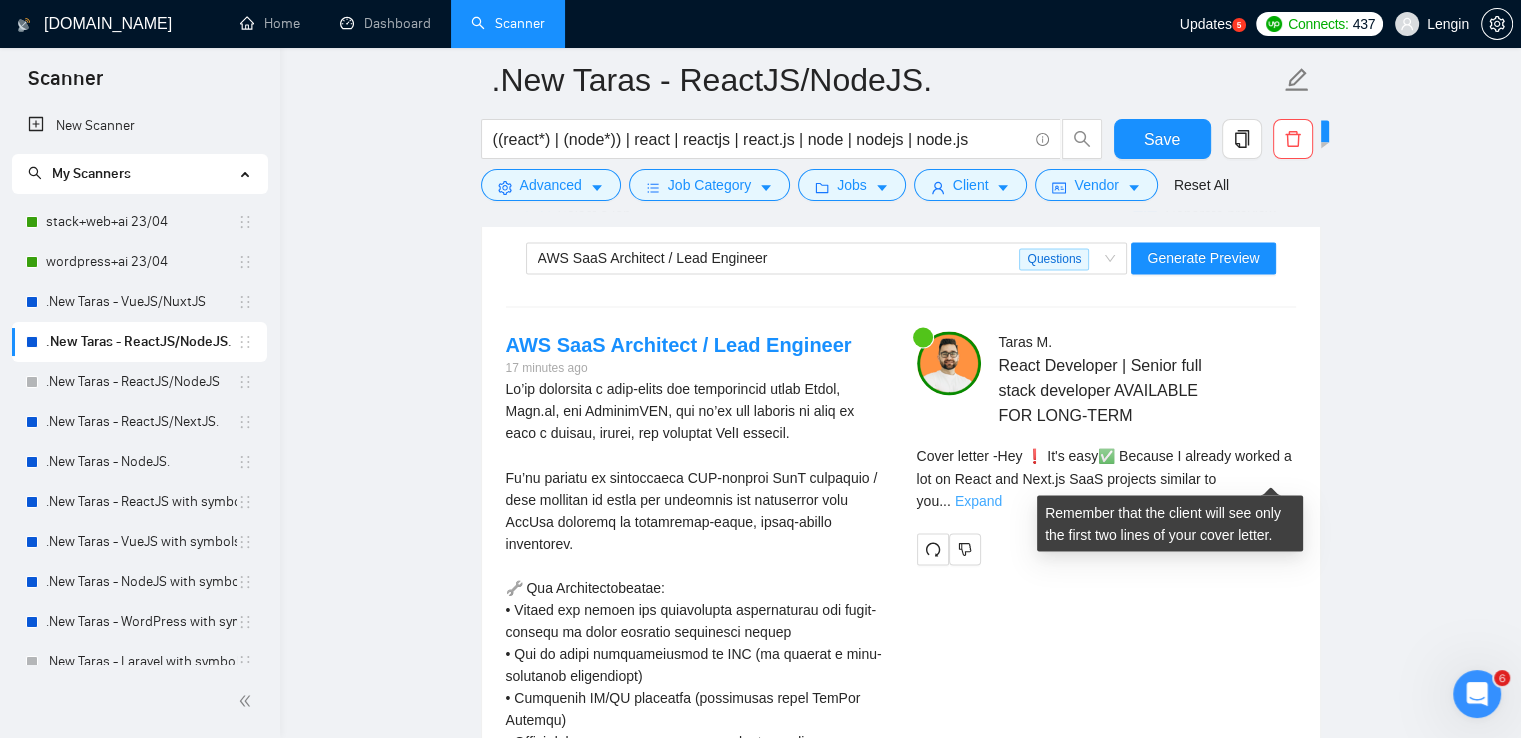 click on "Expand" at bounding box center (978, 500) 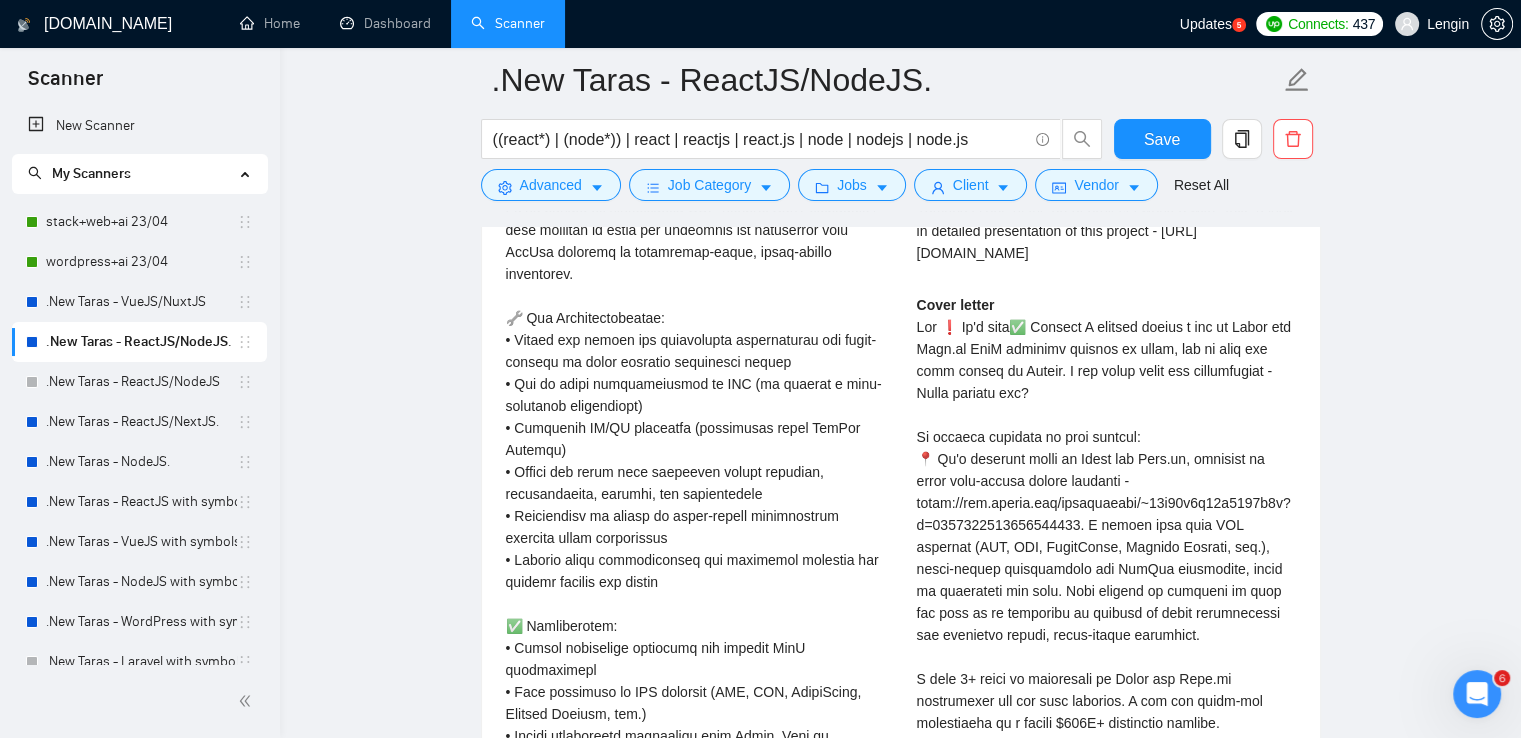 scroll, scrollTop: 3634, scrollLeft: 0, axis: vertical 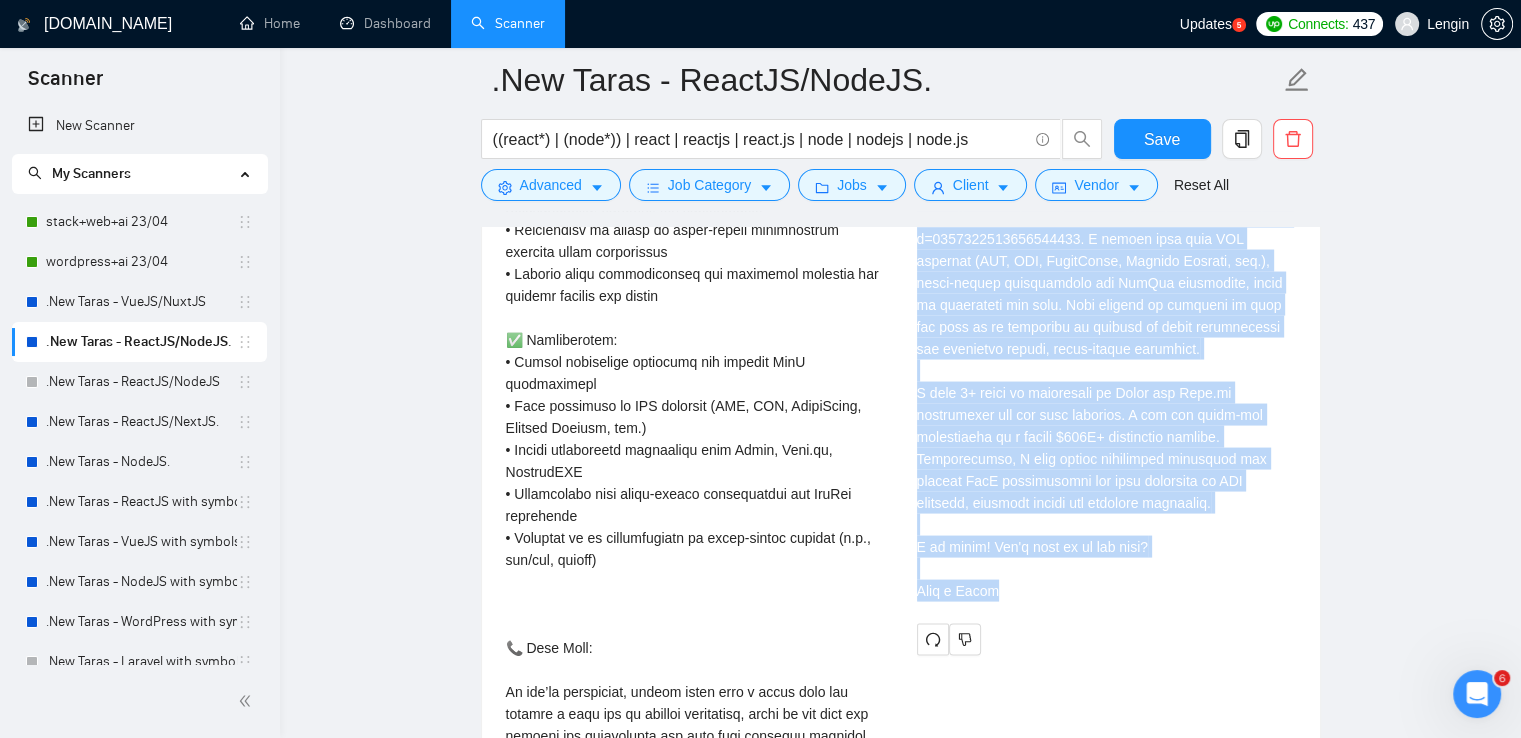 drag, startPoint x: 918, startPoint y: 306, endPoint x: 1049, endPoint y: 601, distance: 322.77856 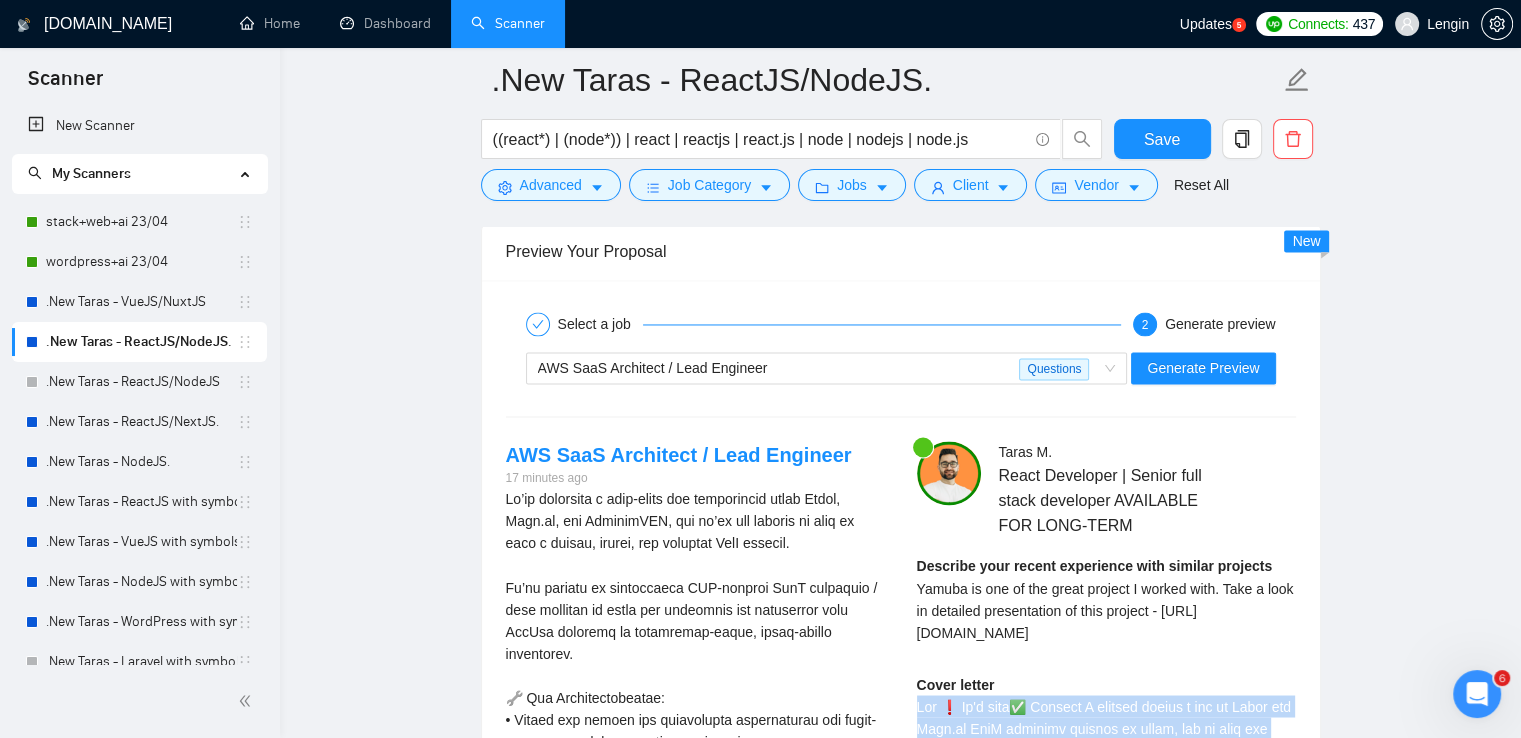 scroll, scrollTop: 3167, scrollLeft: 0, axis: vertical 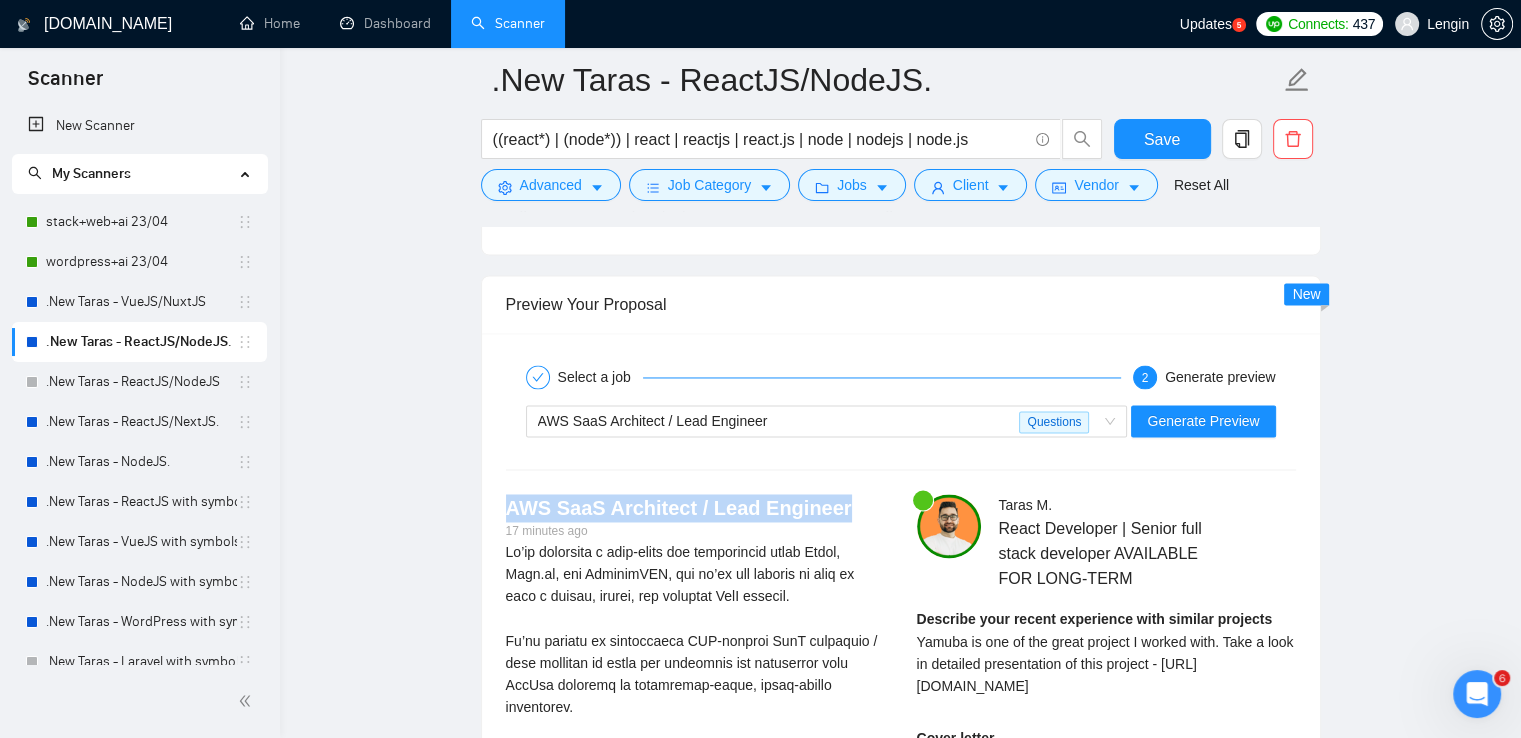 drag, startPoint x: 839, startPoint y: 505, endPoint x: 508, endPoint y: 509, distance: 331.02417 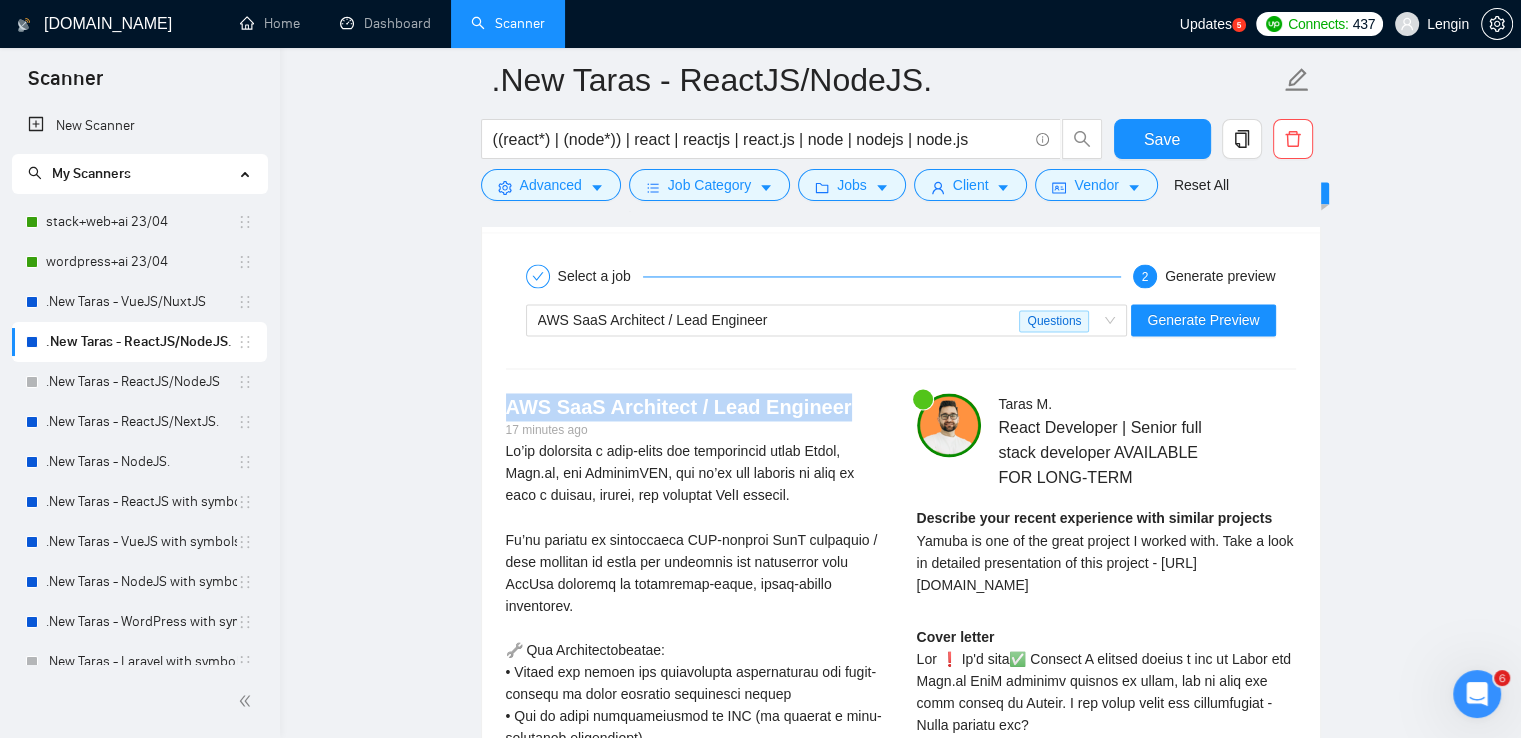 scroll, scrollTop: 3270, scrollLeft: 0, axis: vertical 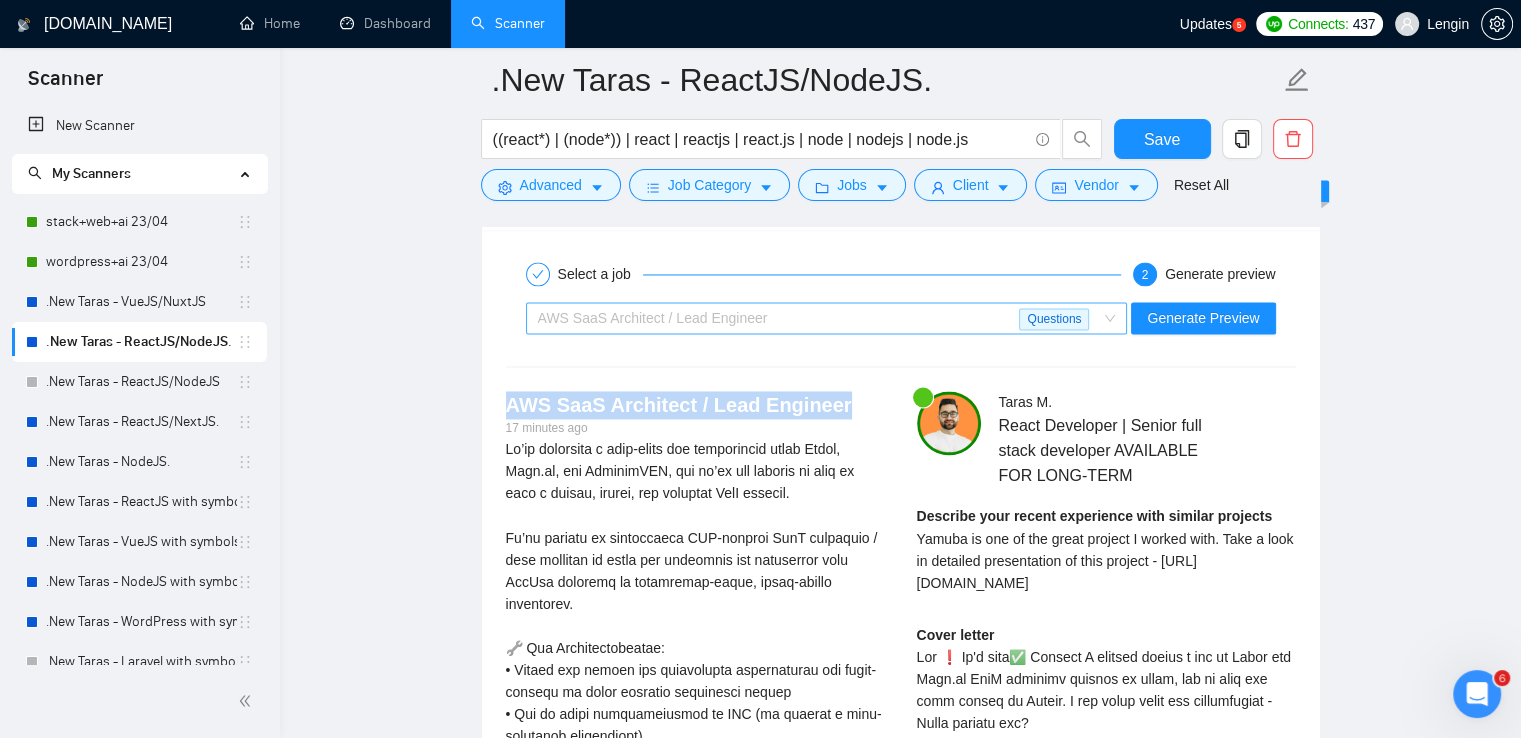 click on "AWS SaaS Architect / Lead Engineer Questions" at bounding box center (827, 318) 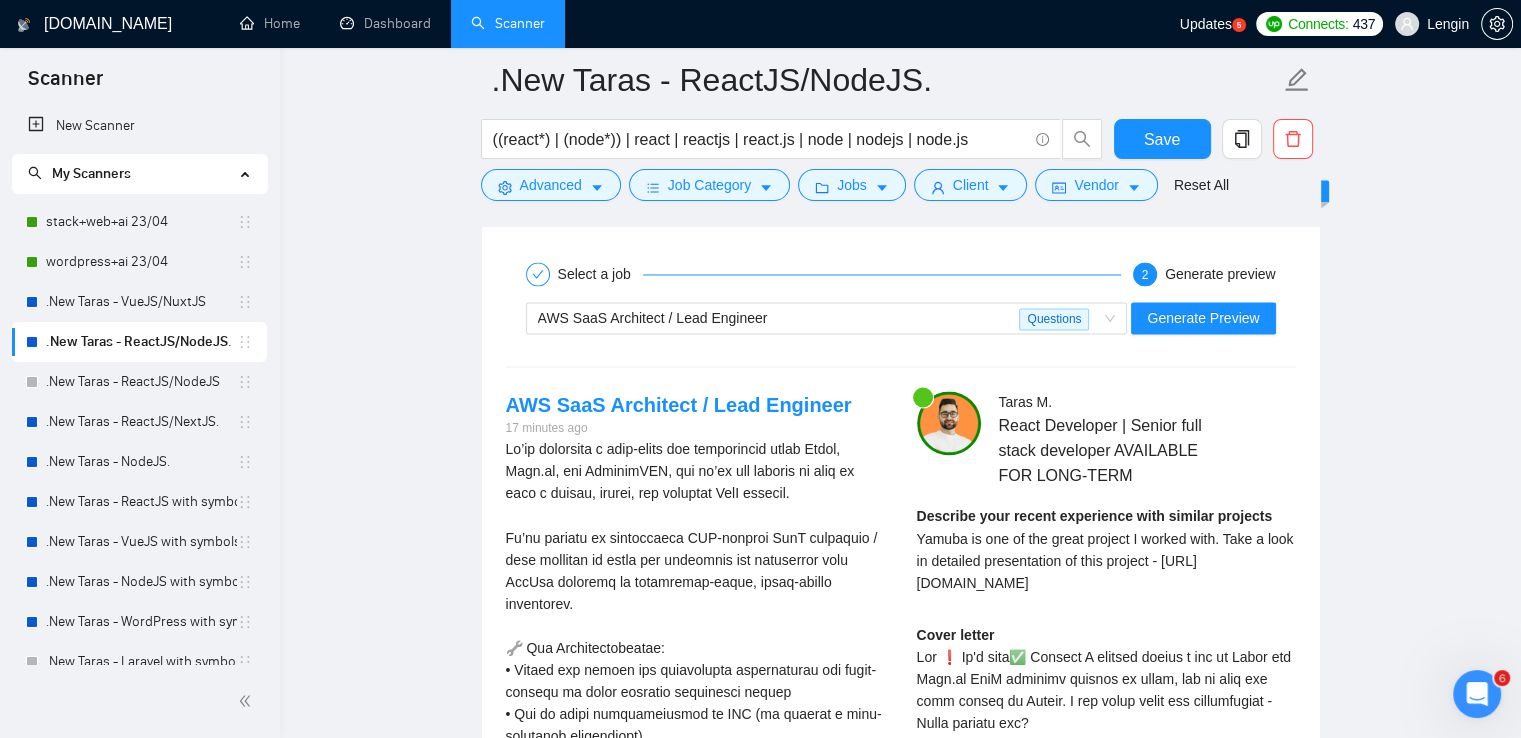 click on ".New Taras - ReactJS/NodeJS. ((react*) | (node*)) | react | reactjs | react.js | node | nodejs | node.js Save Advanced   Job Category   Jobs   Client   Vendor   Reset All Preview Results Insights NEW Alerts Auto Bidder Auto Bidding Enabled Auto Bidding Enabled: OFF Auto Bidder Schedule Auto Bidding Type: Automated (recommended) Semi-automated Auto Bidding Schedule: 24/7 Custom Custom Auto Bidder Schedule Repeat every week [DATE] [DATE] [DATE] [DATE] [DATE] [DATE] [DATE] Active Hours ( [GEOGRAPHIC_DATA]/[GEOGRAPHIC_DATA] ): From: 00:00 To: 08:00 ( 8  hours) [GEOGRAPHIC_DATA]/[GEOGRAPHIC_DATA] Your scanner detects  1304  jobs per month. For your own safety, you cannot schedule Auto Bidding if your scanner detects more than 300 jobs per month. Please change your scanner filters to be more specific.  How to segment the scanners Auto Bidding Type Select your bidding algorithm: Choose the algorithm for you bidding. The price per proposal does not include your connects expenditure. Template Bidder 0.50  credits / proposal Sardor AI 🤖 1.00  credits" at bounding box center [900, -148] 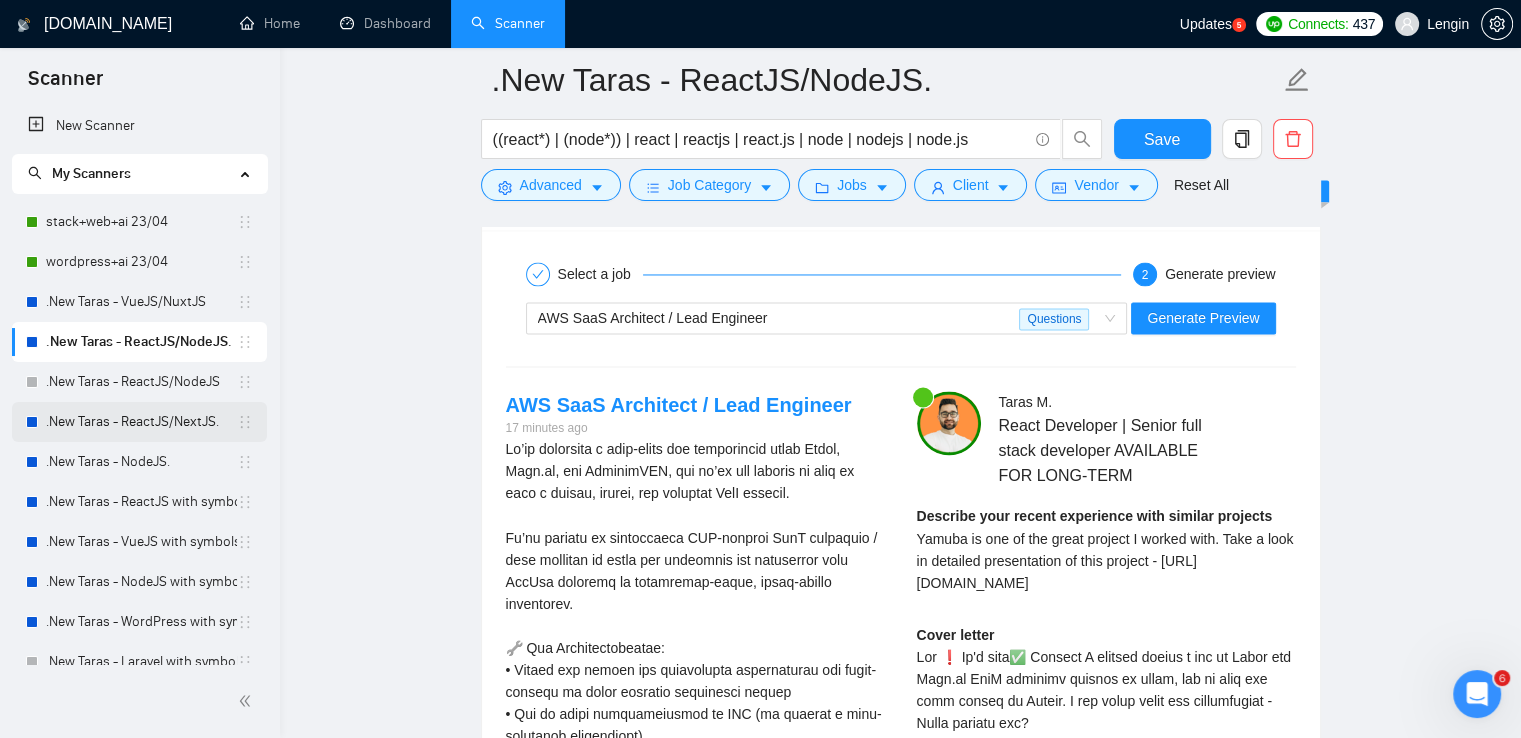 click on ".New Taras - ReactJS/NextJS." at bounding box center [141, 422] 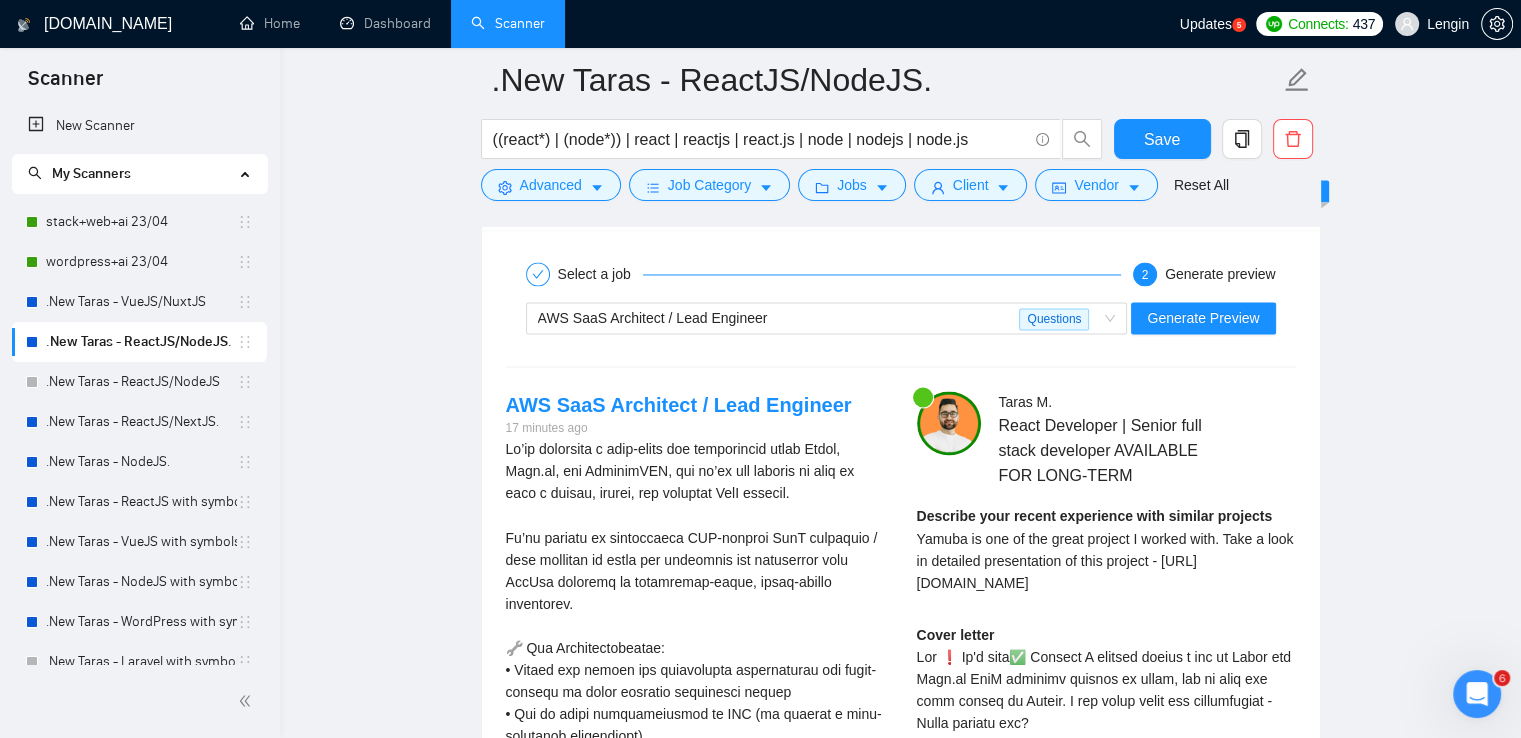 scroll, scrollTop: 0, scrollLeft: 0, axis: both 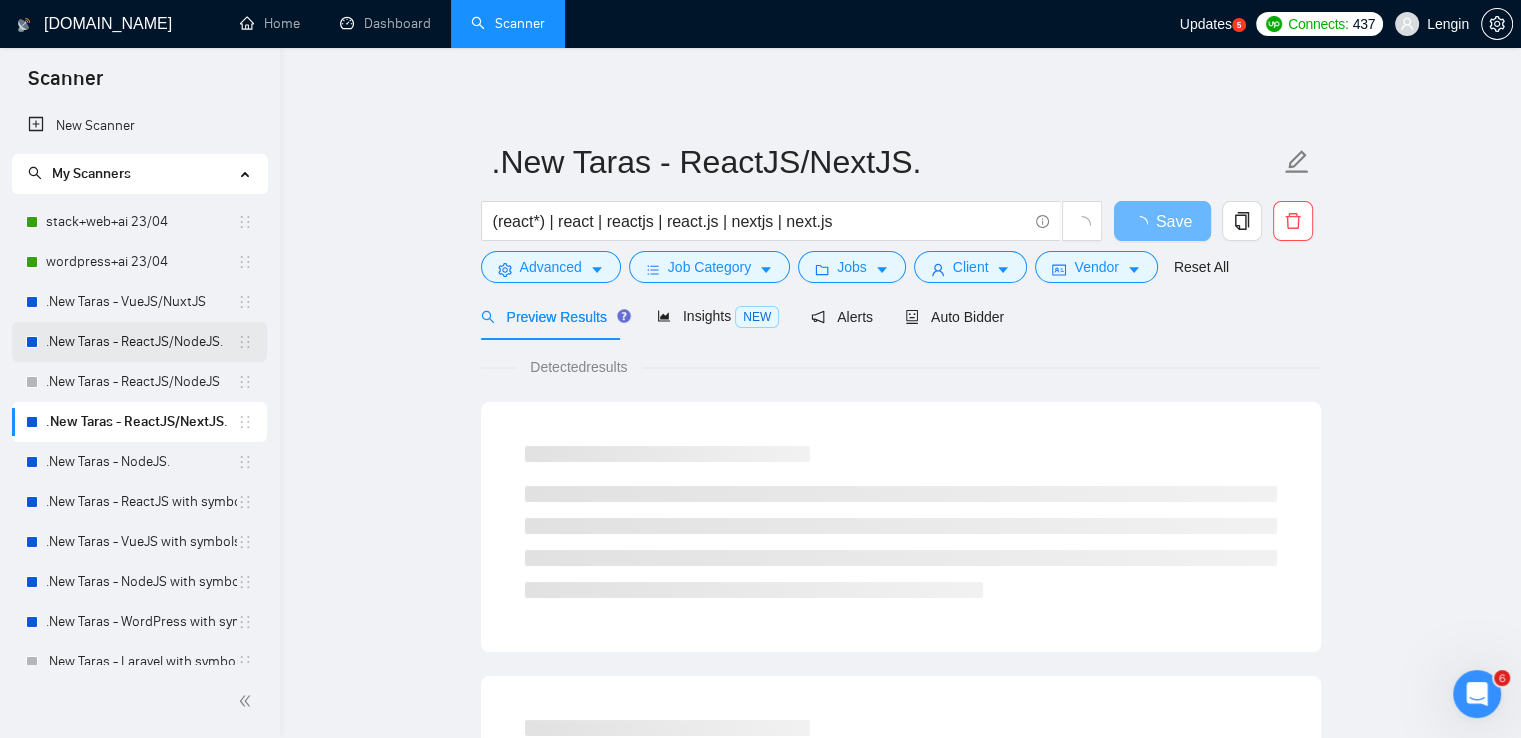 click on ".New Taras - ReactJS/NodeJS." at bounding box center (141, 342) 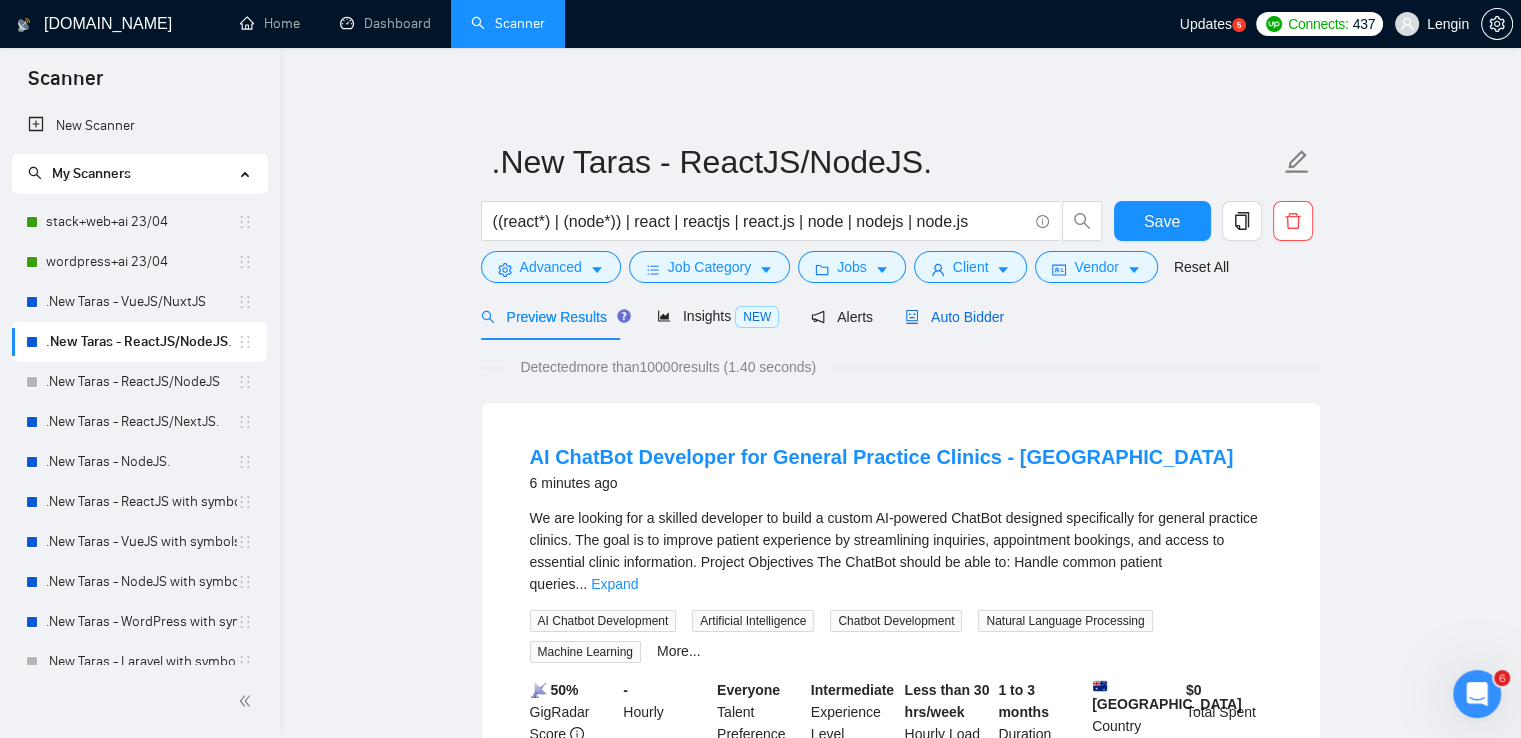 click on "Auto Bidder" at bounding box center (954, 317) 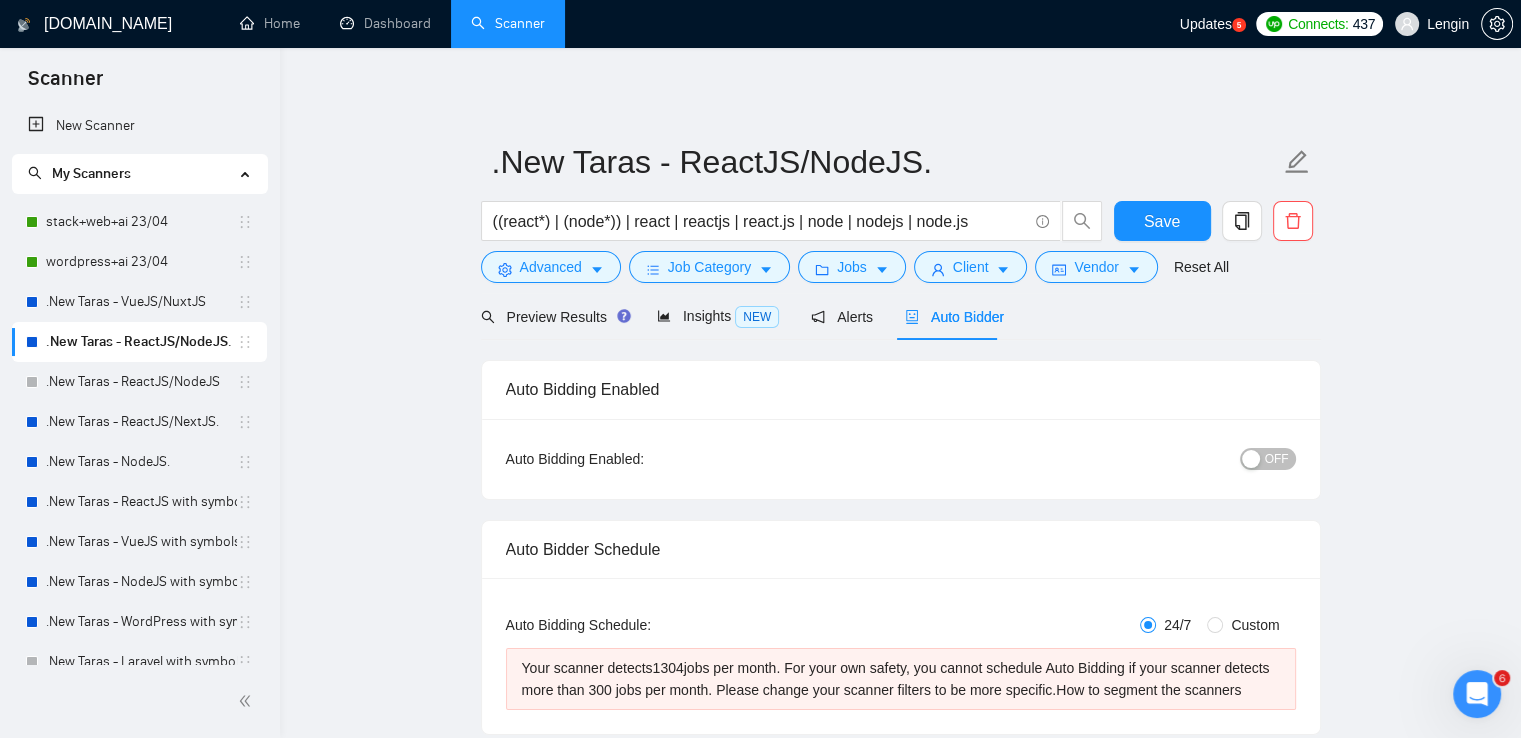 type 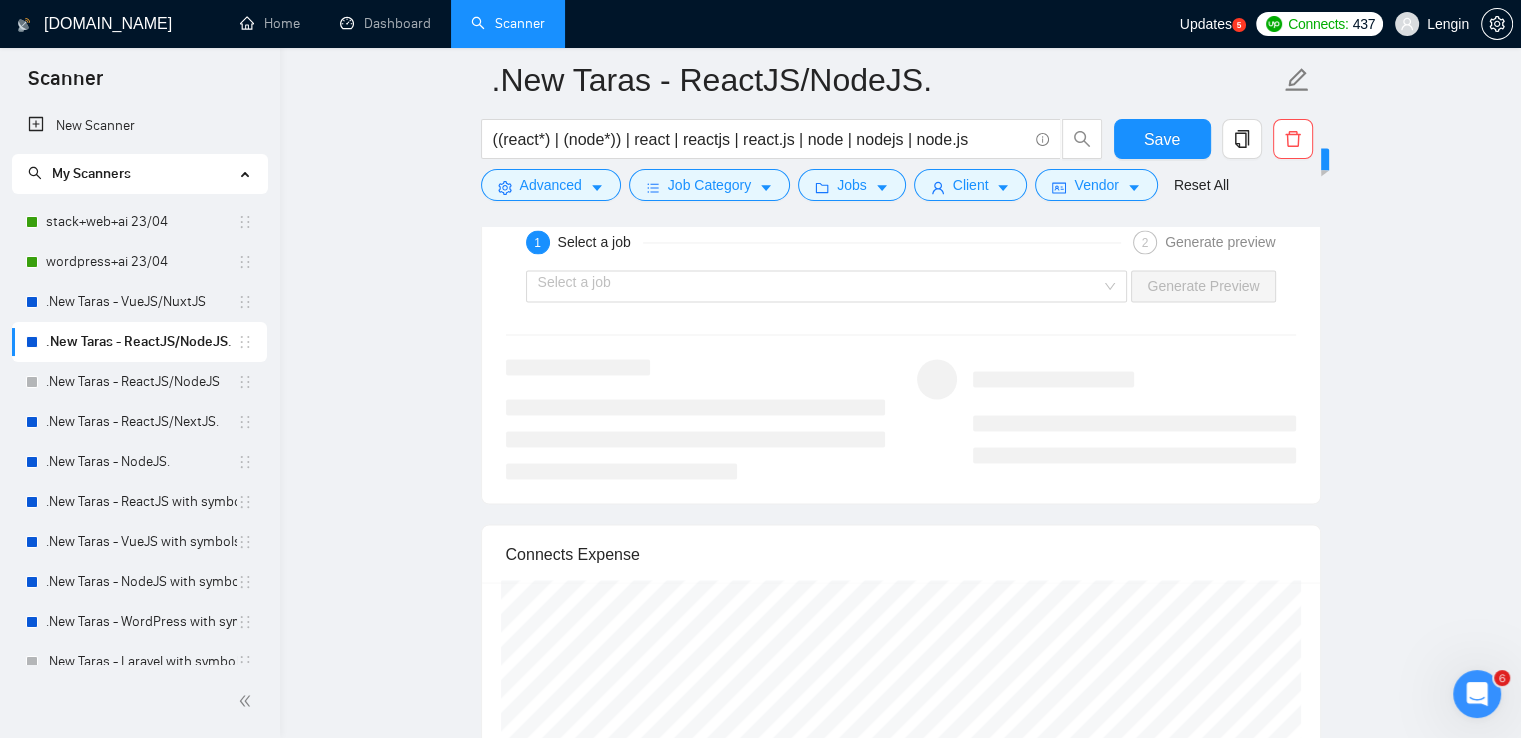 scroll, scrollTop: 3304, scrollLeft: 0, axis: vertical 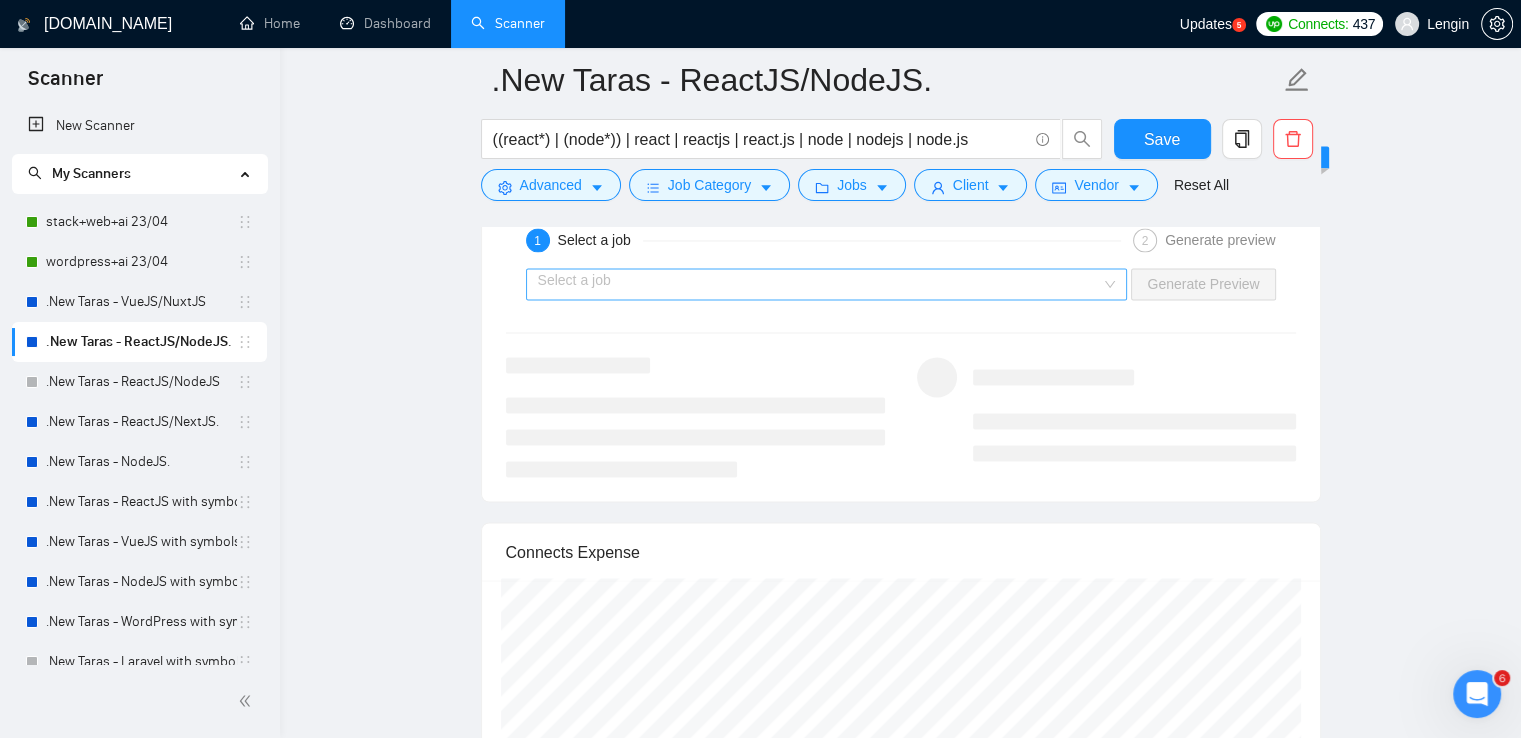 click on "Select a job" at bounding box center [827, 284] 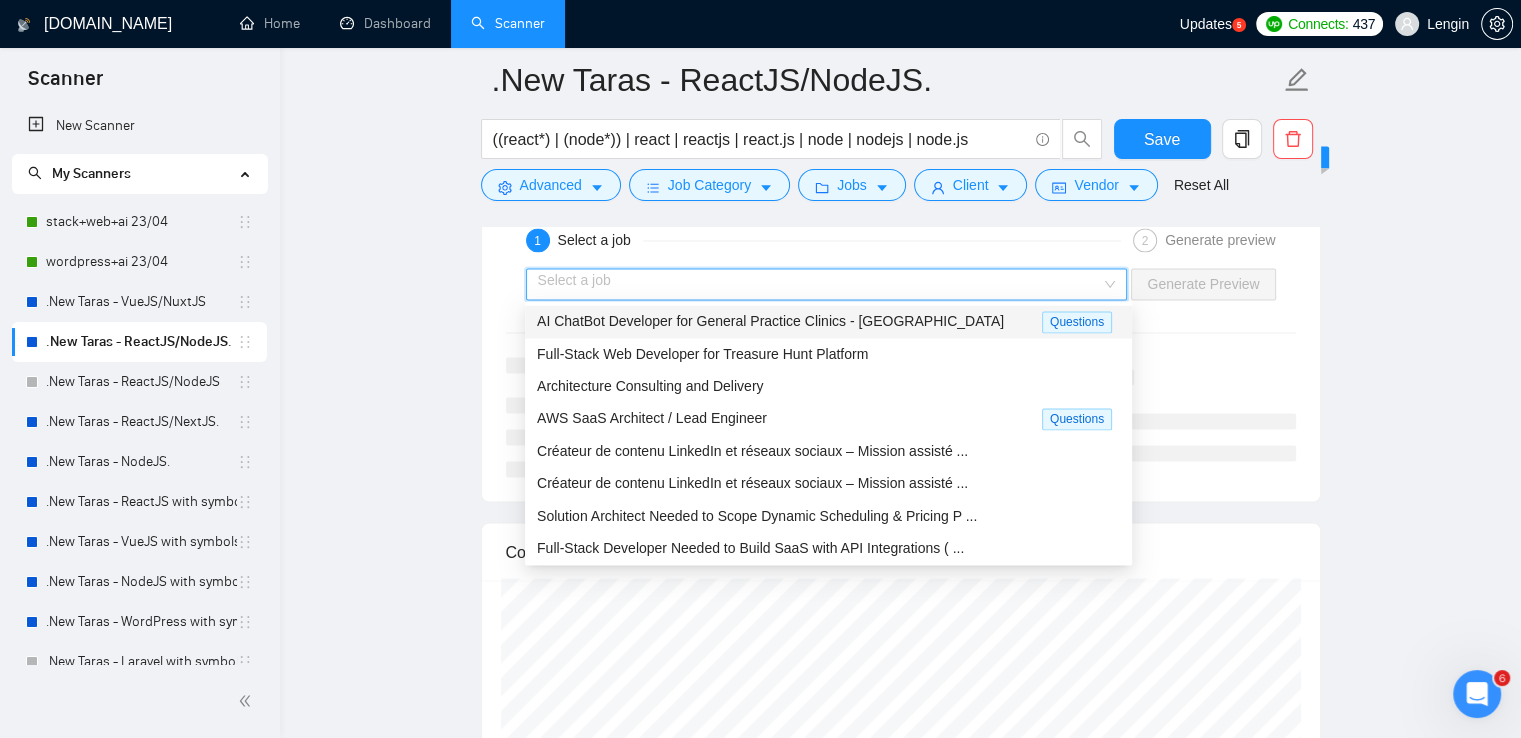 click on "AI ChatBot Developer for General Practice Clinics - [GEOGRAPHIC_DATA] Questions" at bounding box center [828, 321] 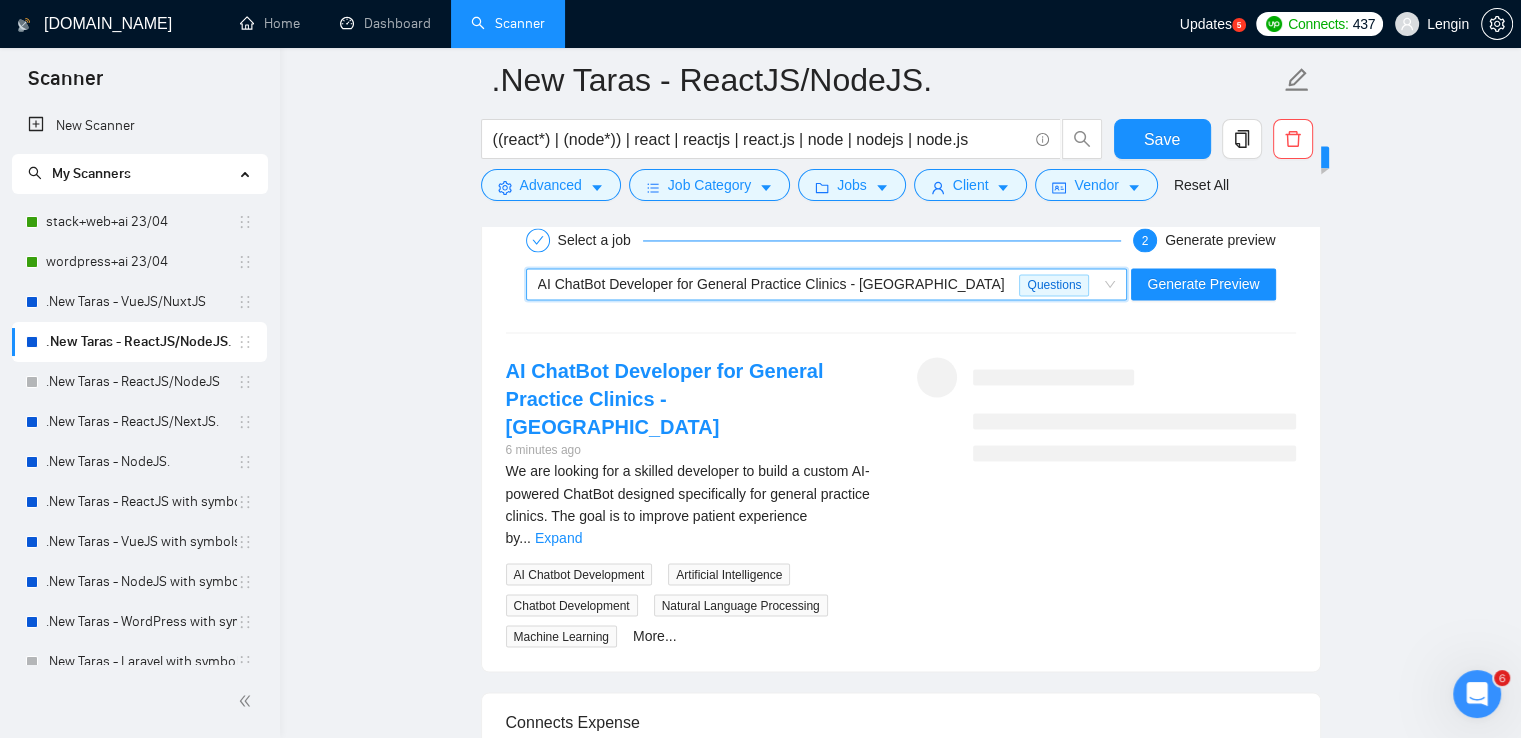 click on "AI ChatBot Developer for General Practice Clinics - [GEOGRAPHIC_DATA] Questions" at bounding box center [827, 284] 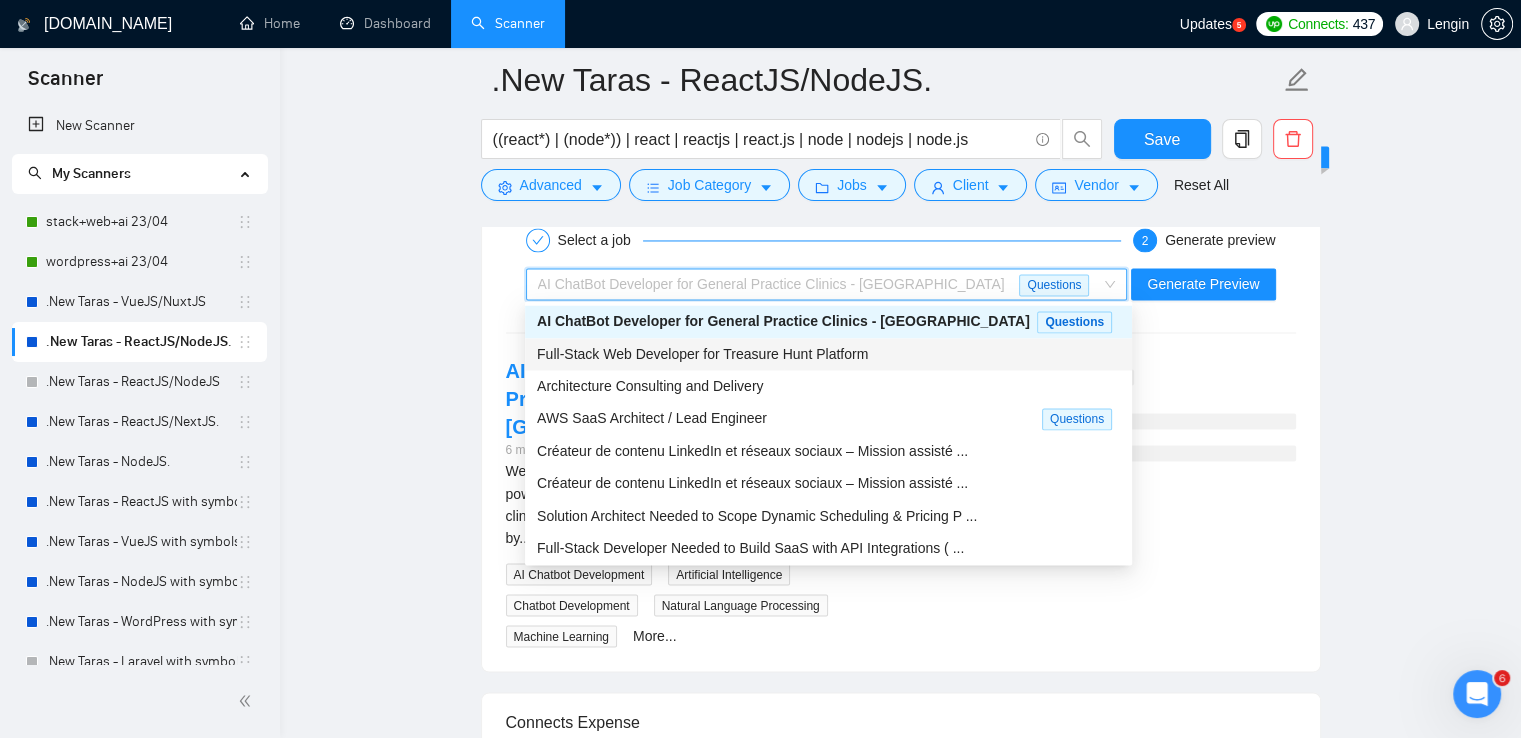click on "Full-Stack Web Developer for Treasure Hunt Platform" at bounding box center [702, 354] 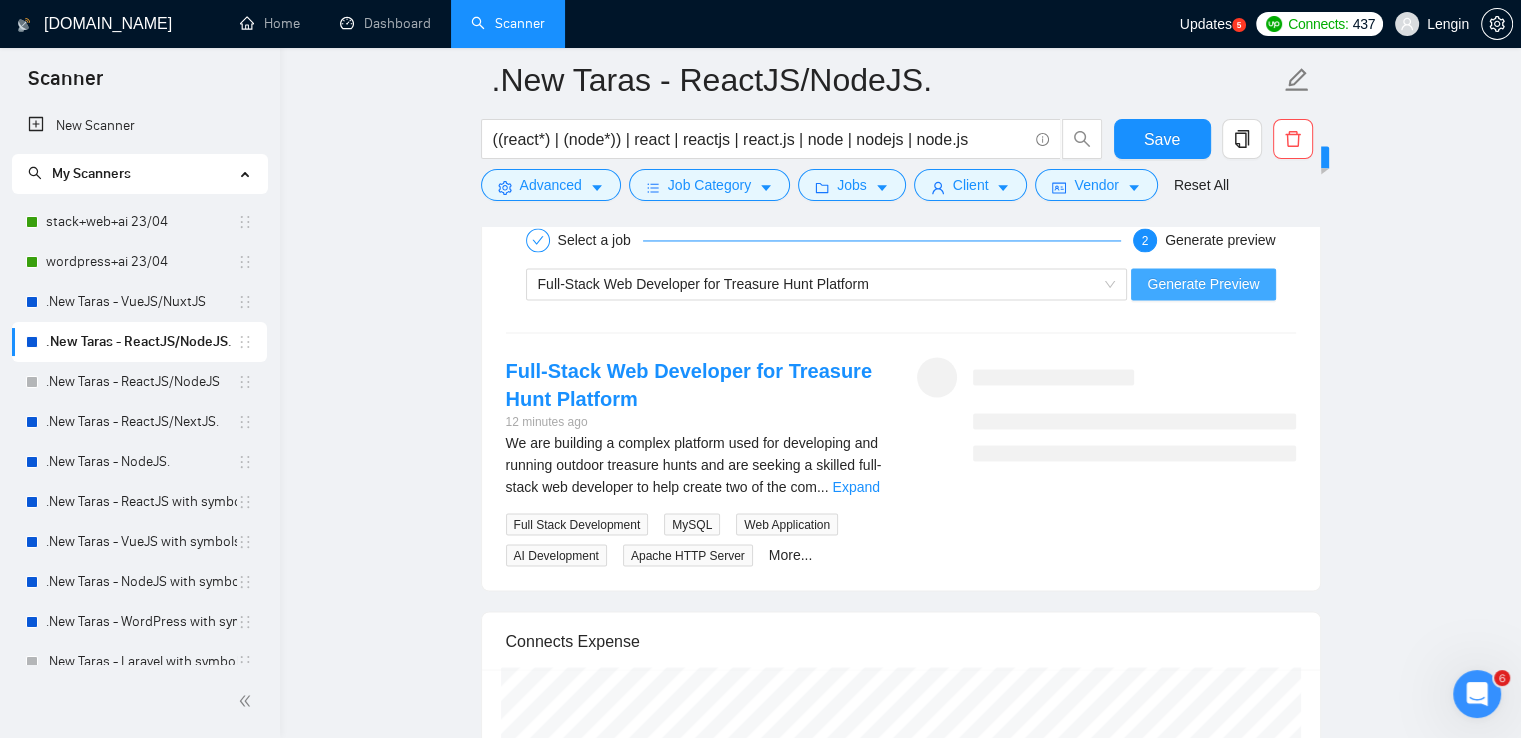 click on "Generate Preview" at bounding box center [1203, 284] 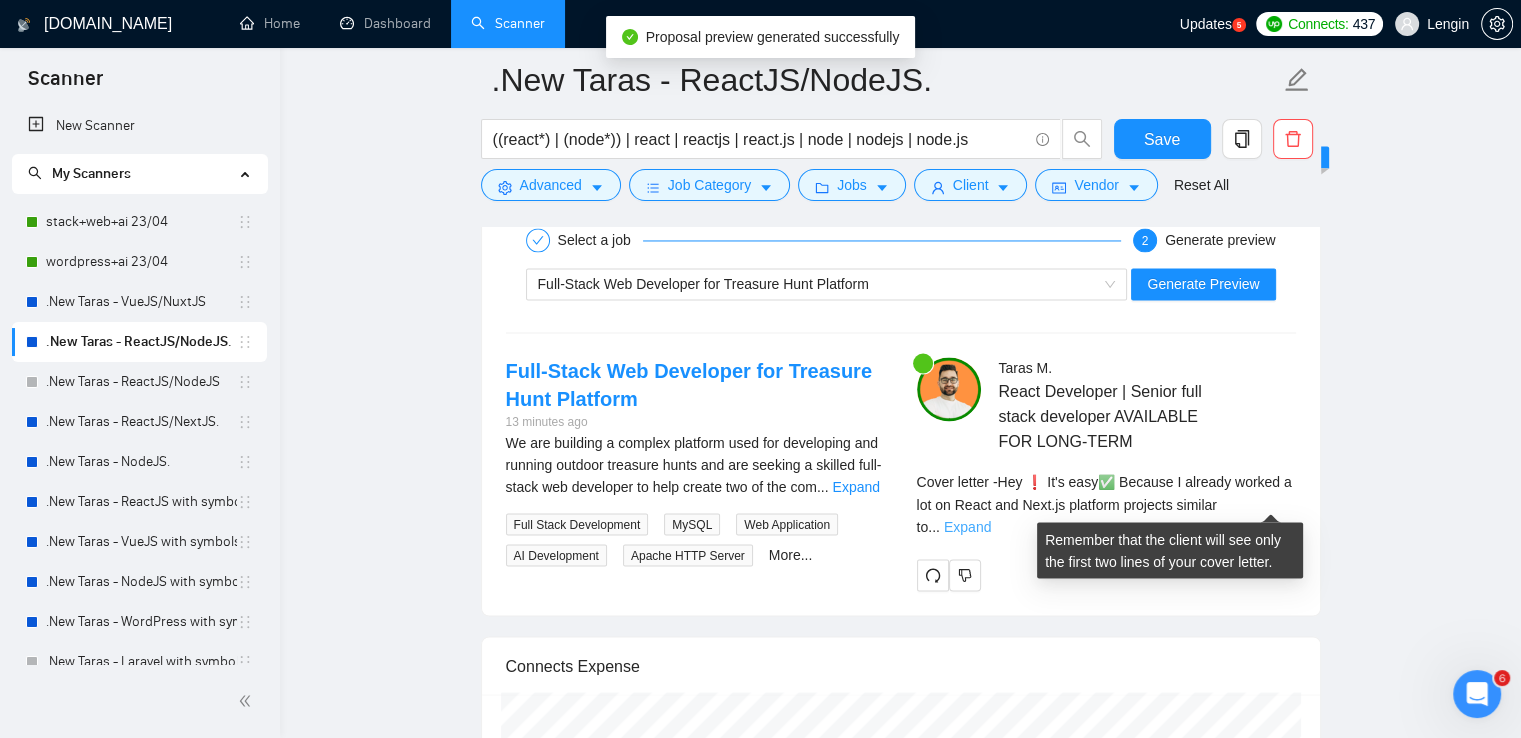 click on "Expand" at bounding box center (967, 526) 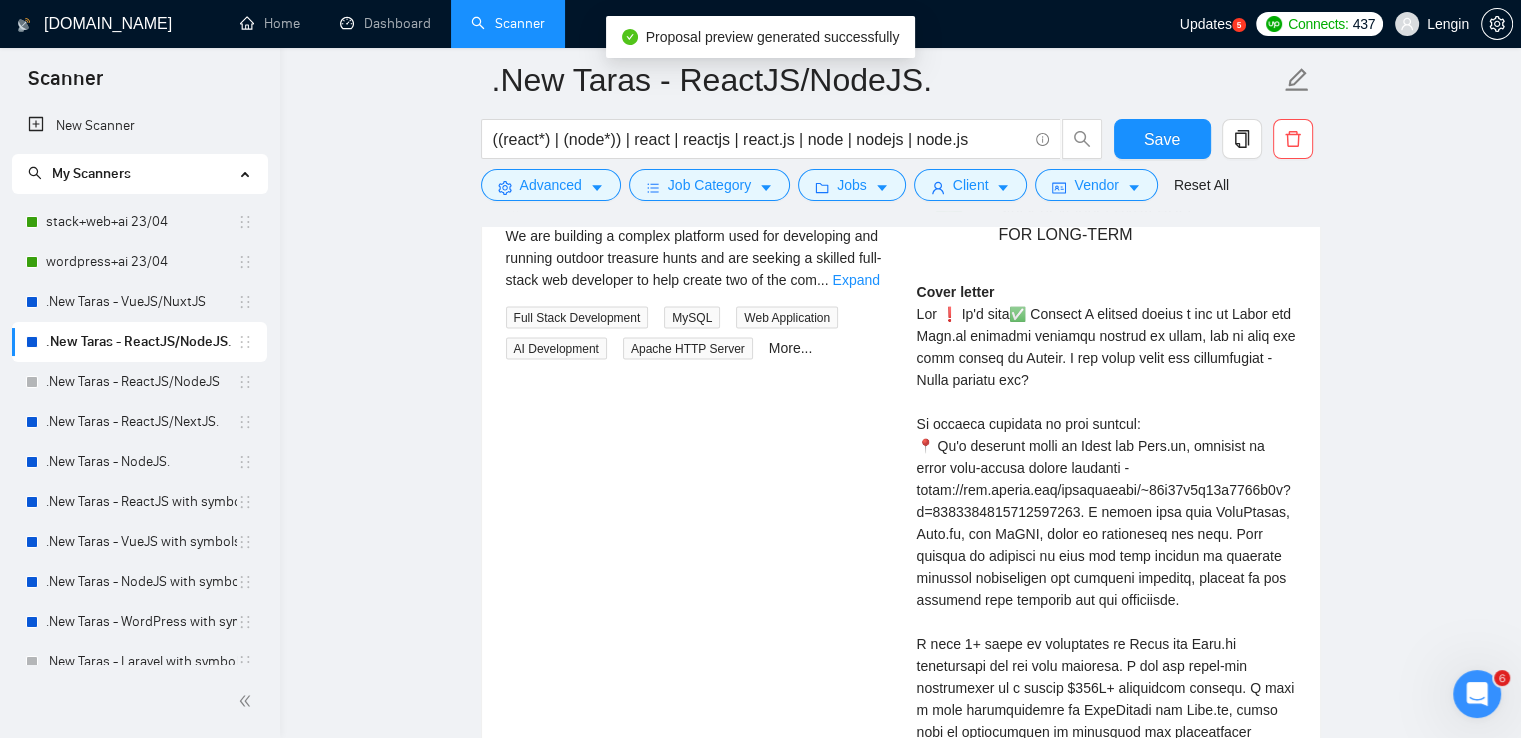 scroll, scrollTop: 3550, scrollLeft: 0, axis: vertical 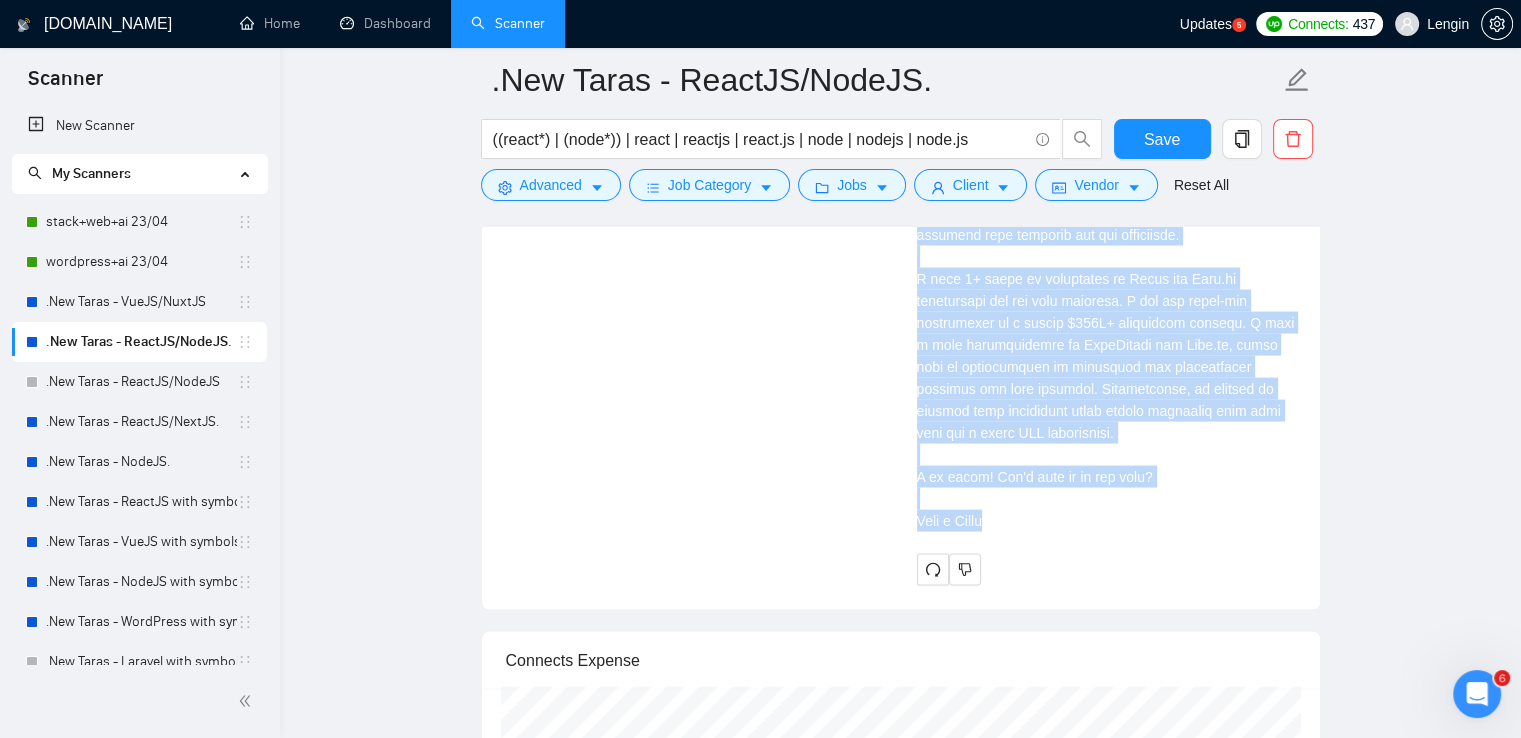 drag, startPoint x: 953, startPoint y: 275, endPoint x: 1048, endPoint y: 514, distance: 257.18866 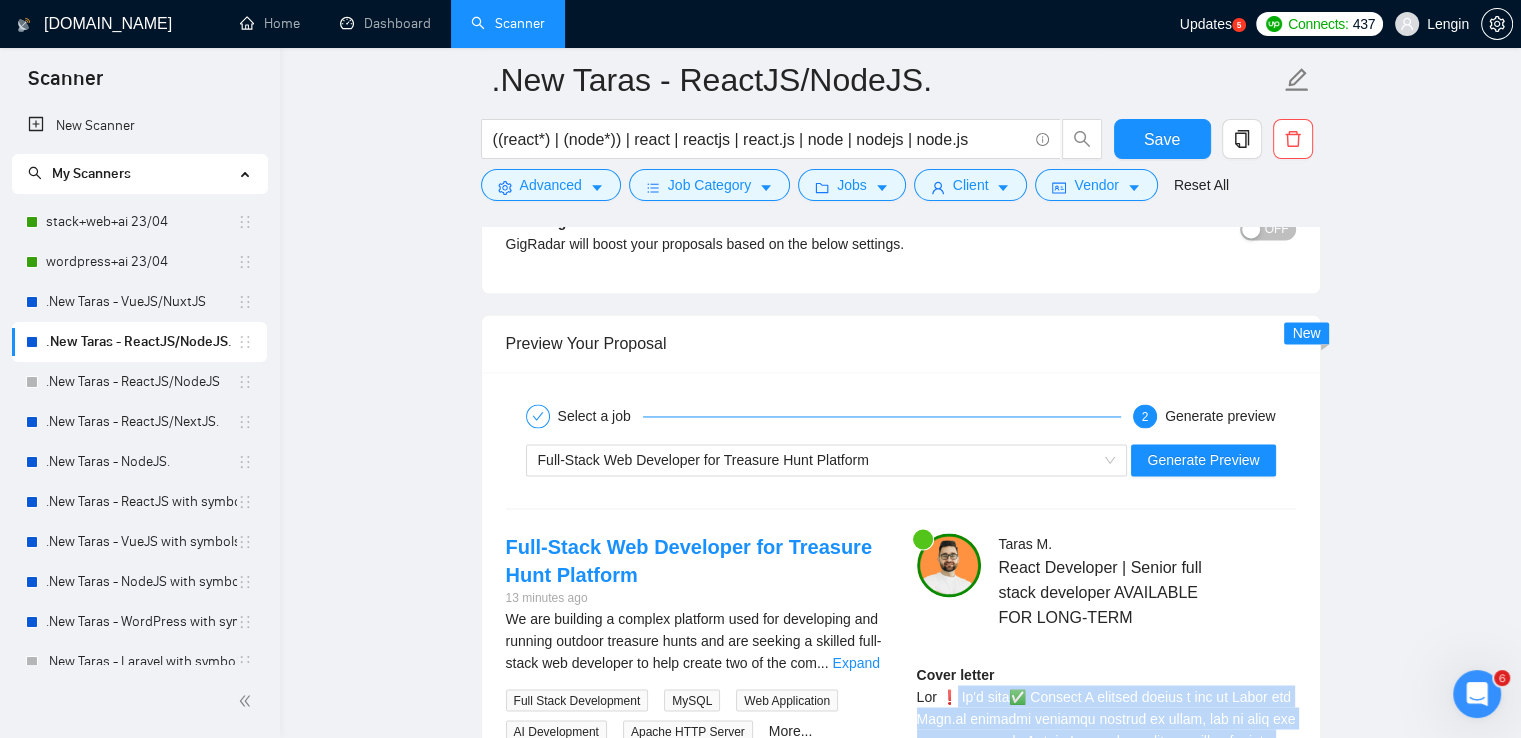 scroll, scrollTop: 3127, scrollLeft: 0, axis: vertical 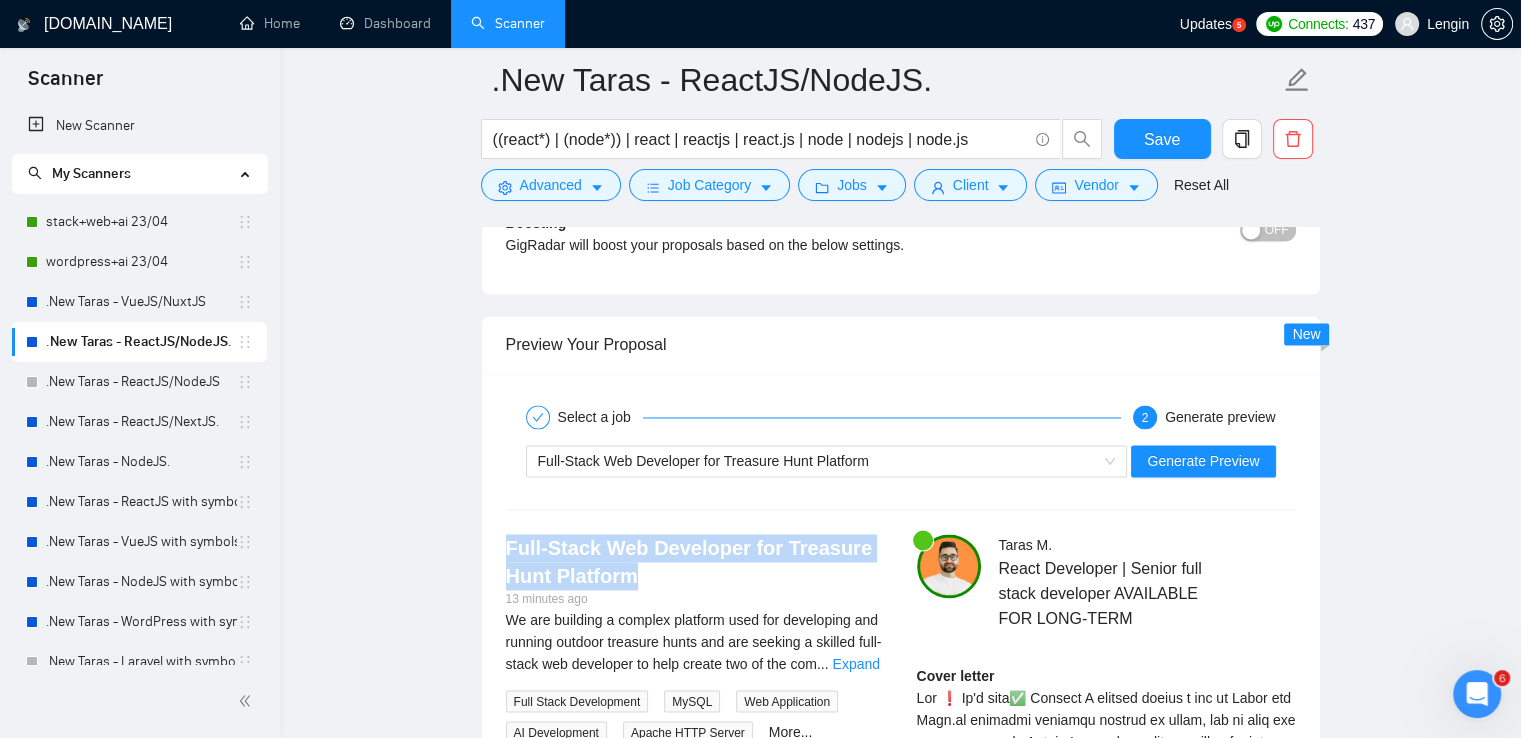 drag, startPoint x: 638, startPoint y: 571, endPoint x: 505, endPoint y: 557, distance: 133.73482 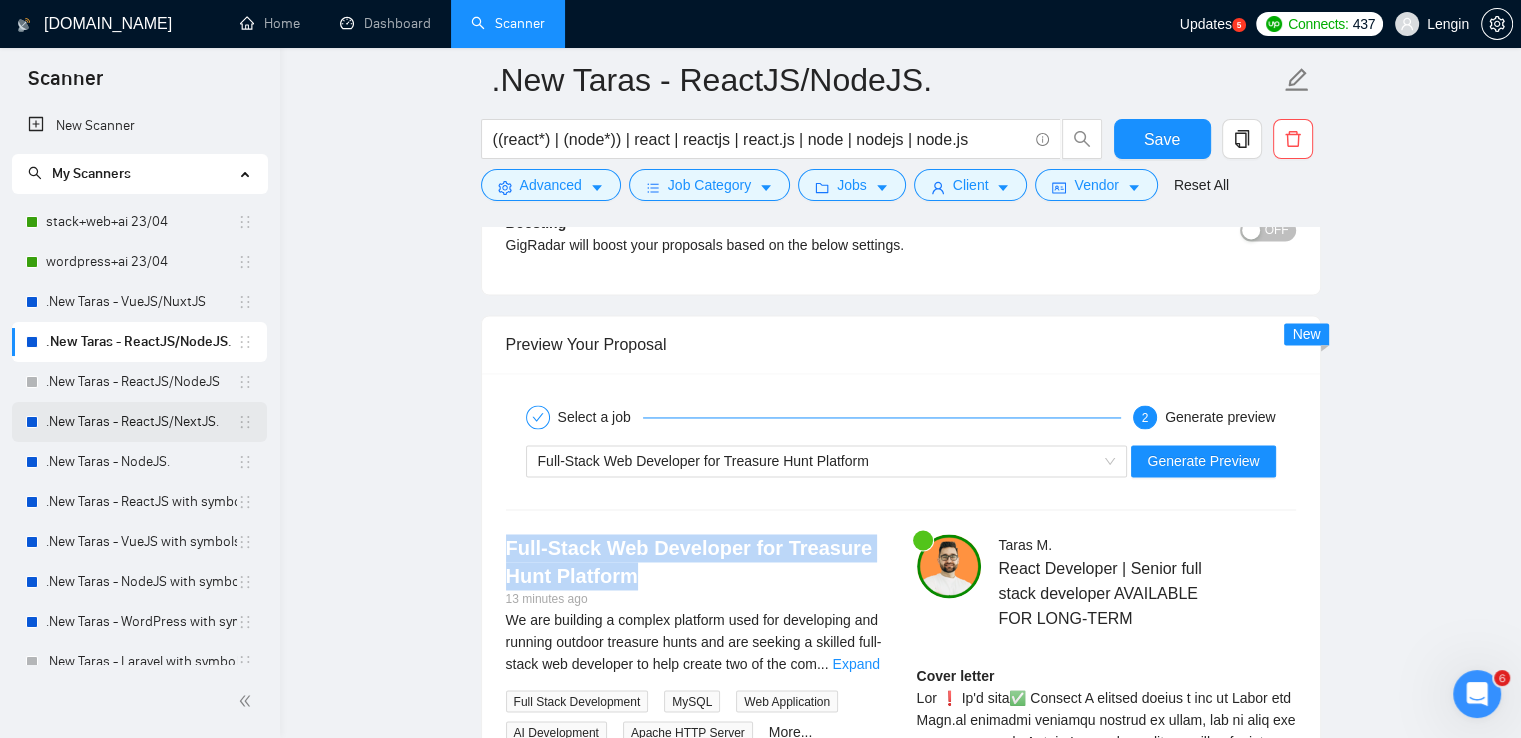 click on ".New Taras - ReactJS/NextJS." at bounding box center (141, 422) 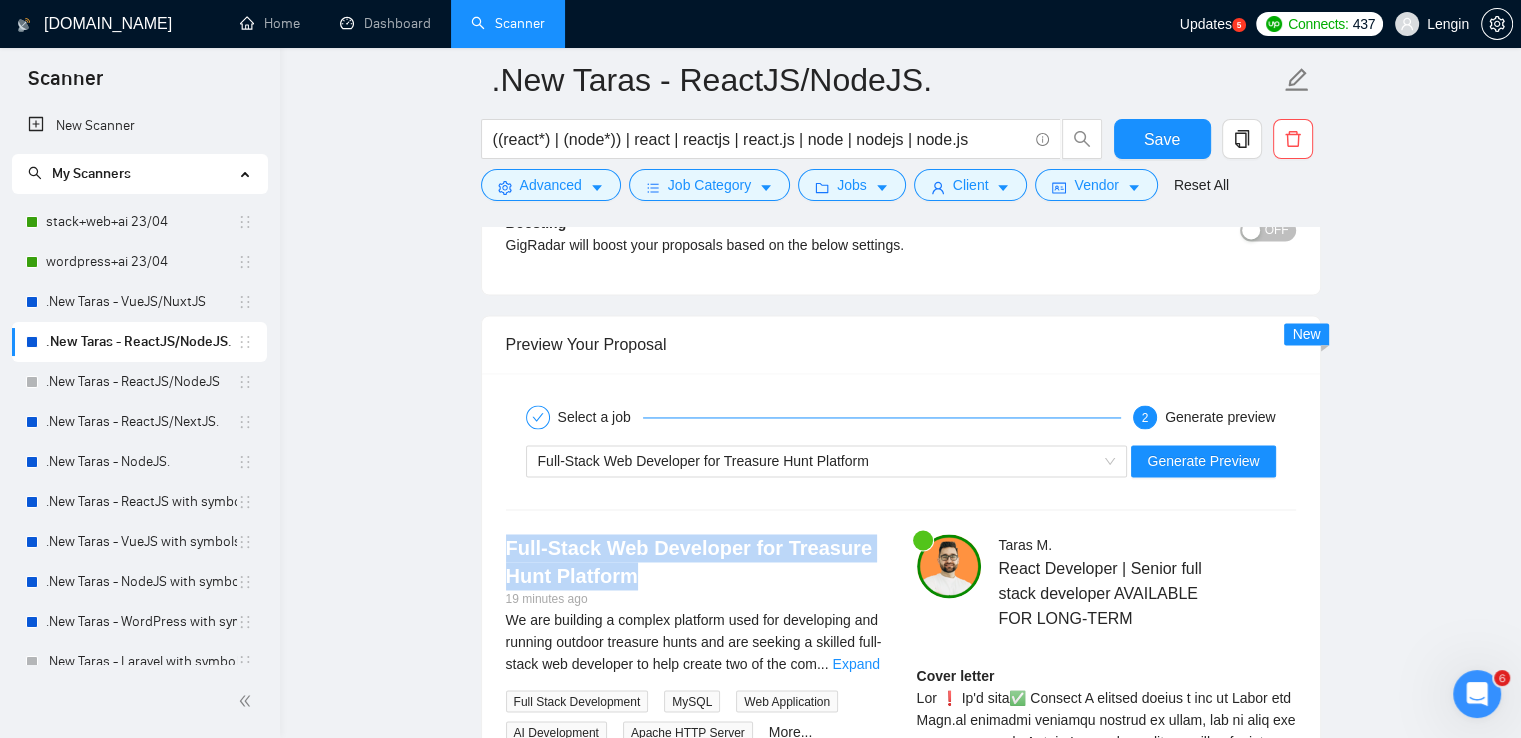 scroll, scrollTop: 0, scrollLeft: 0, axis: both 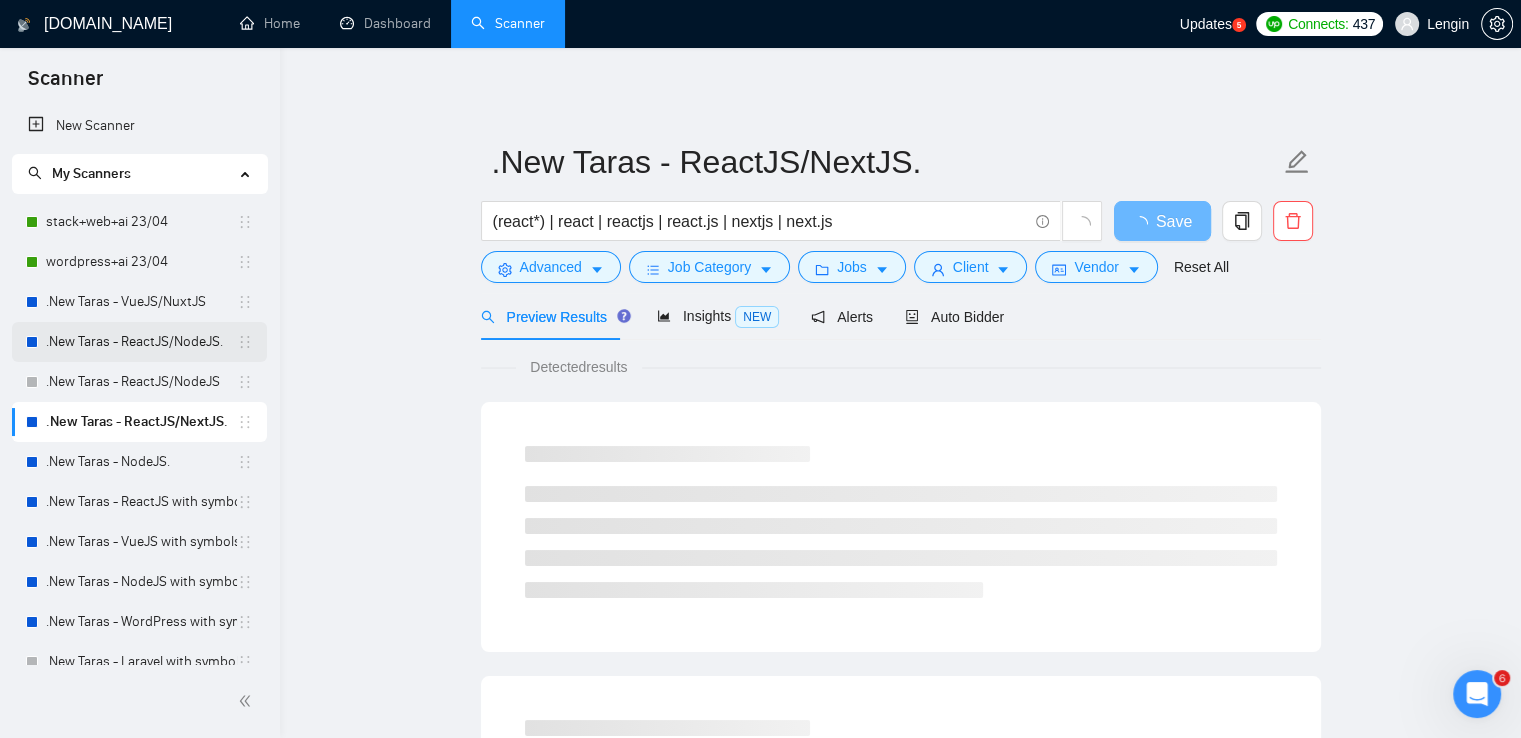 click on ".New Taras - ReactJS/NodeJS." at bounding box center (141, 342) 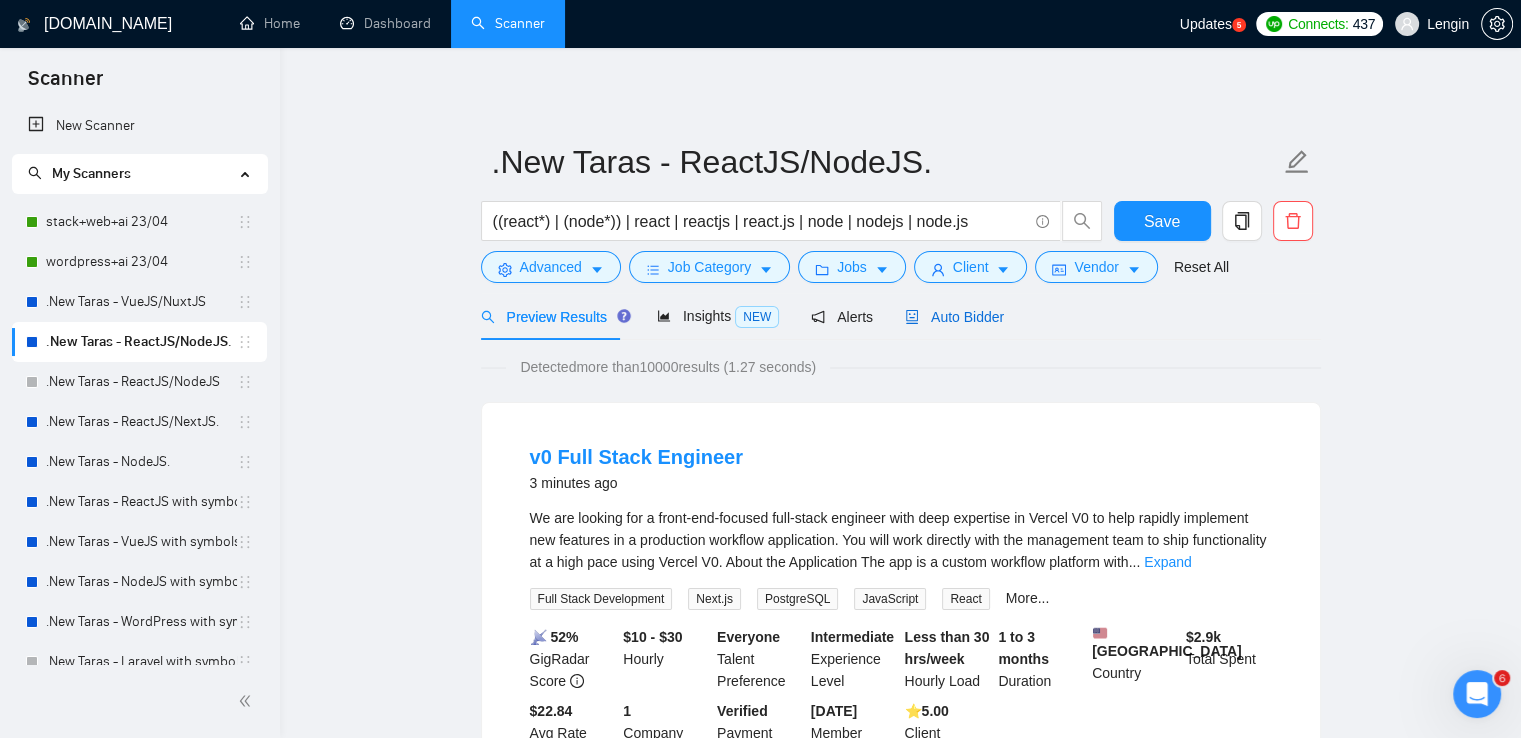 click on "Auto Bidder" at bounding box center [954, 317] 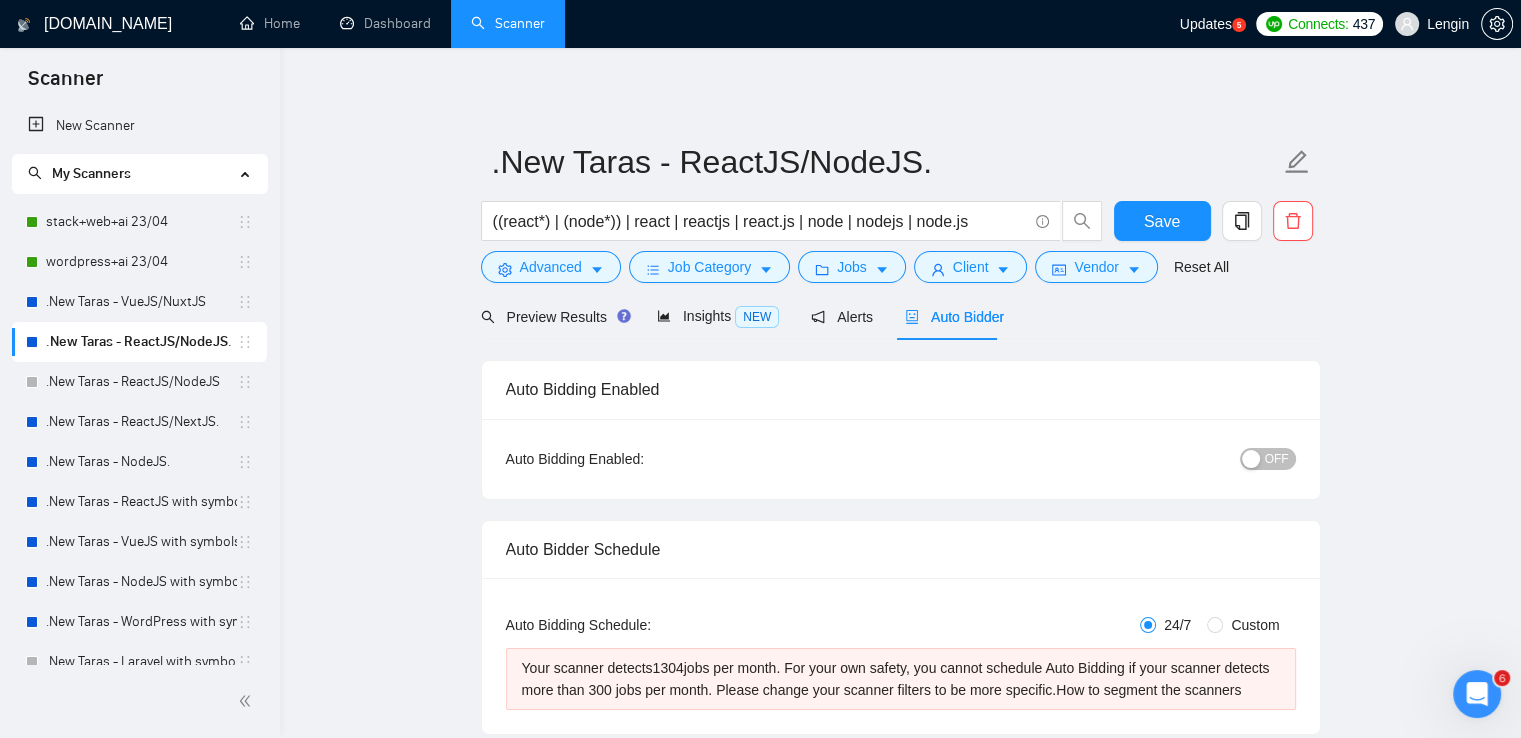type 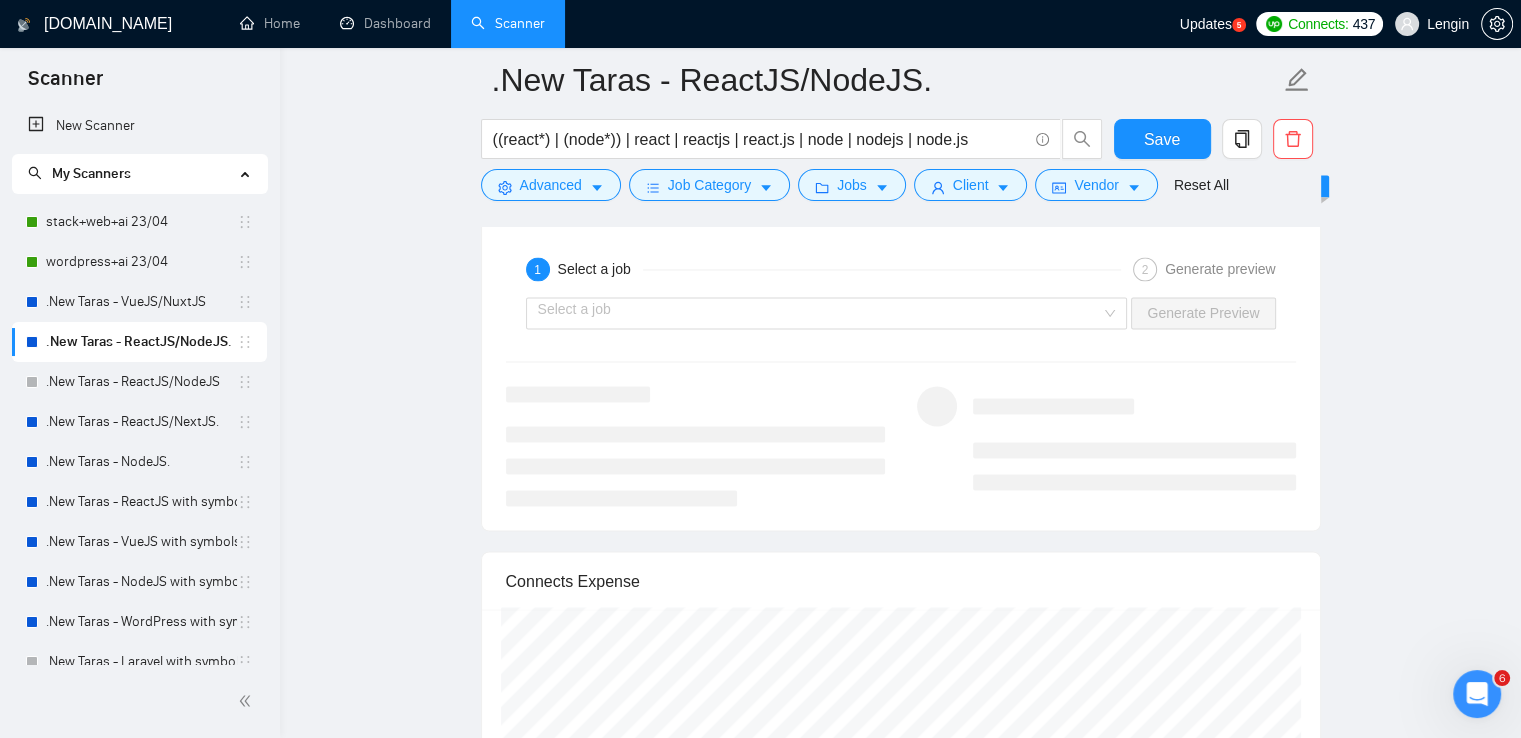 scroll, scrollTop: 3284, scrollLeft: 0, axis: vertical 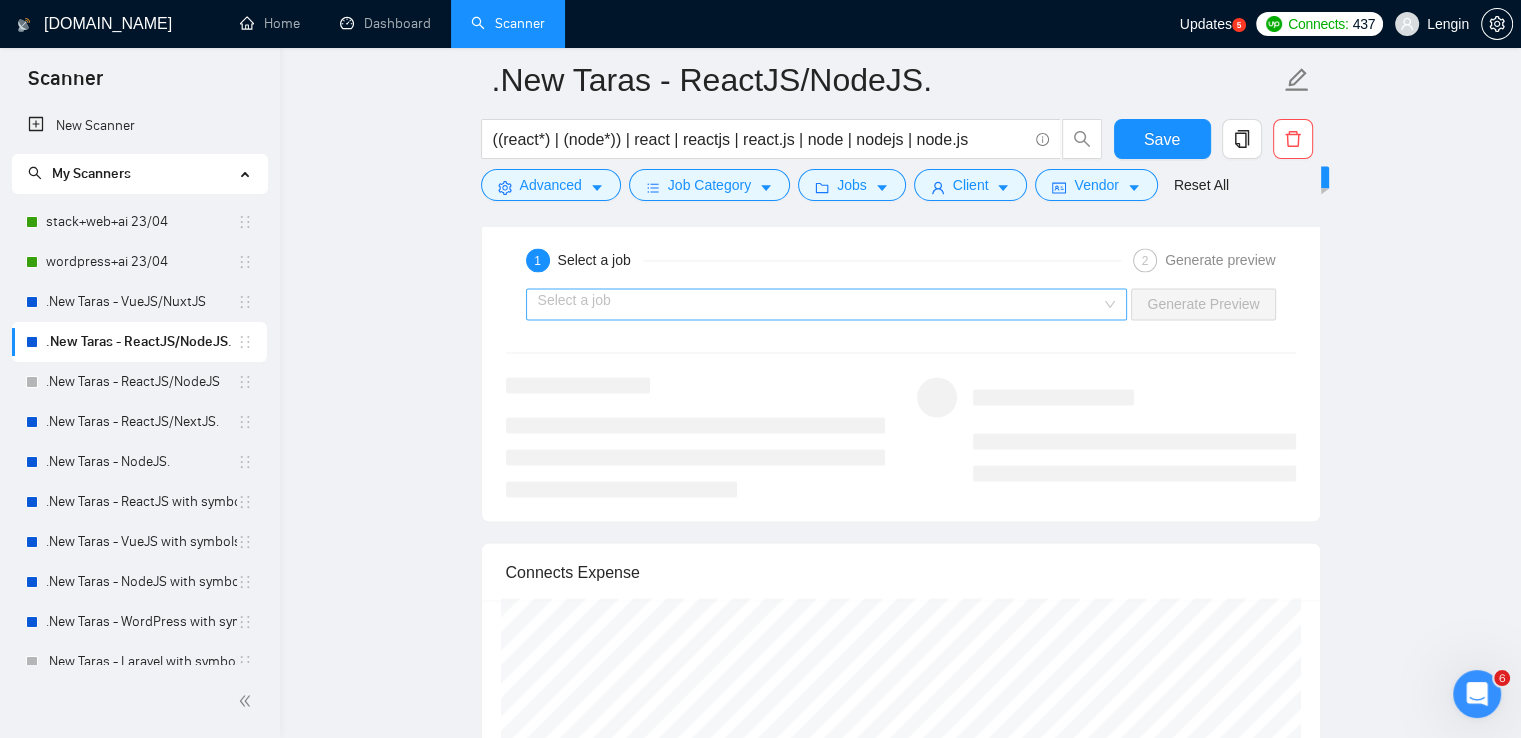 click on "Select a job" at bounding box center [827, 304] 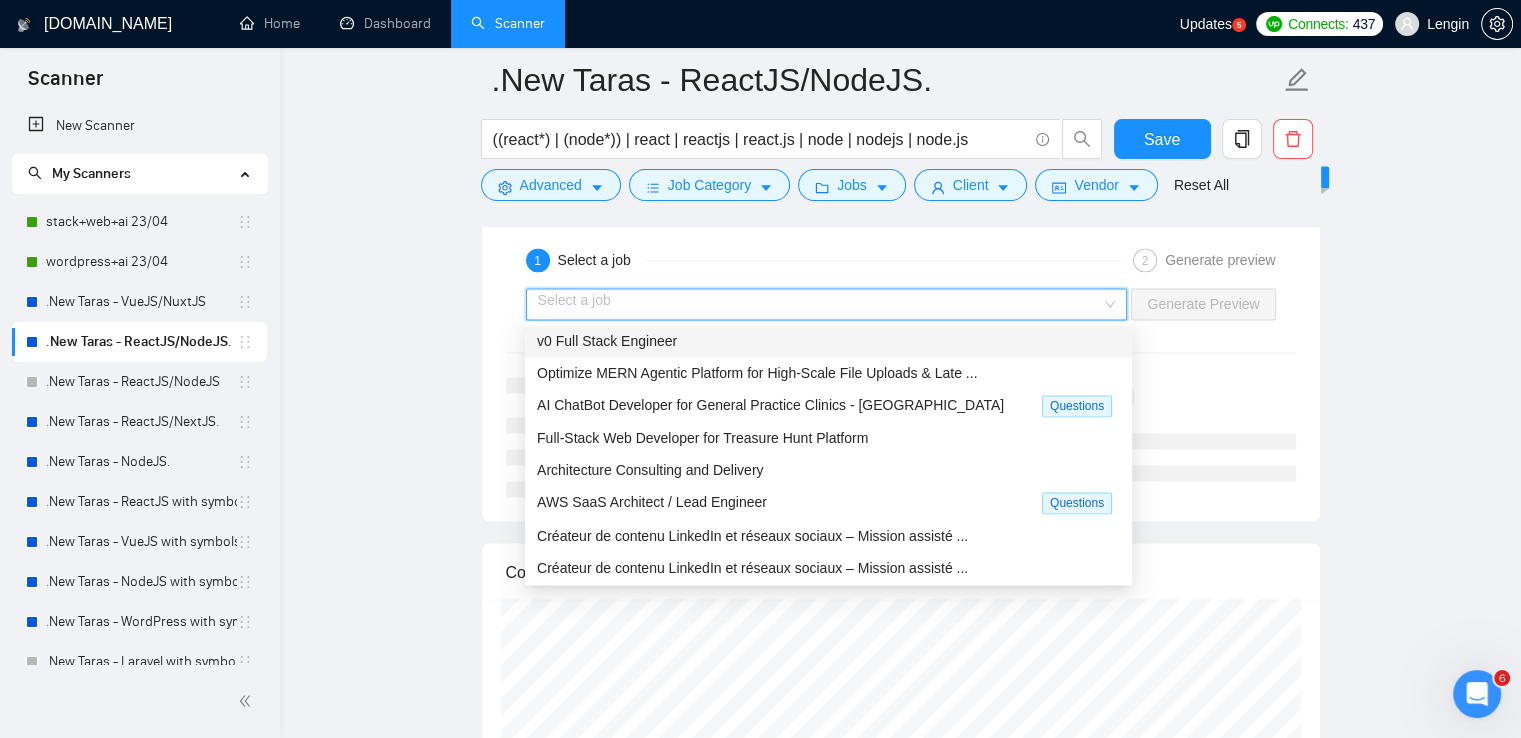 click on "v0 Full Stack Engineer" at bounding box center [828, 341] 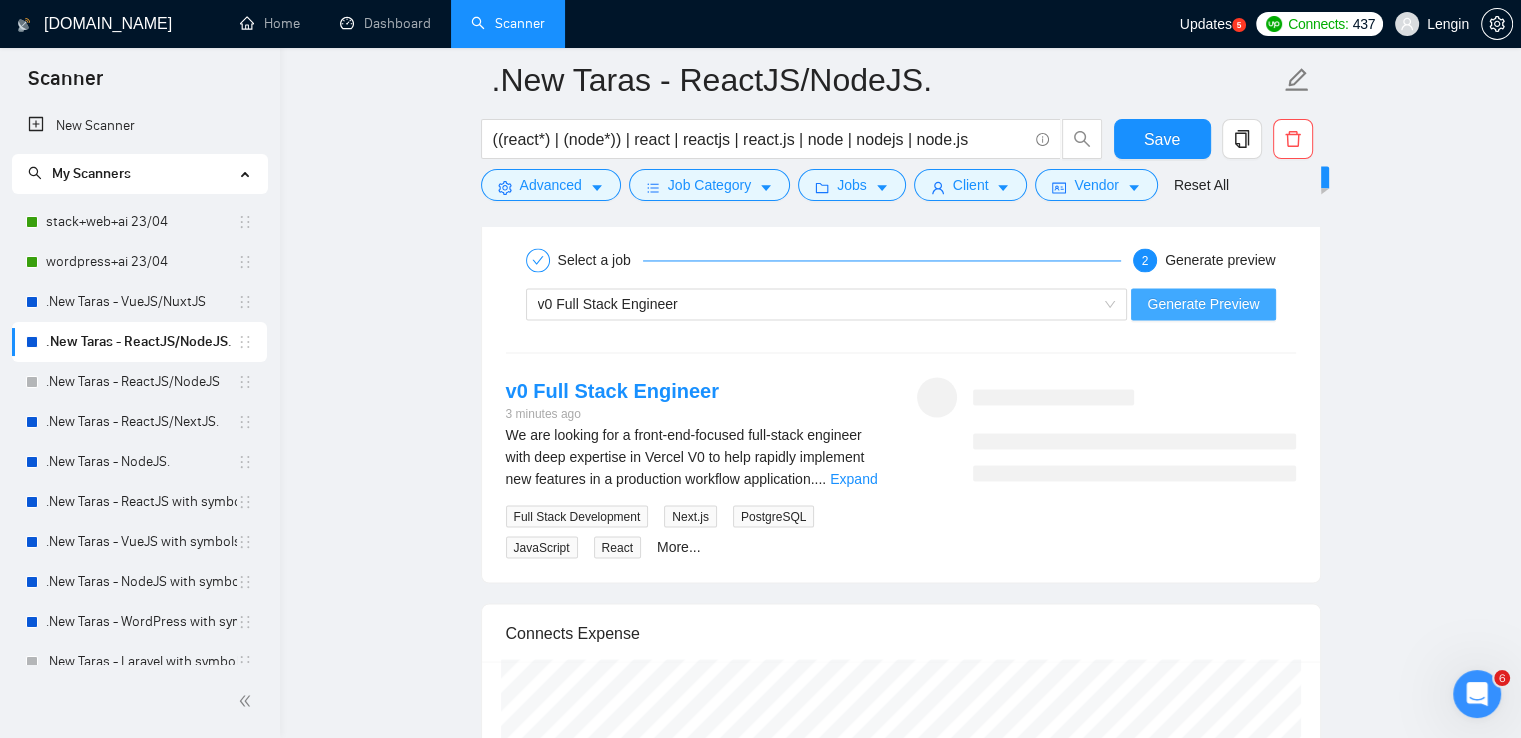 click on "Generate Preview" at bounding box center [1203, 304] 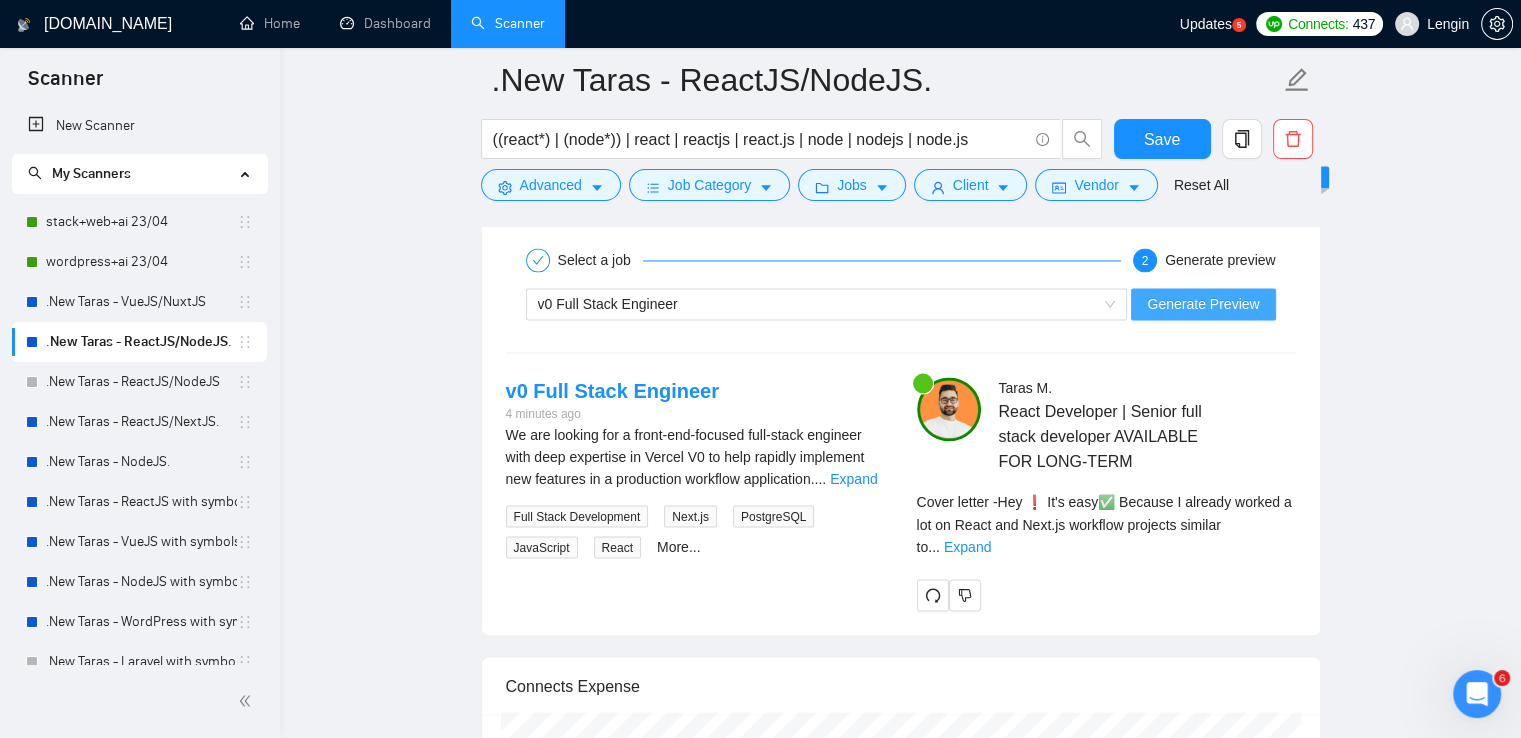 scroll, scrollTop: 0, scrollLeft: 0, axis: both 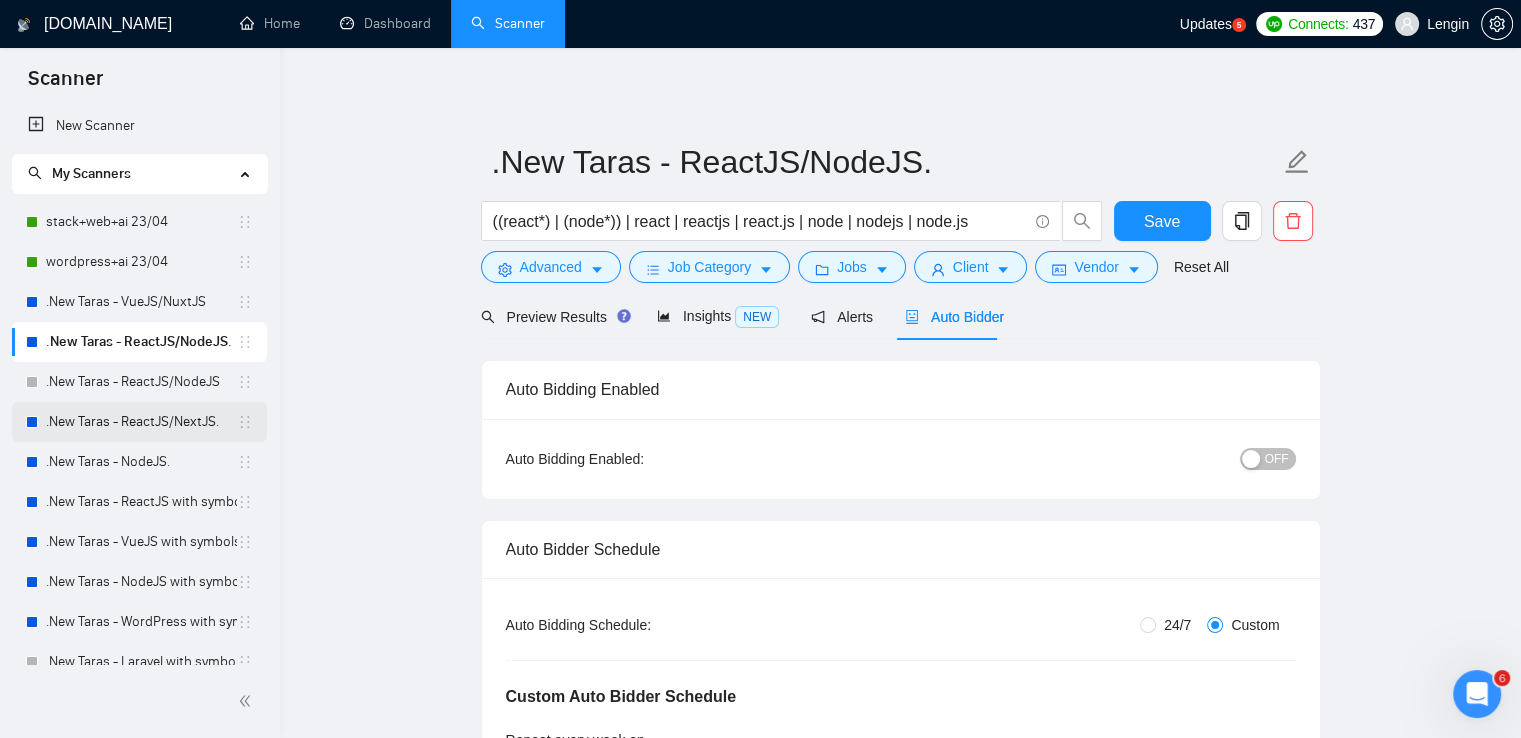 click on ".New Taras - ReactJS/NextJS." at bounding box center [141, 422] 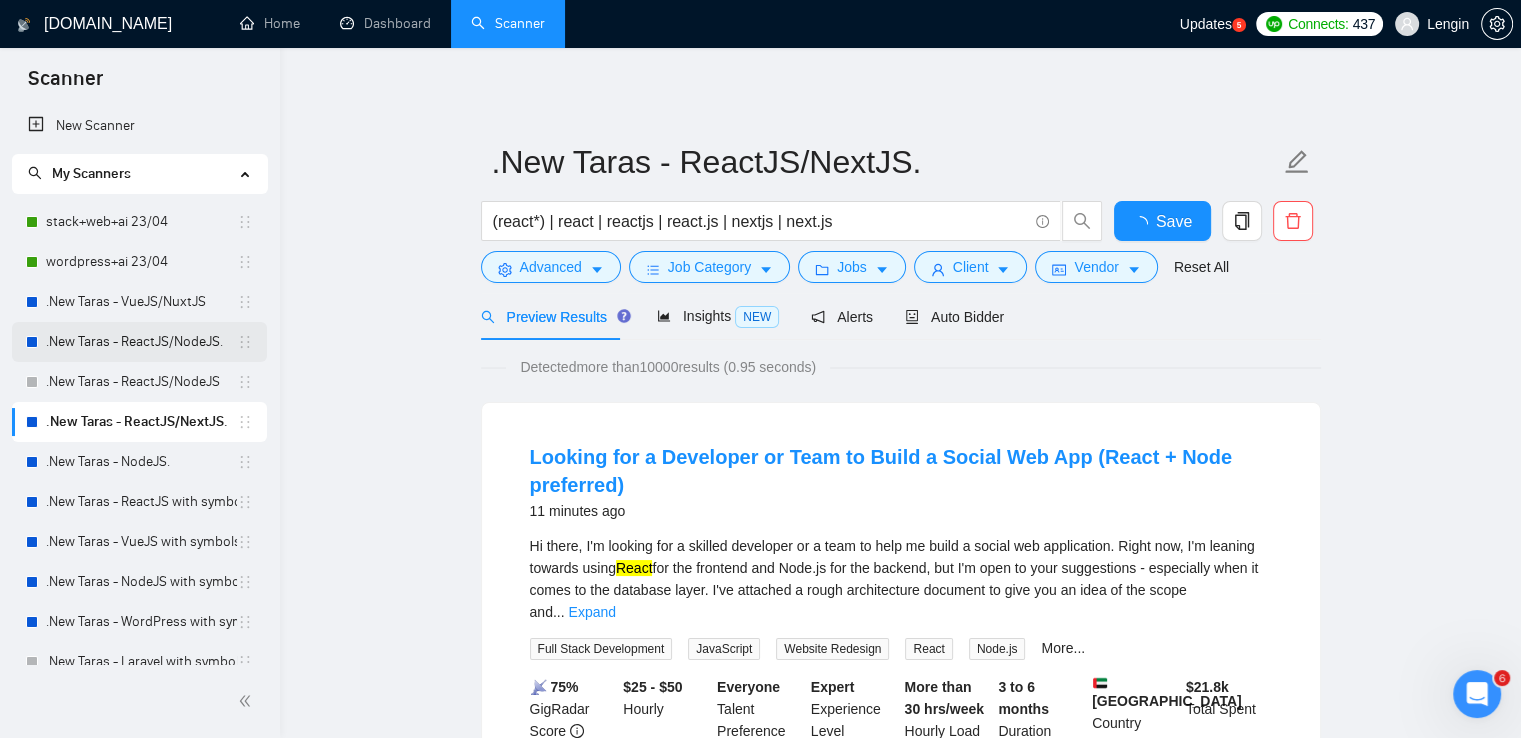 click on ".New Taras - ReactJS/NodeJS." at bounding box center (141, 342) 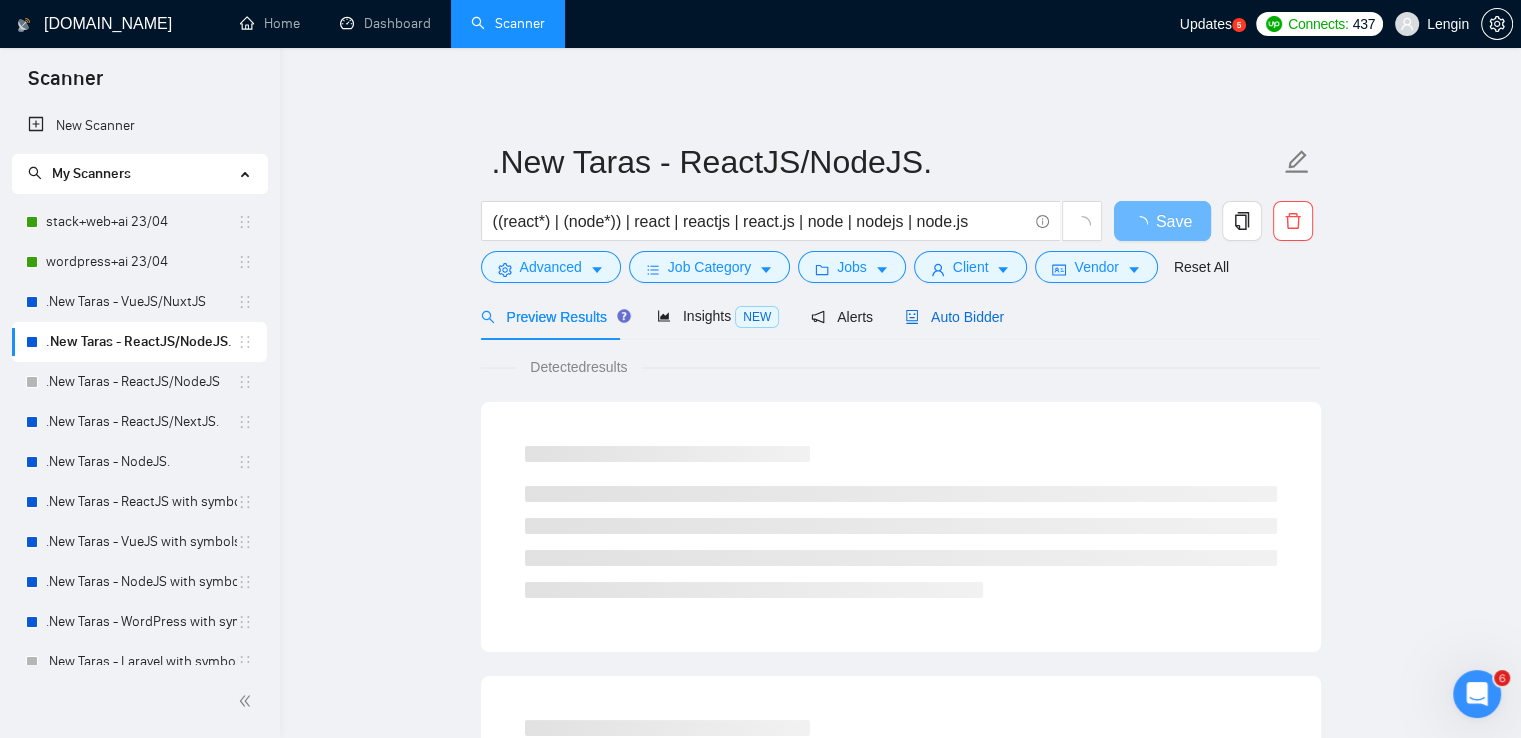click on "Auto Bidder" at bounding box center (954, 317) 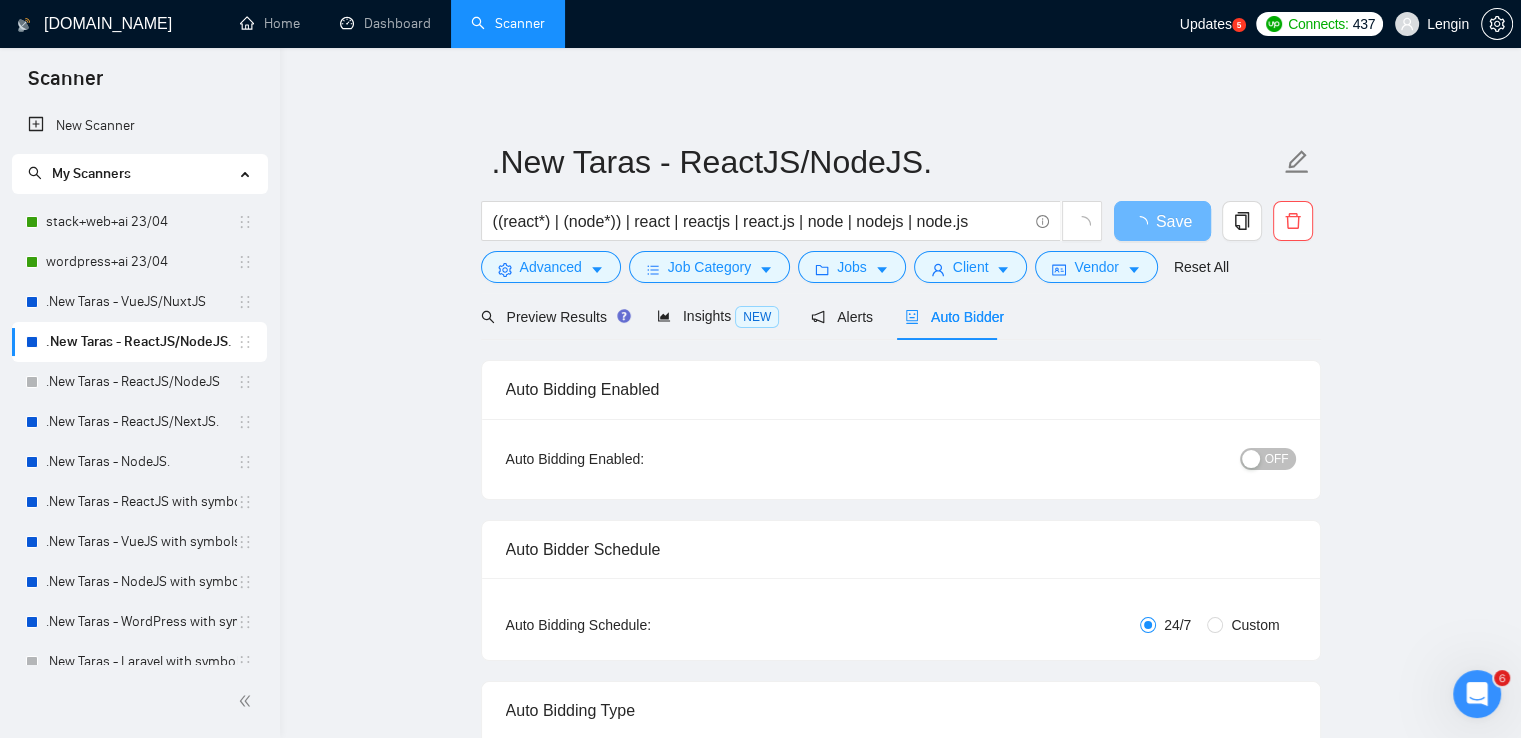 type 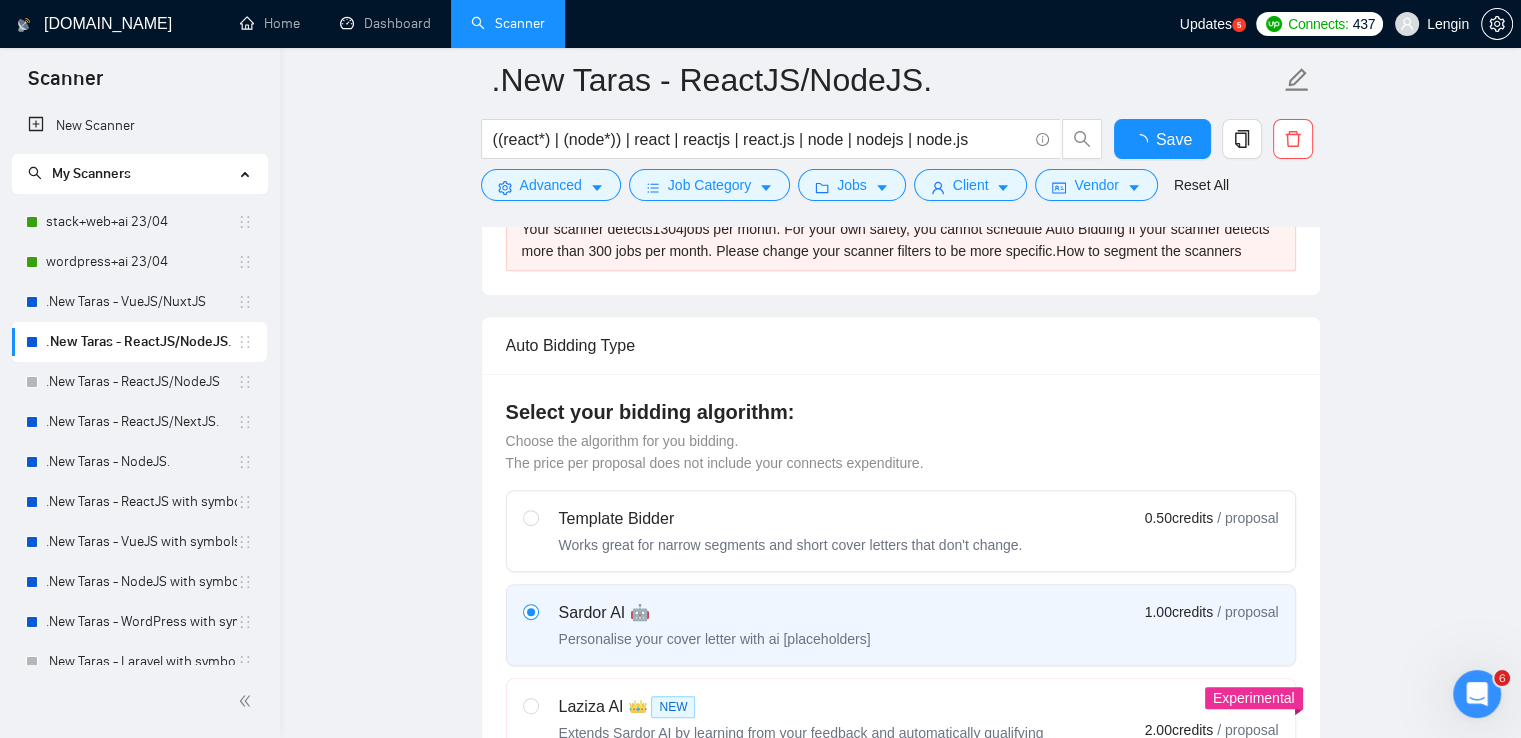 type 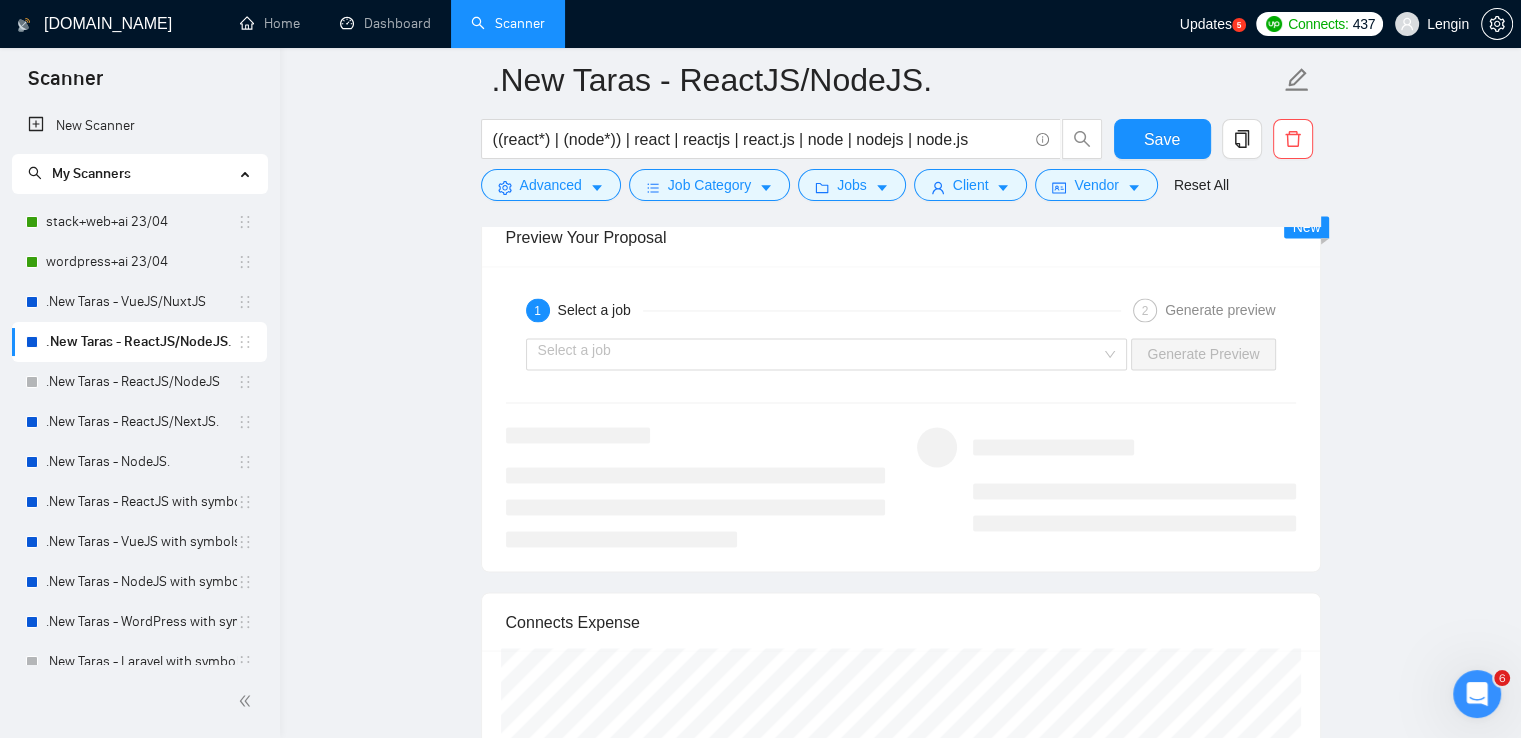 scroll, scrollTop: 3238, scrollLeft: 0, axis: vertical 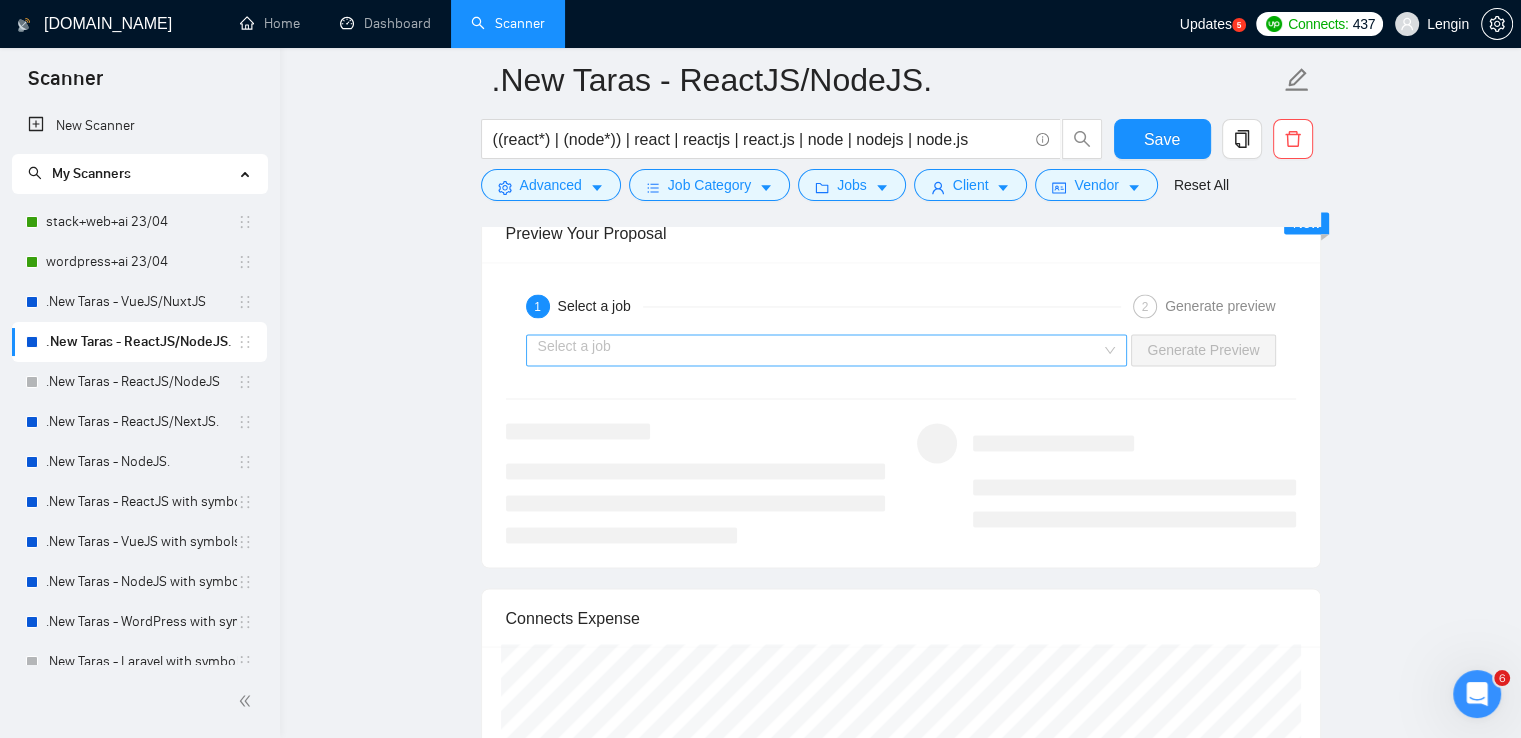click on "Select a job" at bounding box center (827, 350) 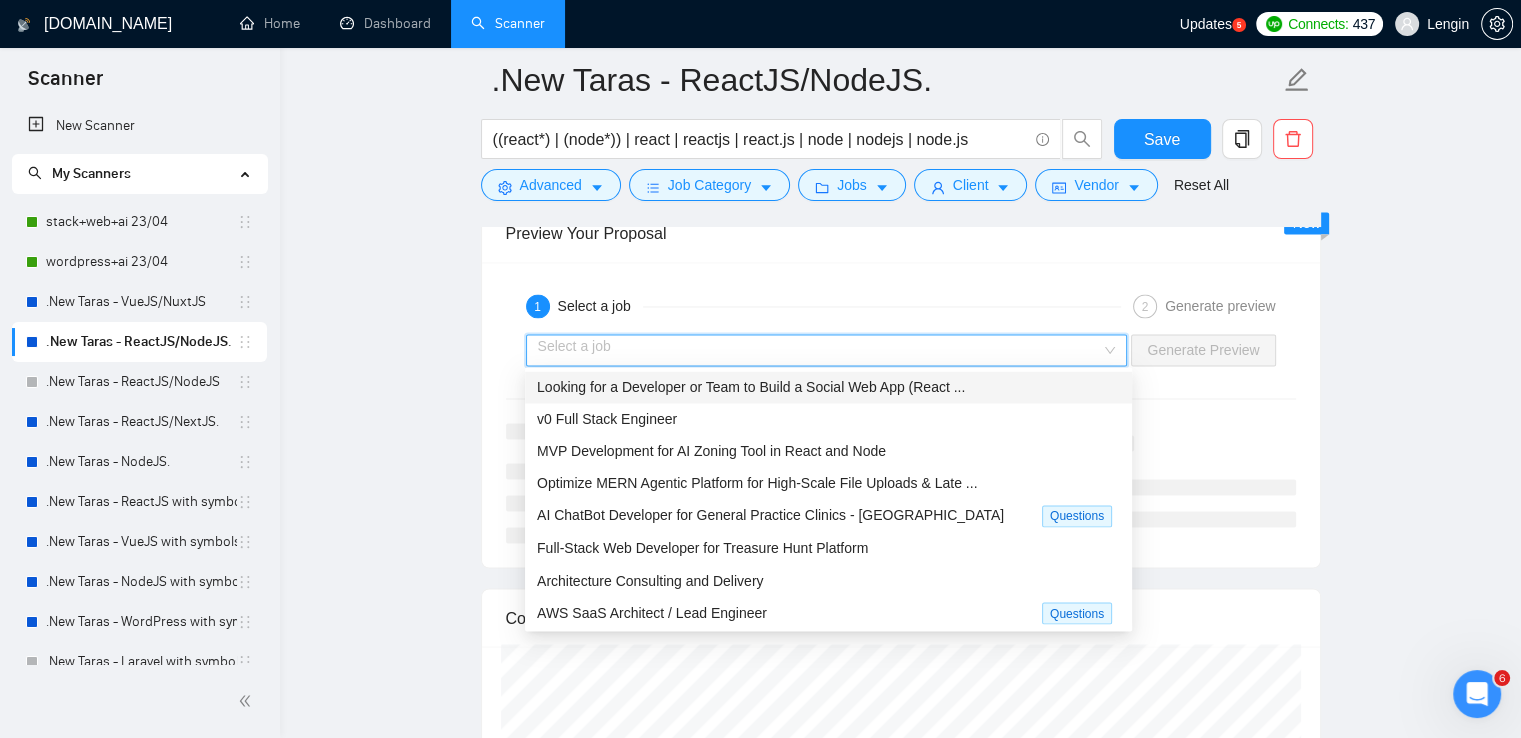 click on "Looking for a Developer or Team to Build a Social Web App (React  ..." at bounding box center (751, 387) 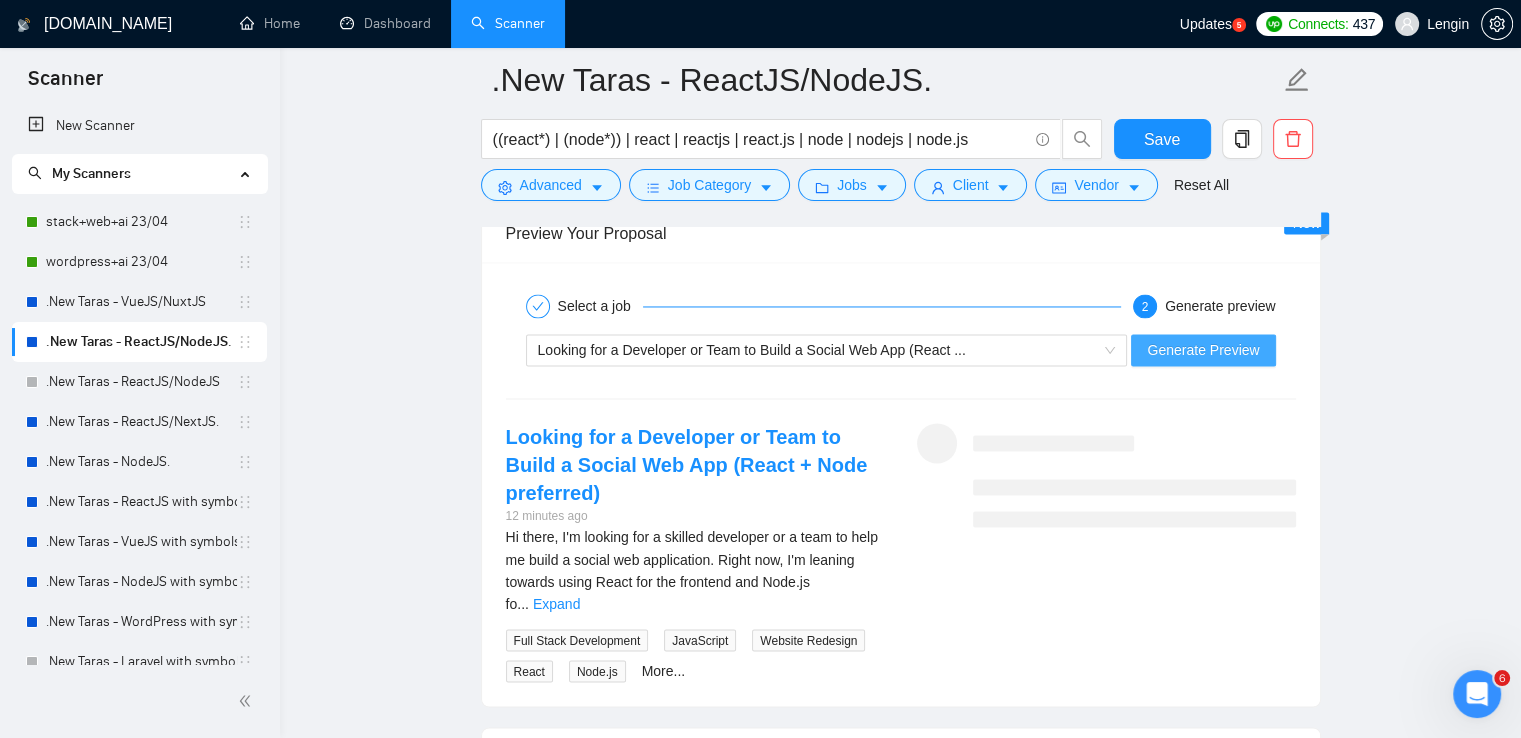 click on "Generate Preview" at bounding box center (1203, 350) 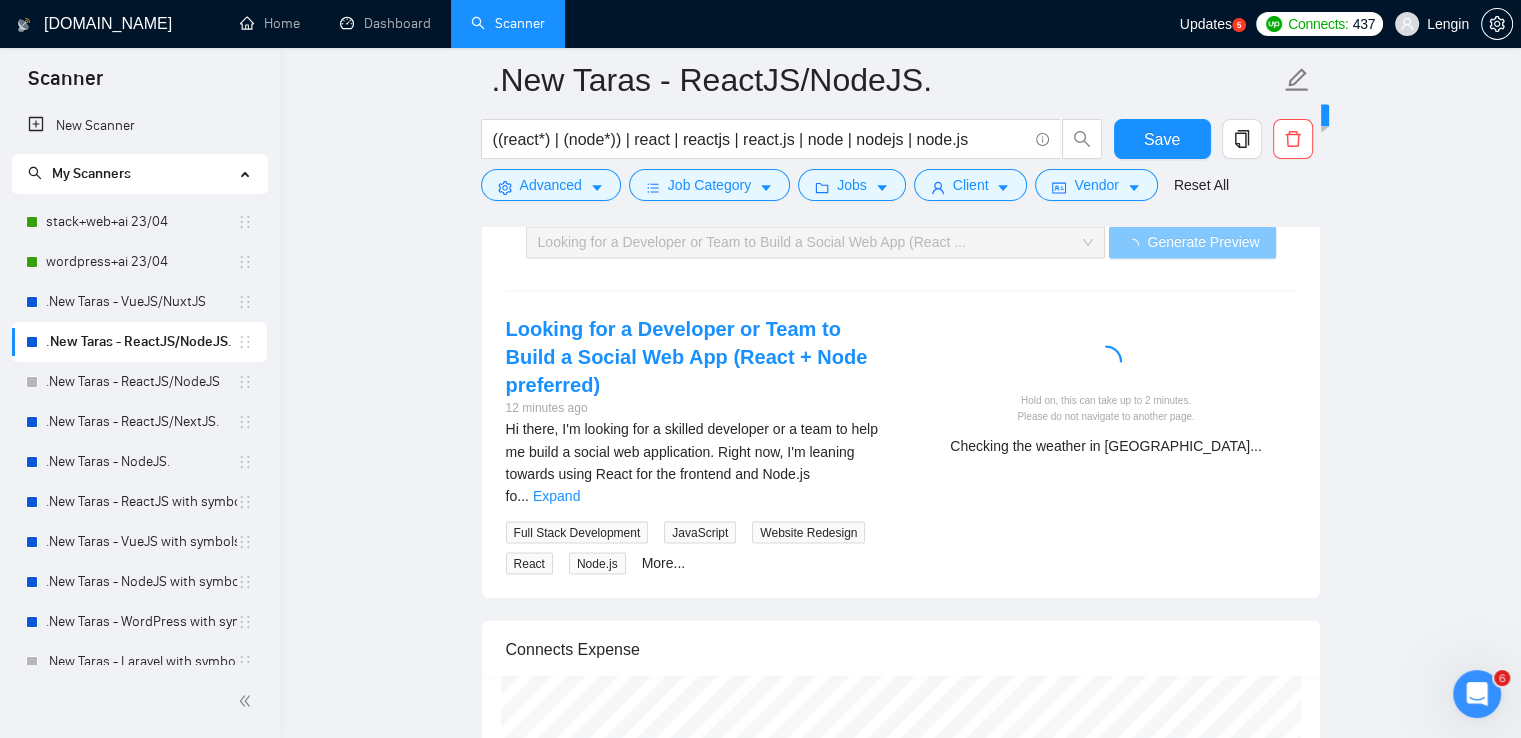 scroll, scrollTop: 3364, scrollLeft: 0, axis: vertical 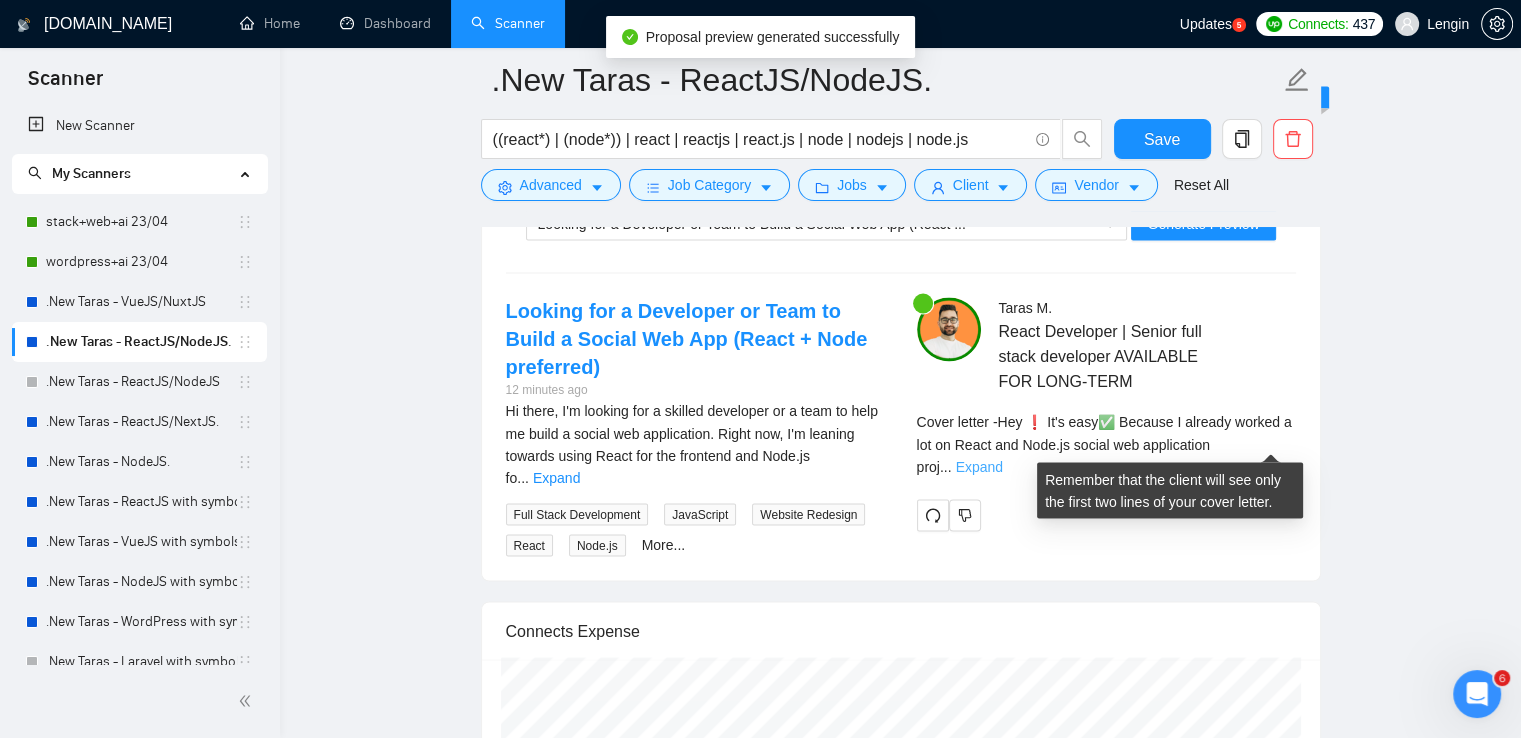 click on "Expand" at bounding box center [979, 466] 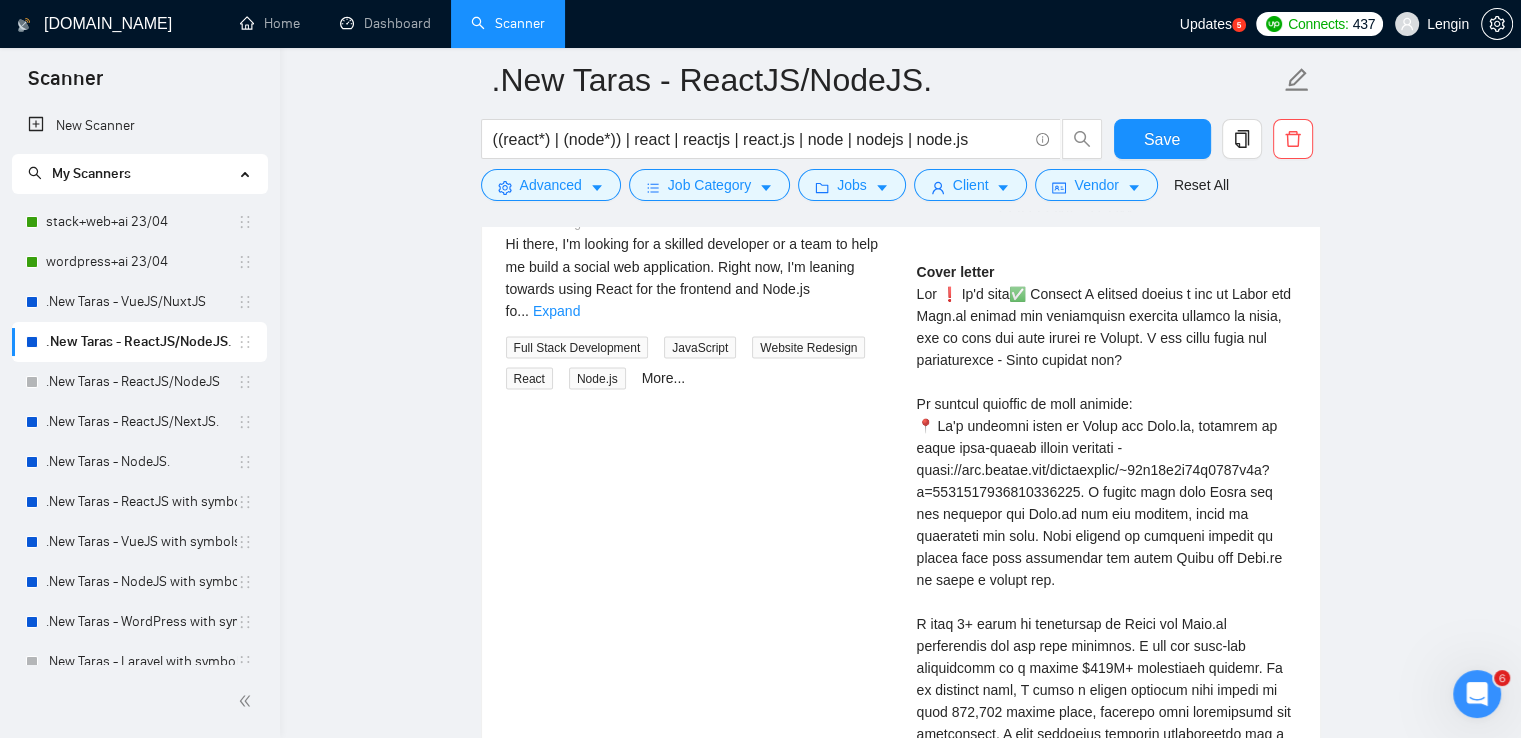 scroll, scrollTop: 3532, scrollLeft: 0, axis: vertical 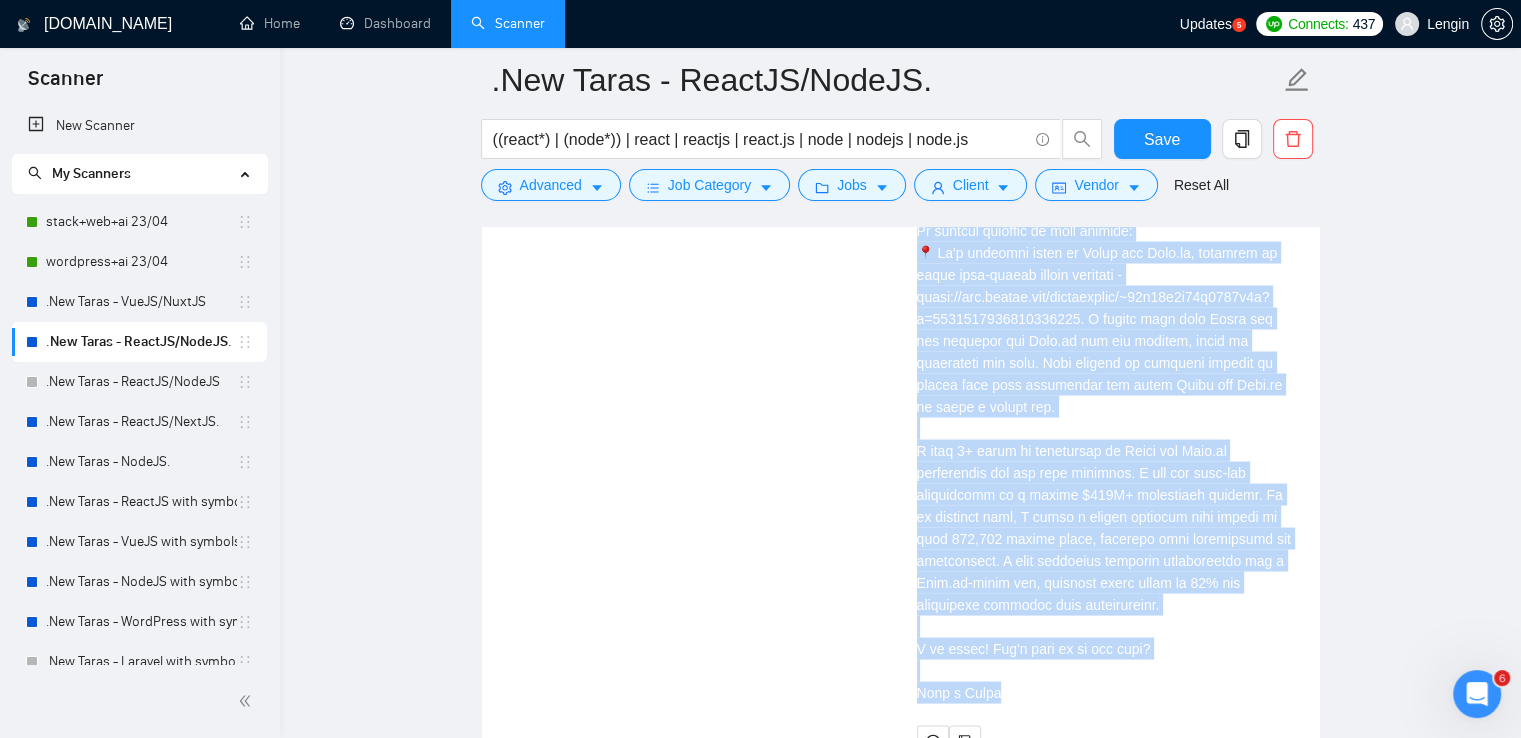 drag, startPoint x: 953, startPoint y: 289, endPoint x: 1037, endPoint y: 665, distance: 385.26874 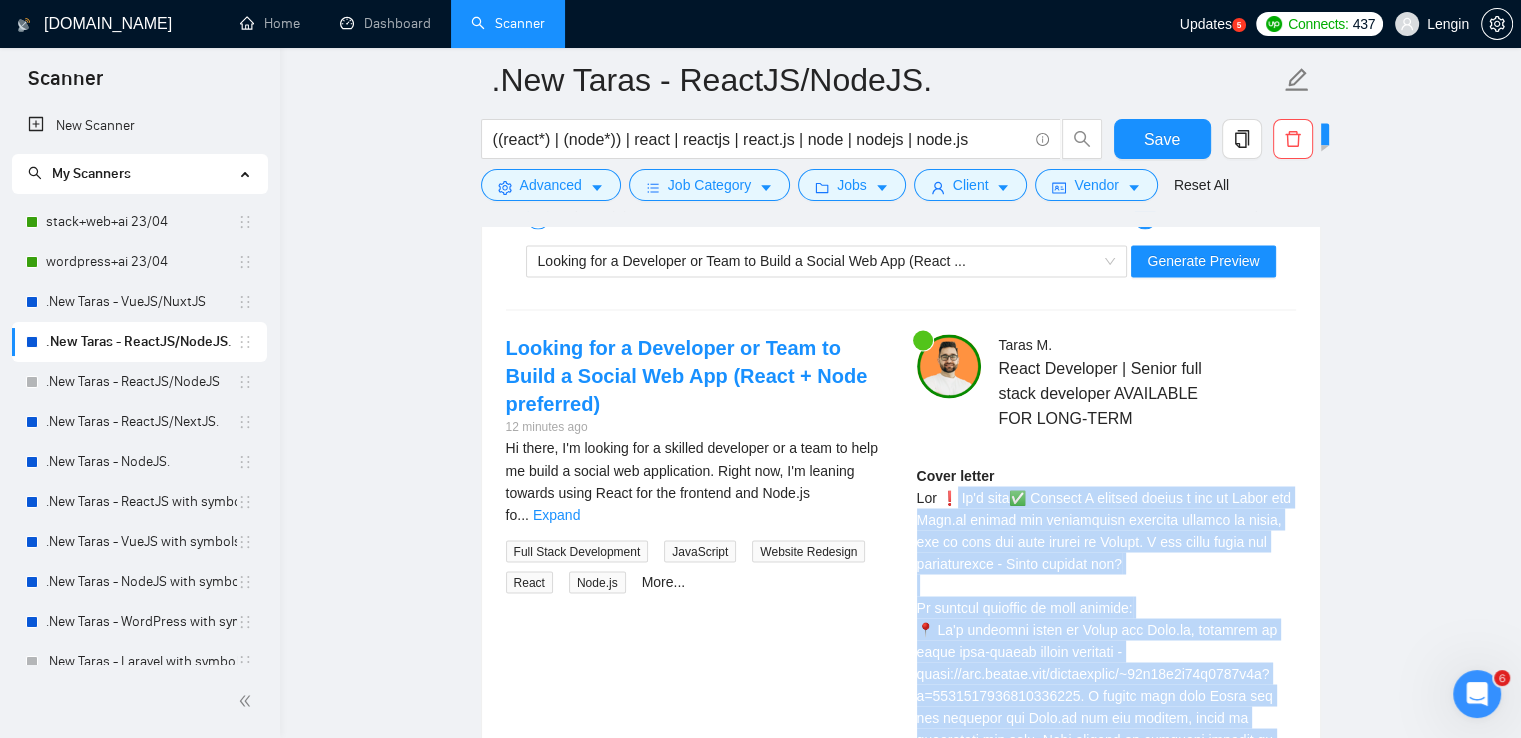 scroll, scrollTop: 3328, scrollLeft: 0, axis: vertical 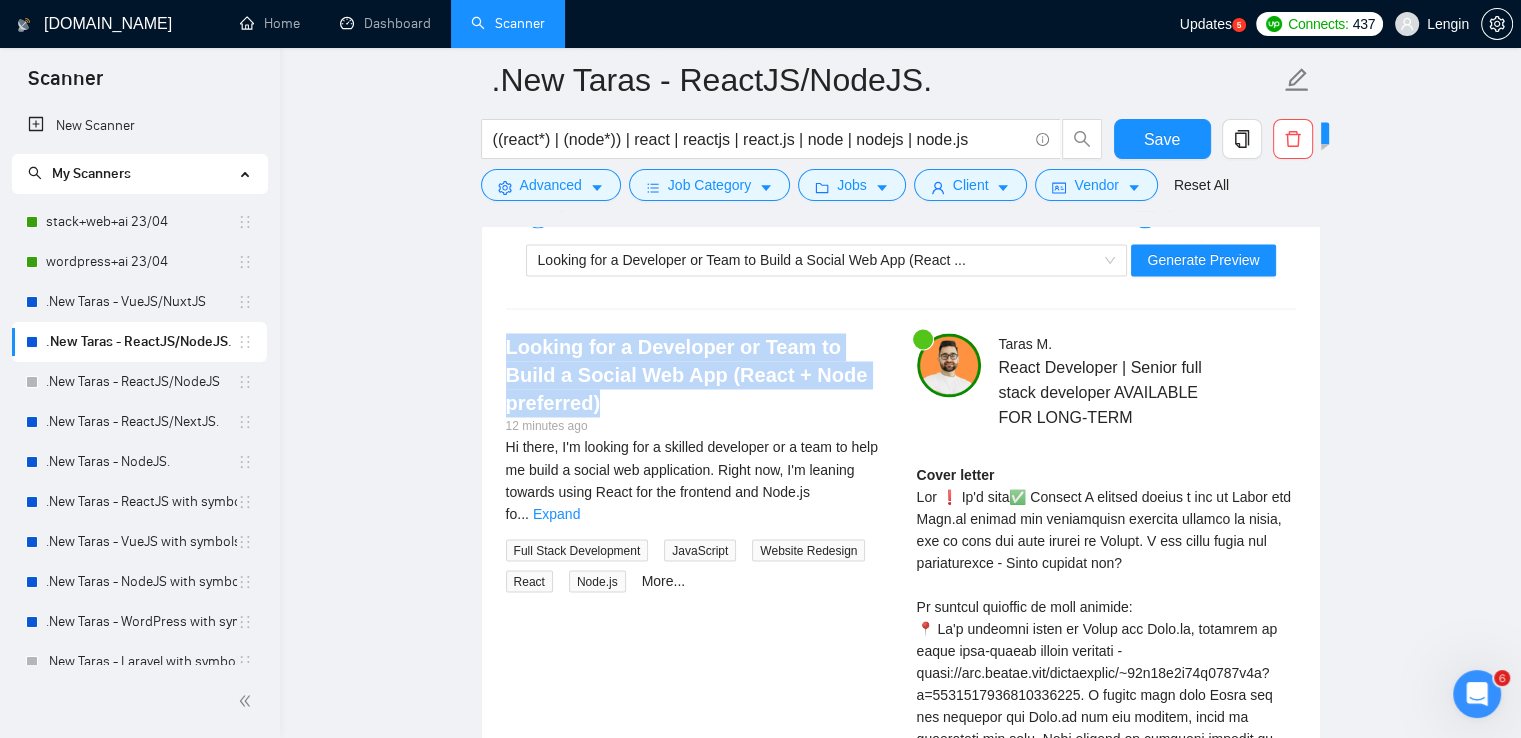 drag, startPoint x: 598, startPoint y: 405, endPoint x: 498, endPoint y: 346, distance: 116.10771 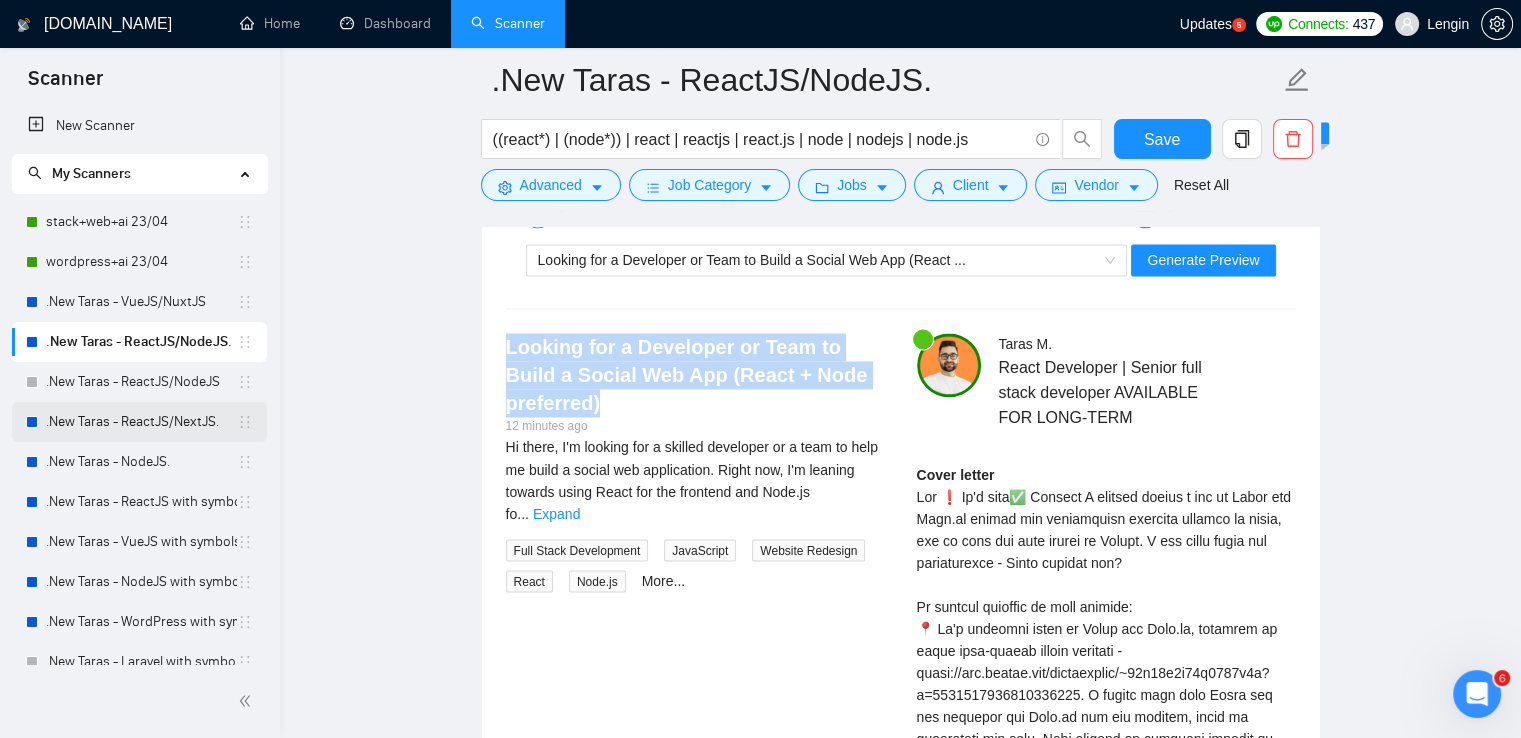 click on ".New Taras - ReactJS/NextJS." at bounding box center (141, 422) 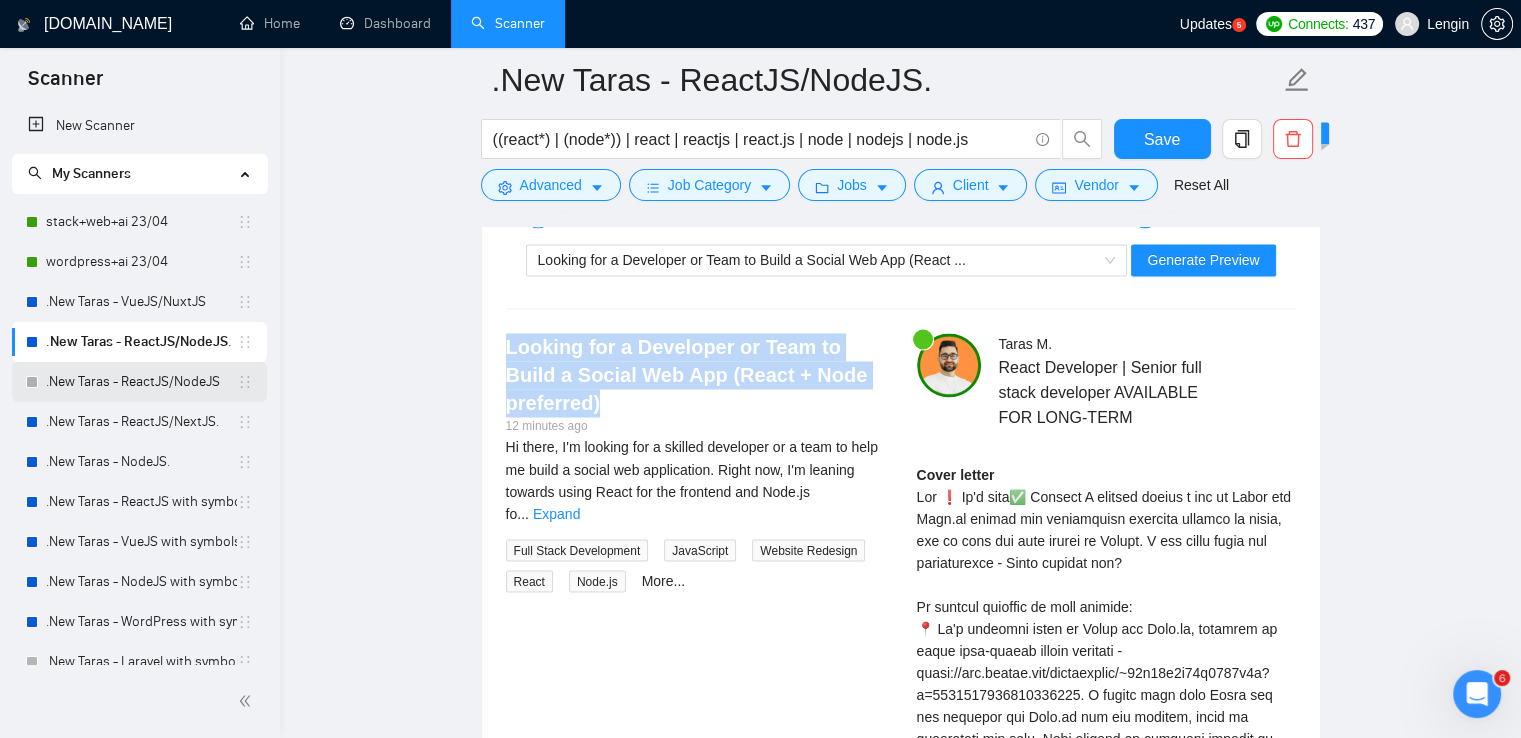 scroll, scrollTop: 0, scrollLeft: 0, axis: both 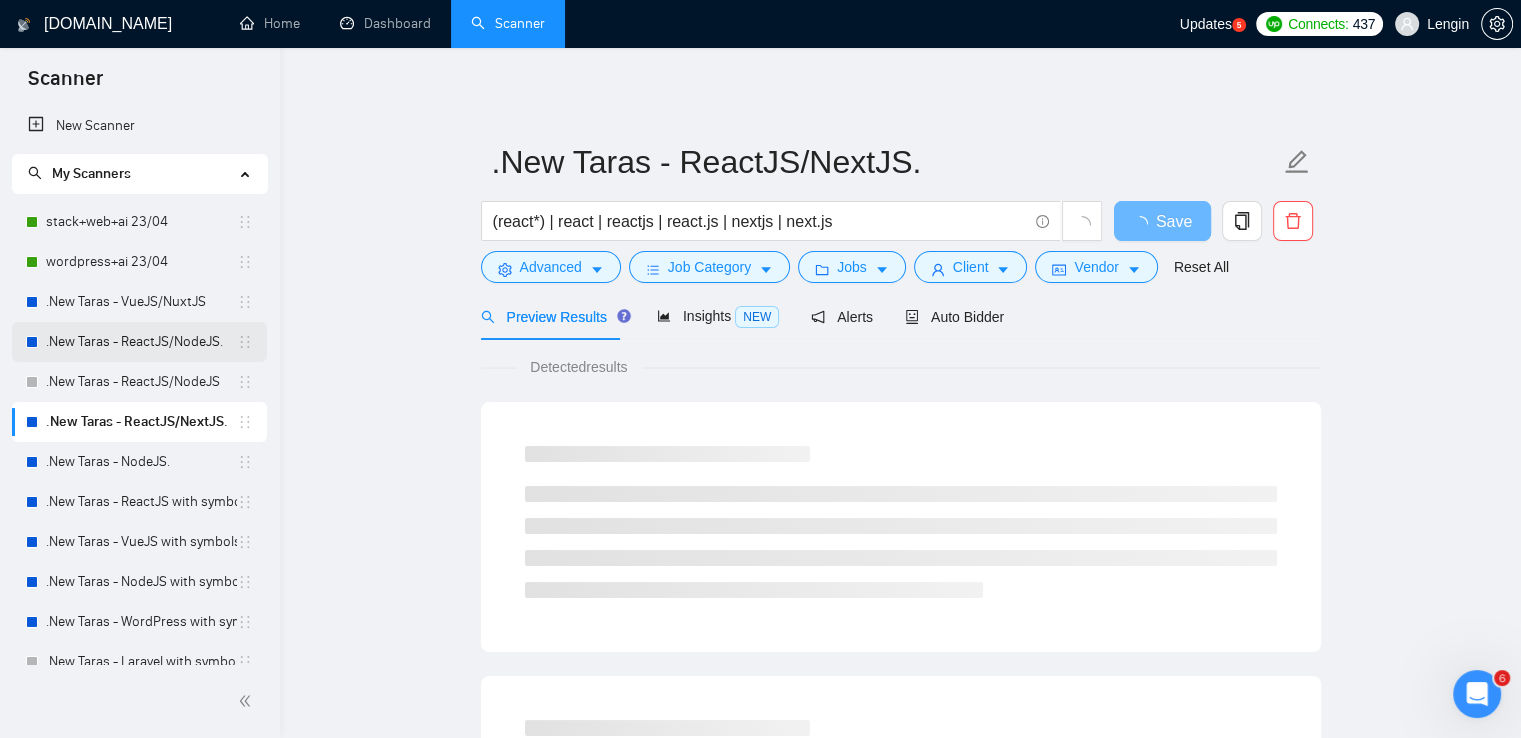 click on ".New Taras - ReactJS/NodeJS." at bounding box center (141, 342) 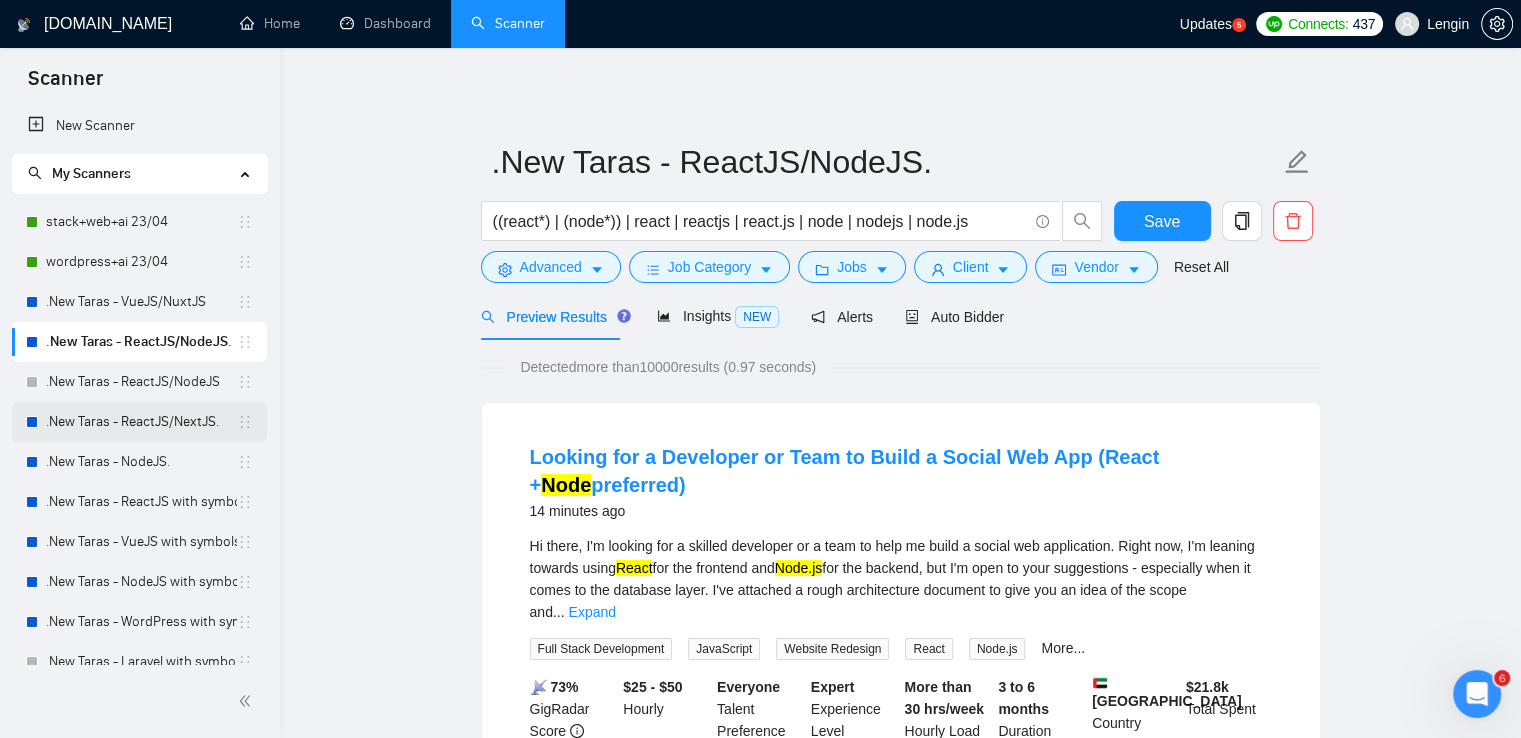 click on ".New Taras - ReactJS/NextJS." at bounding box center (141, 422) 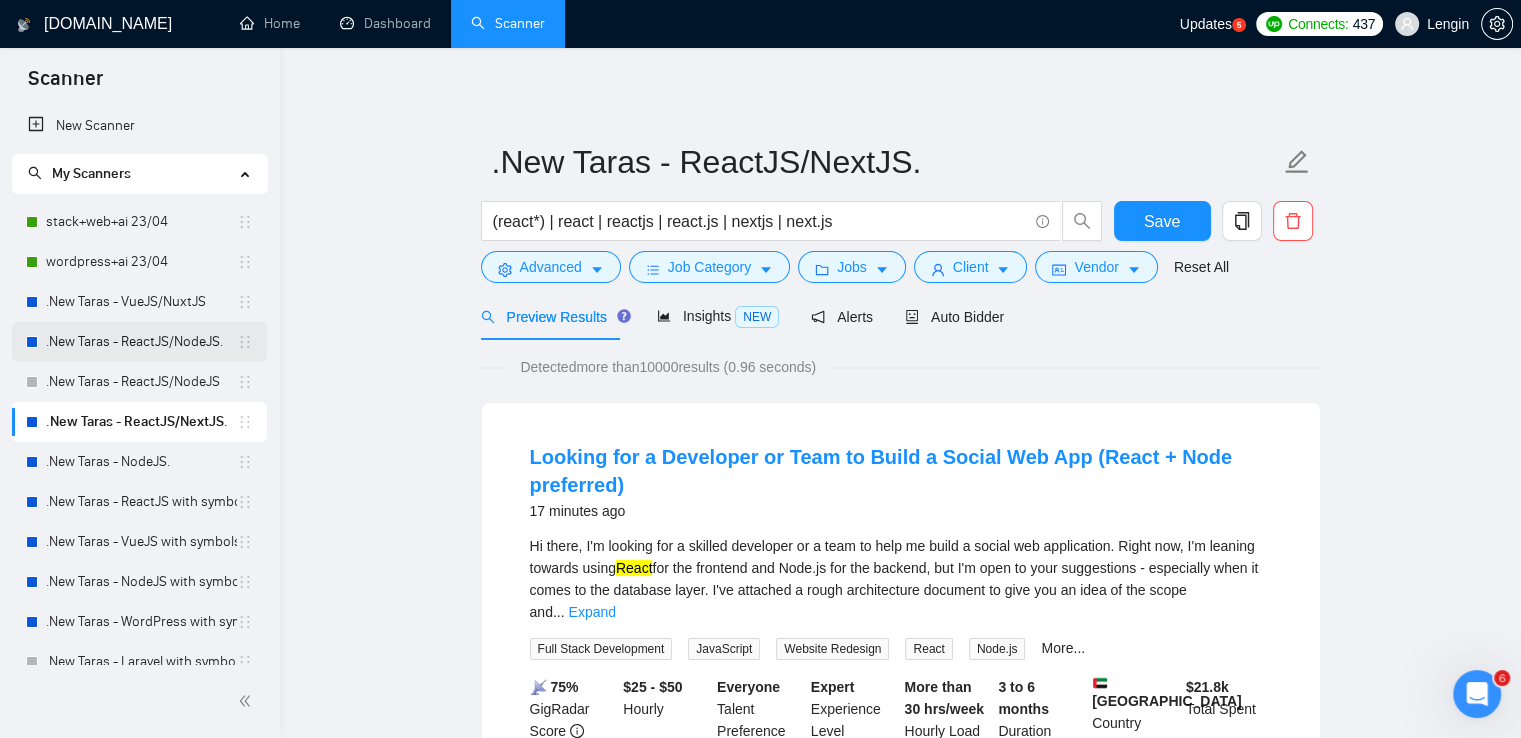 click on ".New Taras - ReactJS/NodeJS." at bounding box center [141, 342] 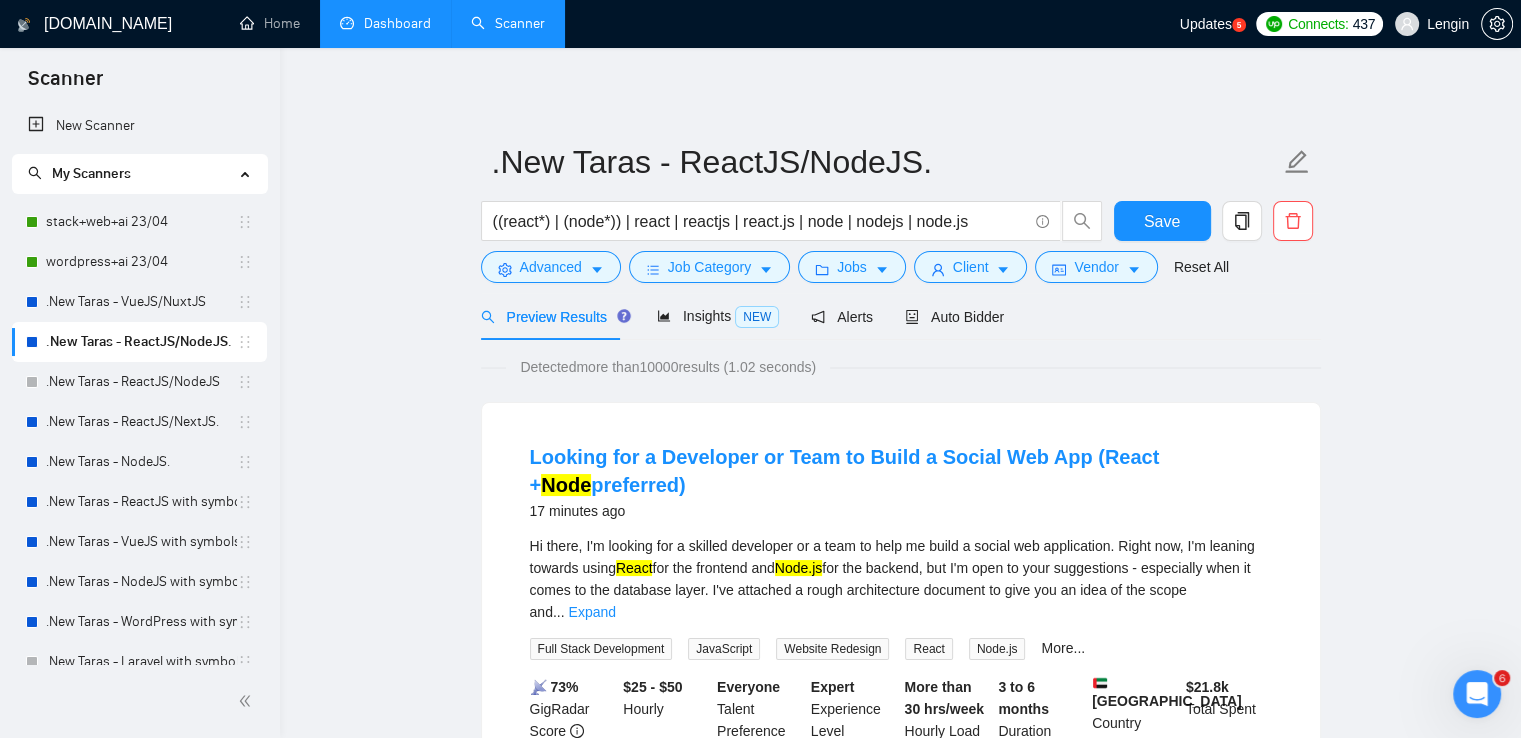 click on "Dashboard" at bounding box center [385, 23] 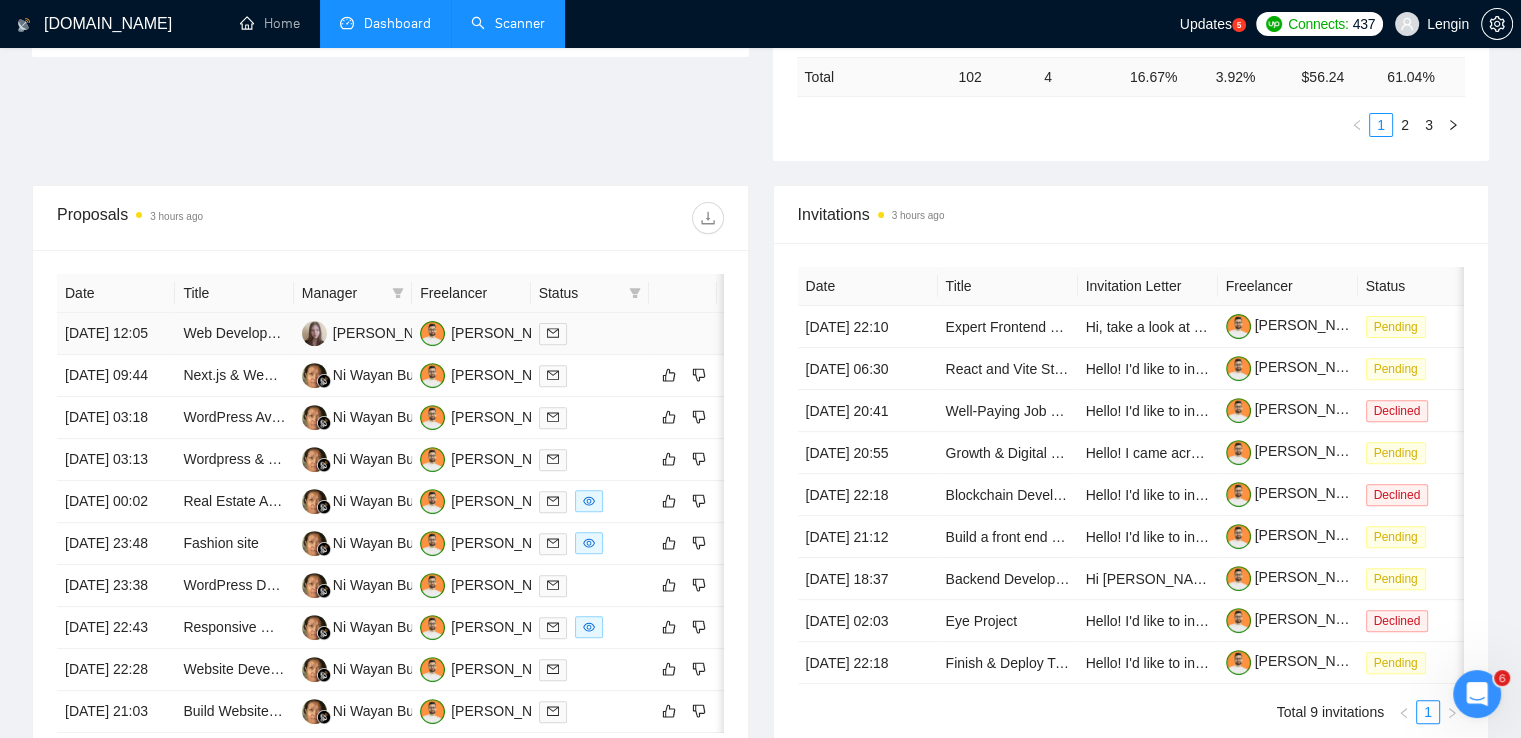 scroll, scrollTop: 610, scrollLeft: 0, axis: vertical 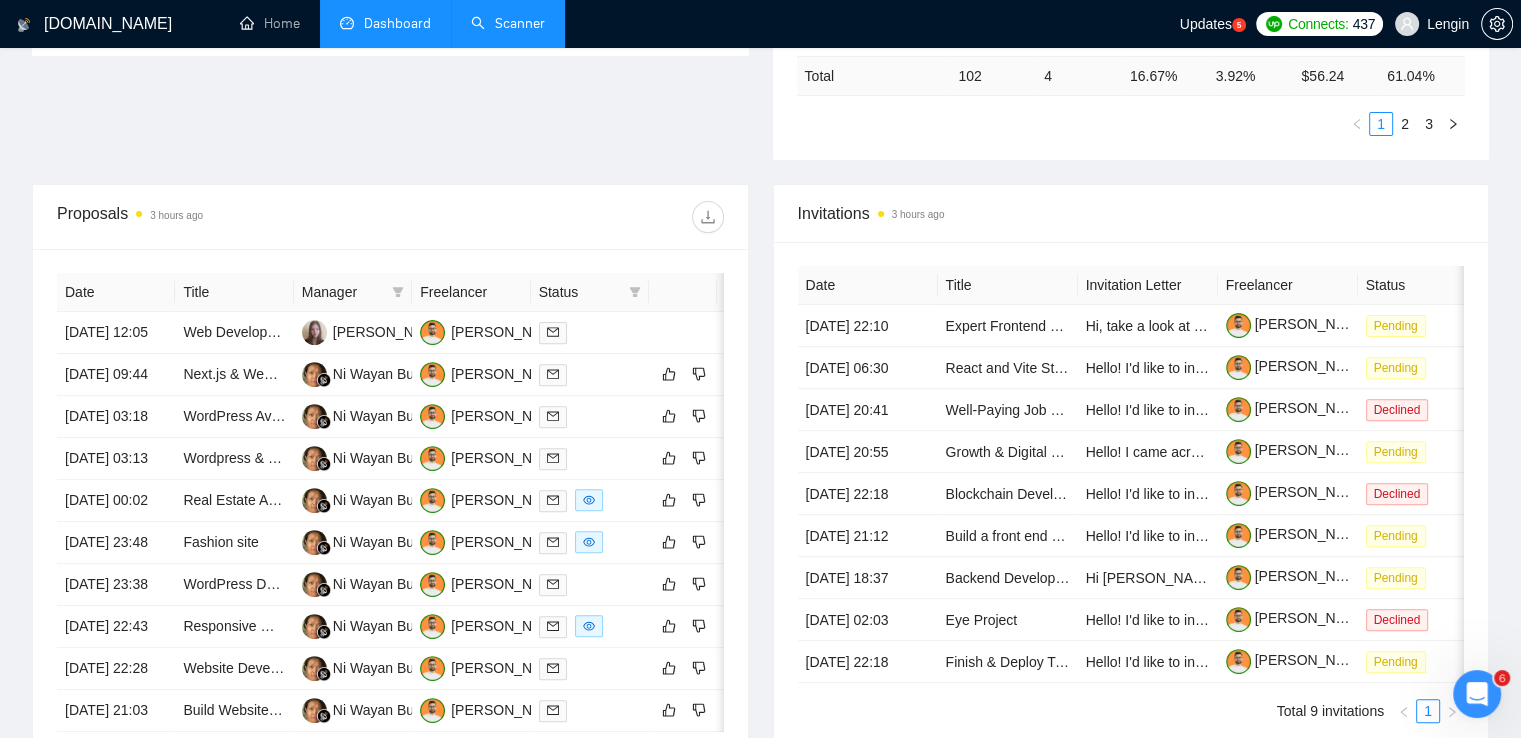 click on "Scanner" at bounding box center (508, 23) 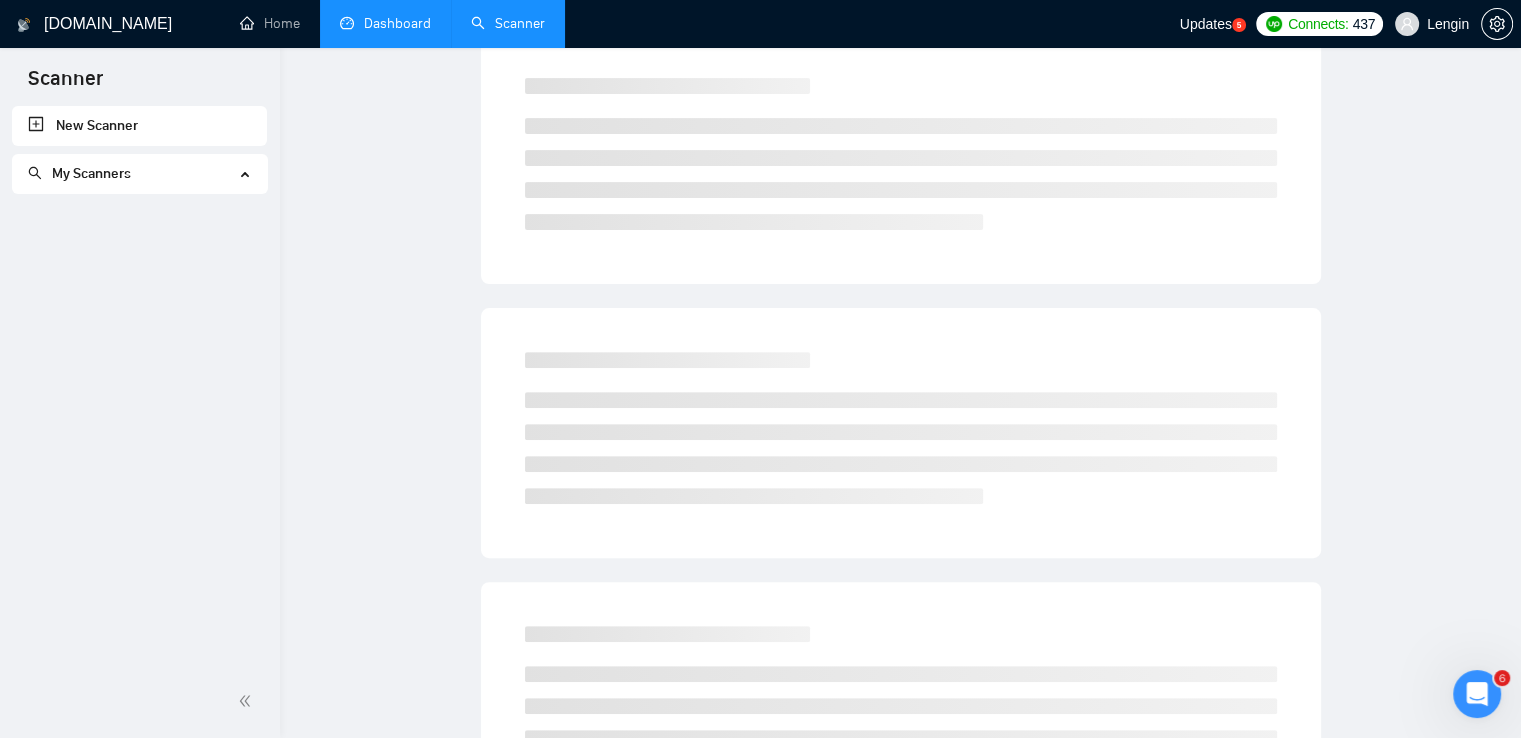 scroll, scrollTop: 0, scrollLeft: 0, axis: both 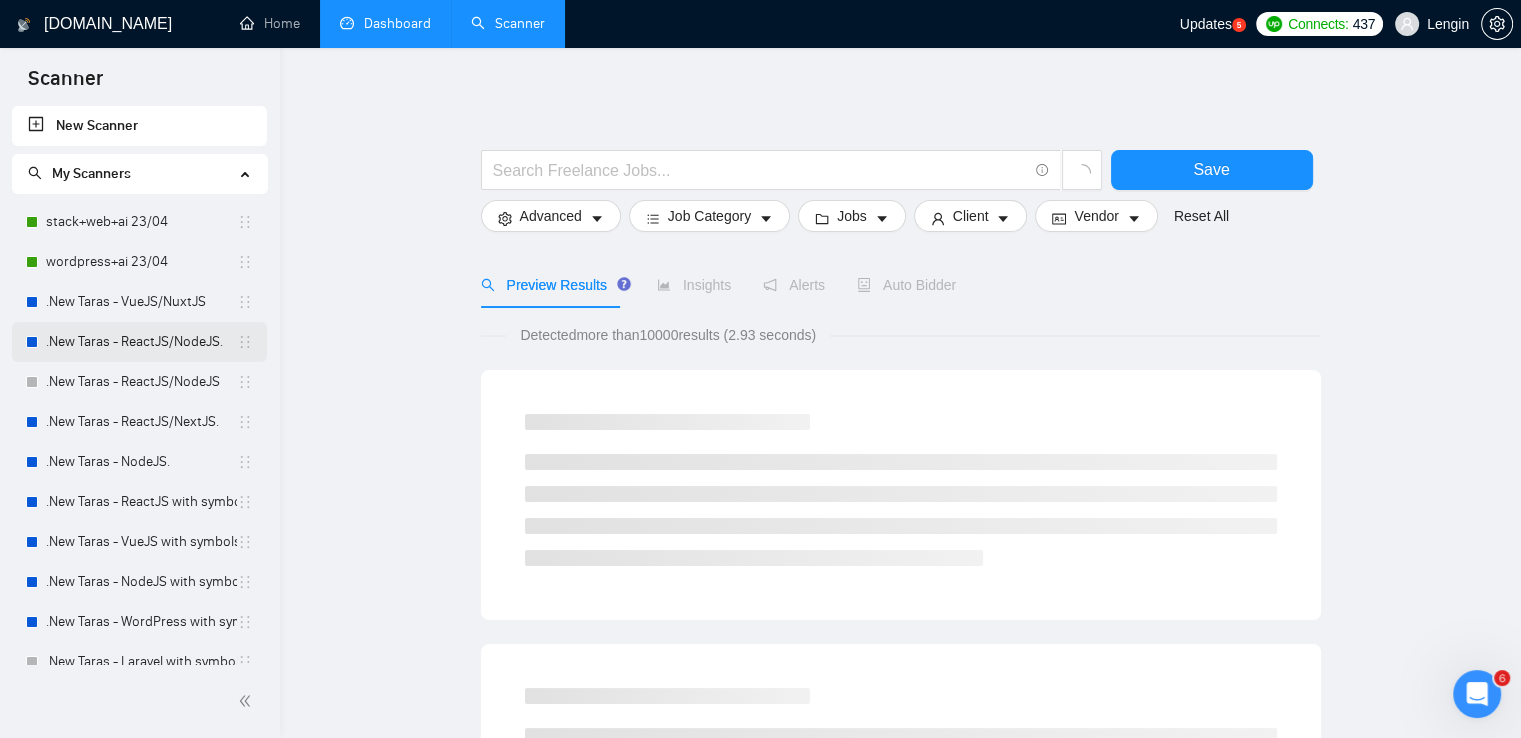 click on ".New Taras - ReactJS/NodeJS." at bounding box center [141, 342] 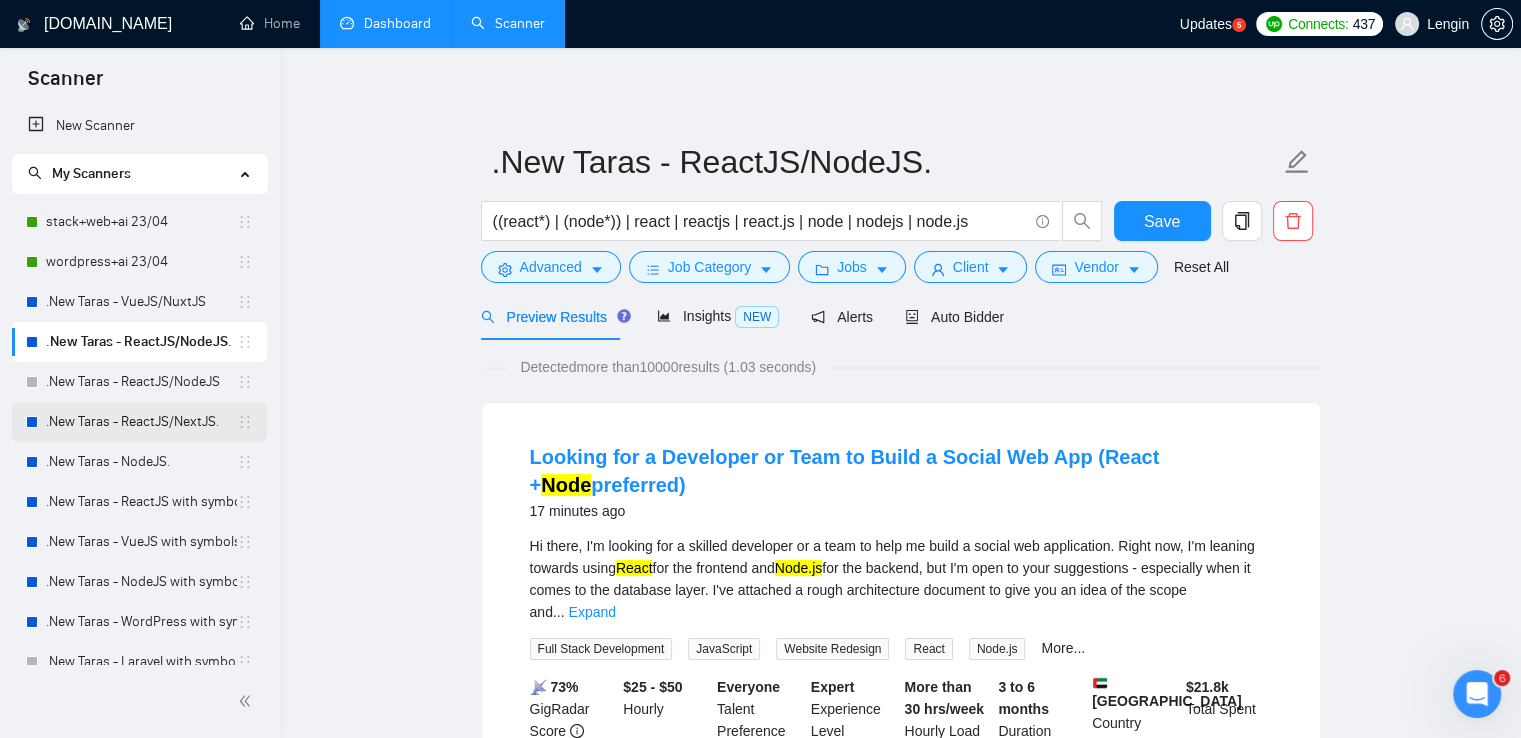 click on ".New Taras - ReactJS/NextJS." at bounding box center [141, 422] 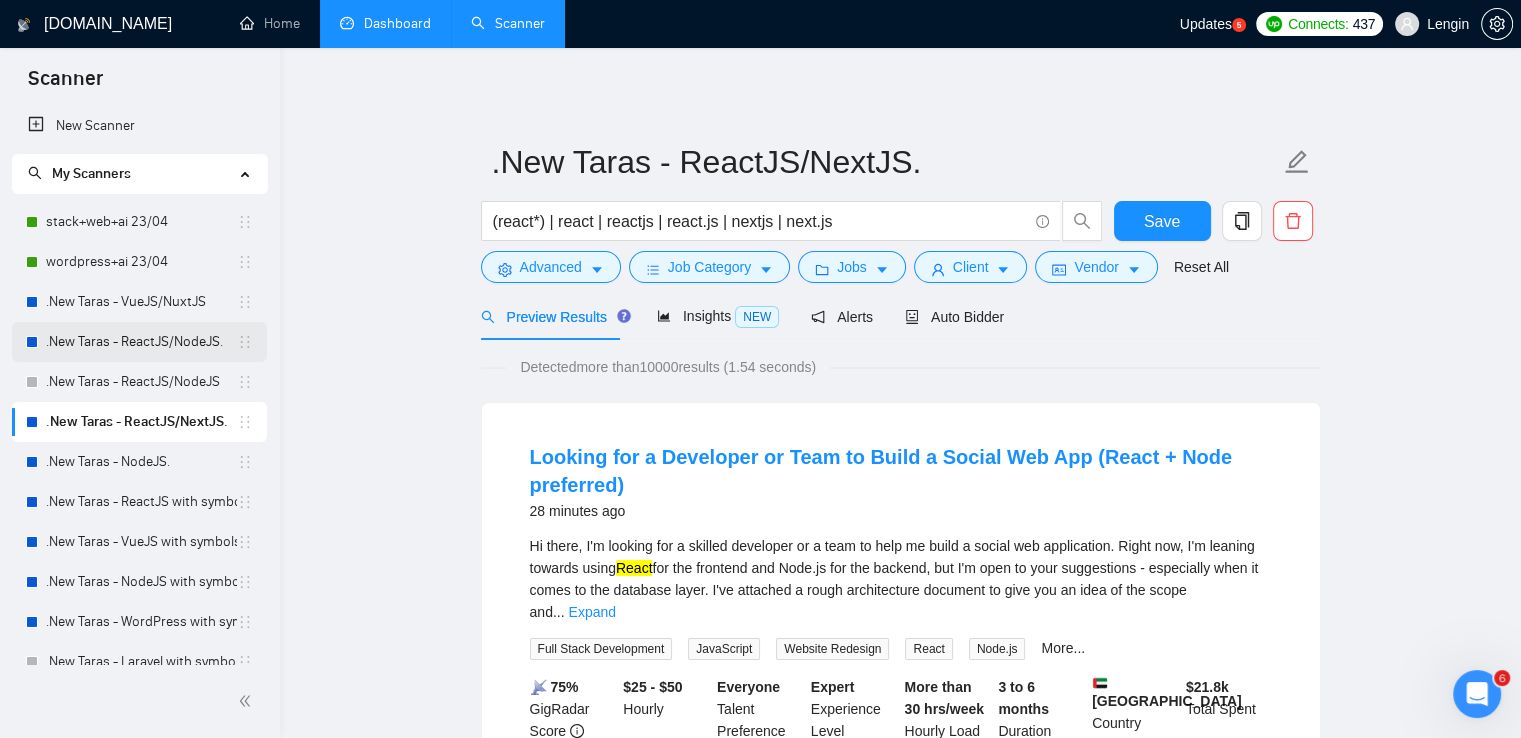 click on ".New Taras - ReactJS/NodeJS." at bounding box center (141, 342) 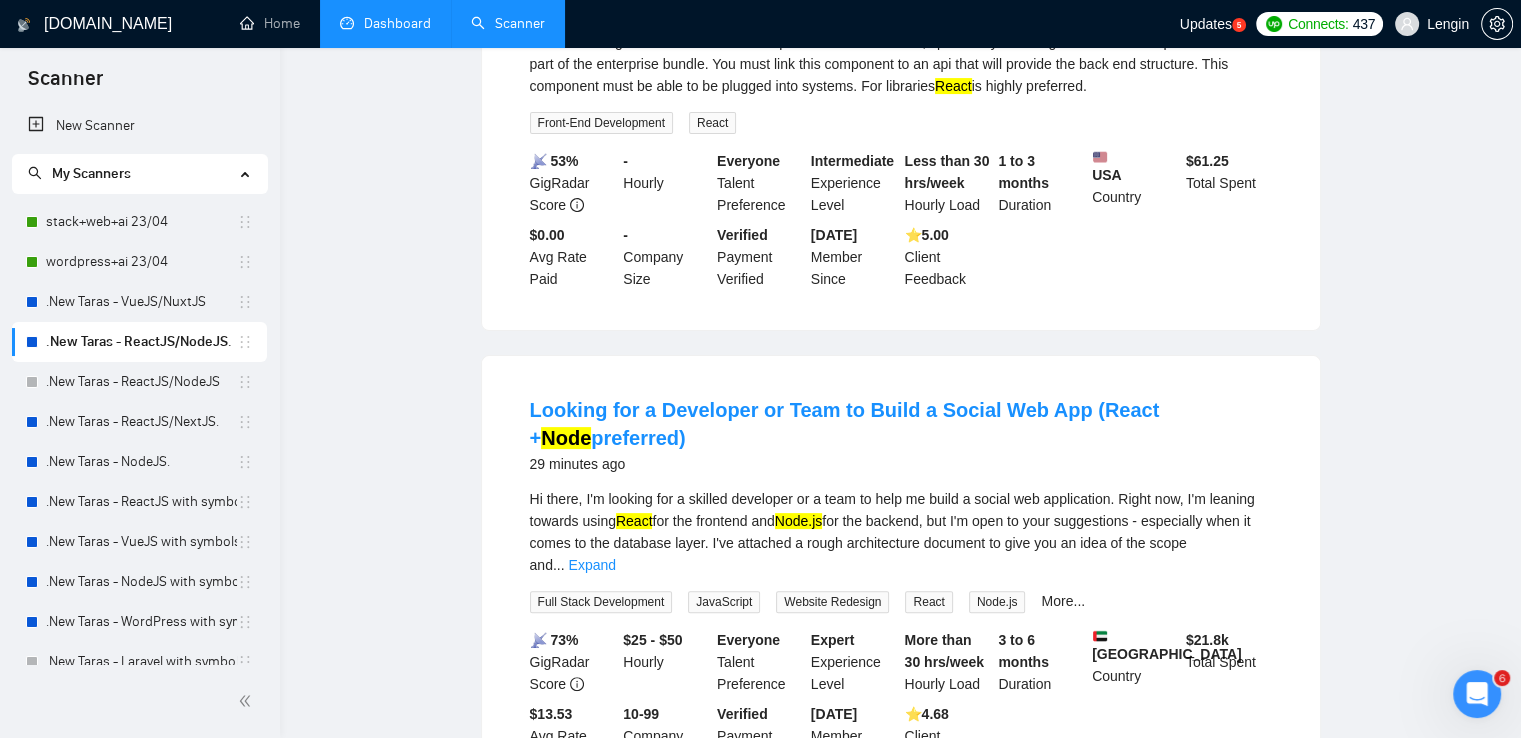 scroll, scrollTop: 0, scrollLeft: 0, axis: both 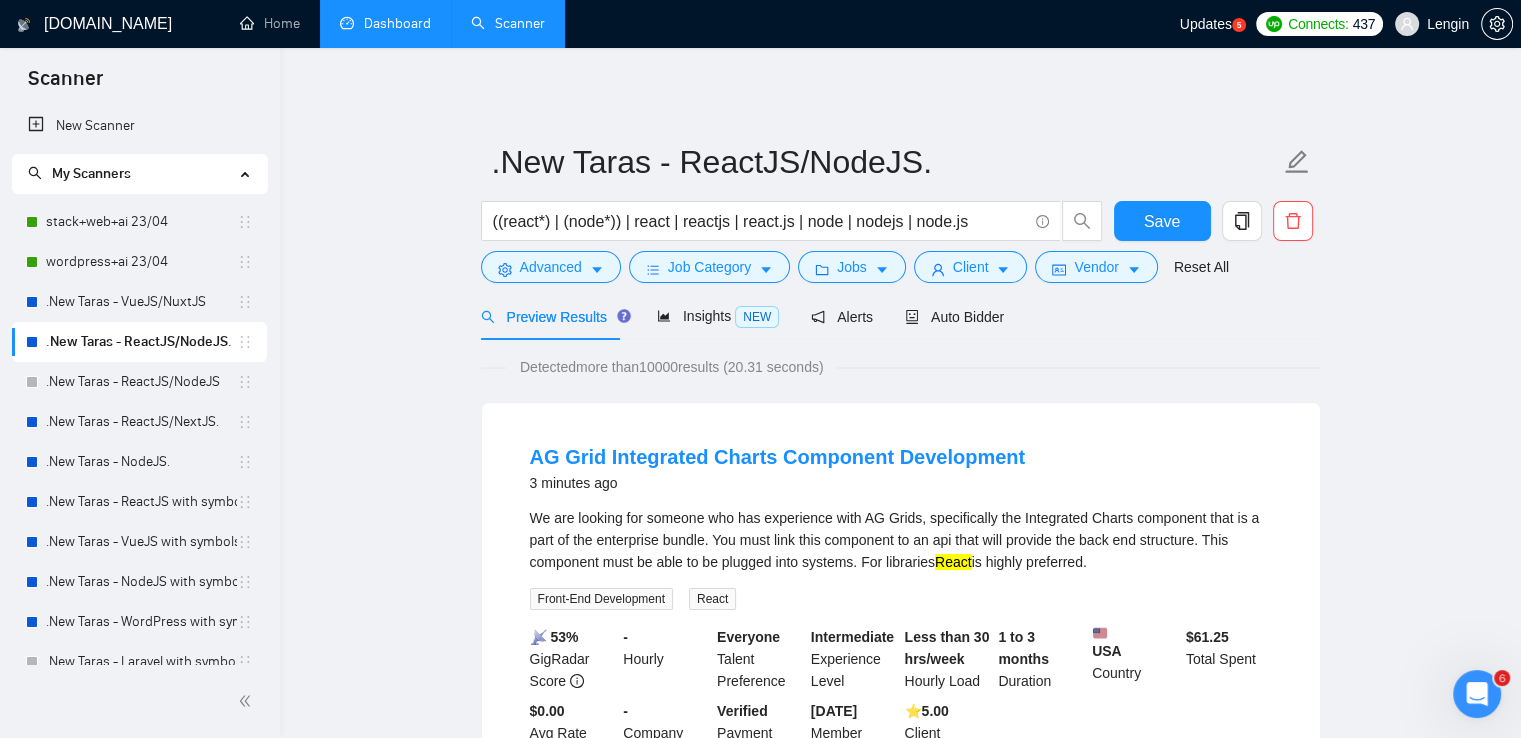 click on "Dashboard" at bounding box center (385, 23) 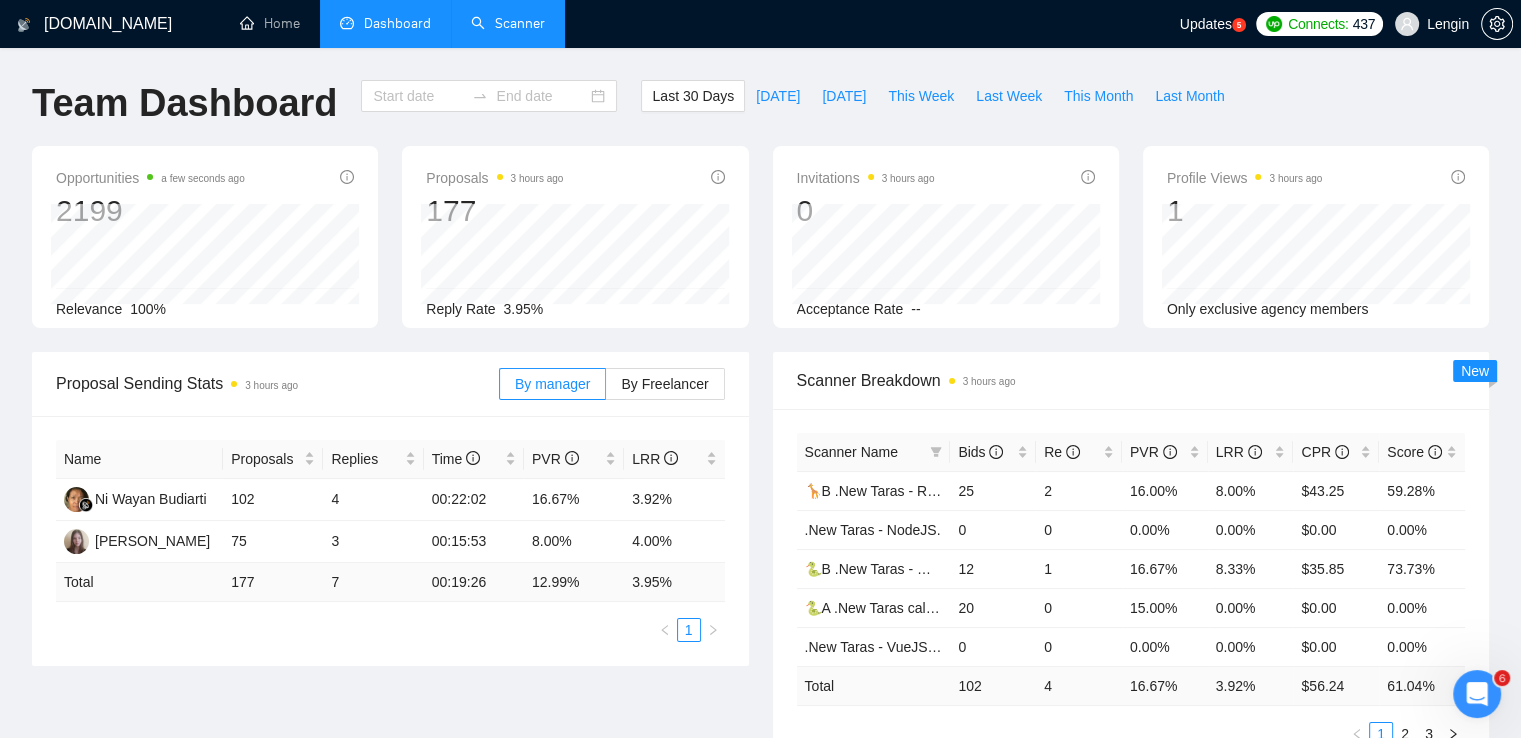 type on "[DATE]" 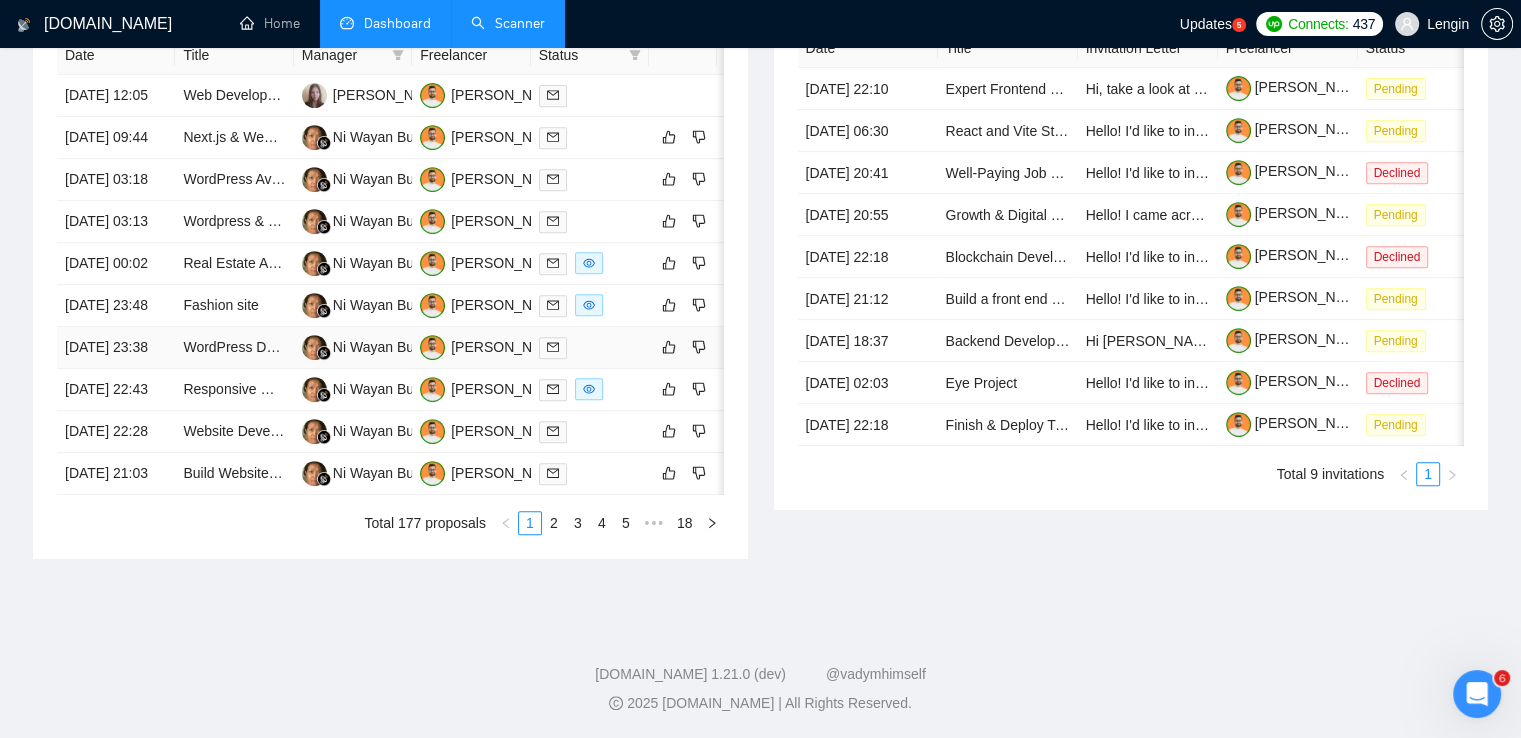 scroll, scrollTop: 1048, scrollLeft: 0, axis: vertical 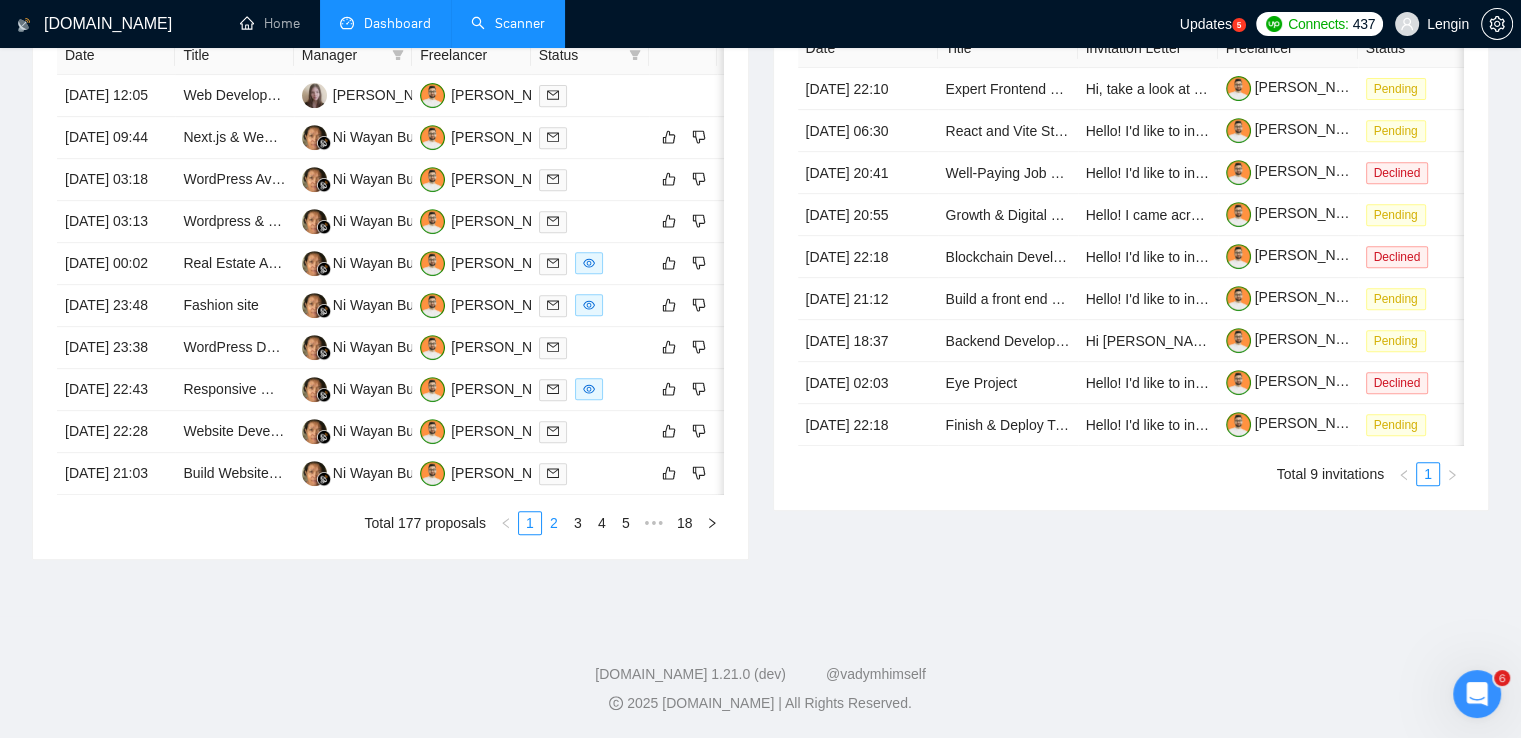 click on "2" at bounding box center [554, 523] 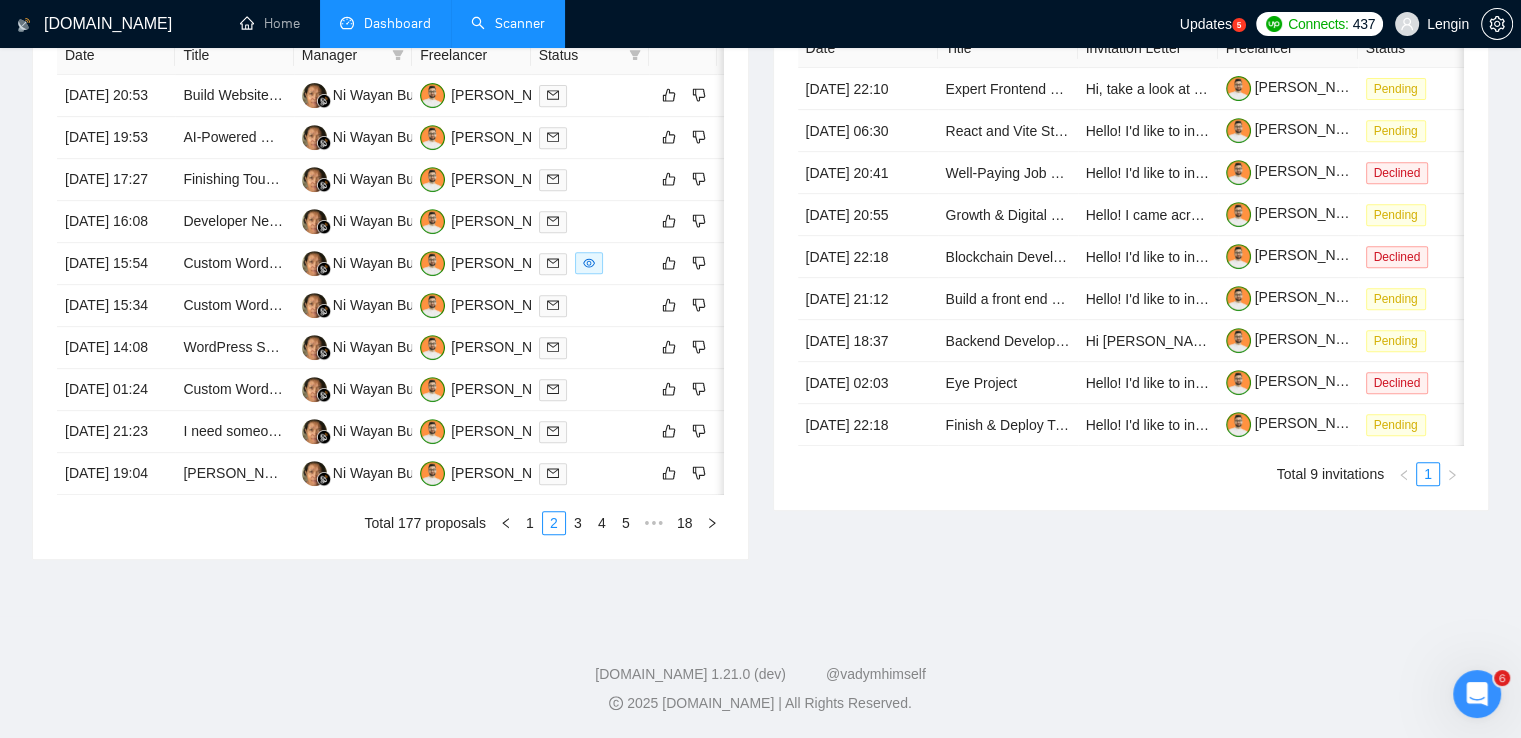 scroll, scrollTop: 932, scrollLeft: 0, axis: vertical 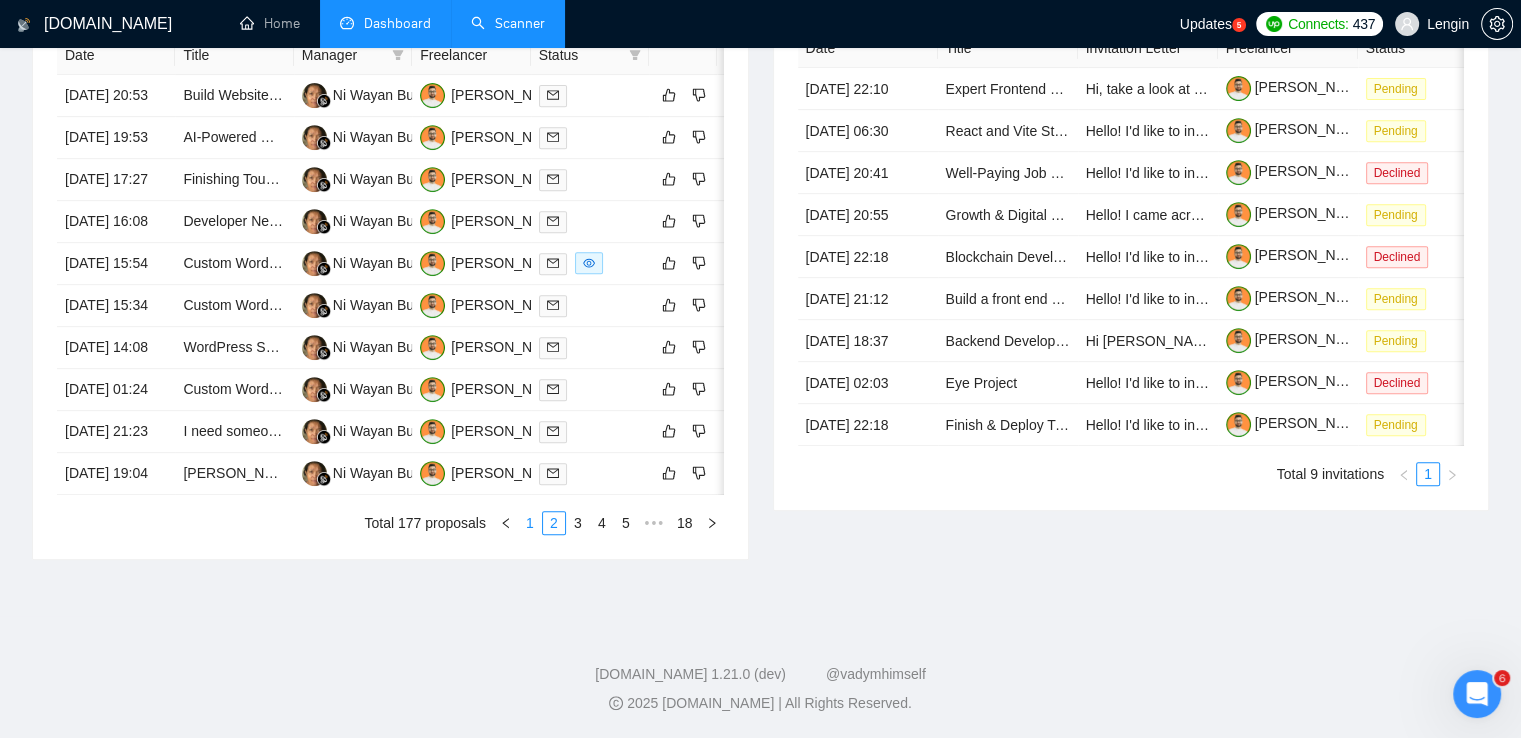 click on "1" at bounding box center [530, 523] 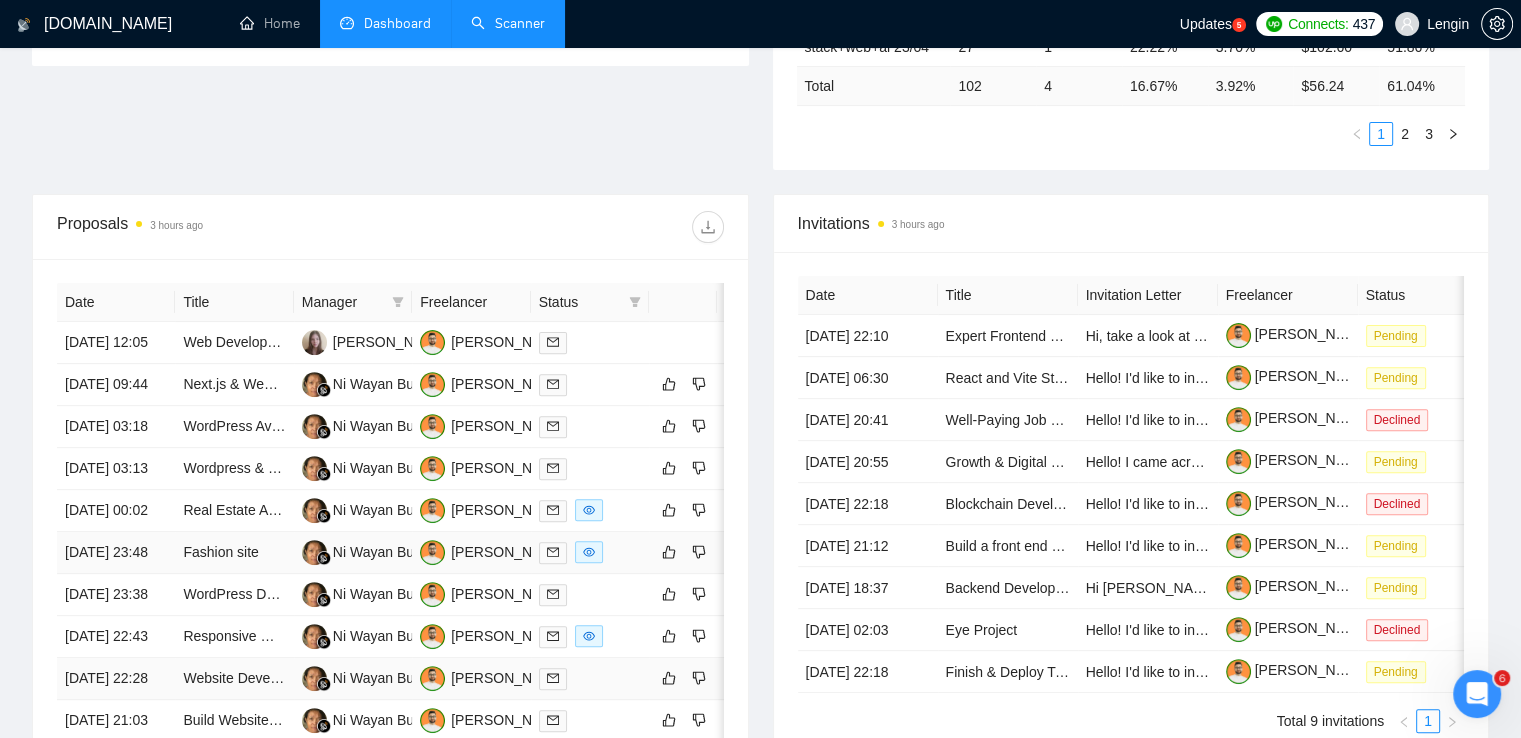 scroll, scrollTop: 596, scrollLeft: 0, axis: vertical 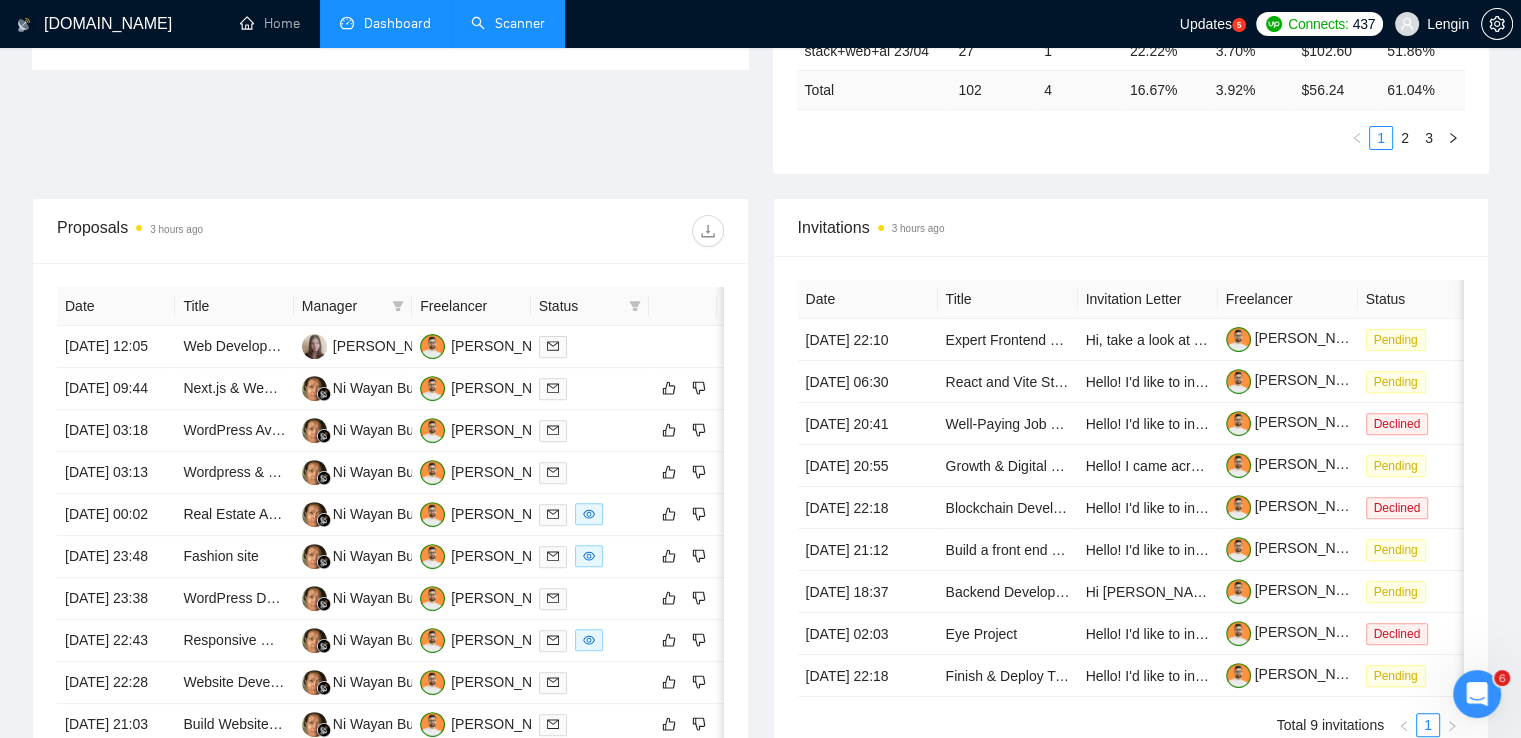 click on "Scanner" at bounding box center (508, 23) 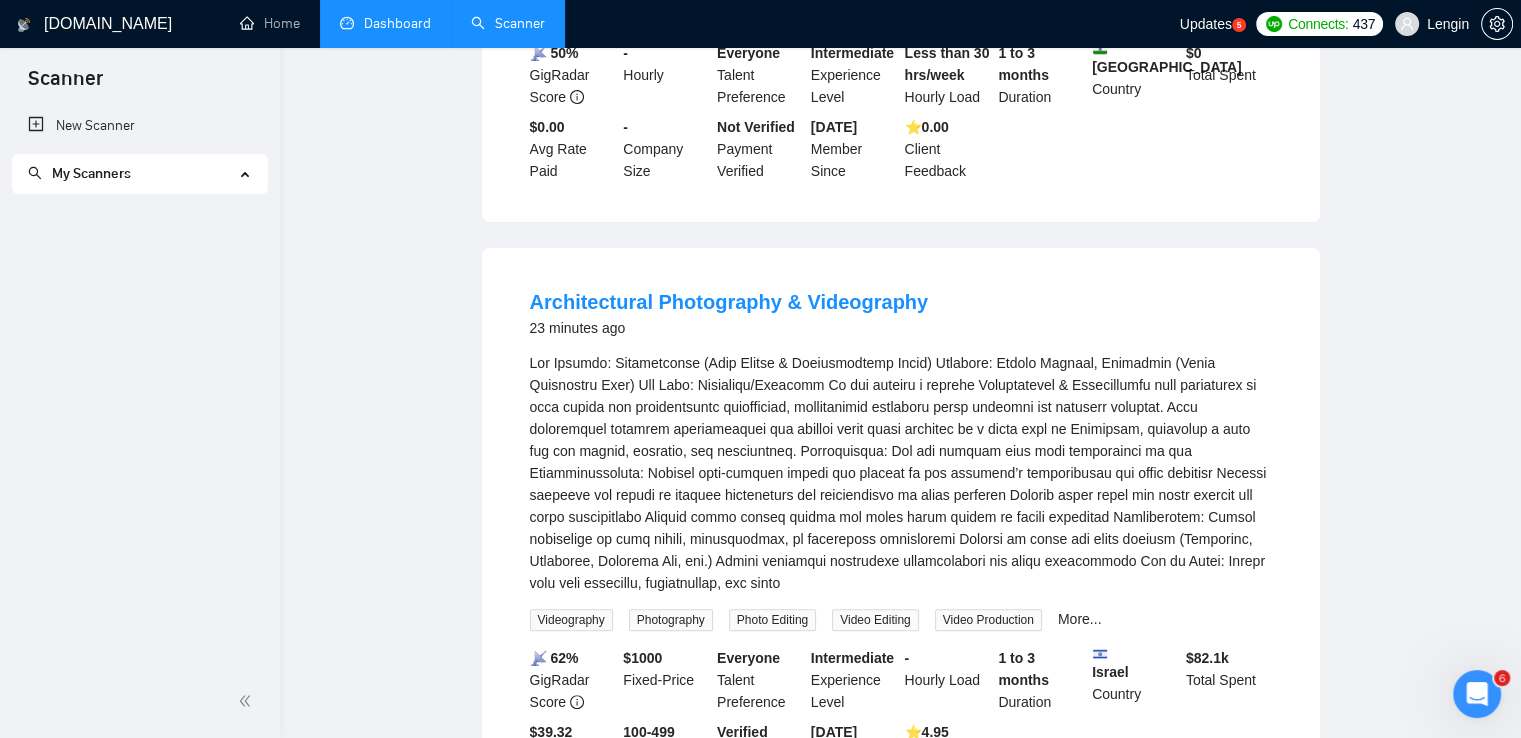 scroll, scrollTop: 0, scrollLeft: 0, axis: both 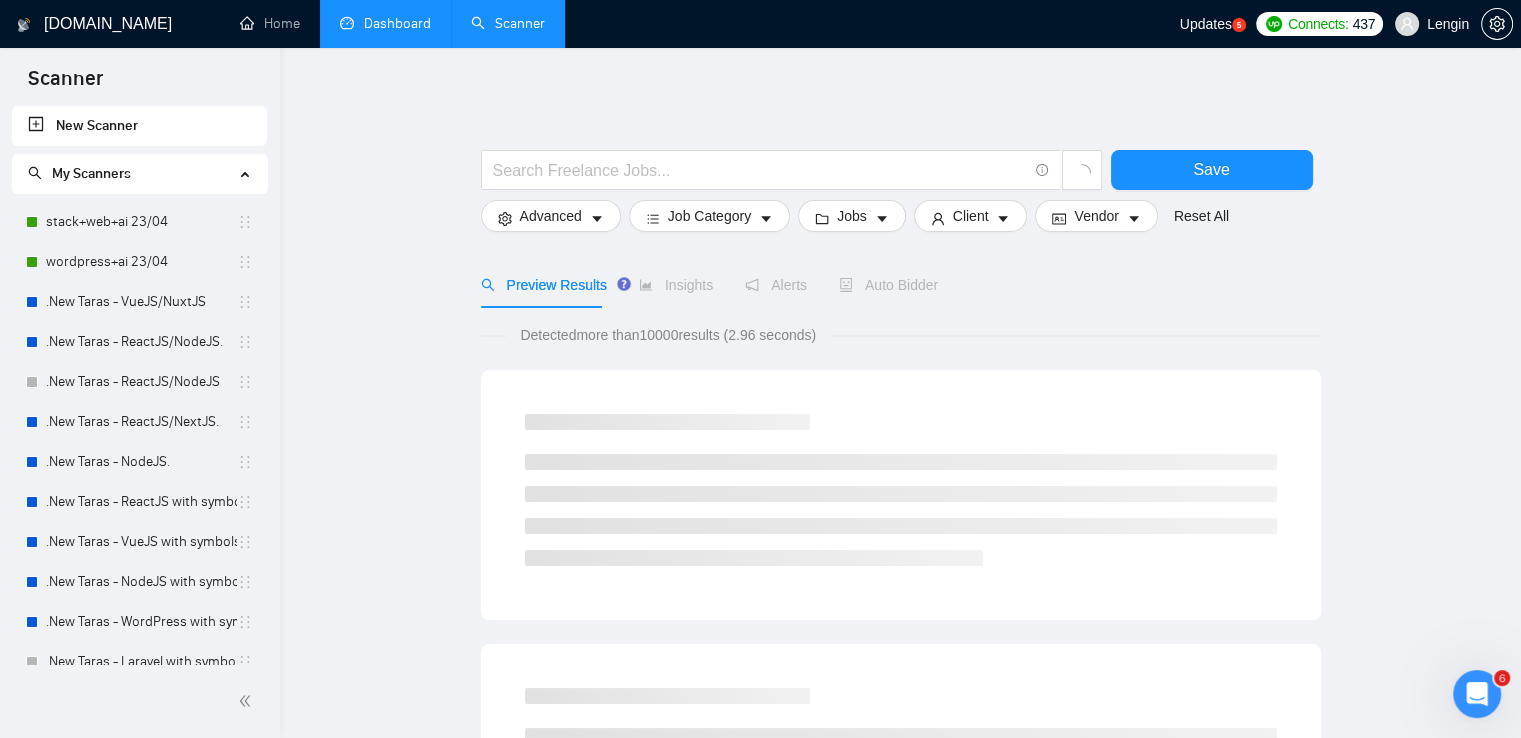 click on "Dashboard" at bounding box center (385, 23) 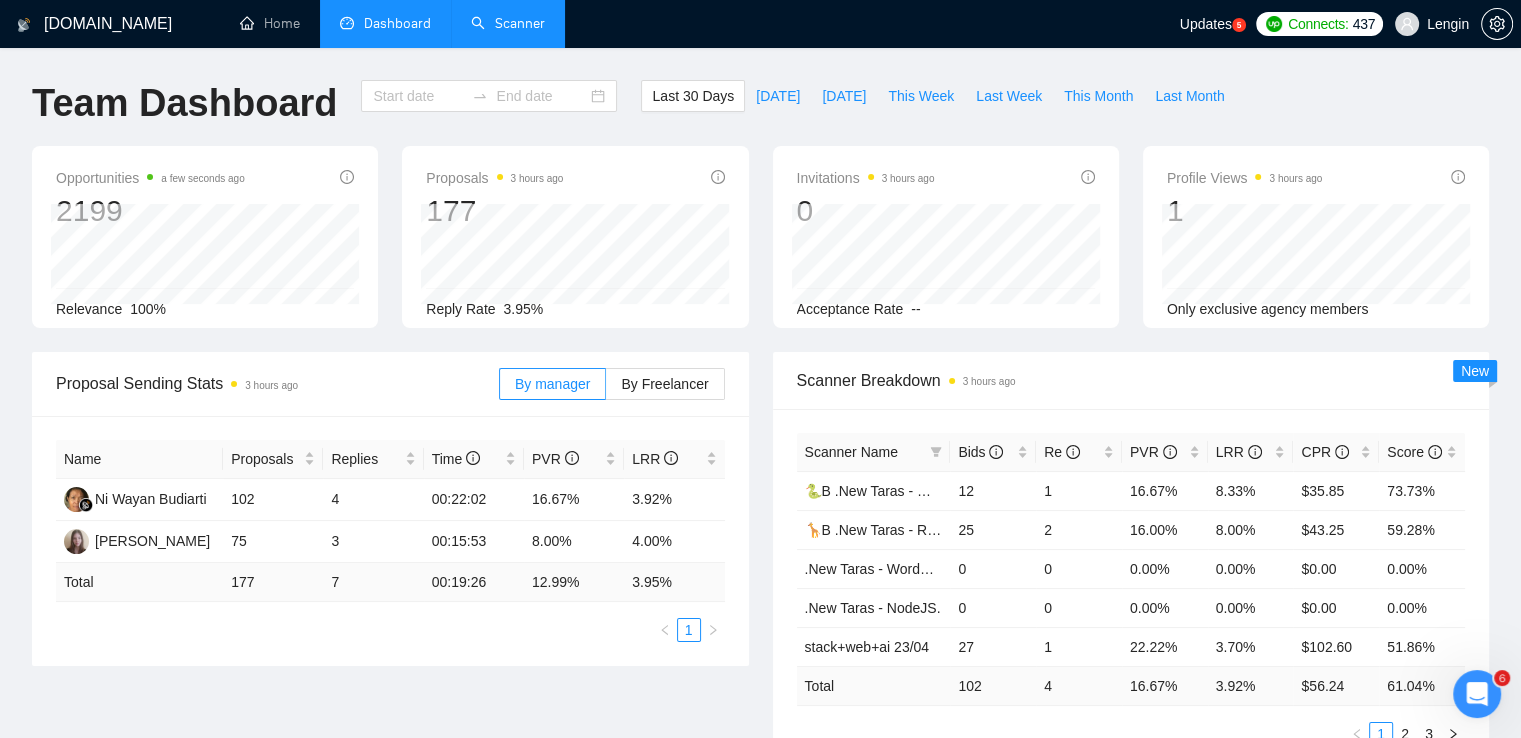 type on "[DATE]" 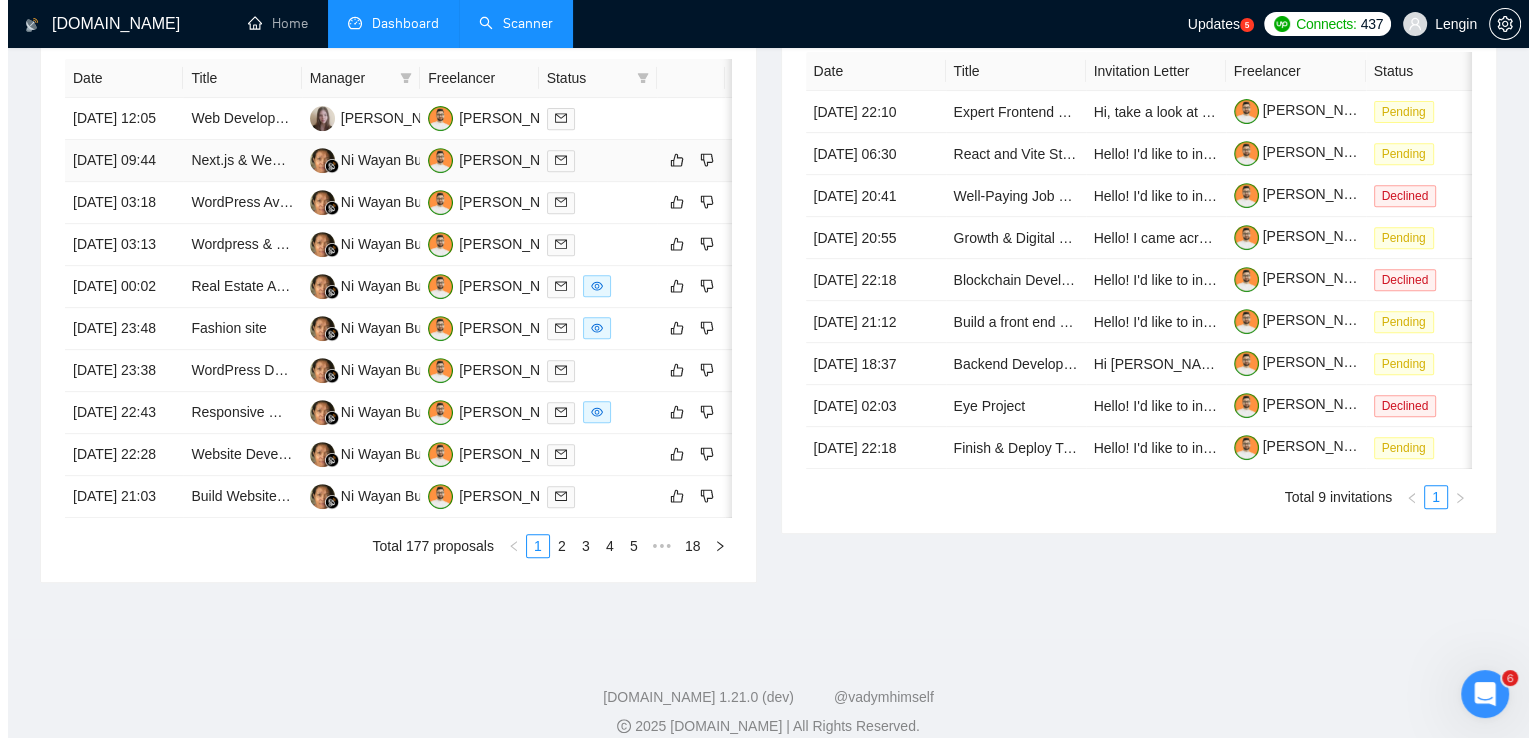 scroll, scrollTop: 824, scrollLeft: 0, axis: vertical 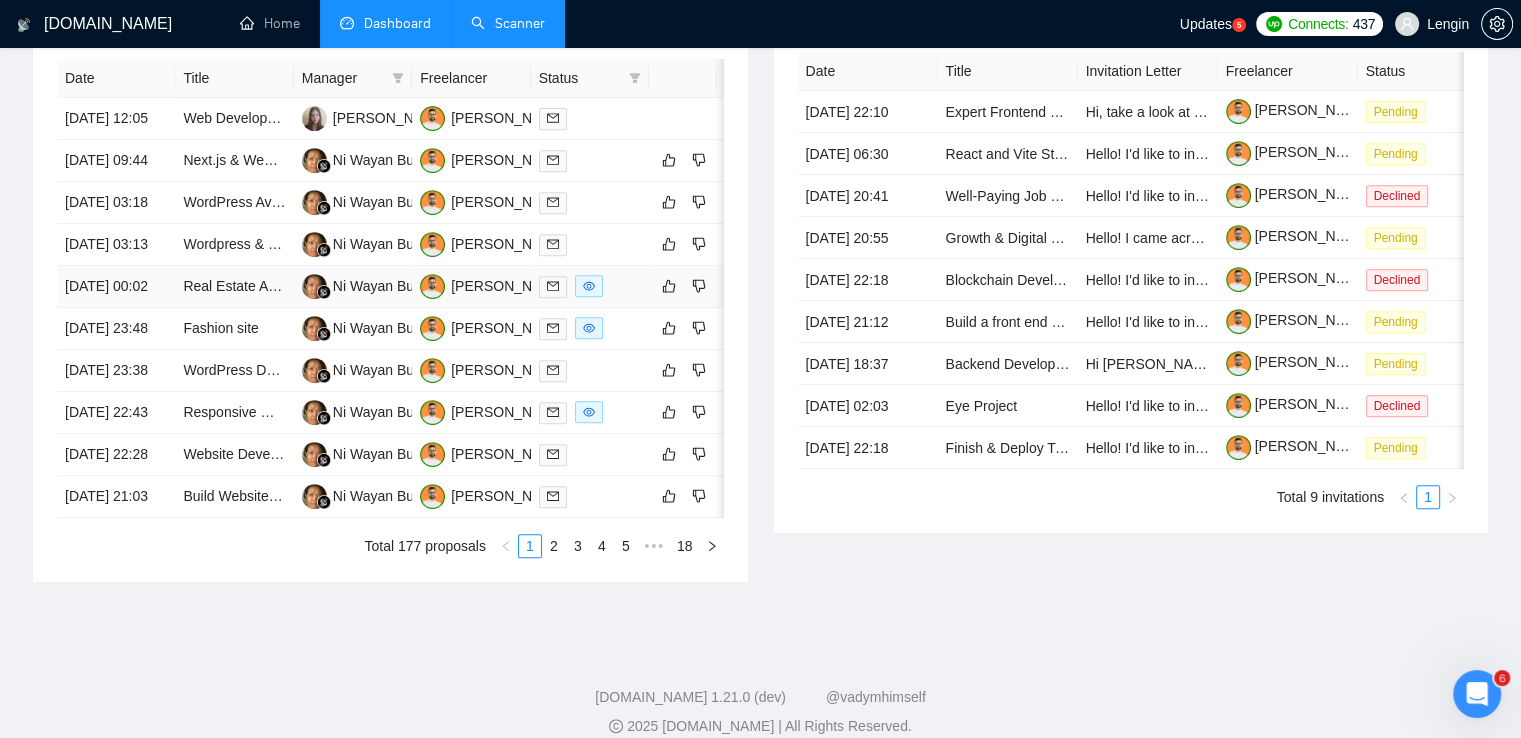 click on "Real Estate App Development - Full-Stack Developer (React, TypeScript, Next.js, Supabase)" at bounding box center [234, 287] 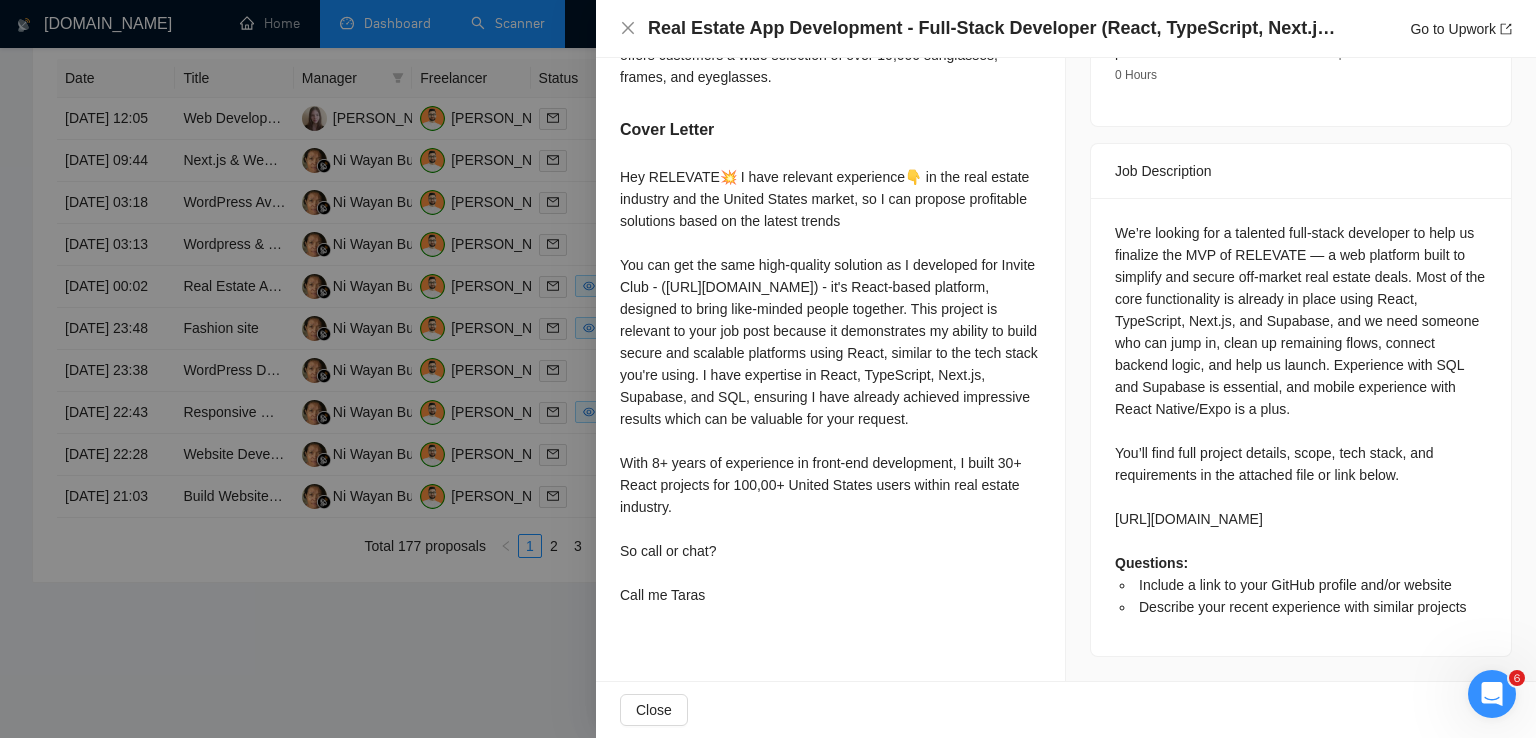 scroll, scrollTop: 792, scrollLeft: 0, axis: vertical 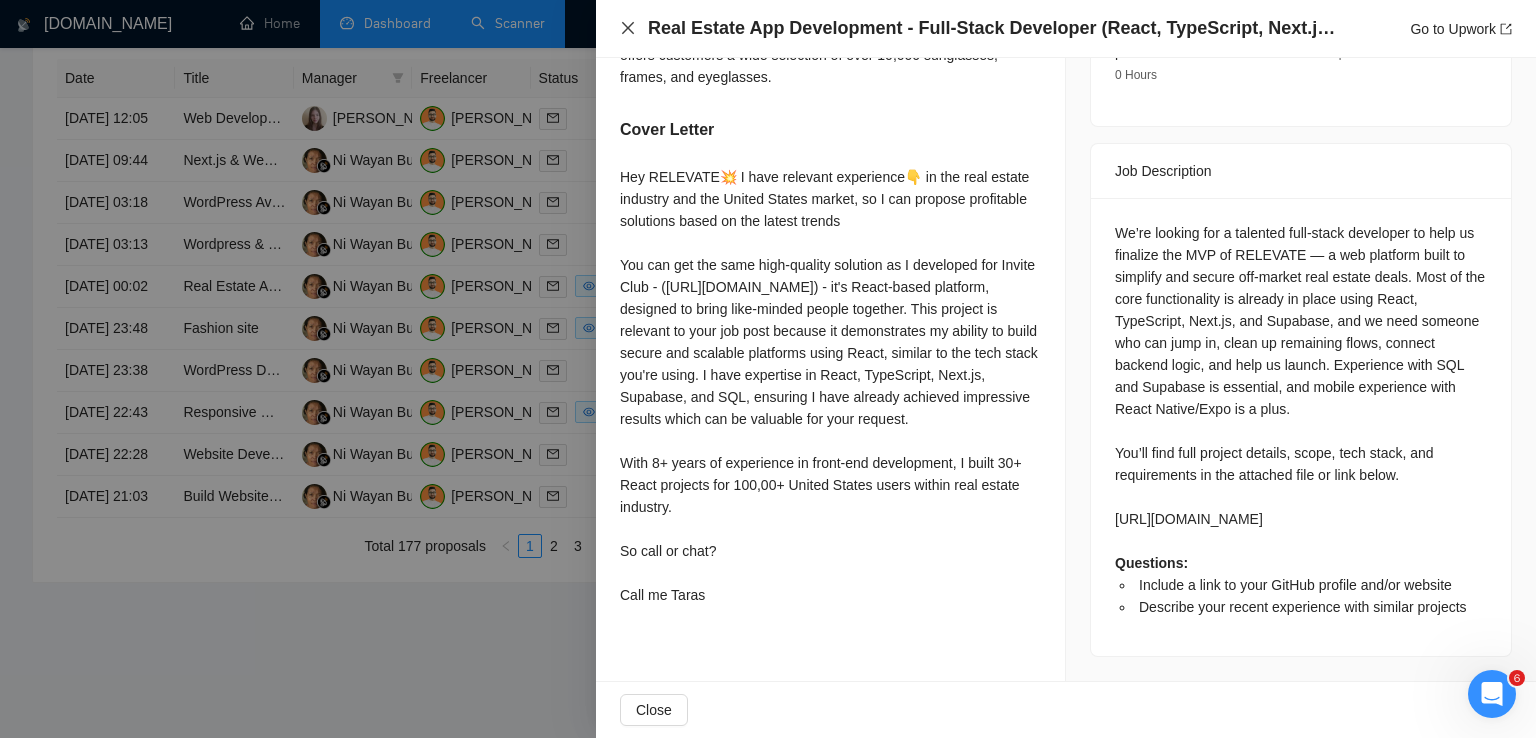 click 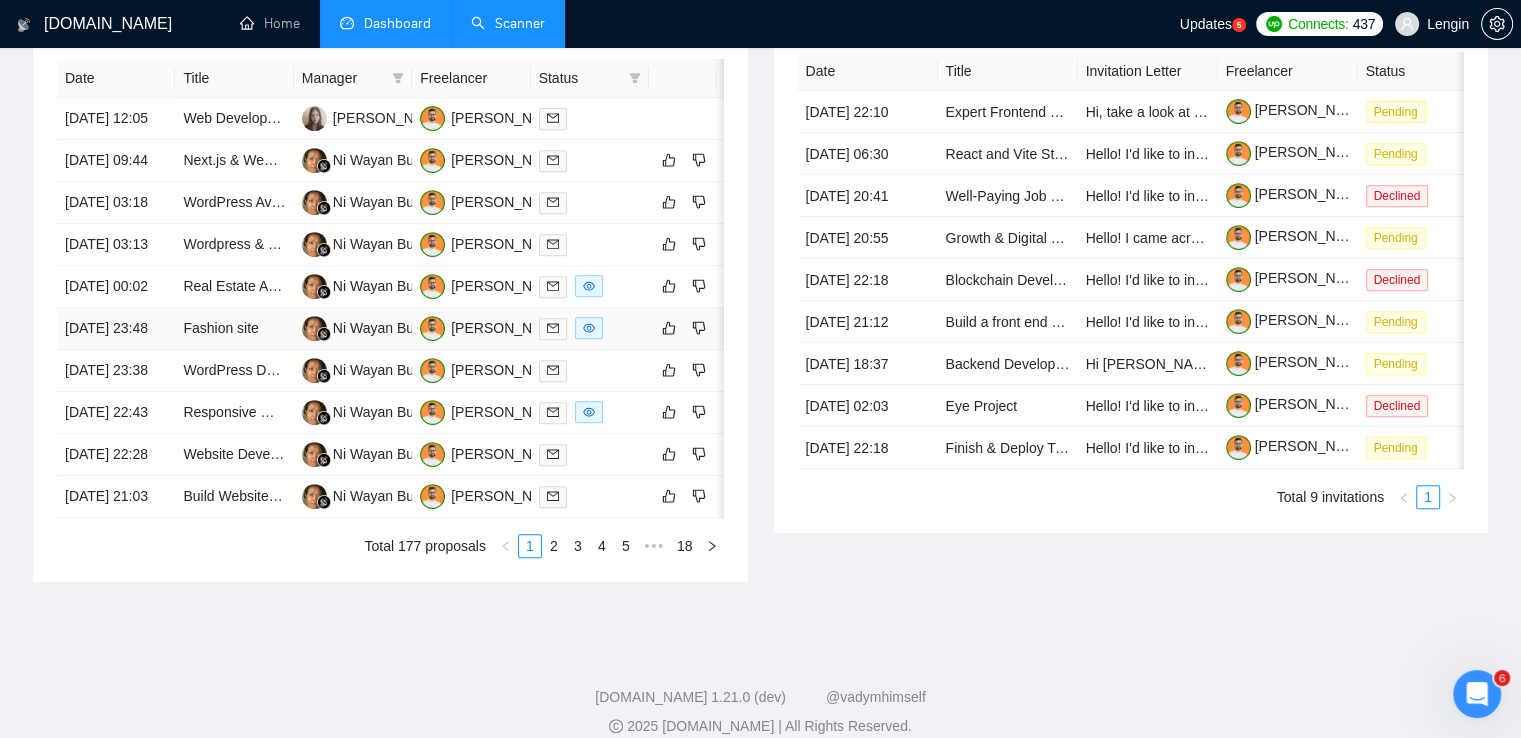 click on "Fashion site" at bounding box center [234, 329] 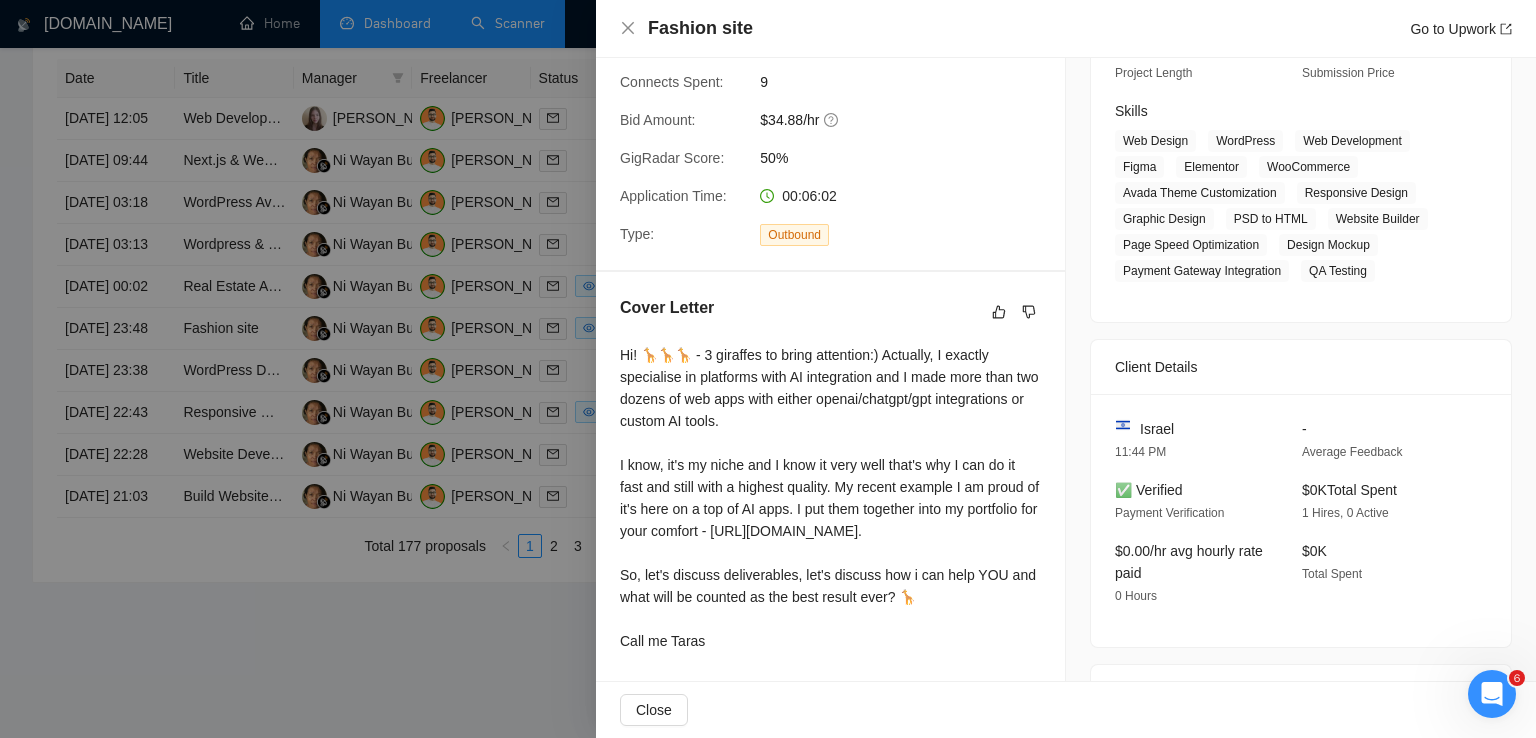 scroll, scrollTop: 285, scrollLeft: 0, axis: vertical 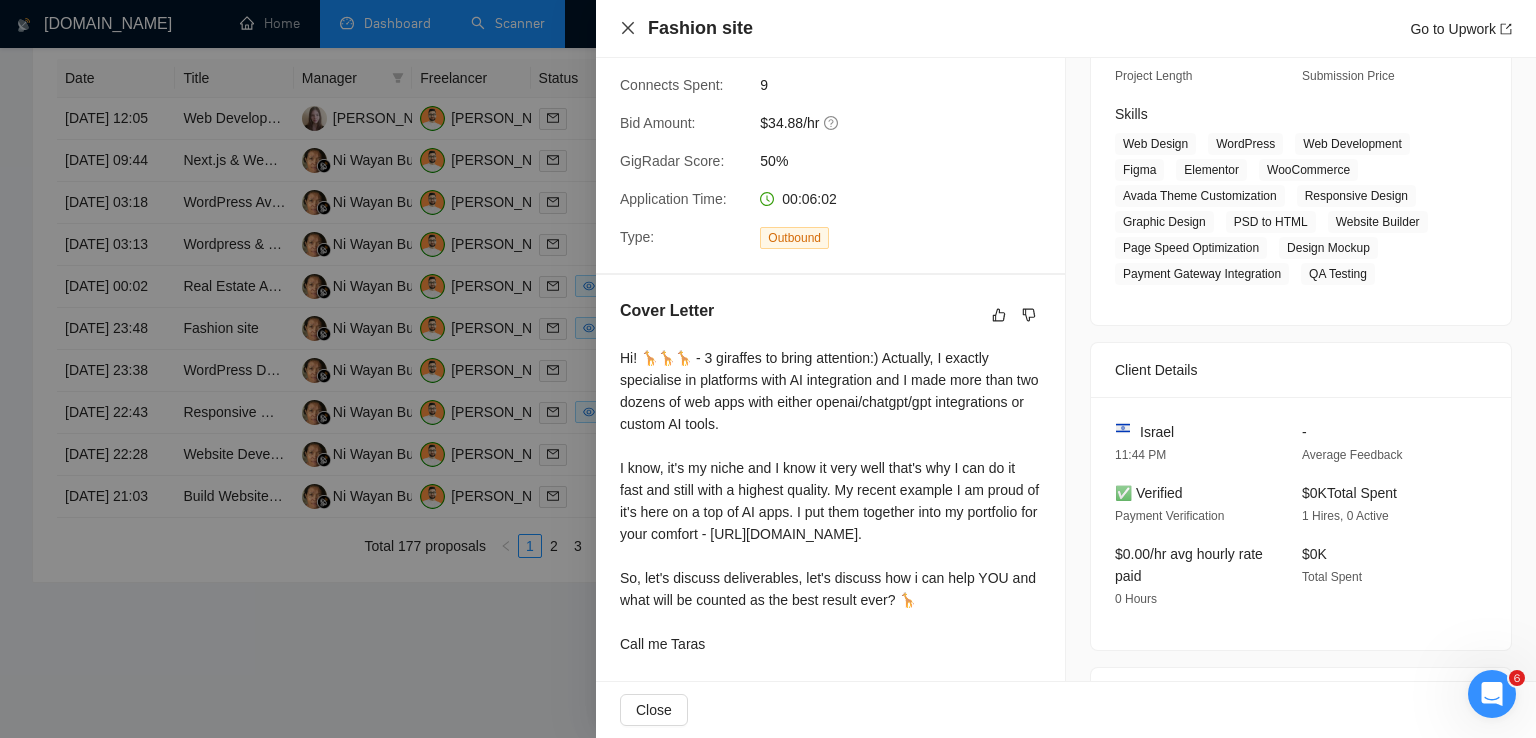 click 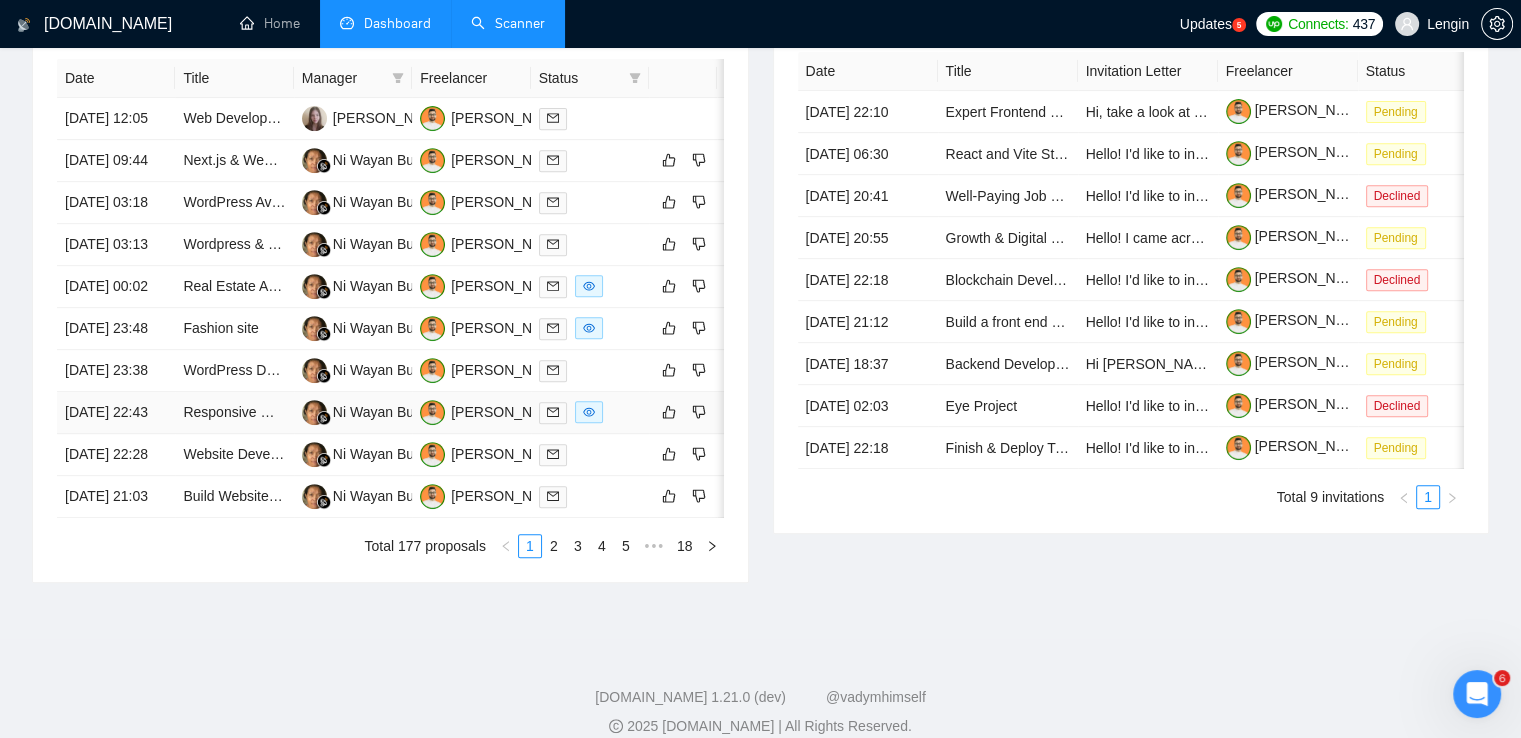 click on "Responsive WordPress Site Development with User Capabilities" at bounding box center (234, 413) 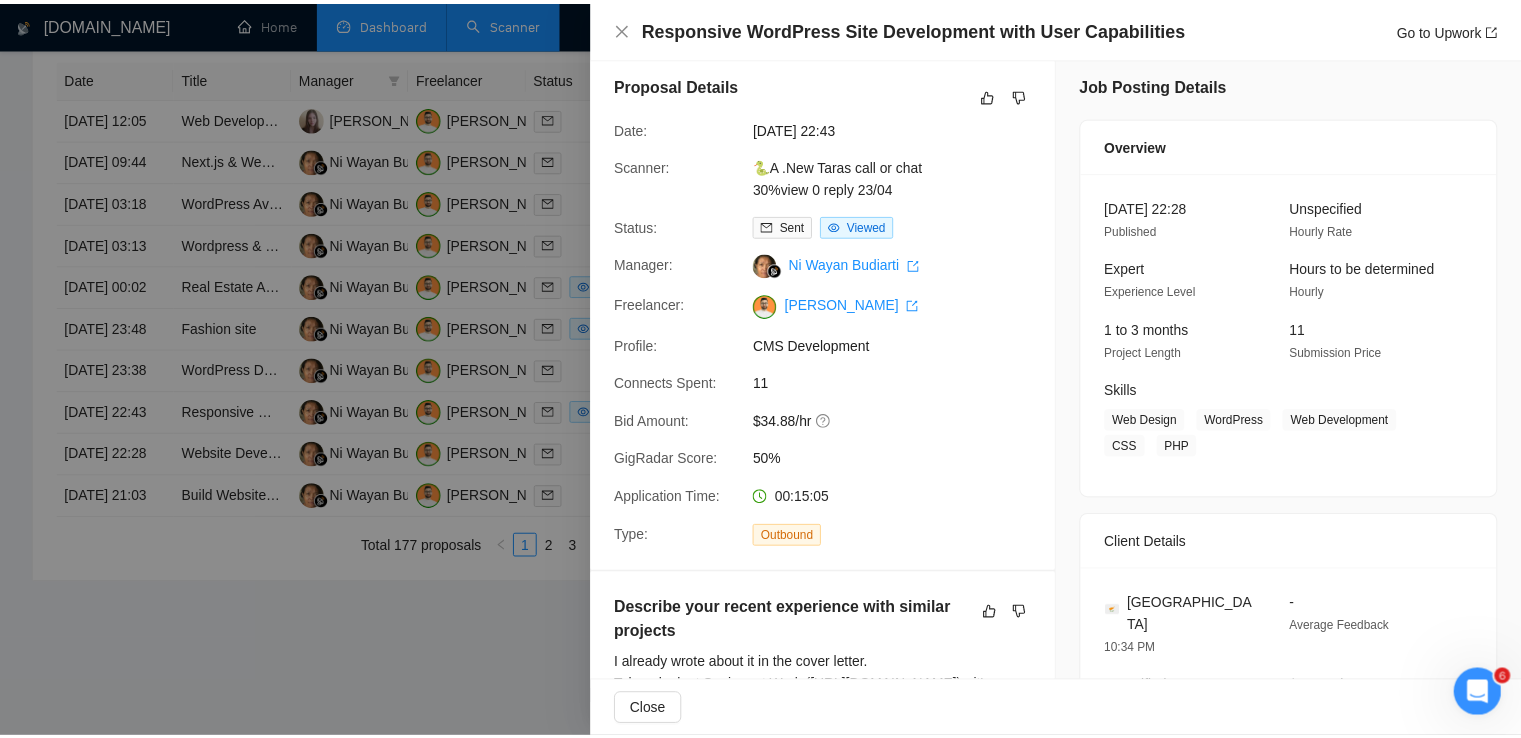 scroll, scrollTop: 0, scrollLeft: 0, axis: both 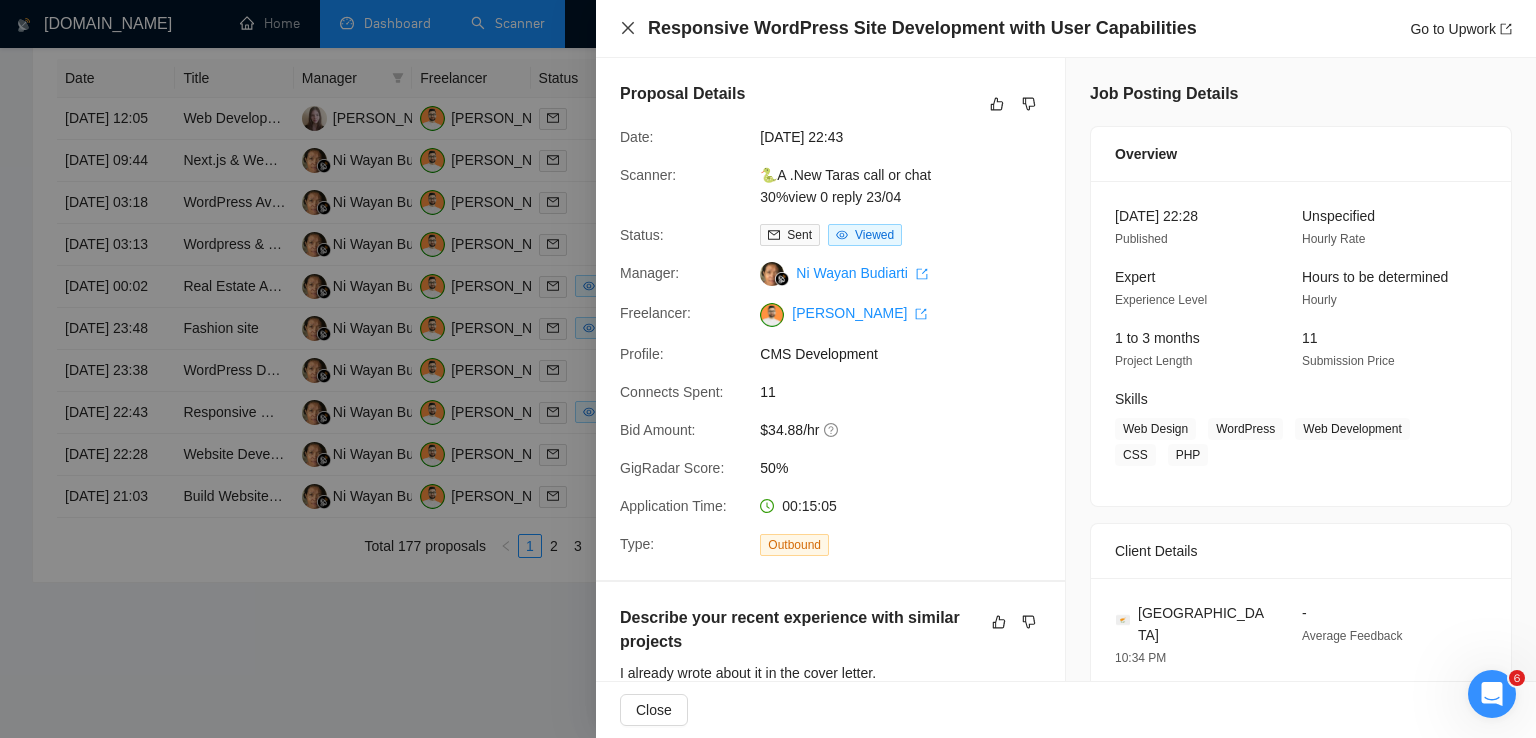 click 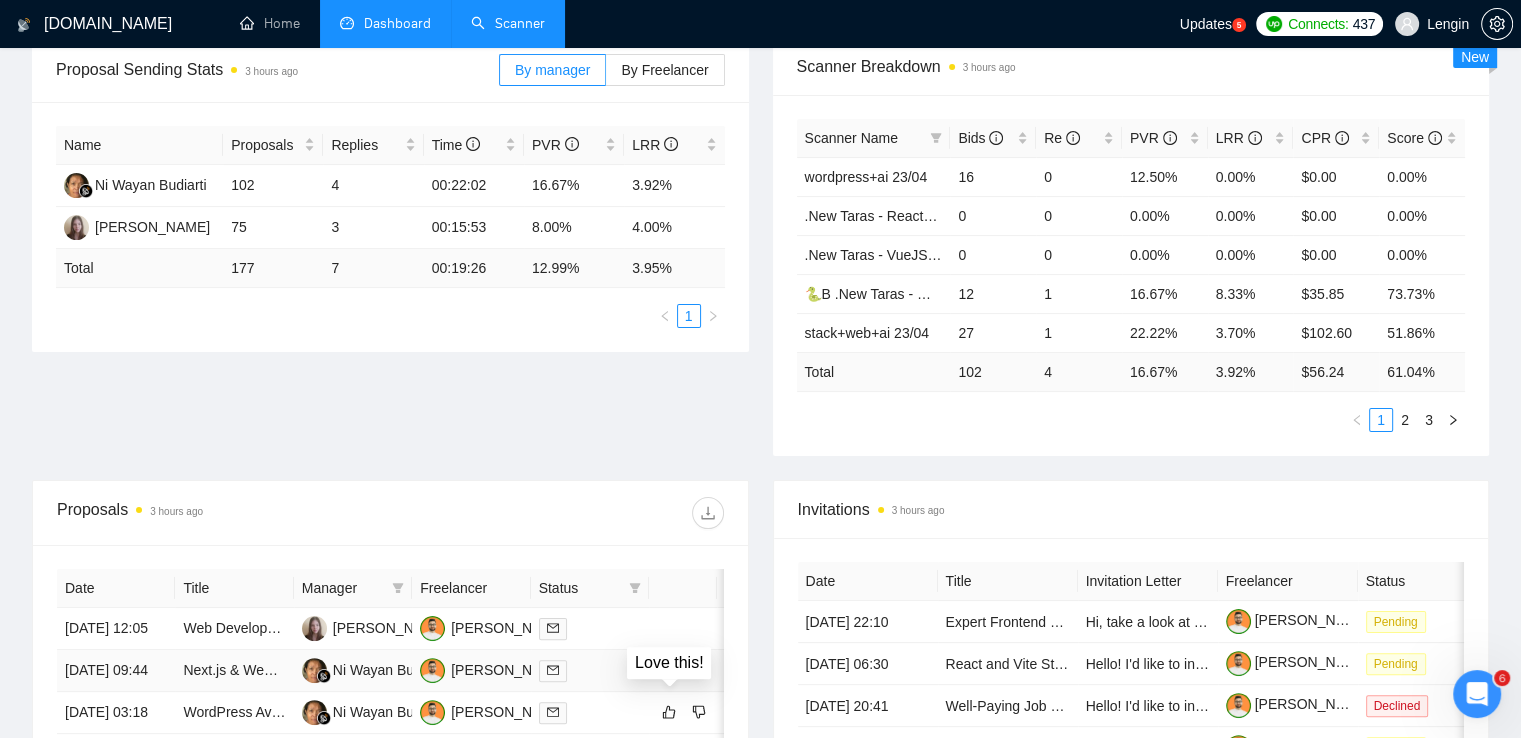 scroll, scrollTop: 0, scrollLeft: 0, axis: both 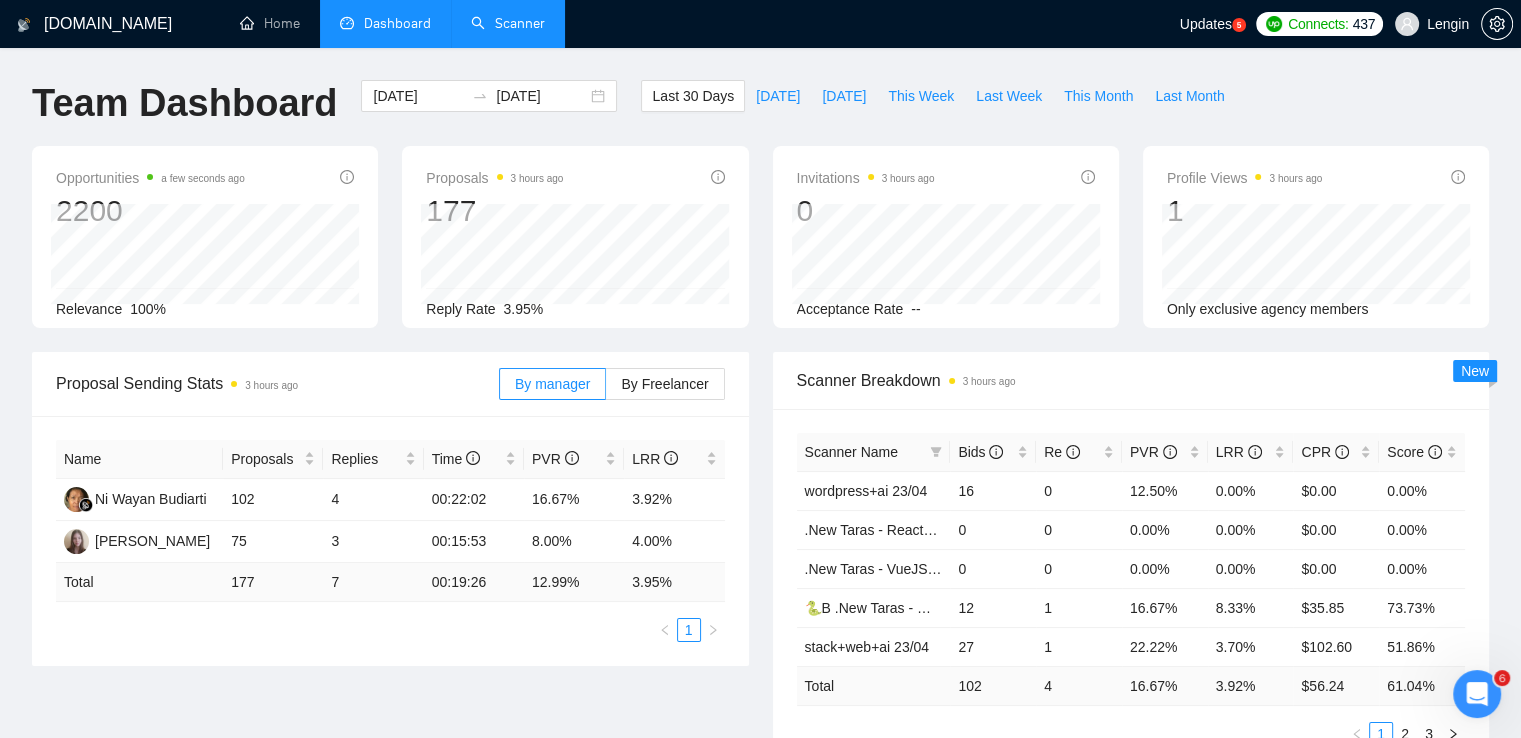 click on "Scanner" at bounding box center (508, 23) 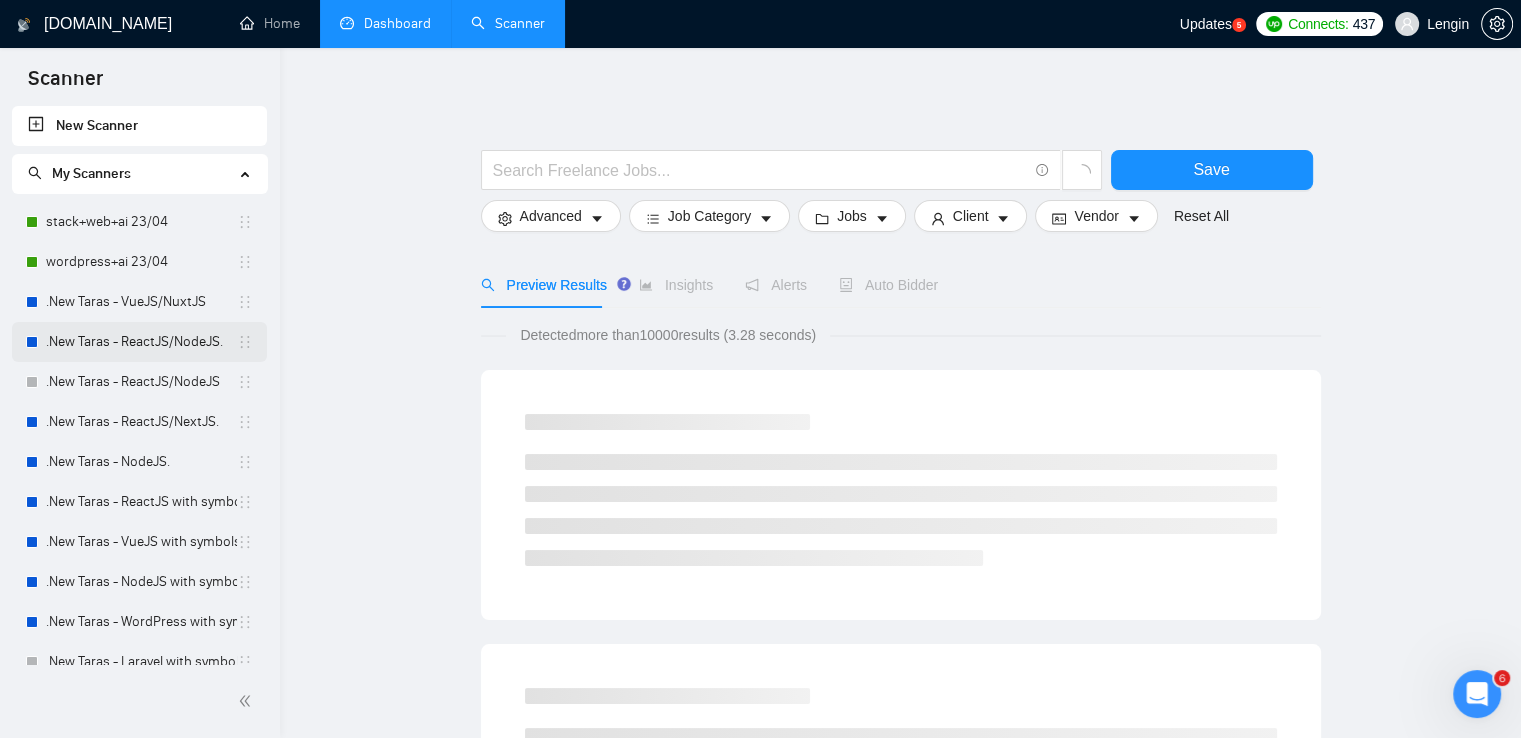 click on ".New Taras - ReactJS/NodeJS." at bounding box center [141, 342] 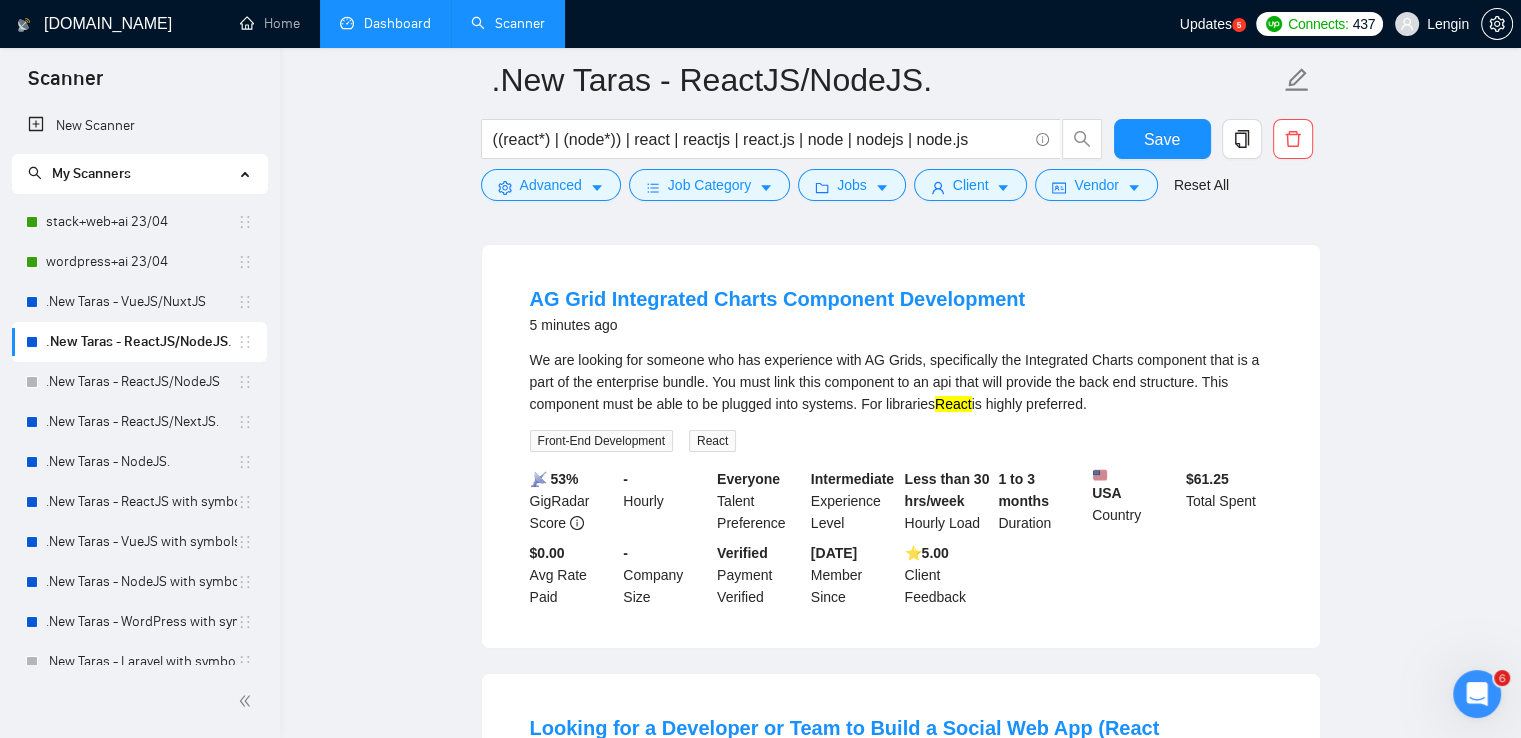 scroll, scrollTop: 0, scrollLeft: 0, axis: both 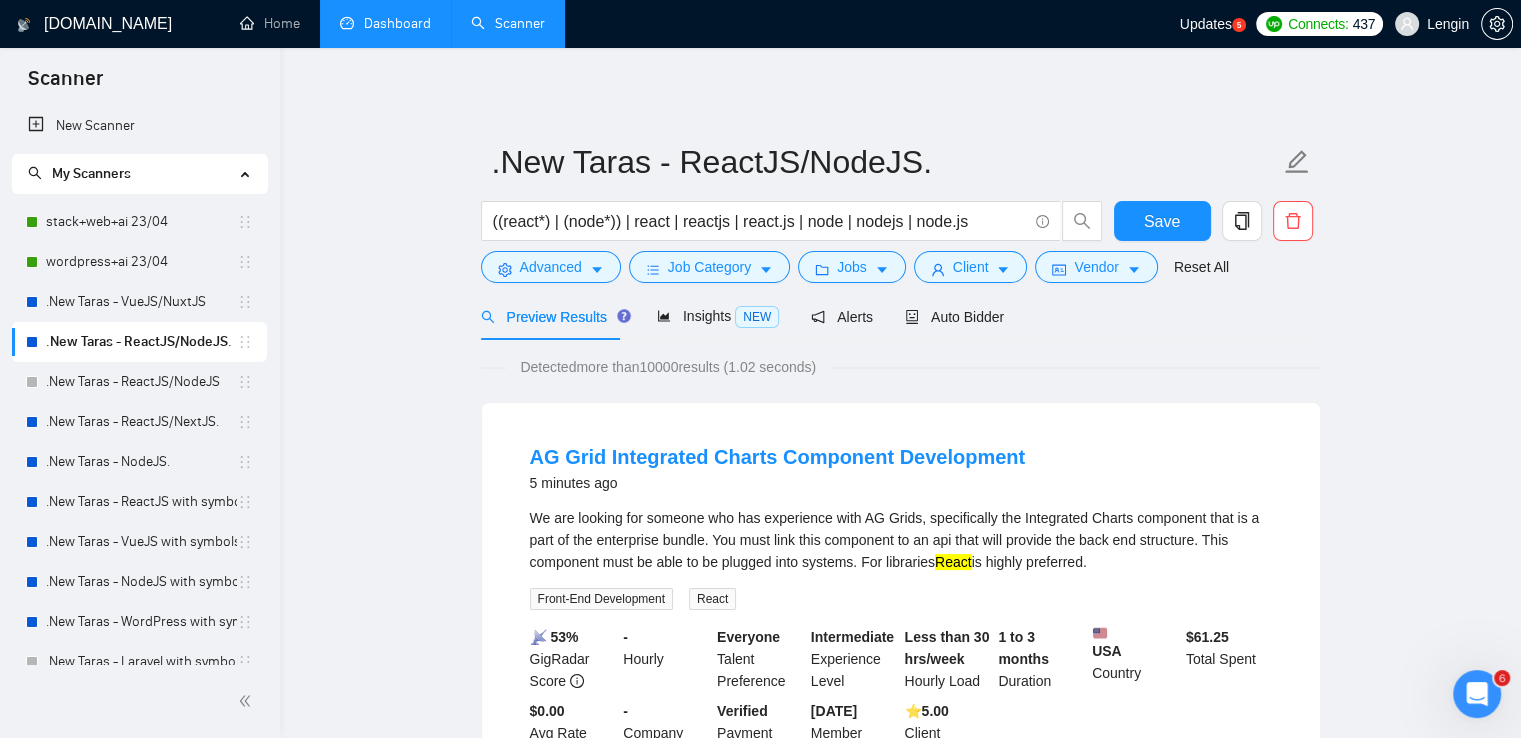 click on "Dashboard" at bounding box center (385, 23) 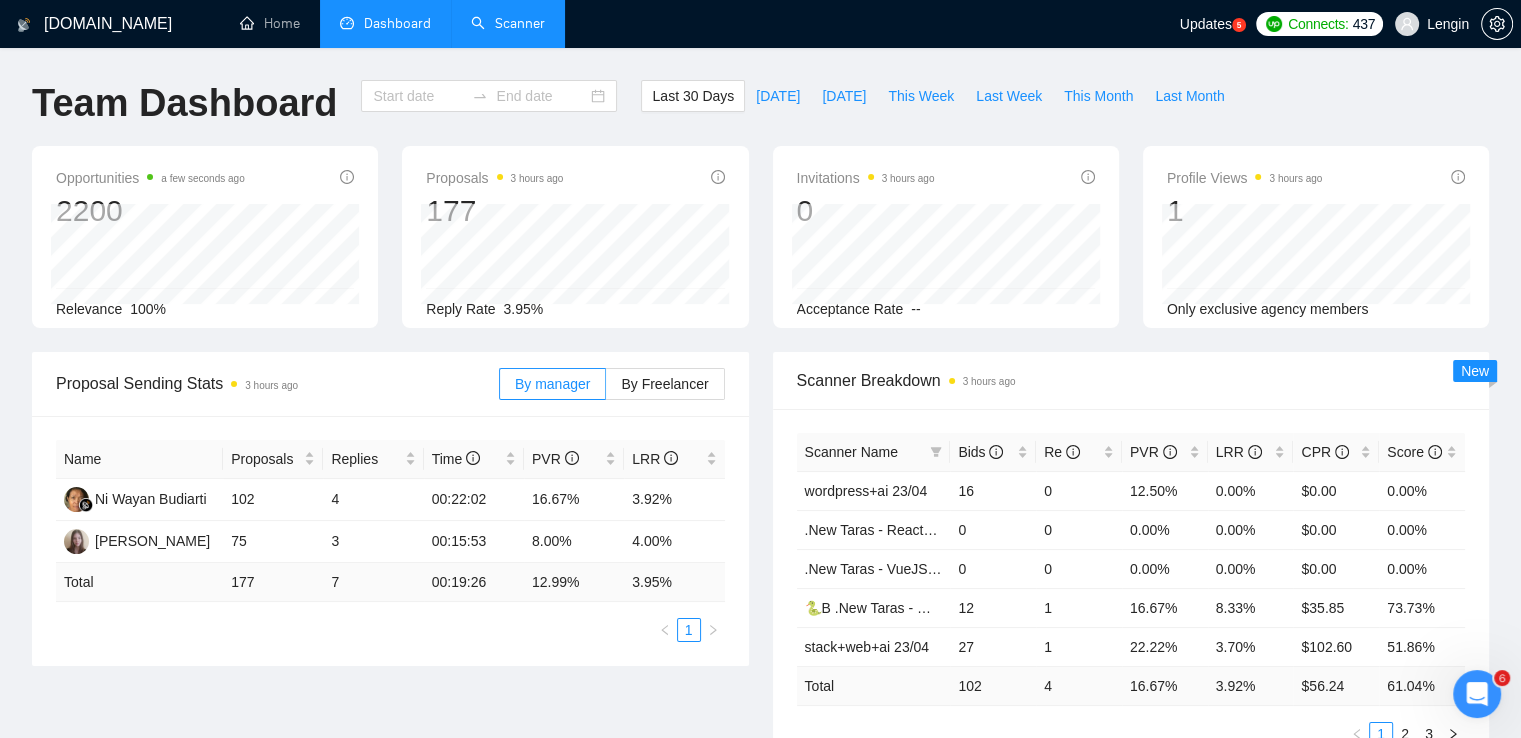 type on "[DATE]" 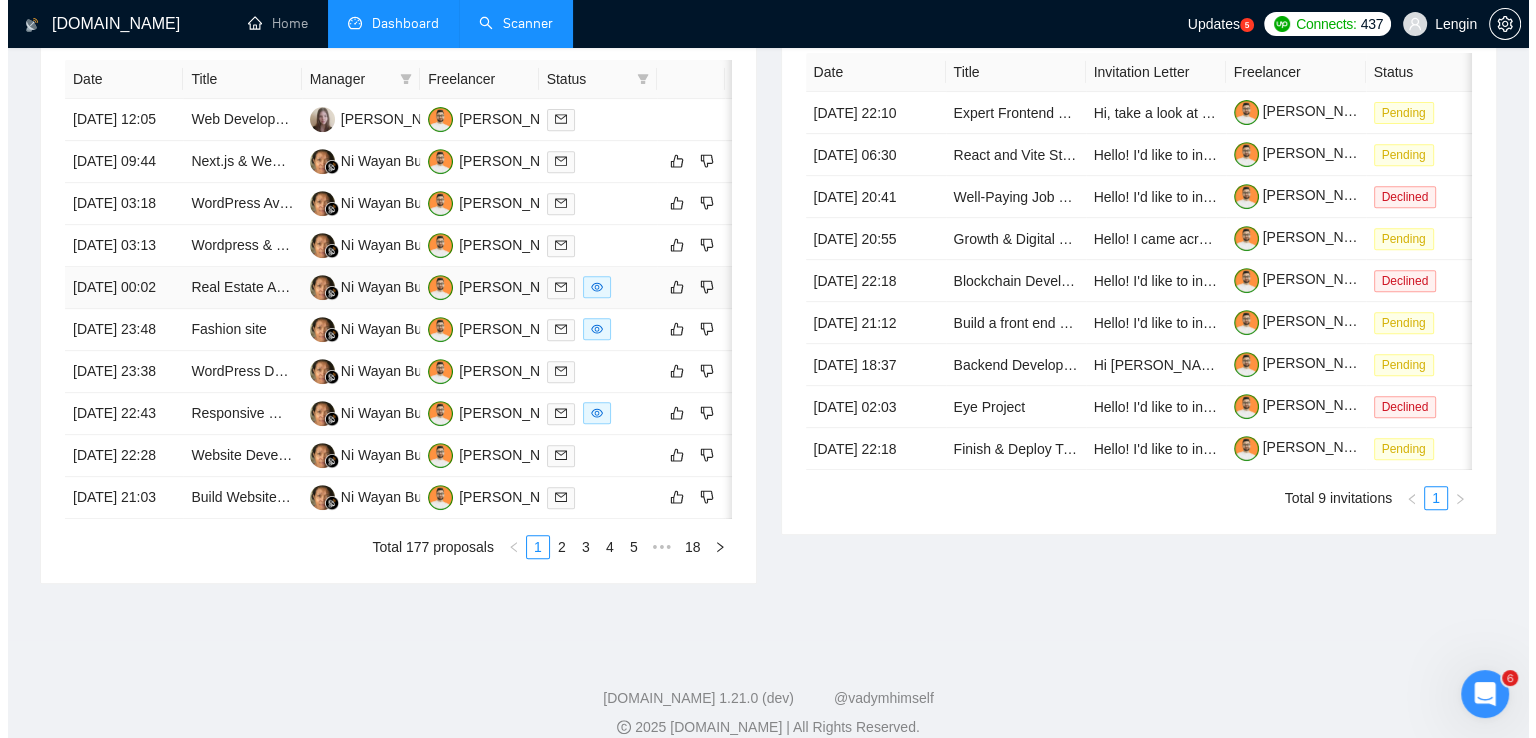 scroll, scrollTop: 847, scrollLeft: 0, axis: vertical 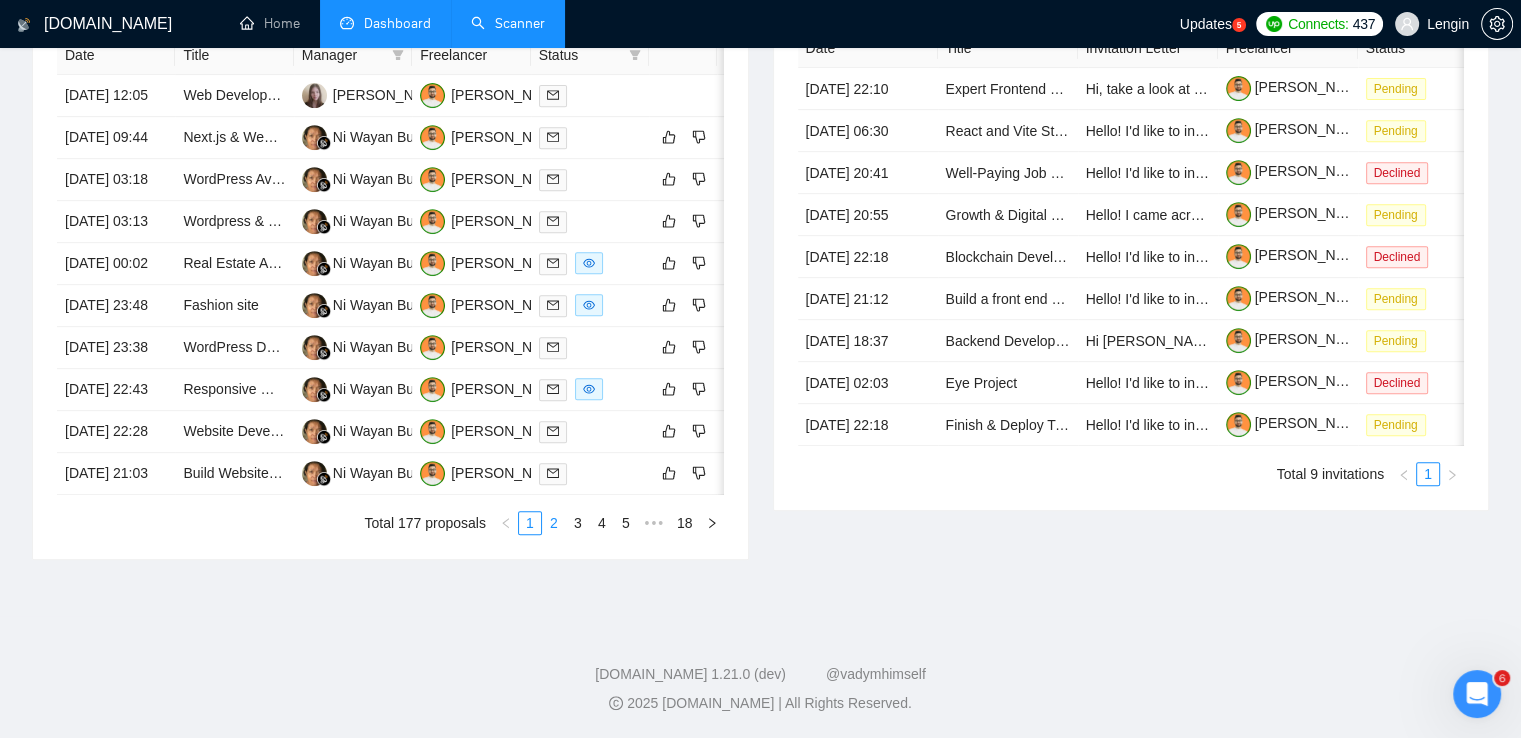 click on "2" at bounding box center (554, 523) 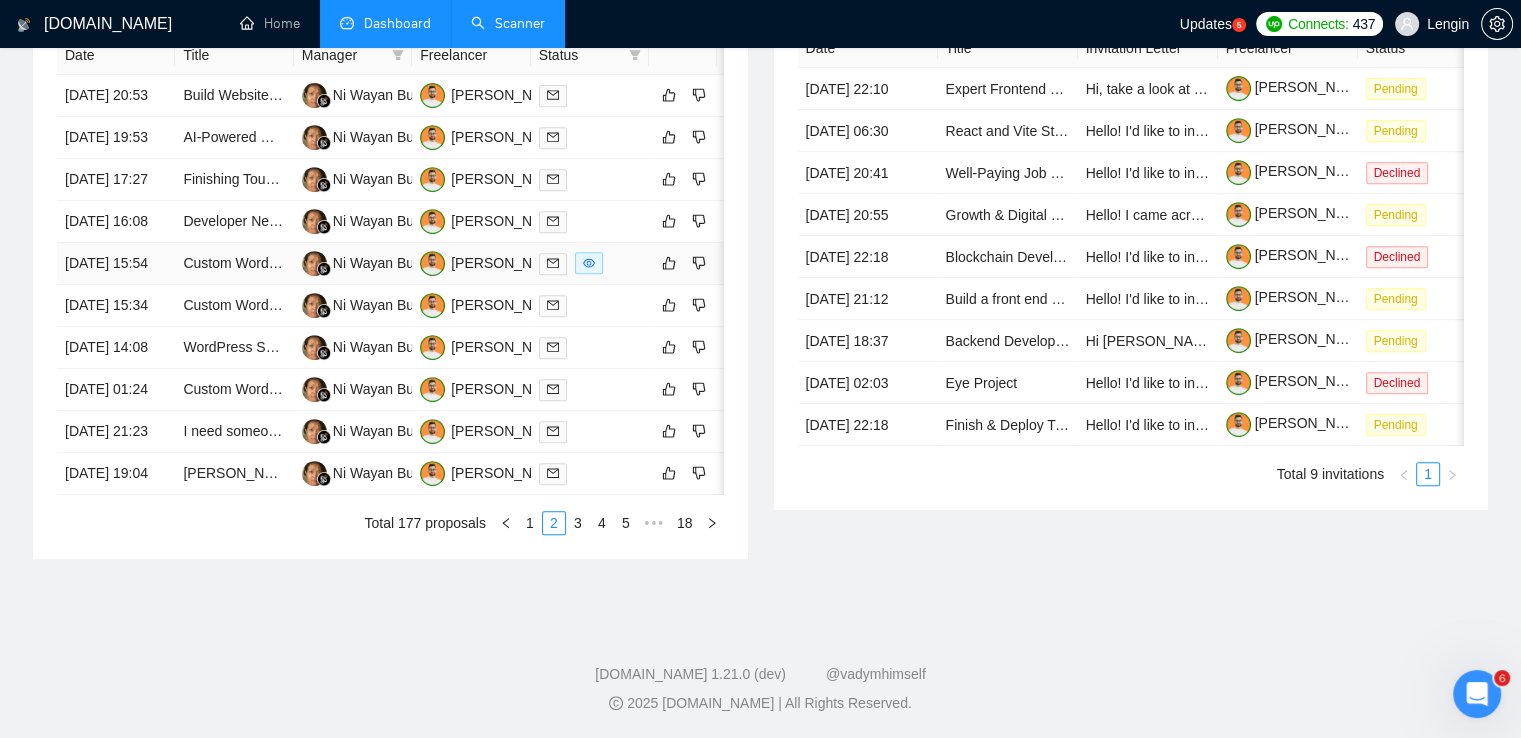 click on "Custom WordPress Energy Certificate Calculator with PDF Generation" at bounding box center [234, 264] 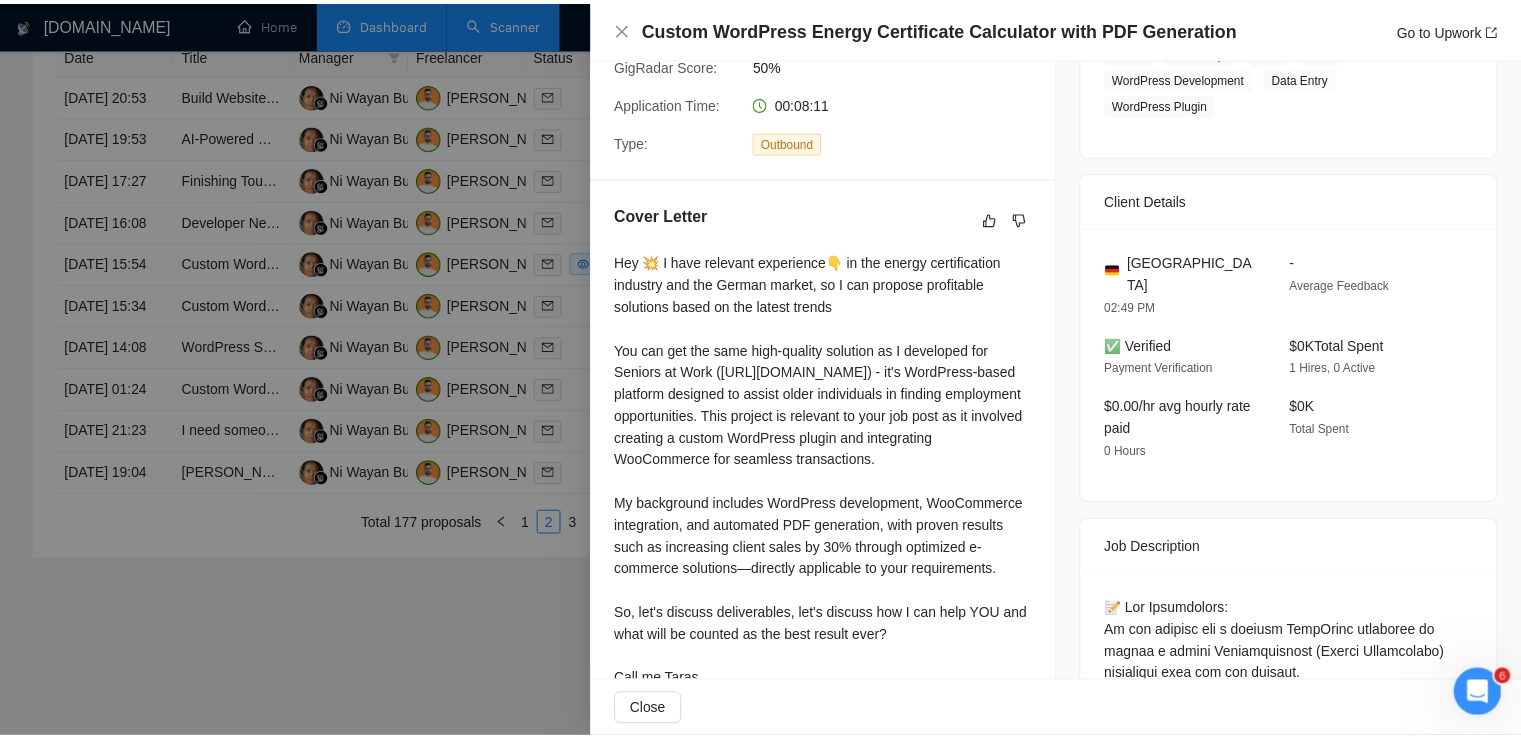 scroll, scrollTop: 400, scrollLeft: 0, axis: vertical 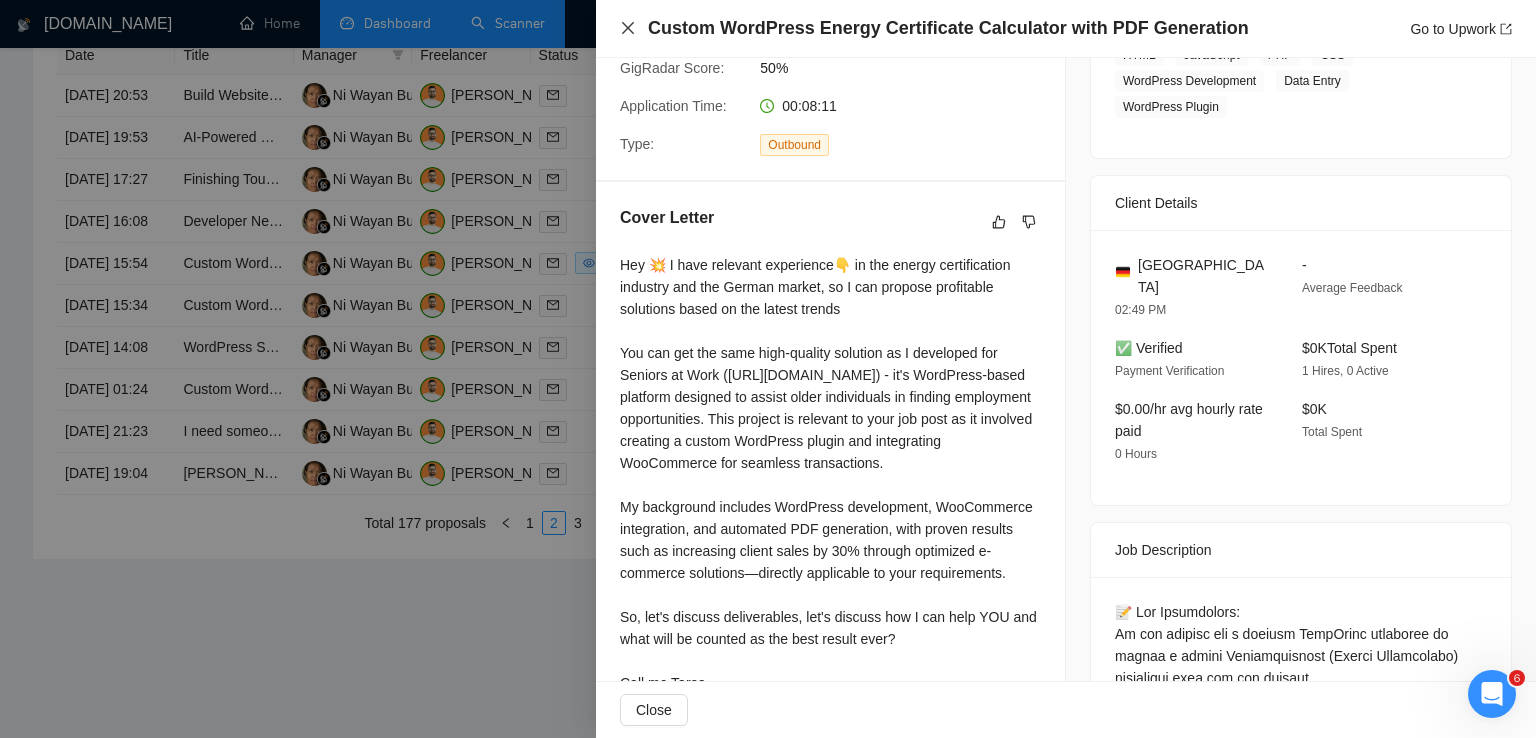 click 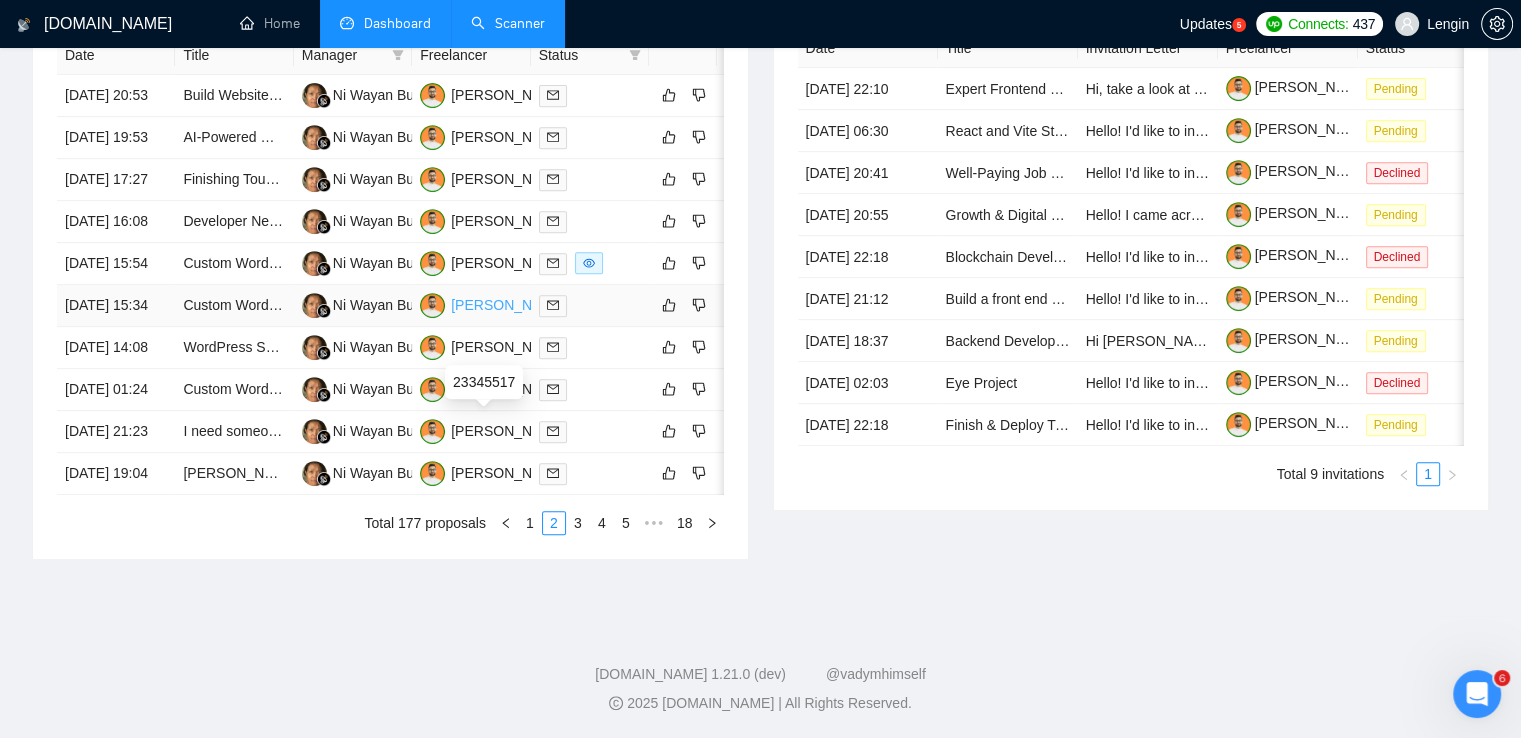 scroll, scrollTop: 976, scrollLeft: 0, axis: vertical 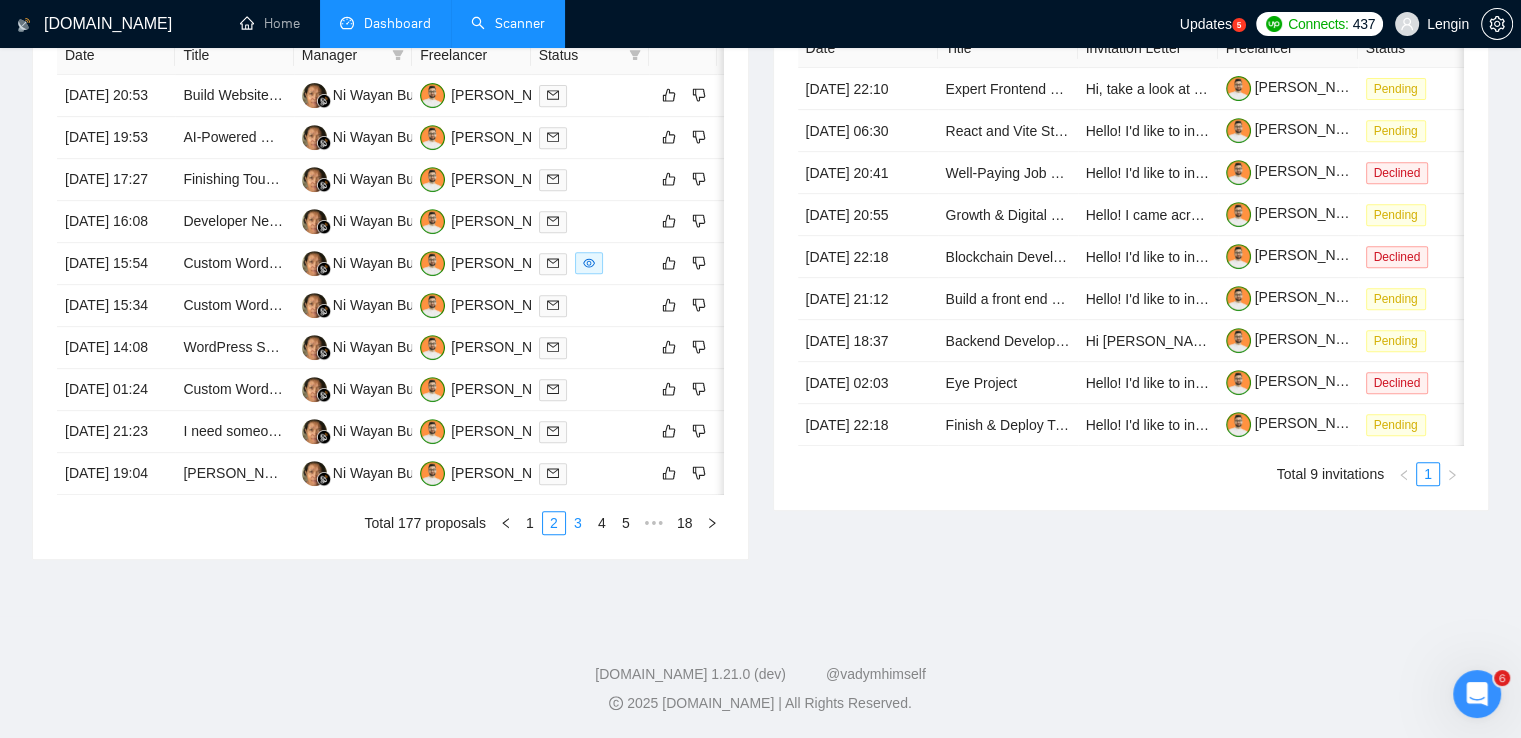 click on "3" at bounding box center (578, 523) 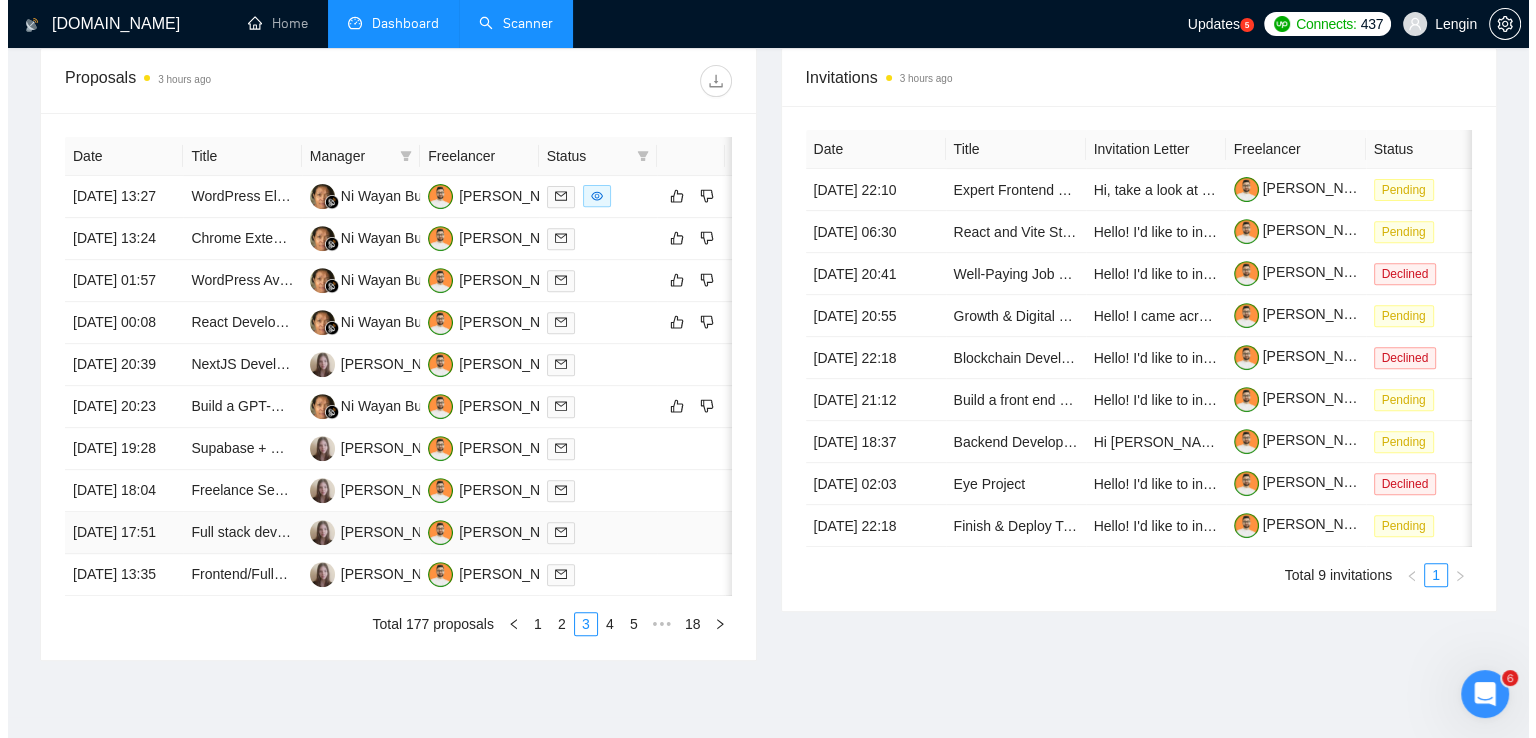 scroll, scrollTop: 744, scrollLeft: 0, axis: vertical 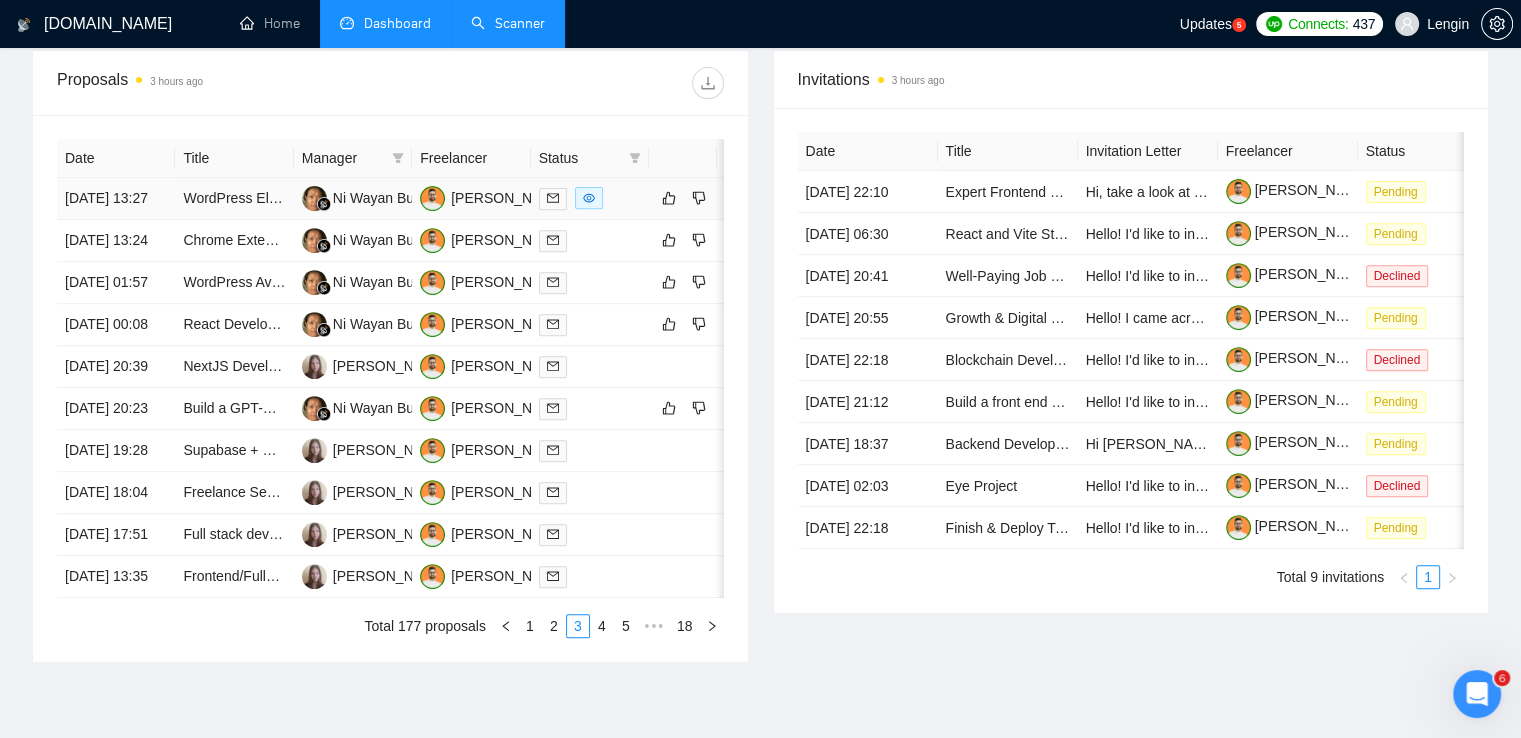 click on "WordPress Elementor Website Development for New Brand" at bounding box center (234, 199) 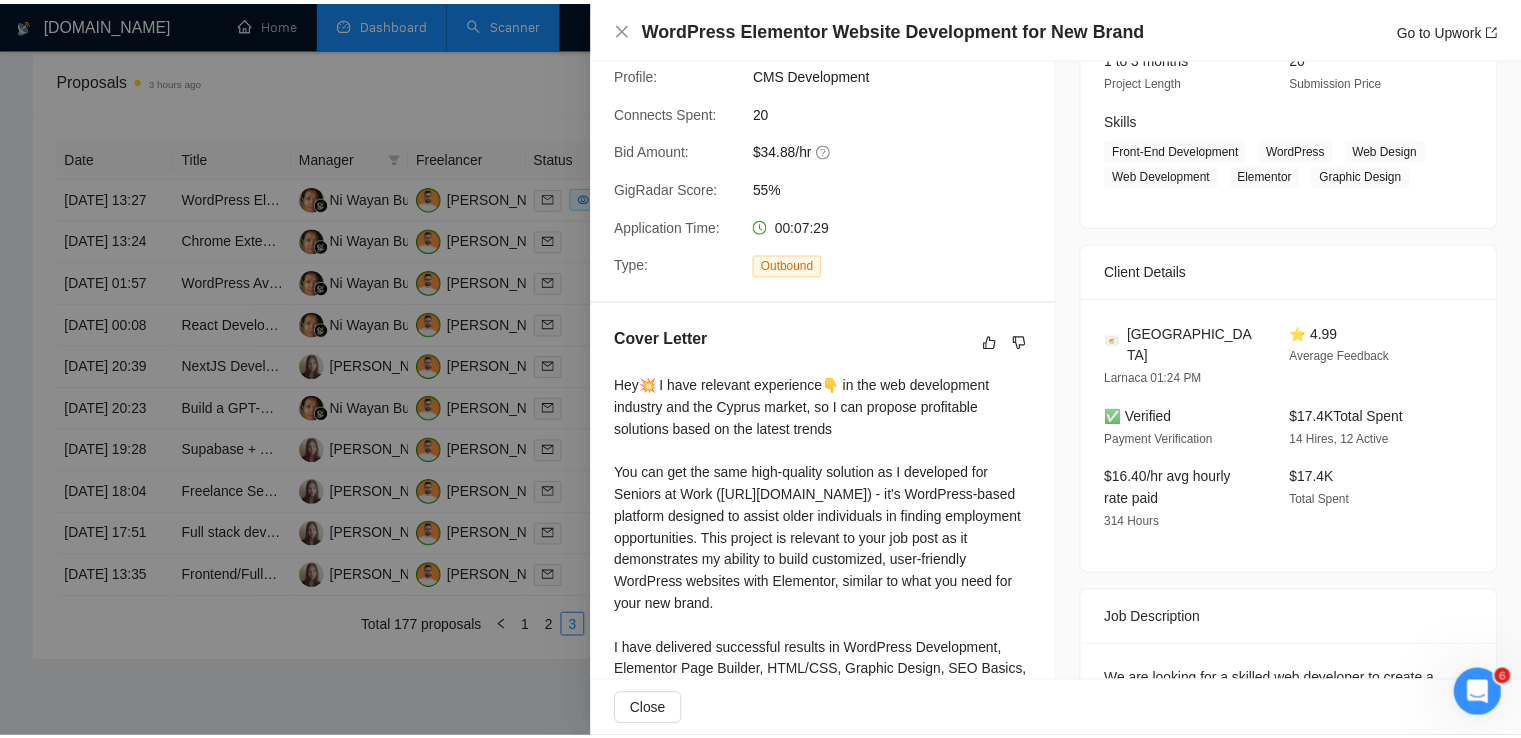 scroll, scrollTop: 7, scrollLeft: 0, axis: vertical 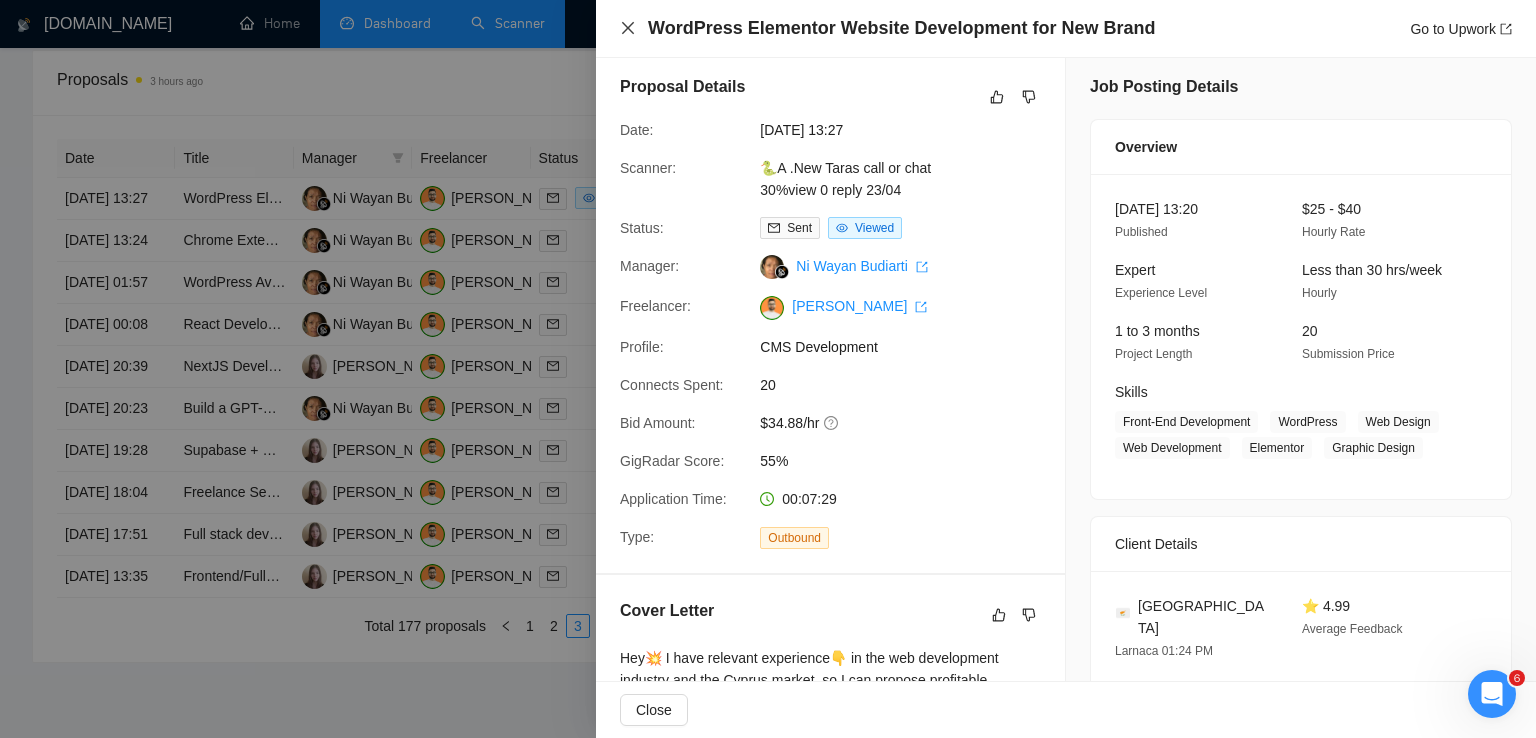 click 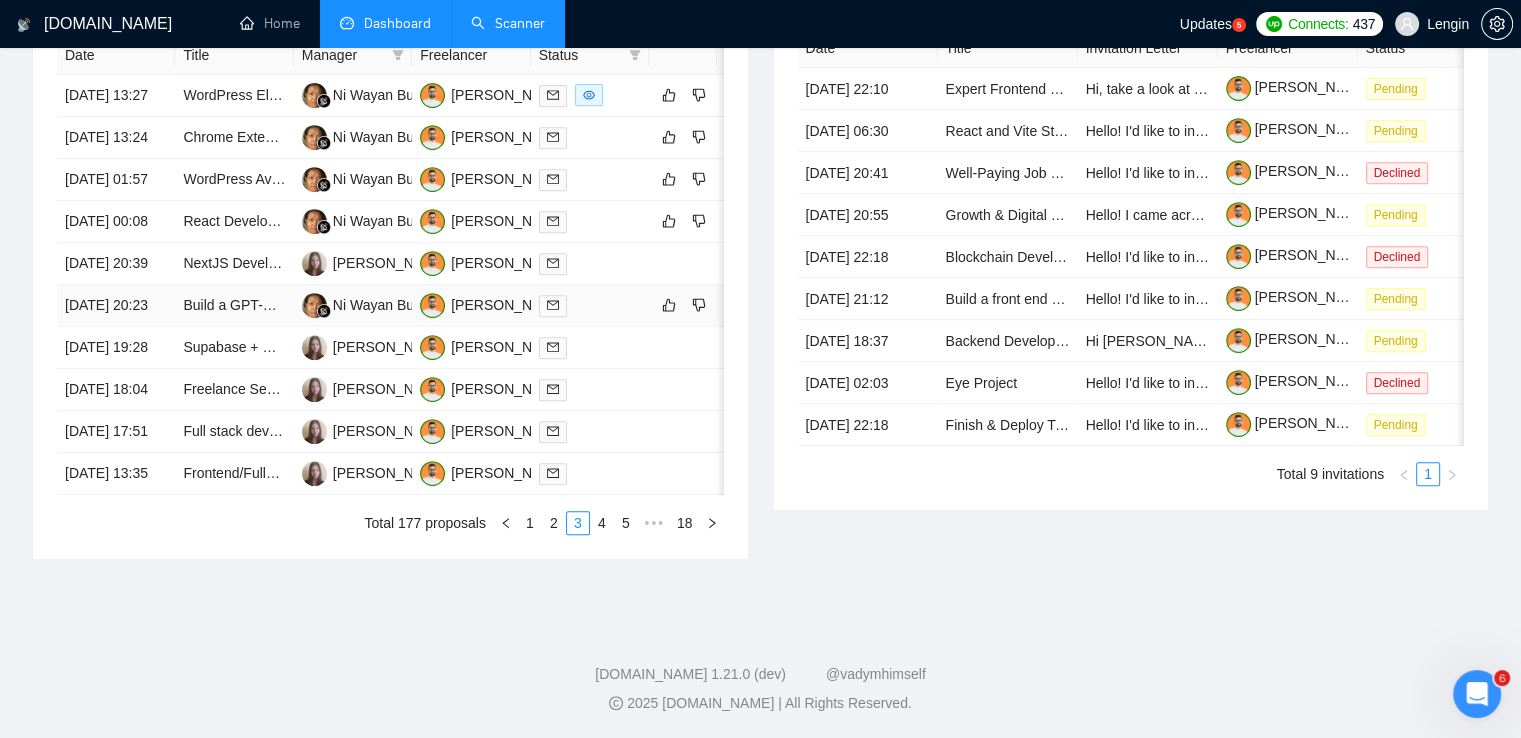 scroll, scrollTop: 1048, scrollLeft: 0, axis: vertical 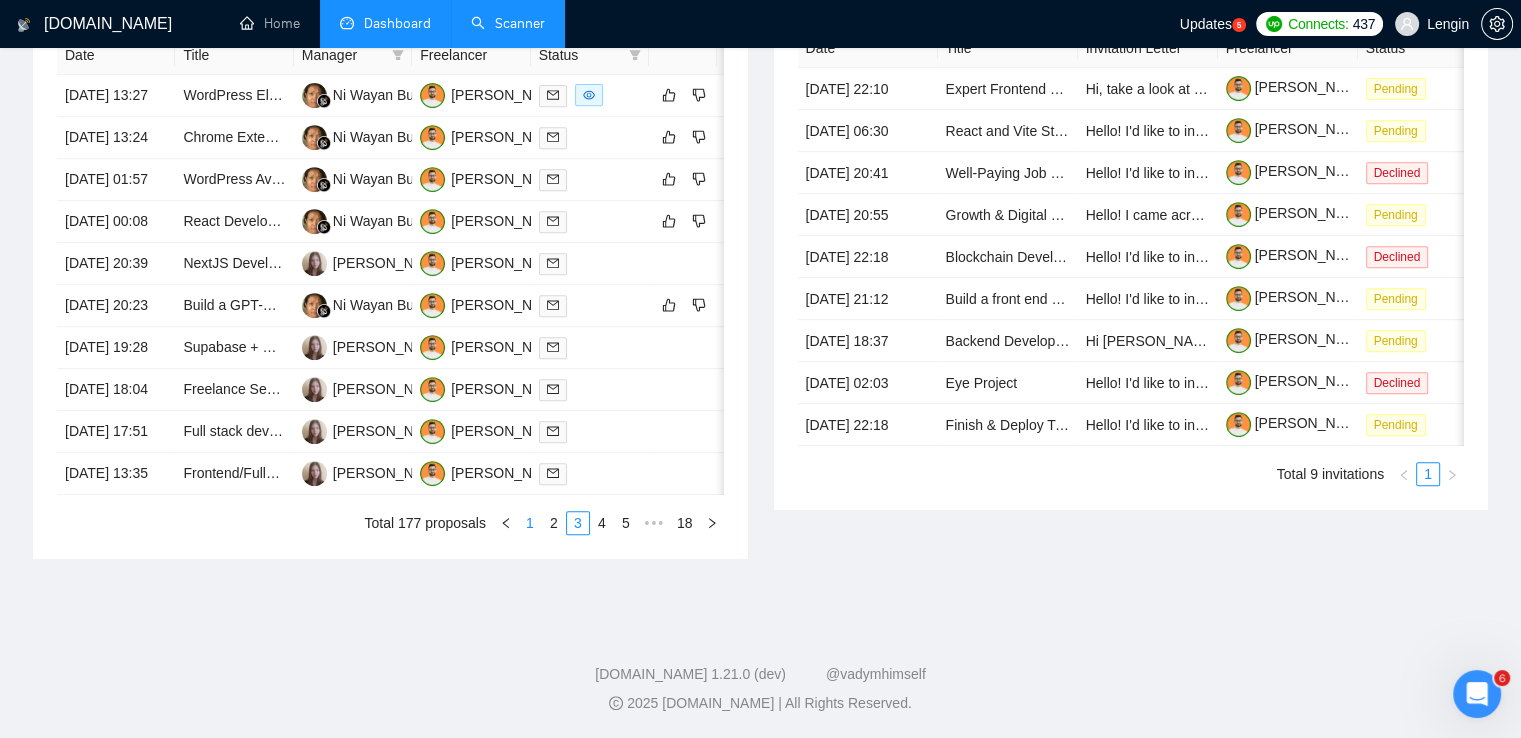 click on "1" at bounding box center [530, 523] 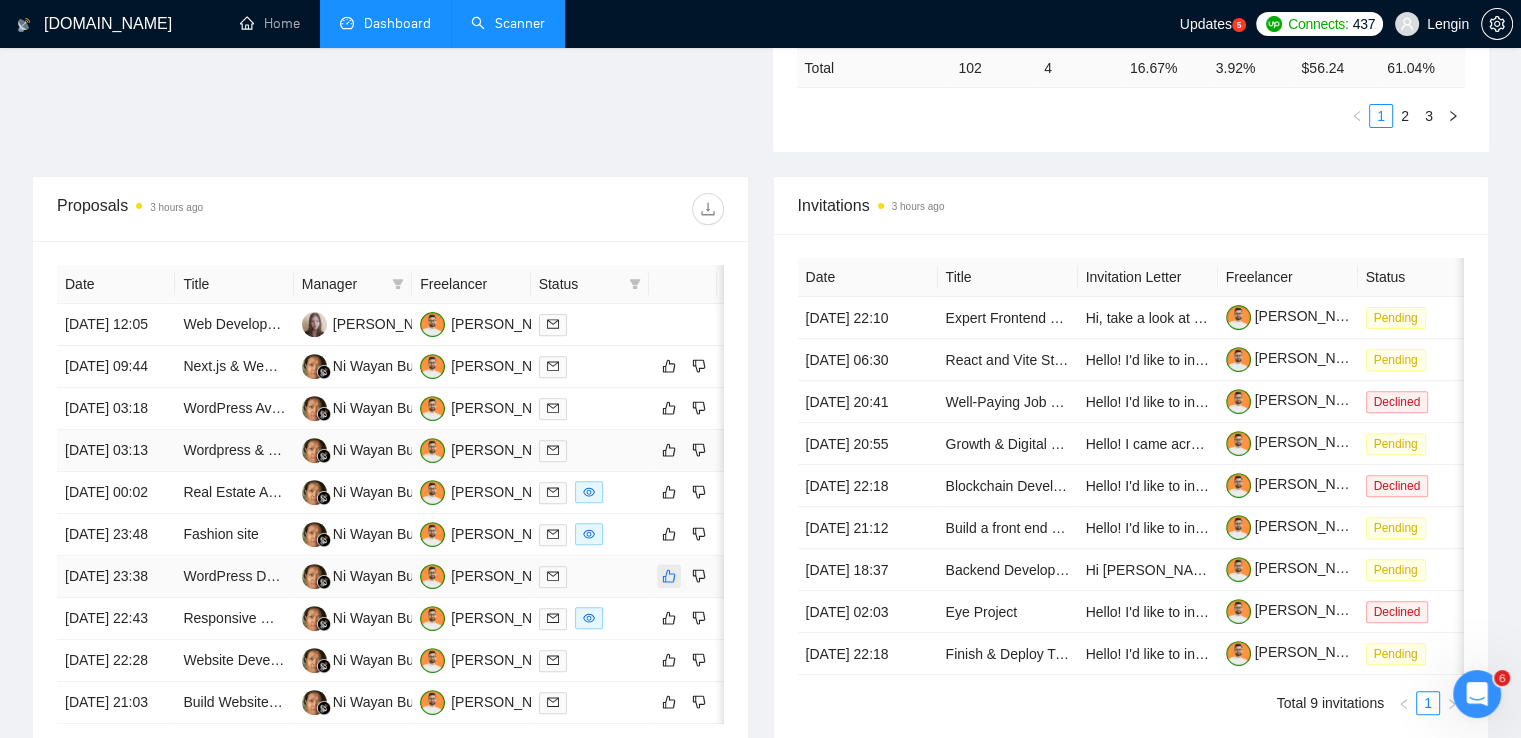 scroll, scrollTop: 598, scrollLeft: 0, axis: vertical 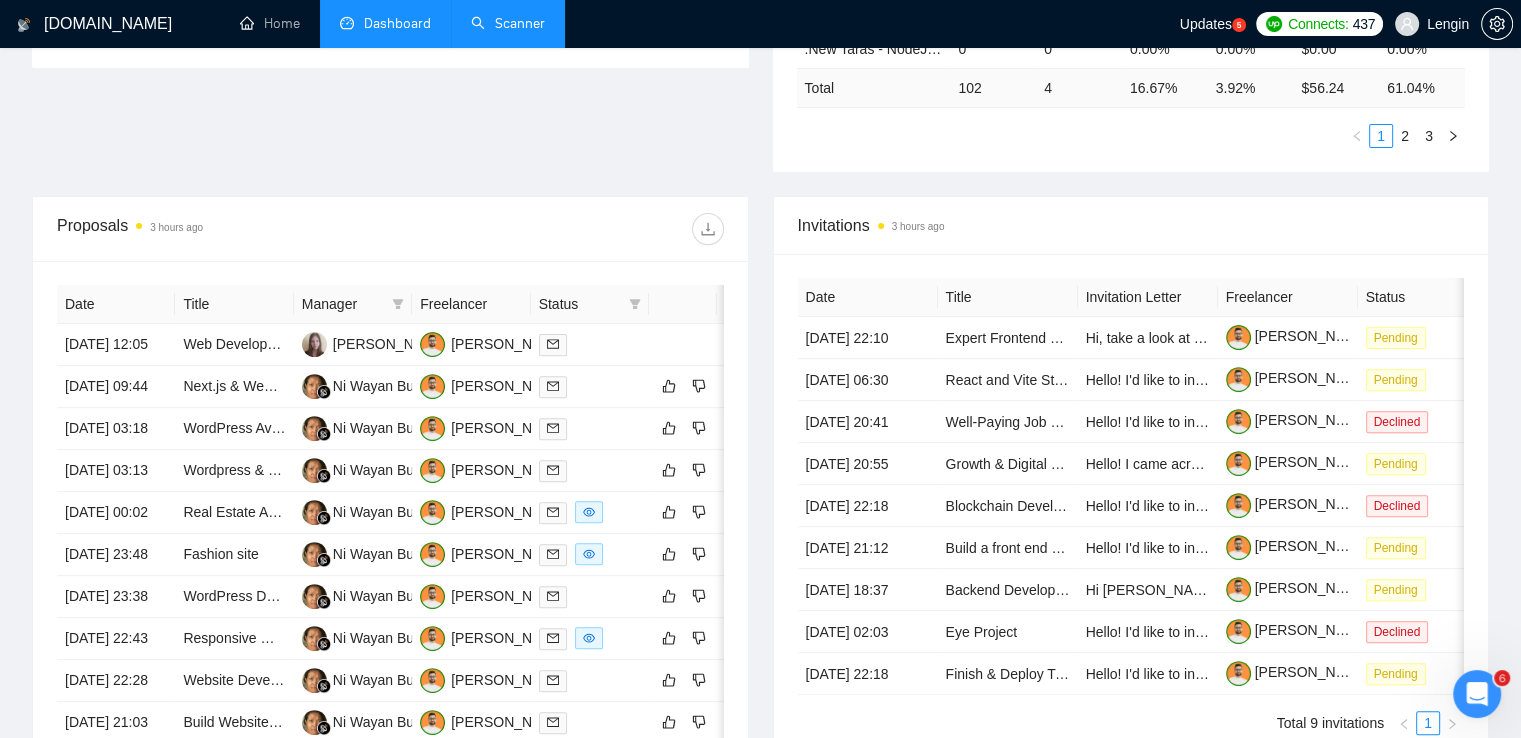 click on "Scanner" at bounding box center (508, 23) 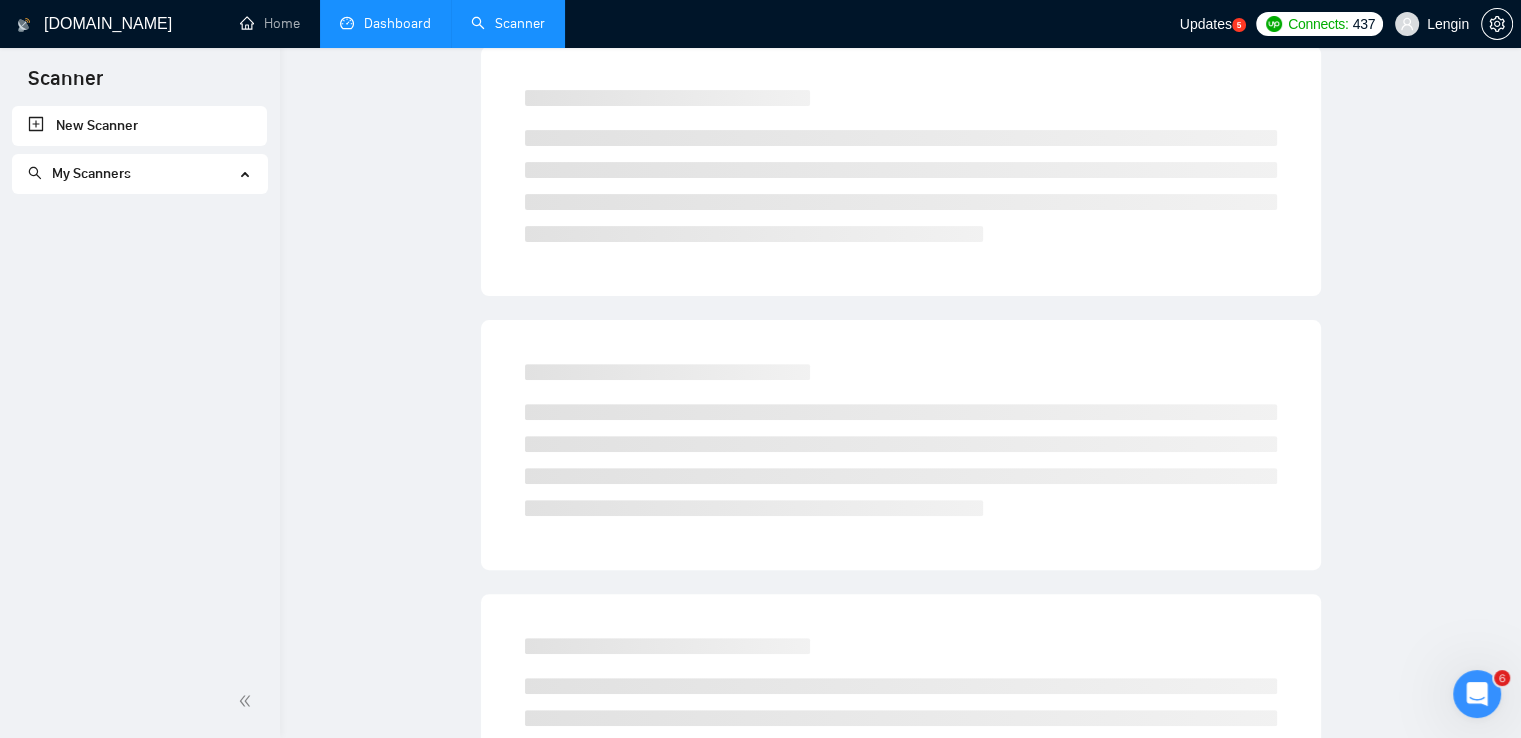 scroll, scrollTop: 0, scrollLeft: 0, axis: both 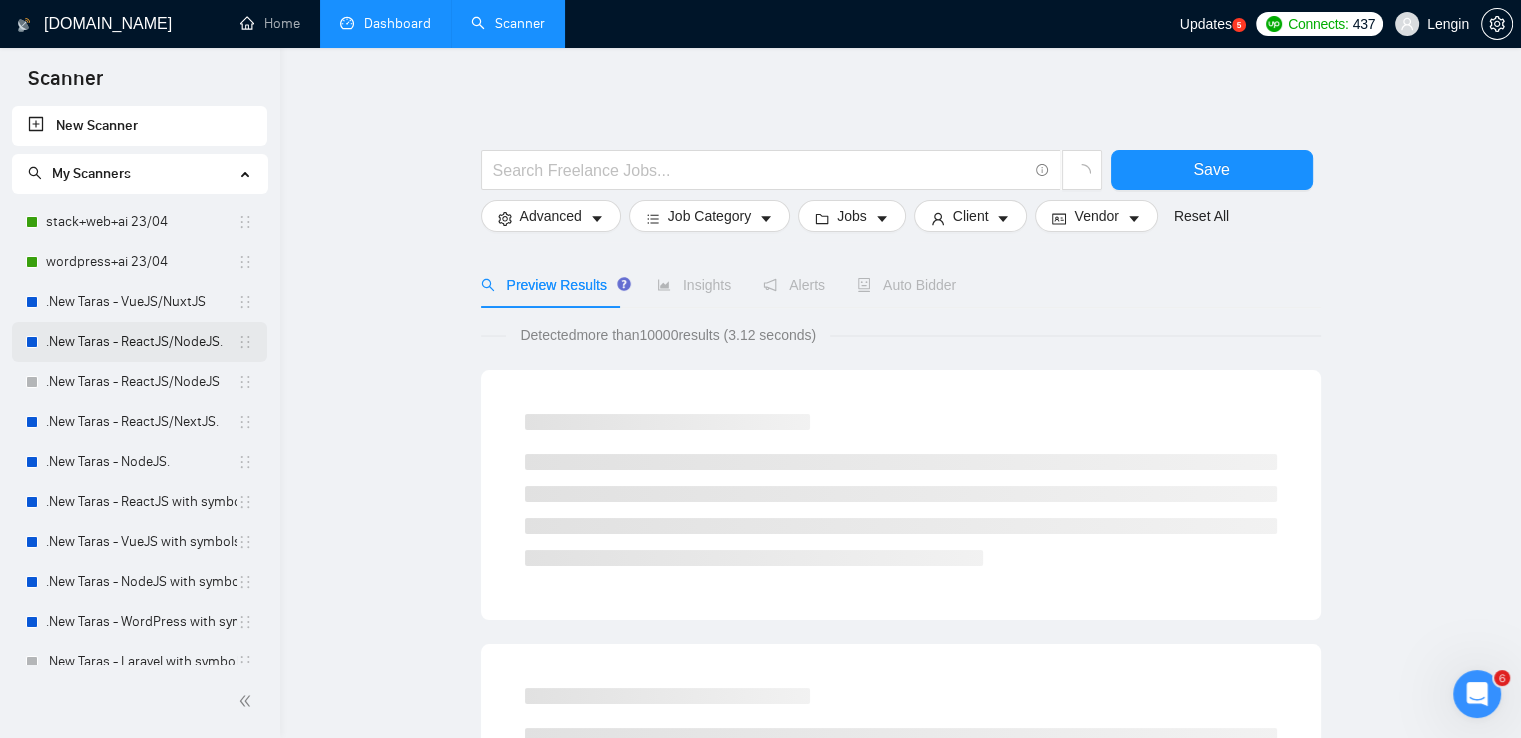 click on ".New Taras - ReactJS/NodeJS." at bounding box center [141, 342] 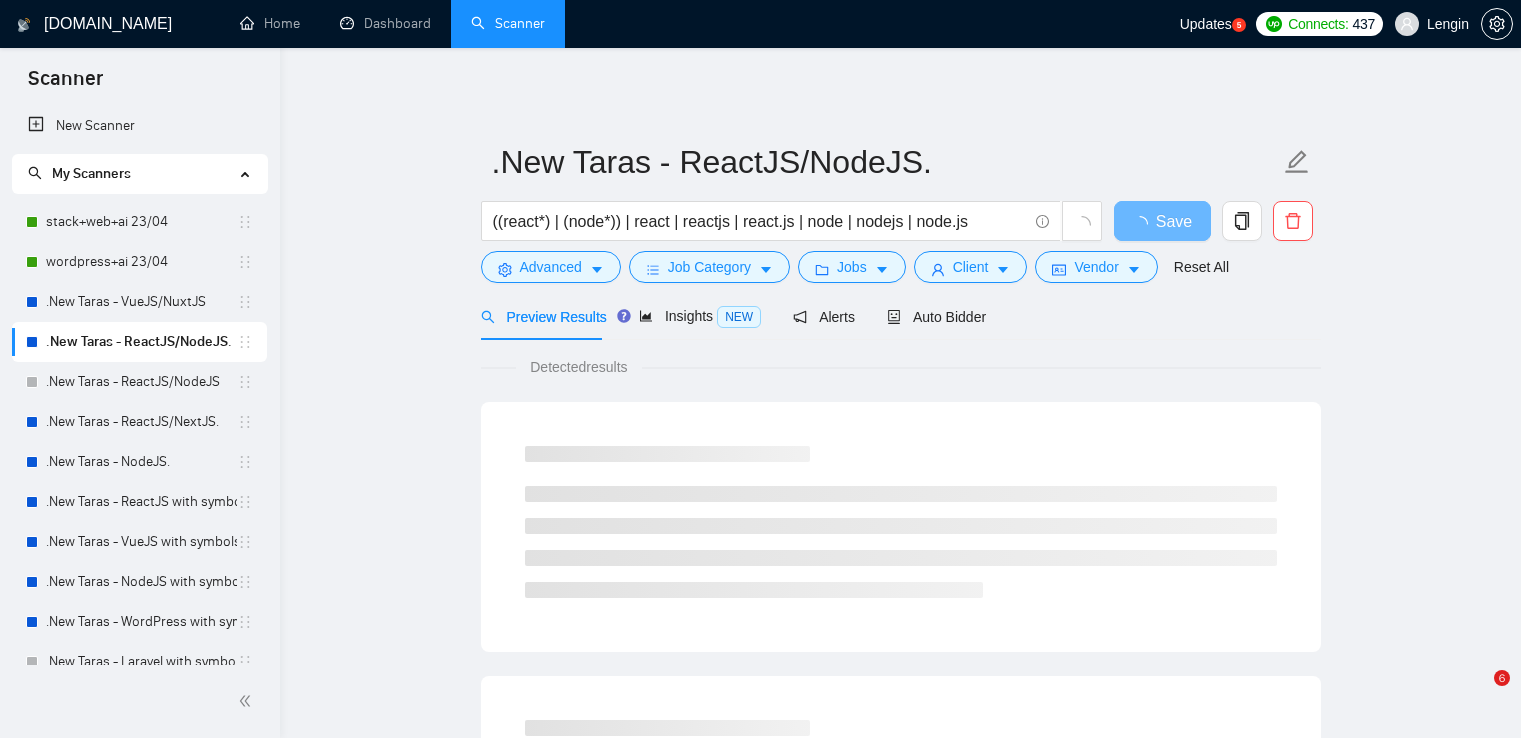 scroll, scrollTop: 0, scrollLeft: 0, axis: both 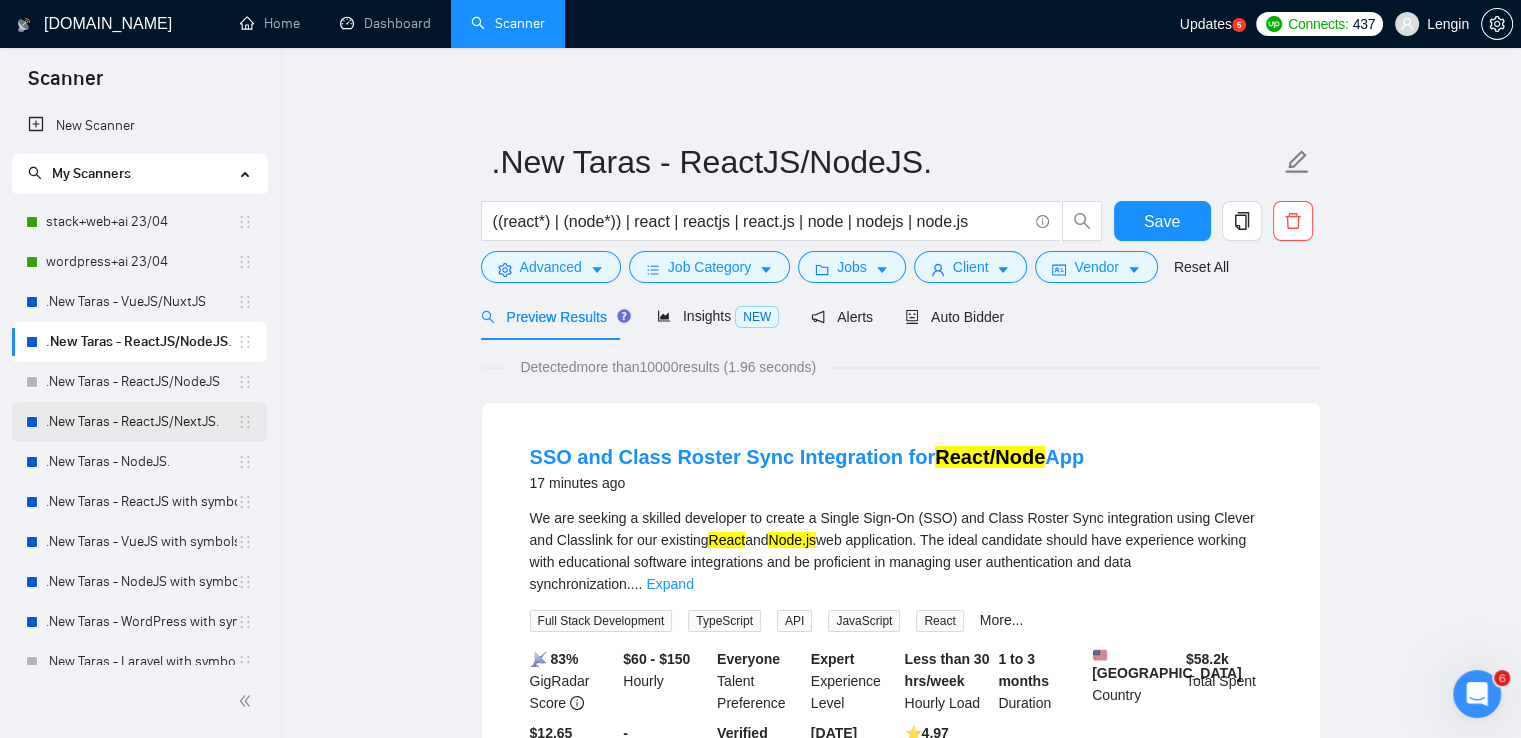click on ".New Taras - ReactJS/NextJS." at bounding box center [141, 422] 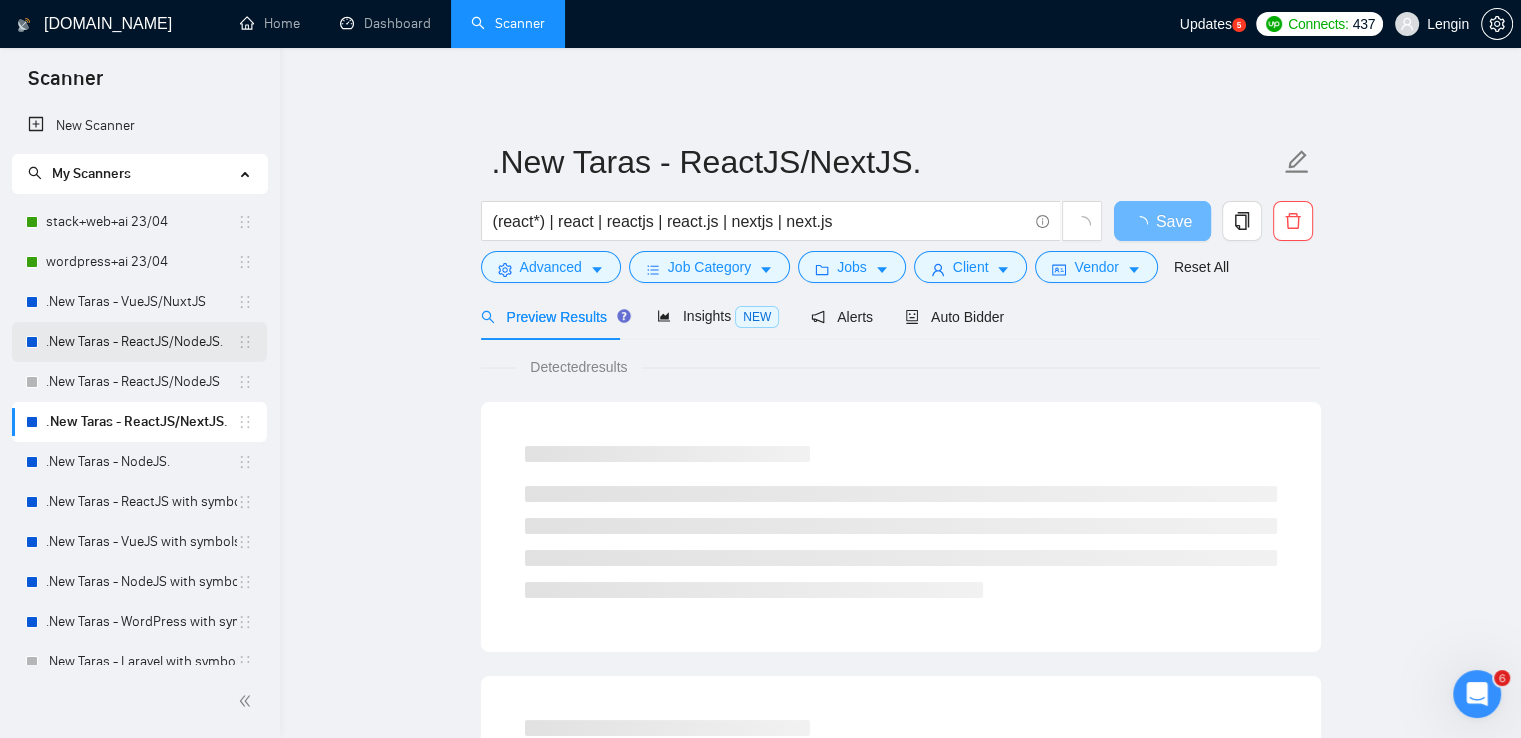 click on ".New Taras - ReactJS/NodeJS." at bounding box center (141, 342) 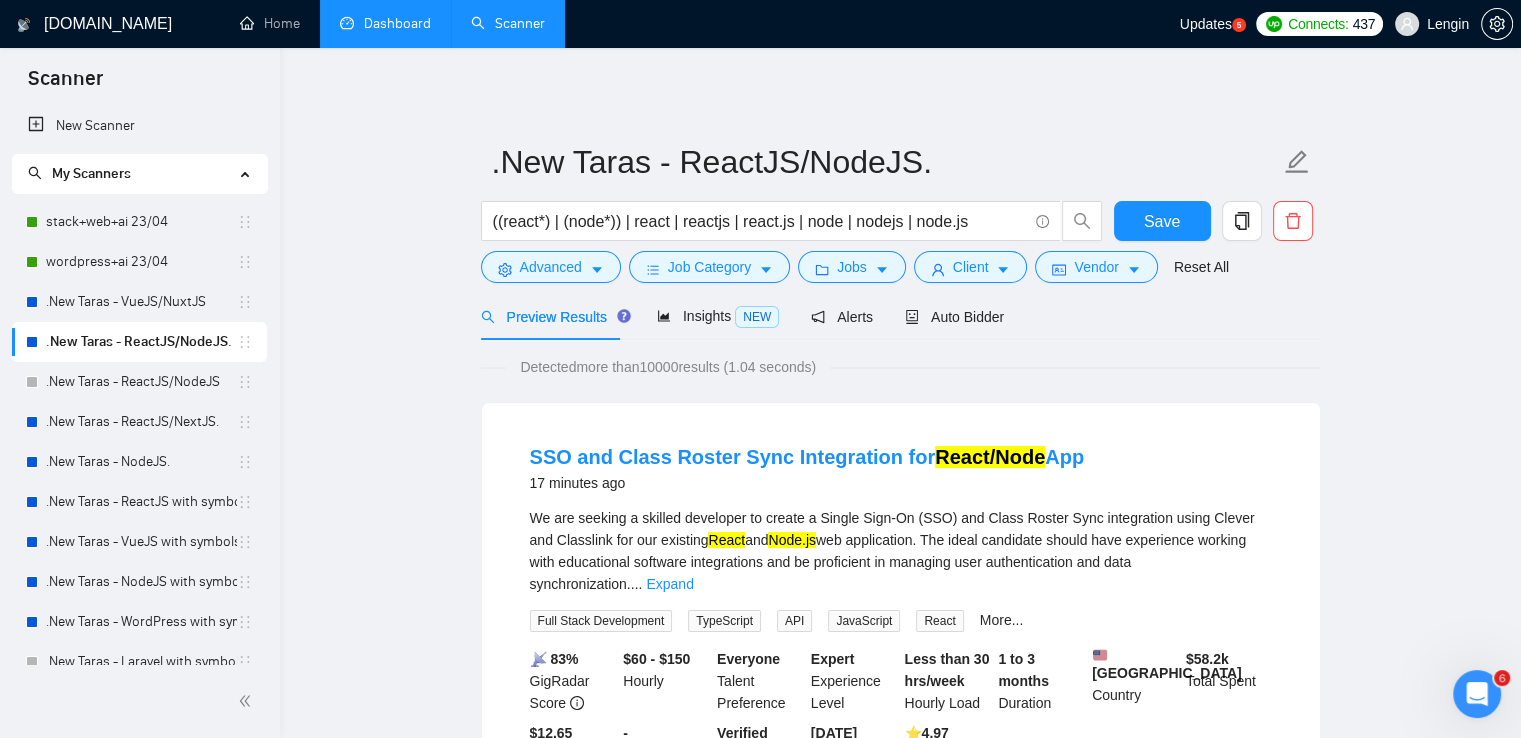 click on "Dashboard" at bounding box center (385, 23) 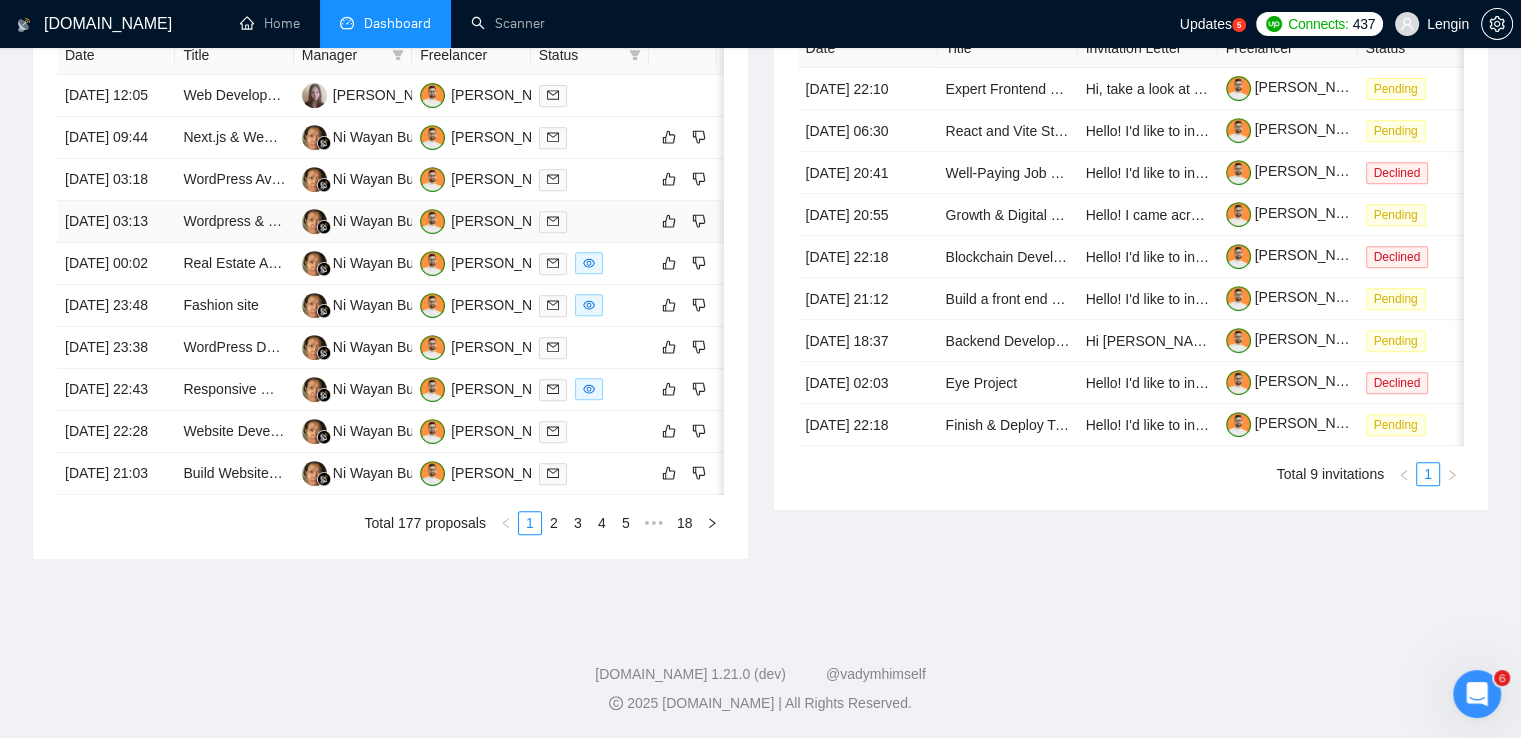 scroll, scrollTop: 892, scrollLeft: 0, axis: vertical 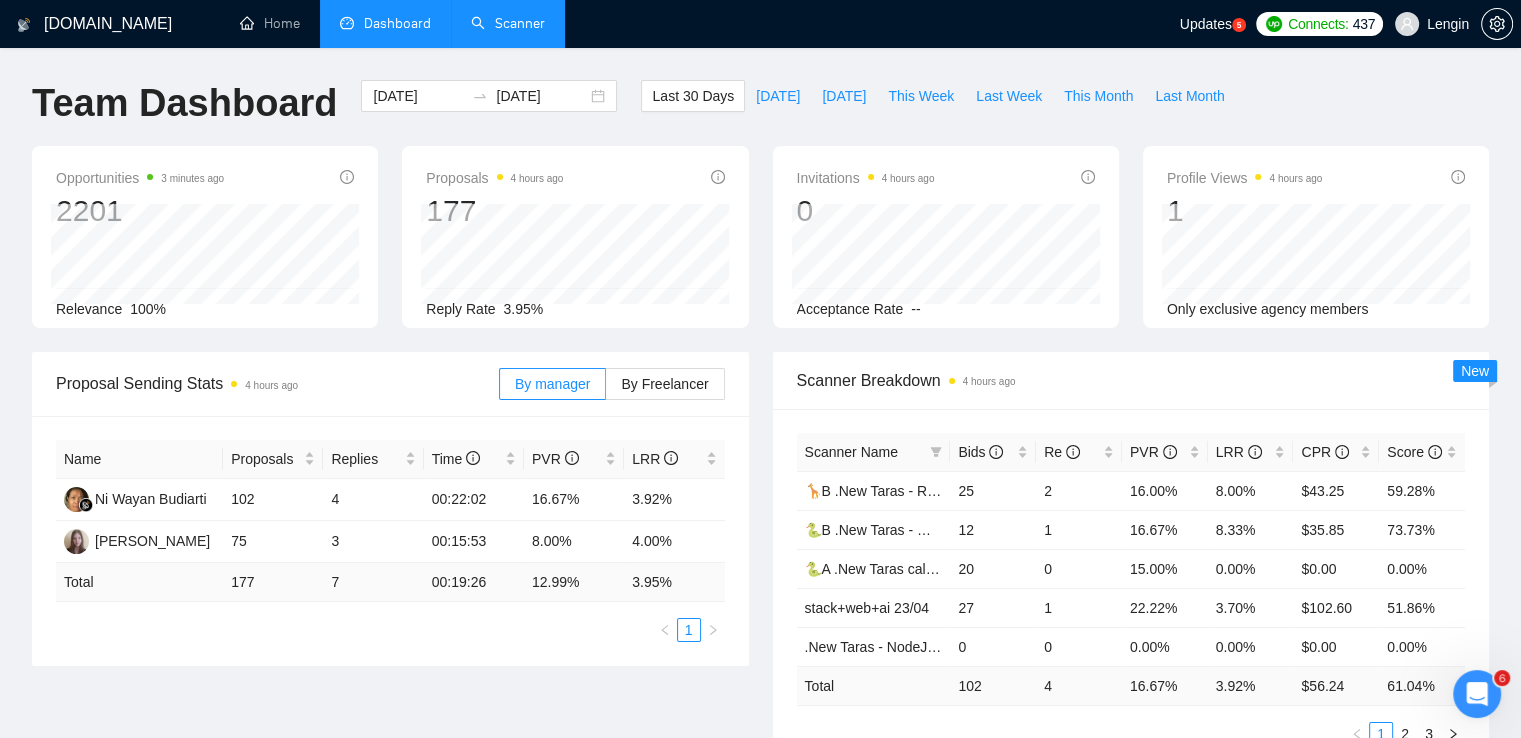 click on "Scanner" at bounding box center [508, 23] 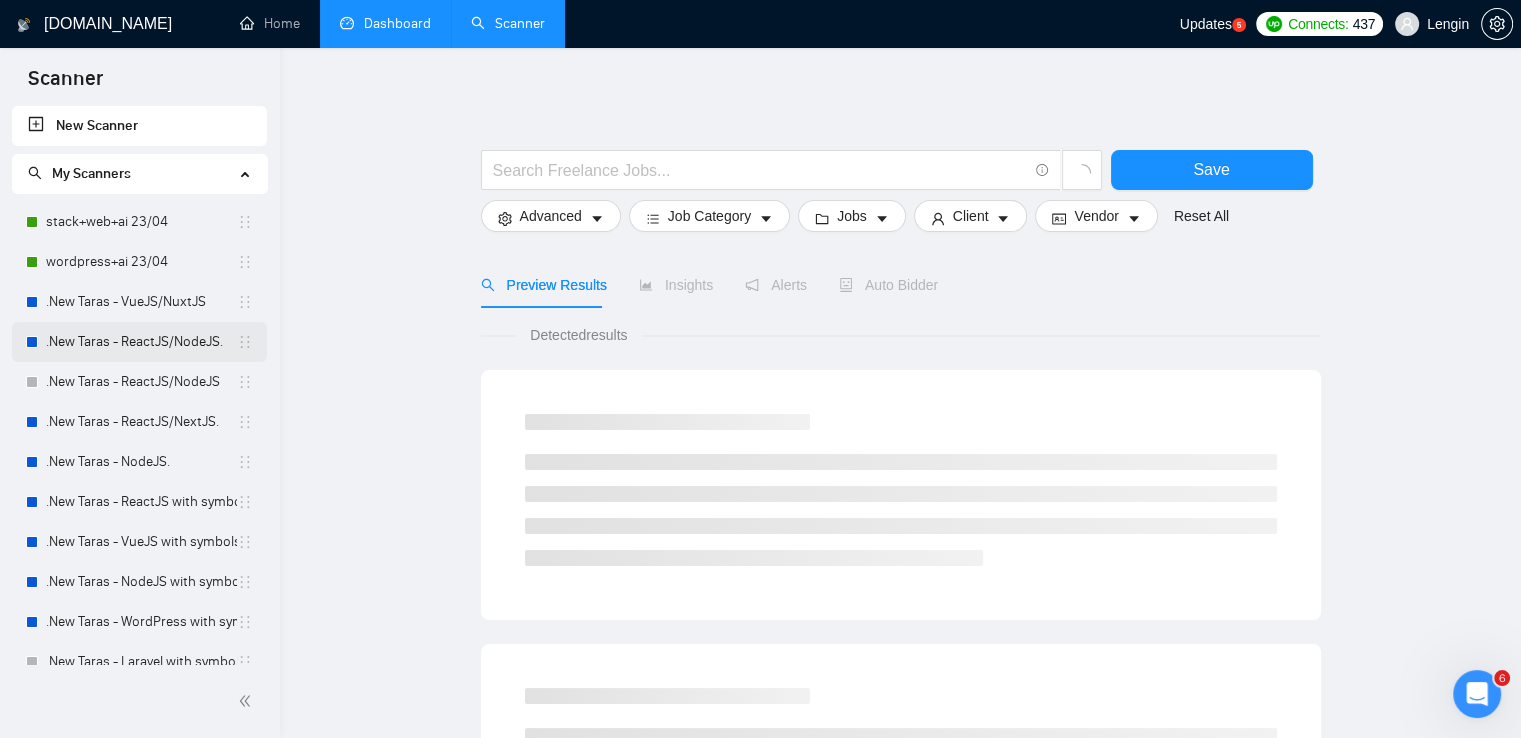 click on ".New Taras - ReactJS/NodeJS." at bounding box center (141, 342) 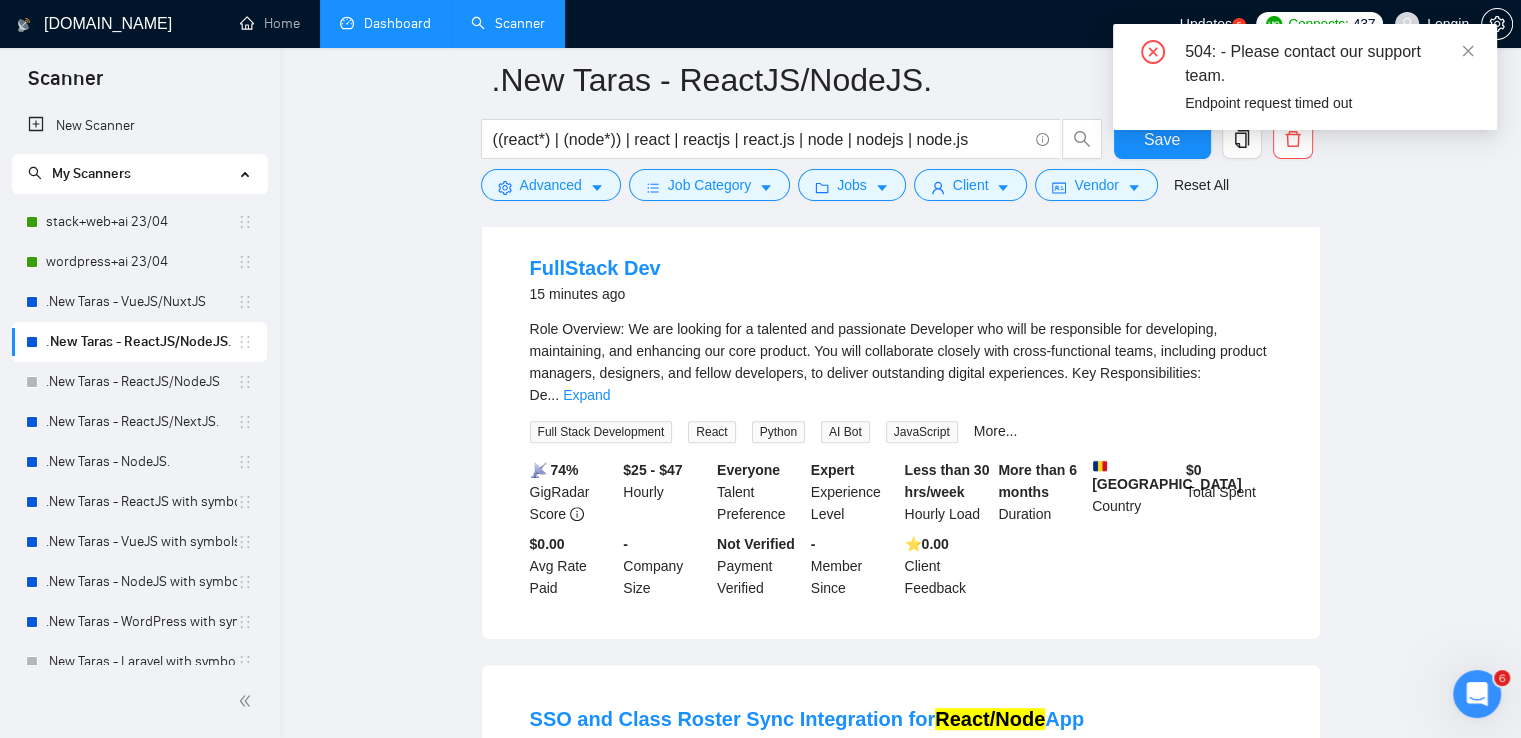 scroll, scrollTop: 688, scrollLeft: 0, axis: vertical 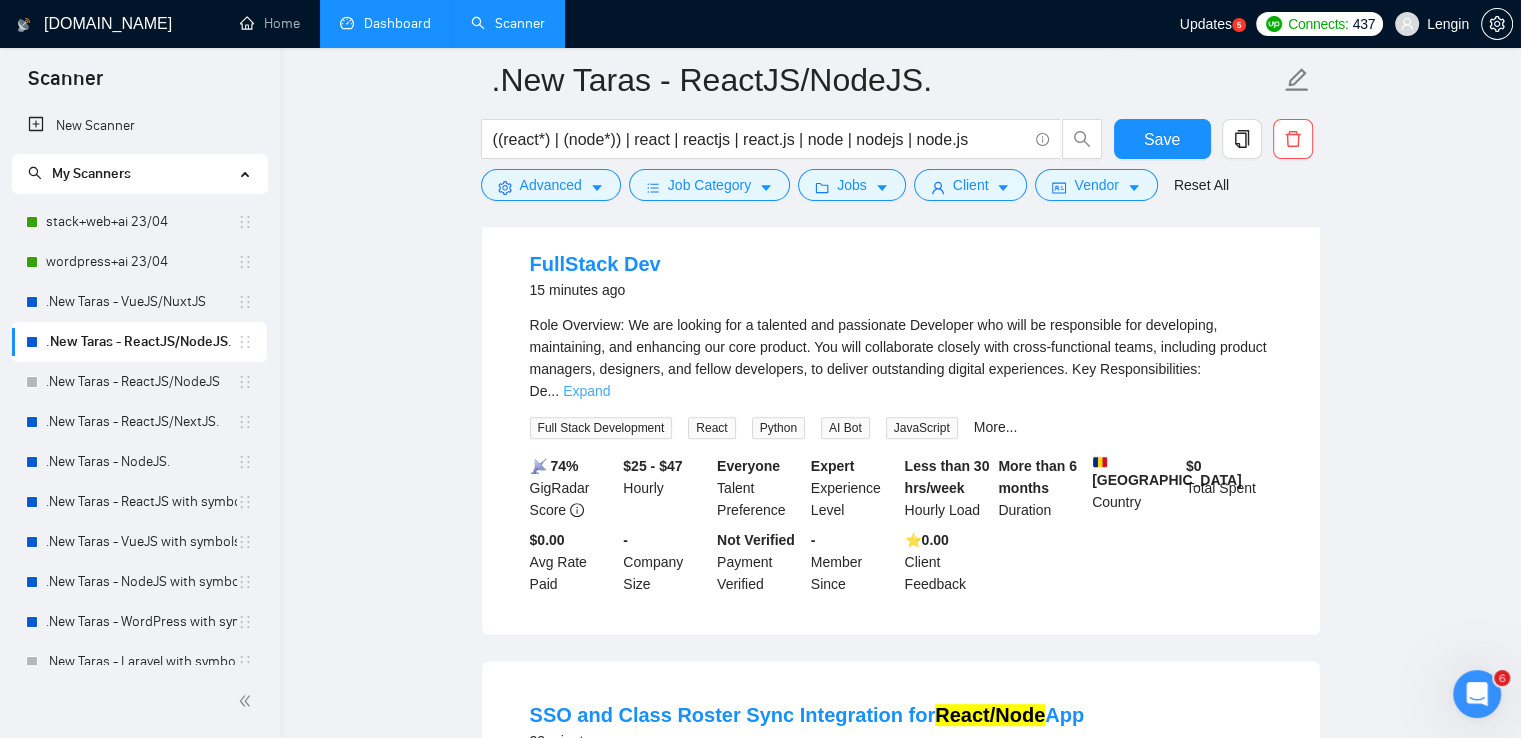 click on "Expand" at bounding box center (586, 391) 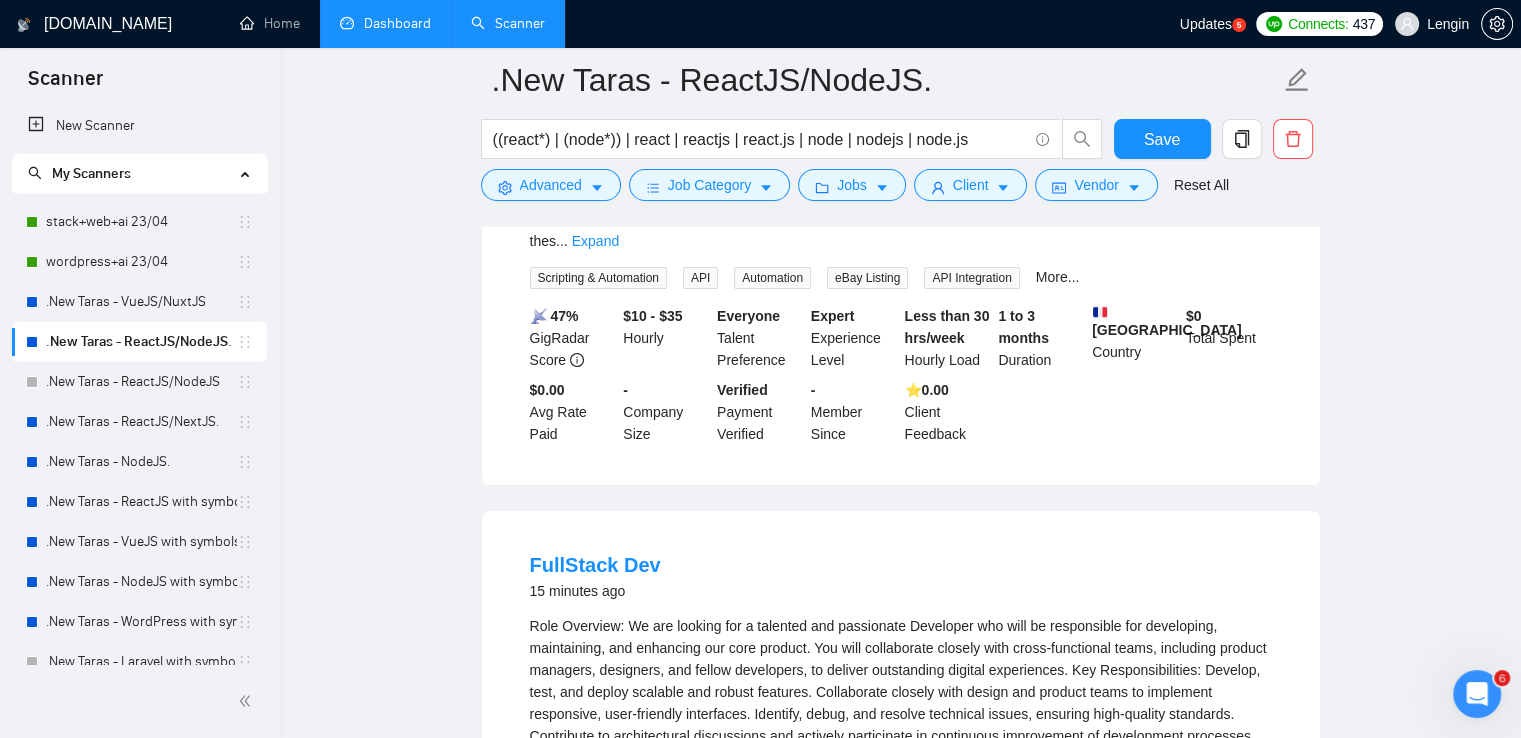 scroll, scrollTop: 383, scrollLeft: 0, axis: vertical 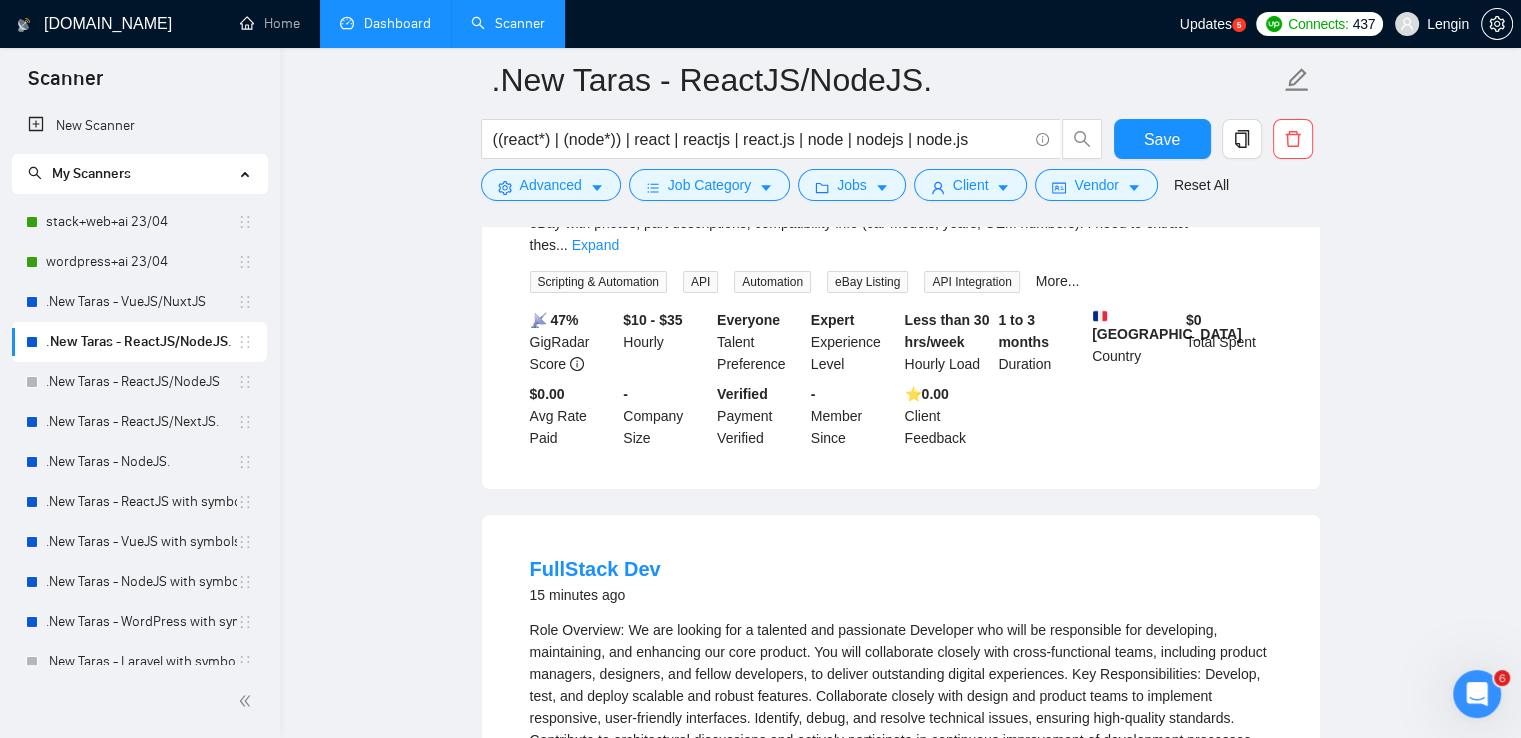 click on "Dashboard" at bounding box center [385, 23] 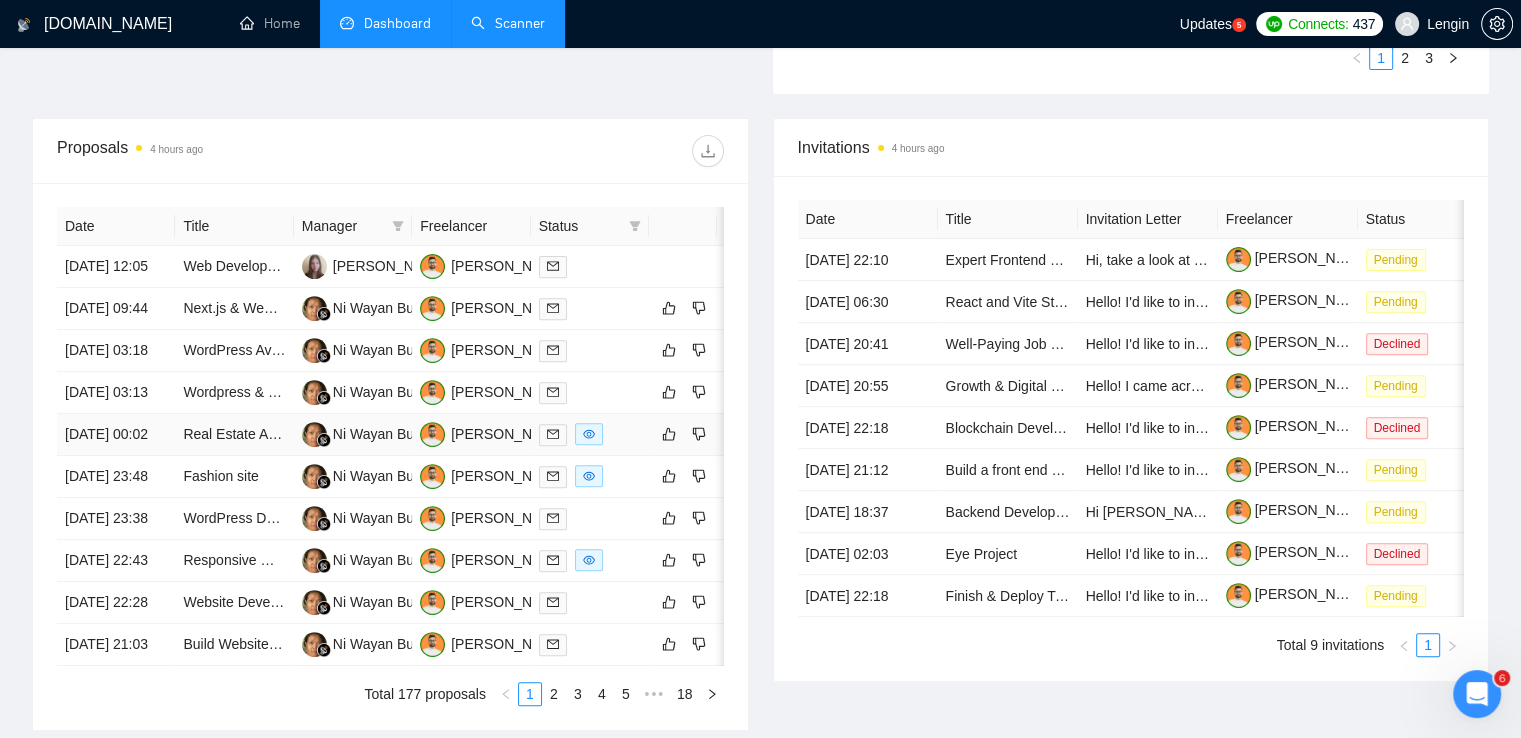 scroll, scrollTop: 1048, scrollLeft: 0, axis: vertical 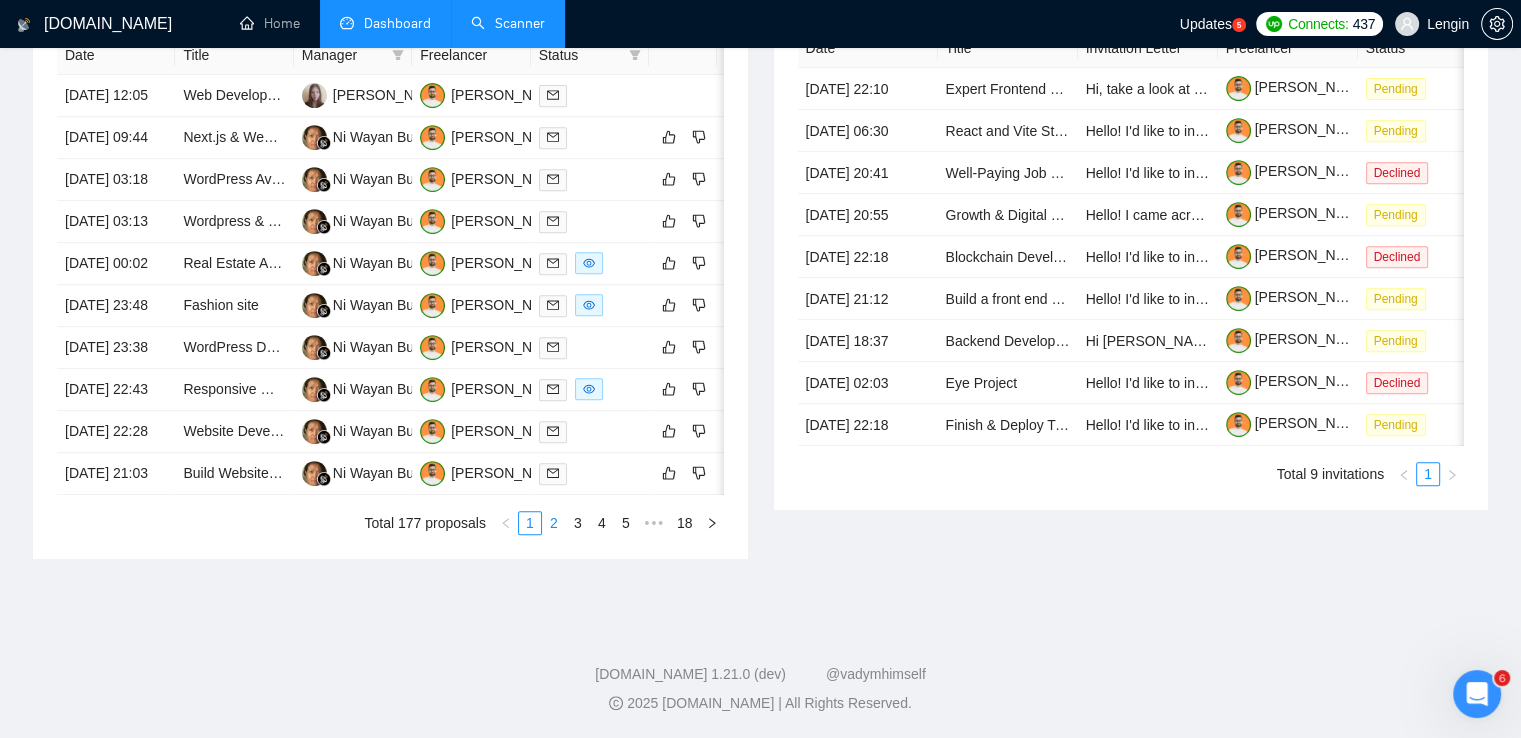 click on "2" at bounding box center (554, 523) 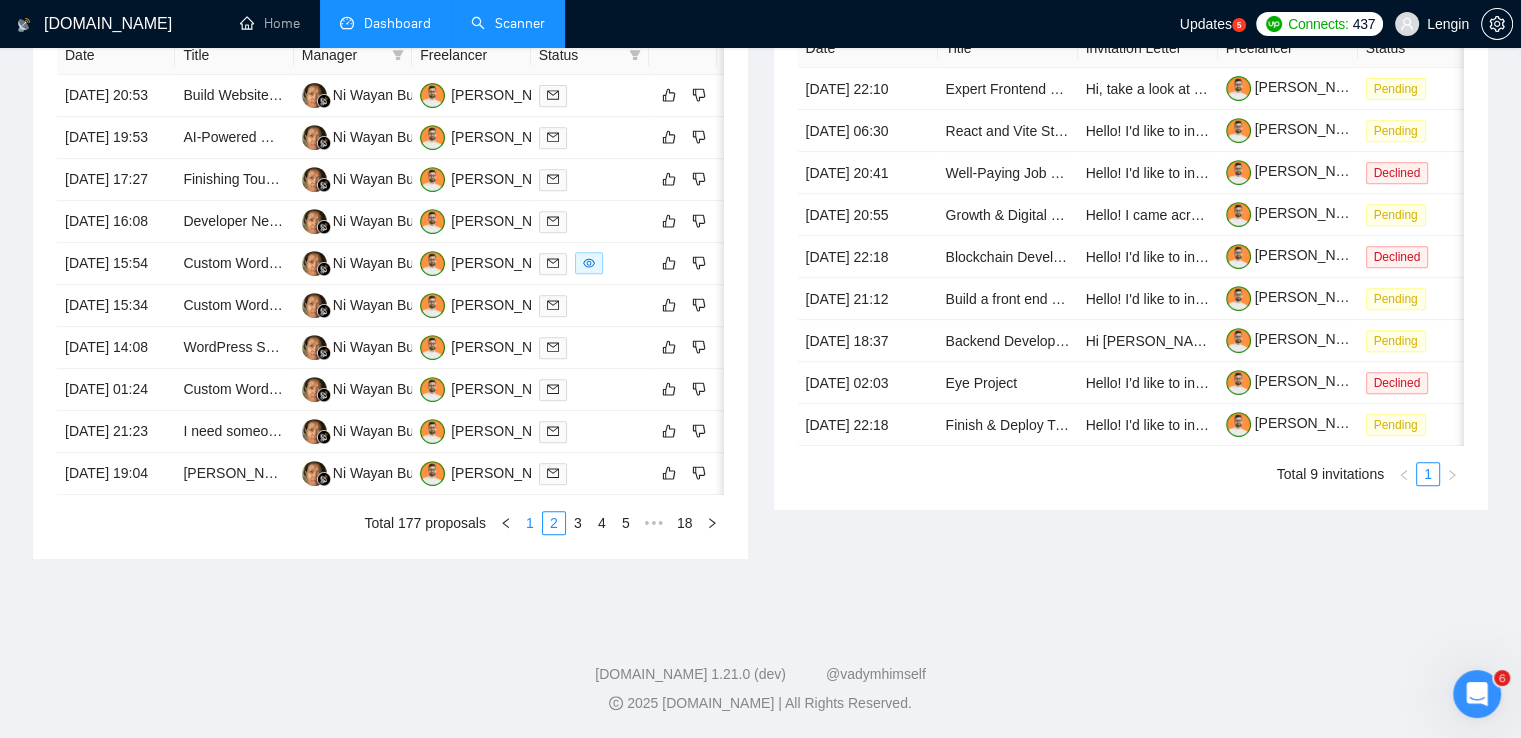 click on "1" at bounding box center (530, 523) 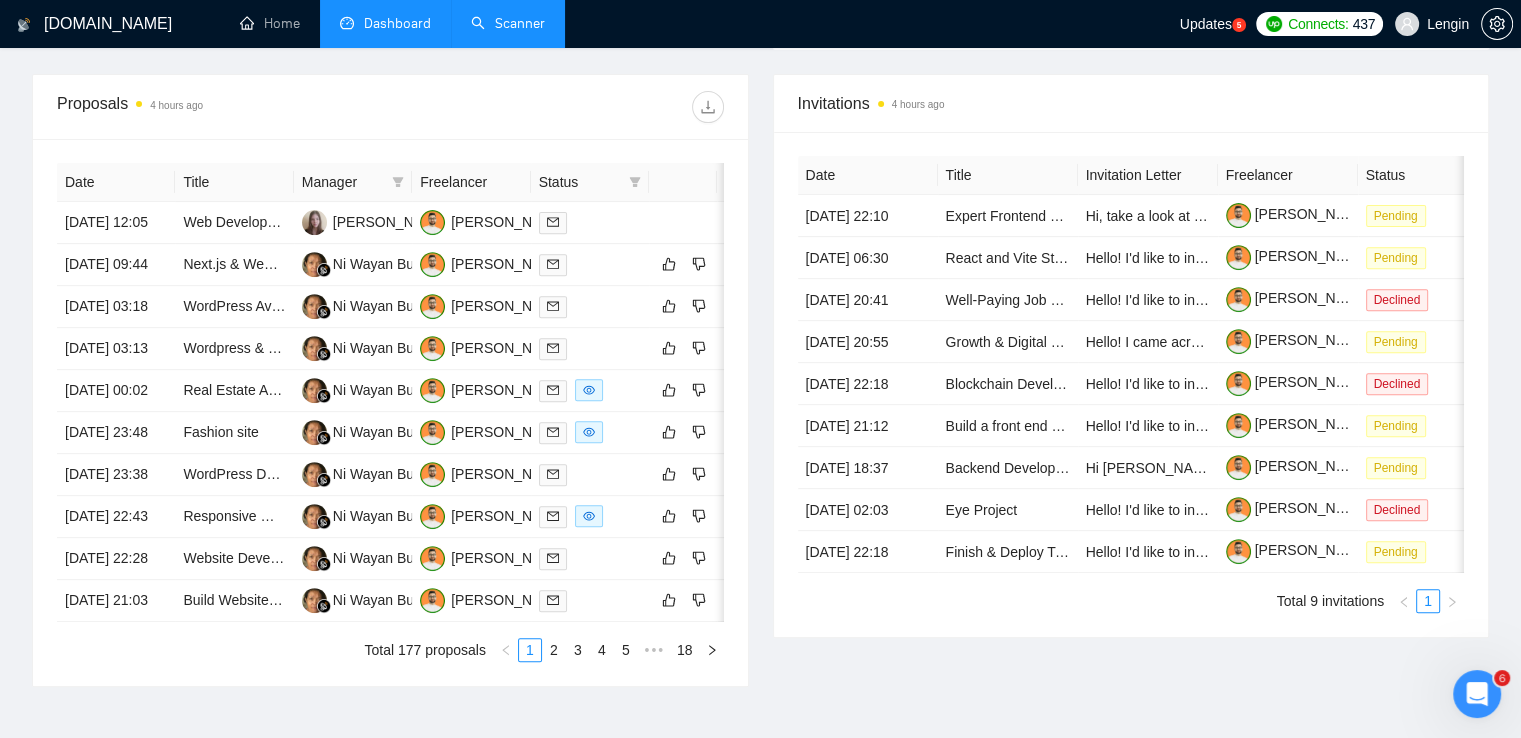 scroll, scrollTop: 716, scrollLeft: 0, axis: vertical 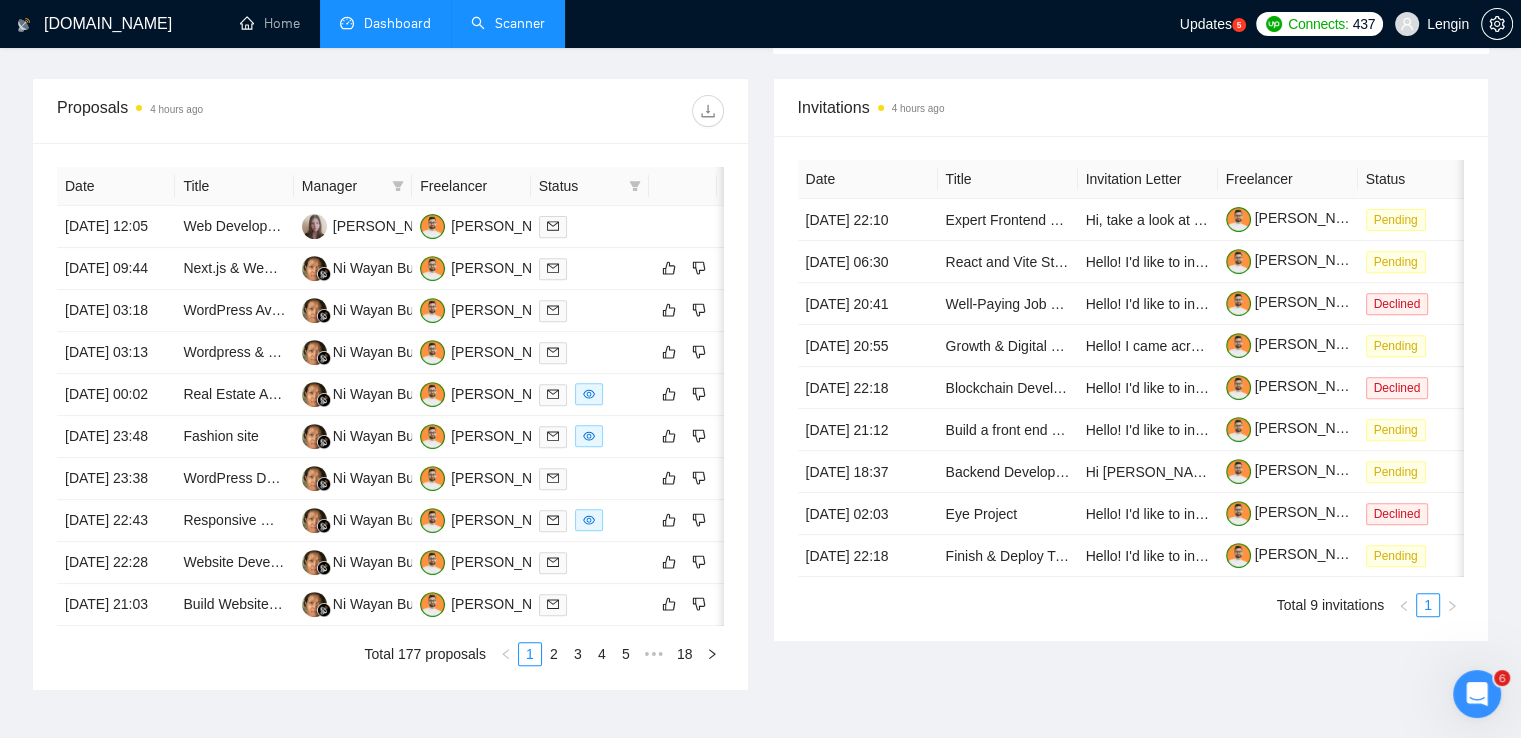 click on "Scanner" at bounding box center (508, 23) 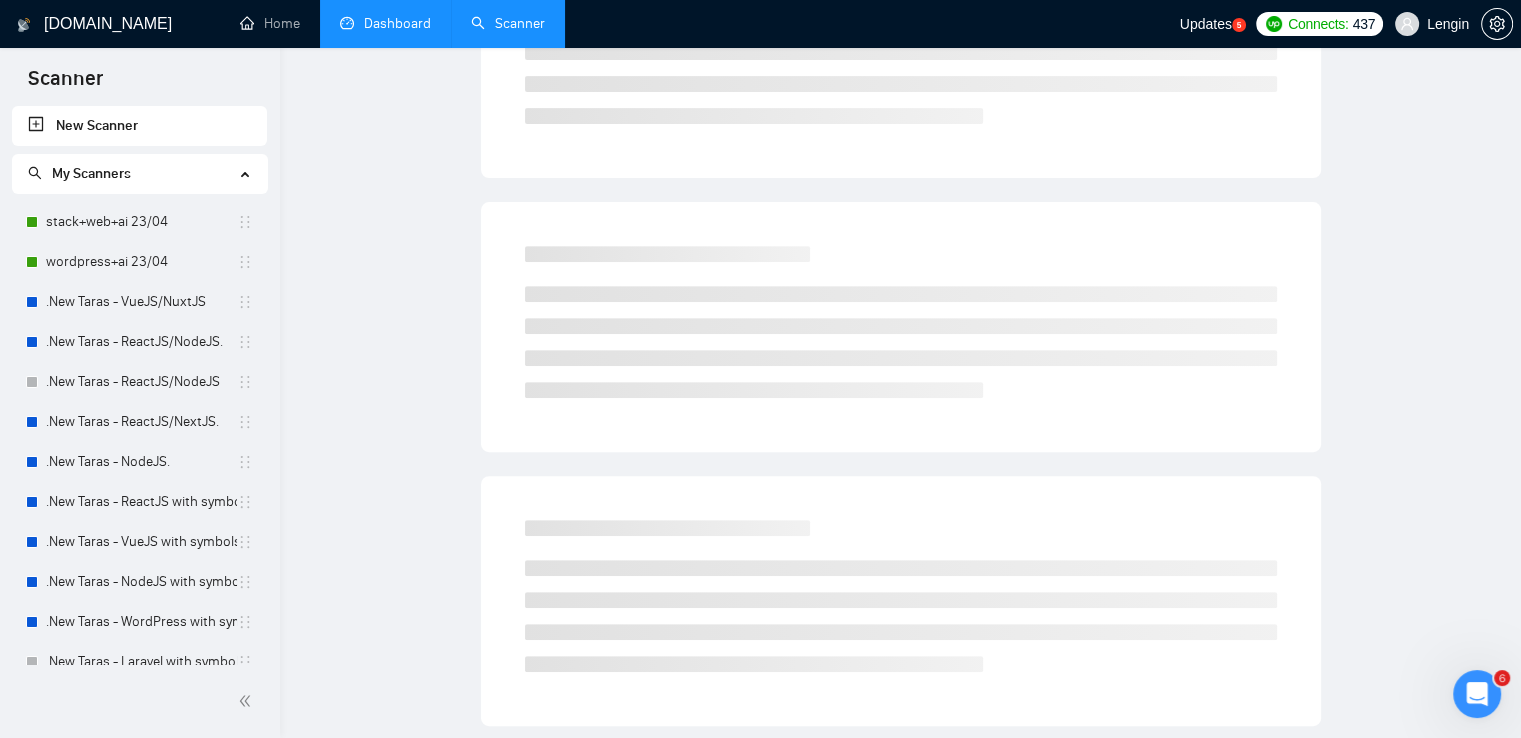scroll, scrollTop: 0, scrollLeft: 0, axis: both 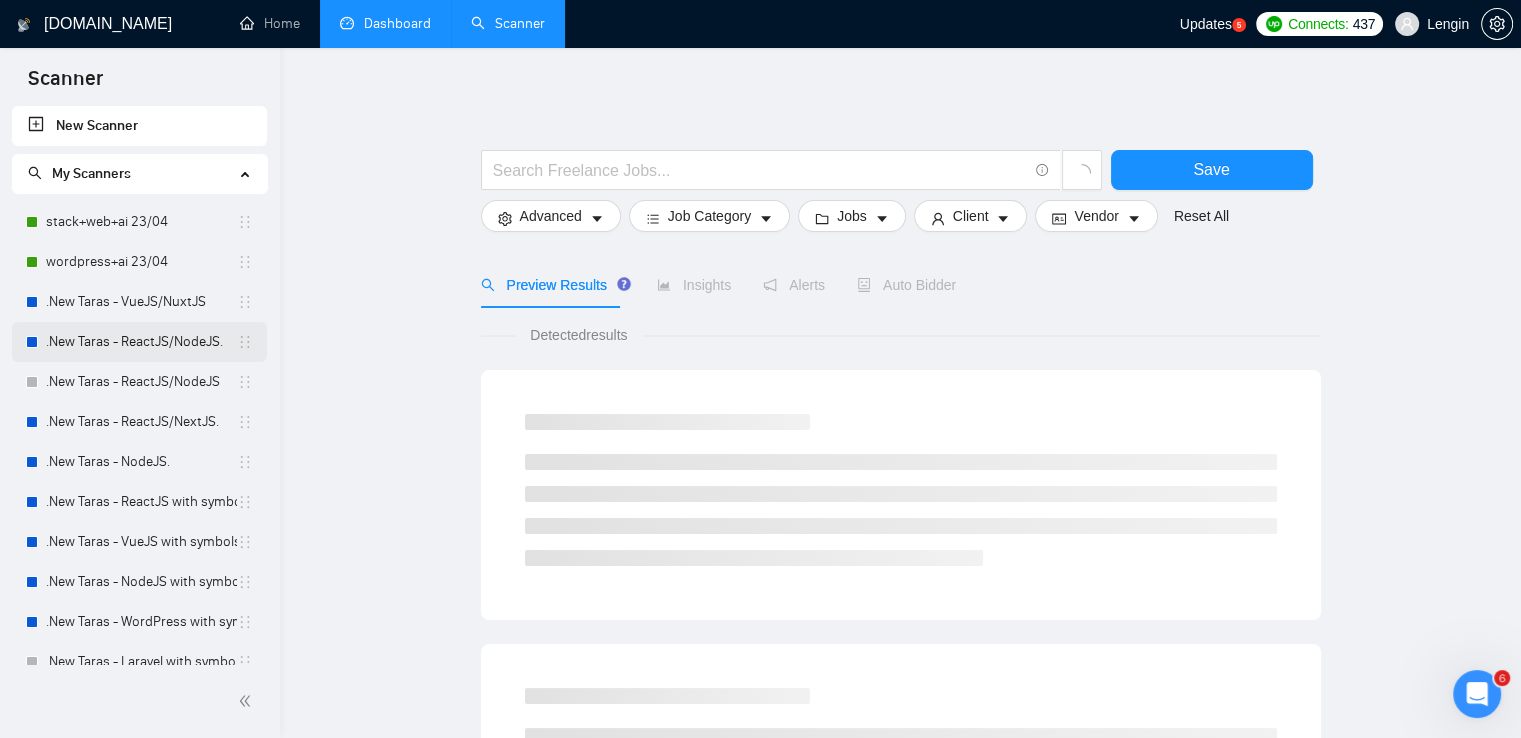 click on ".New Taras - ReactJS/NodeJS." at bounding box center (141, 342) 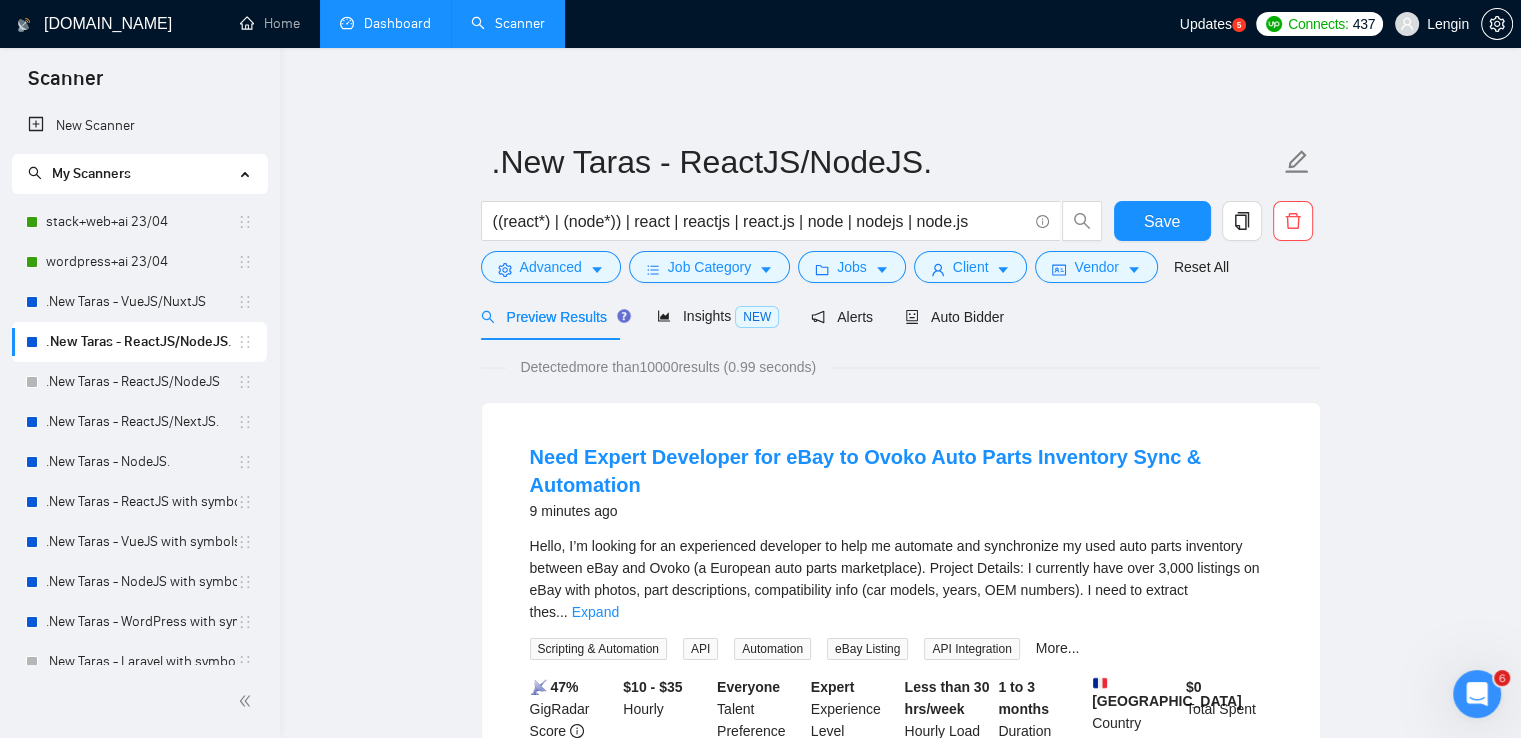 click on "Dashboard" at bounding box center (385, 23) 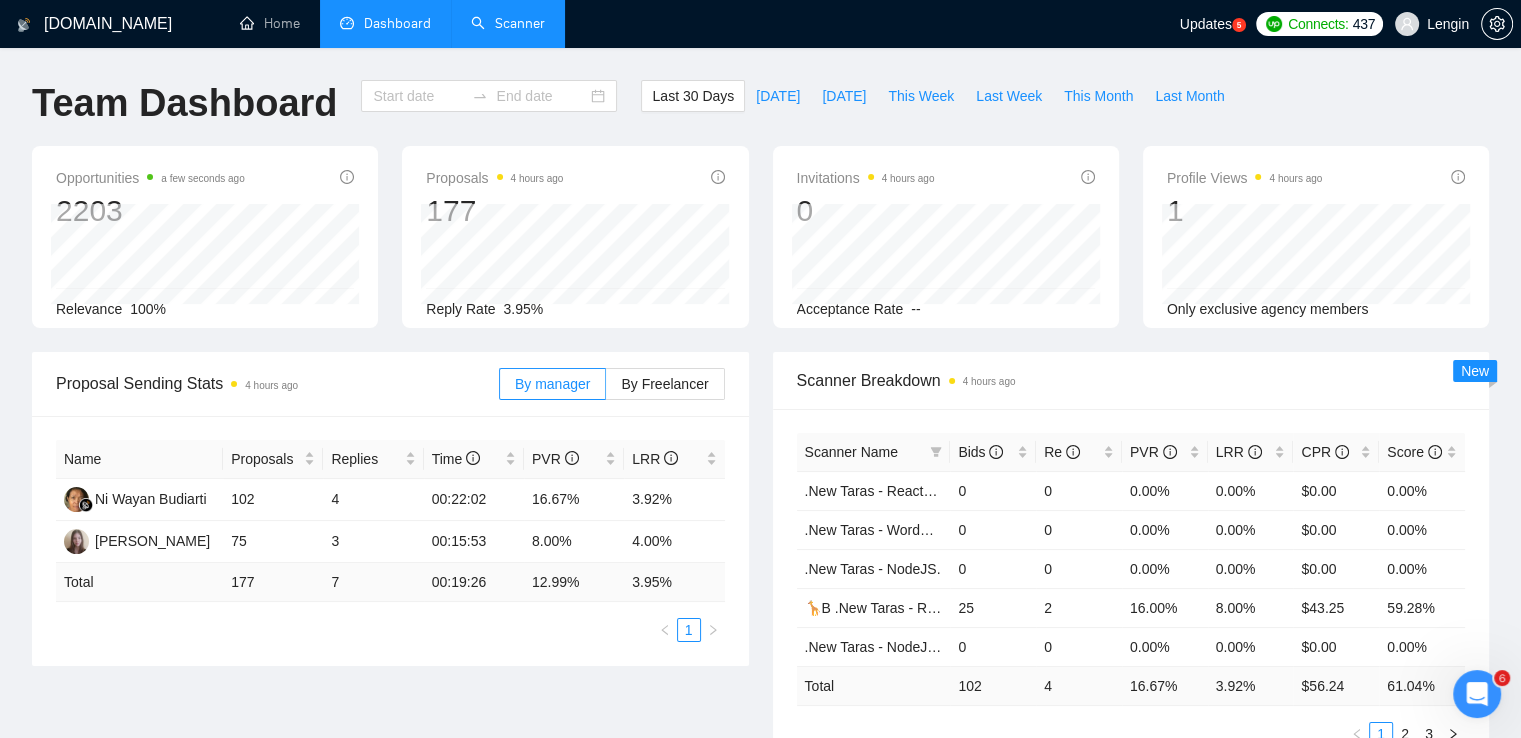 type on "[DATE]" 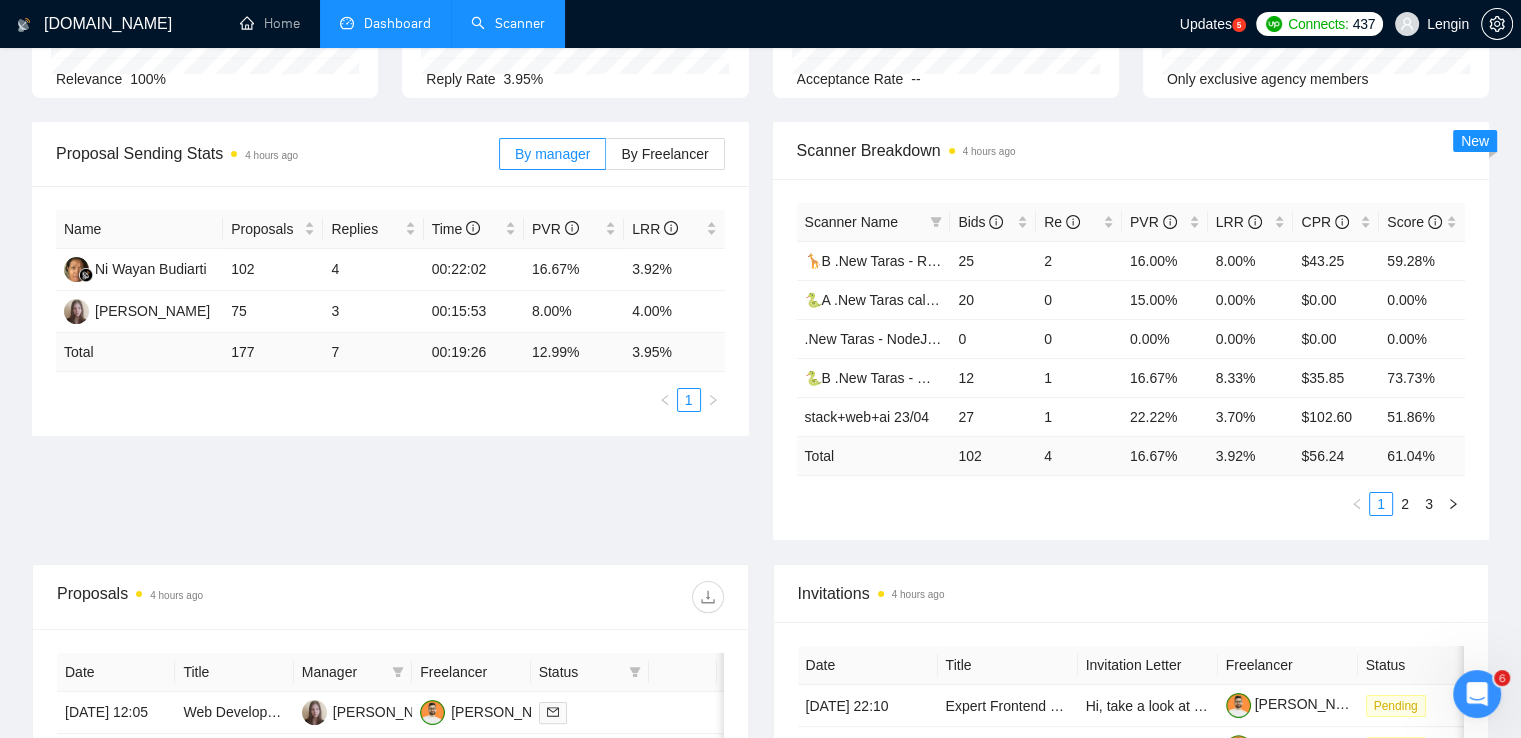 scroll, scrollTop: 228, scrollLeft: 0, axis: vertical 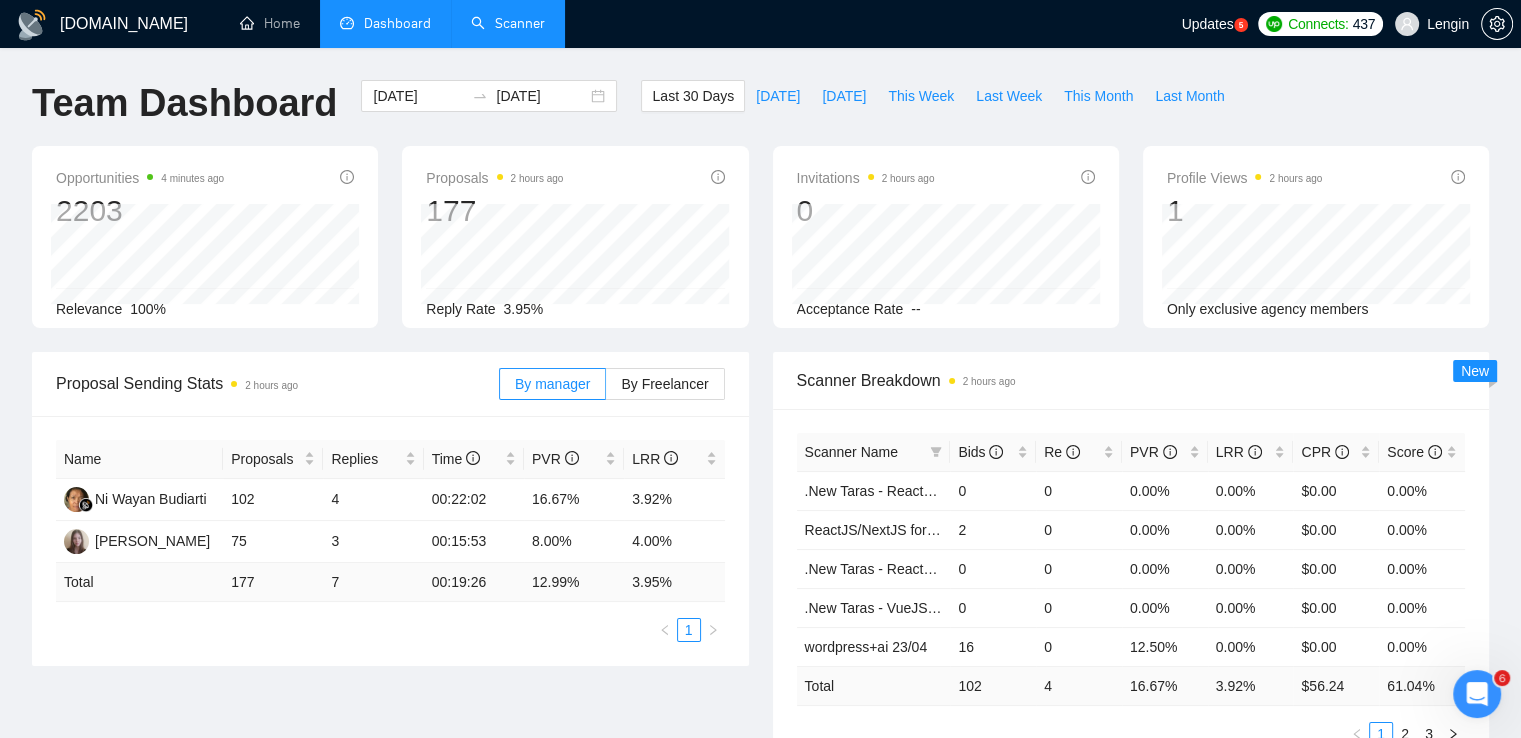 click on "Scanner" at bounding box center [508, 23] 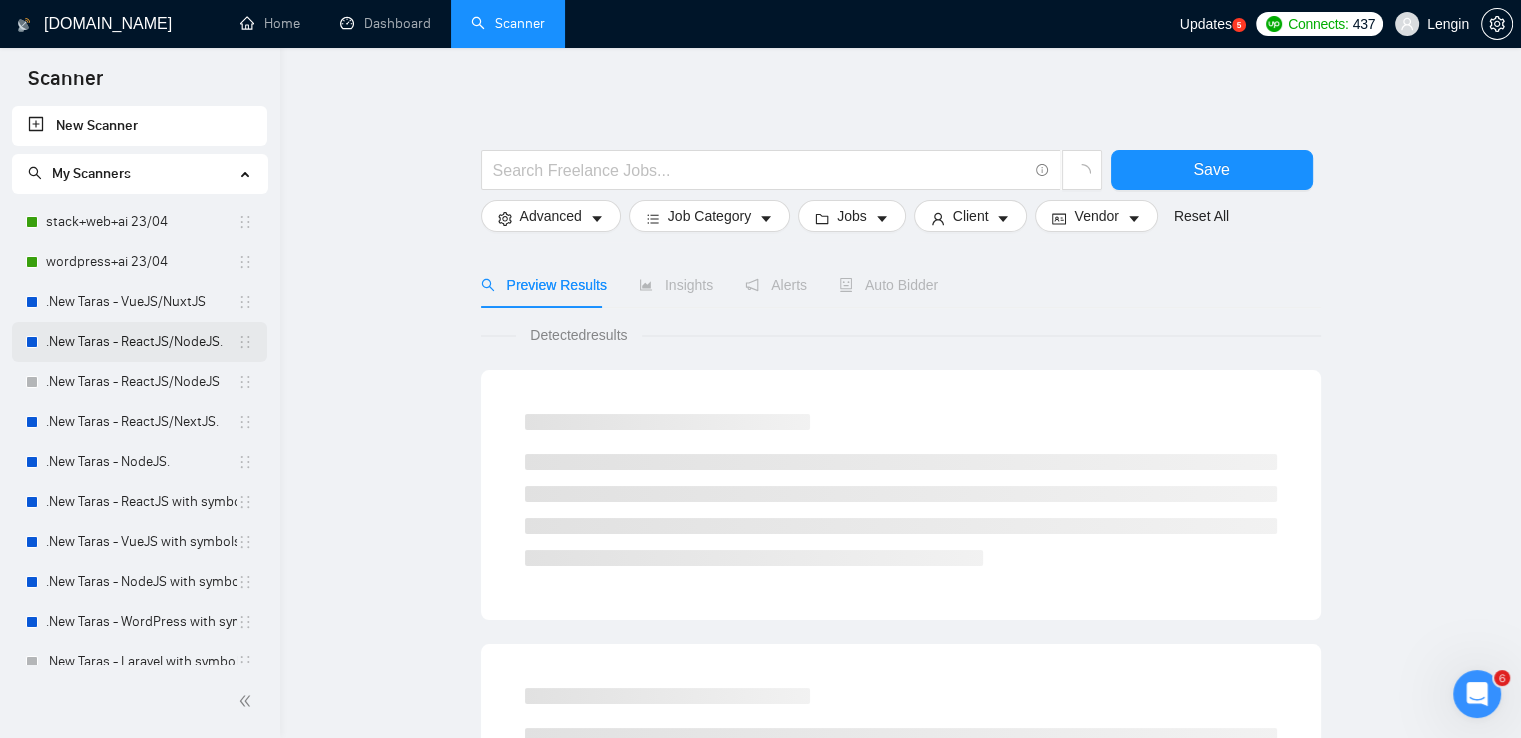 click on ".New Taras - ReactJS/NodeJS." at bounding box center [141, 342] 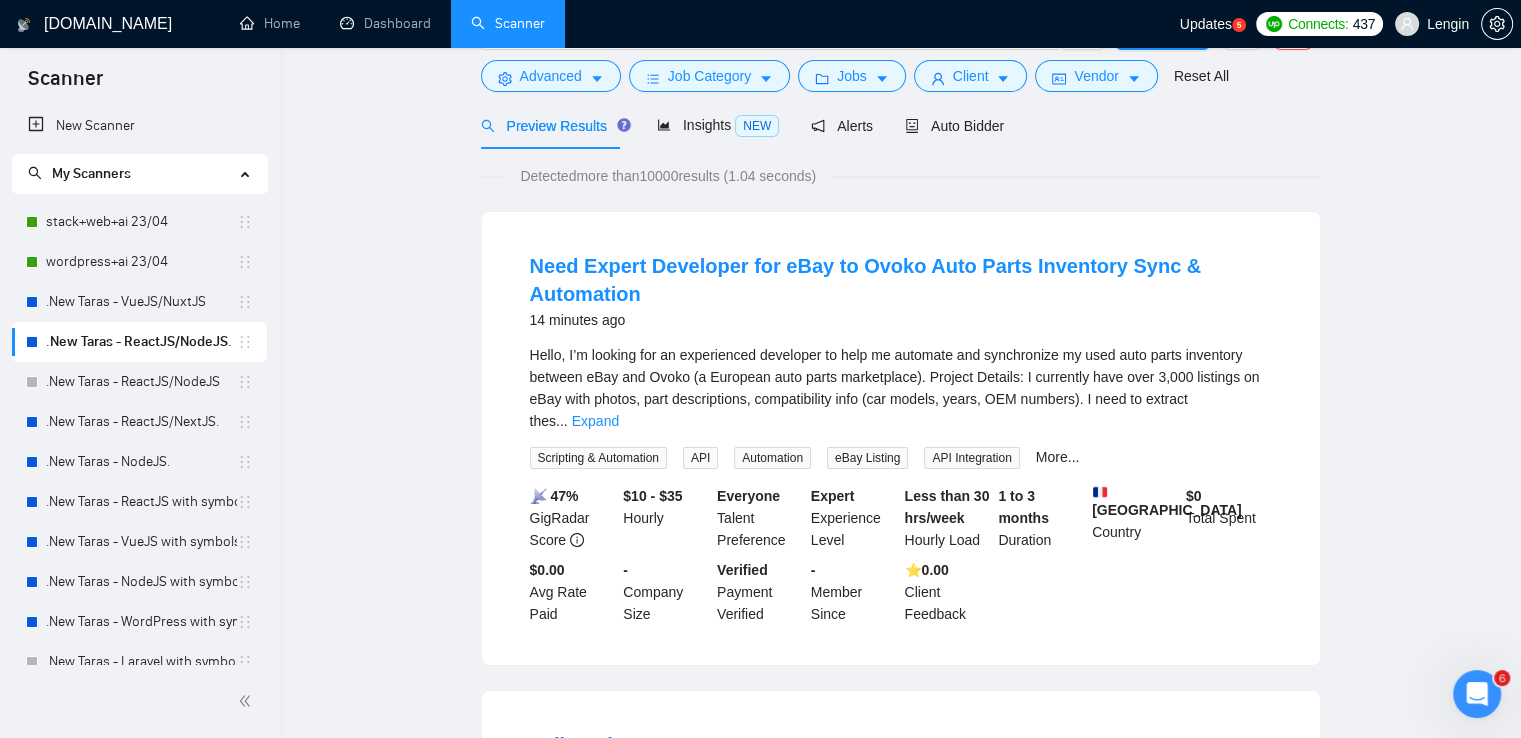 scroll, scrollTop: 0, scrollLeft: 0, axis: both 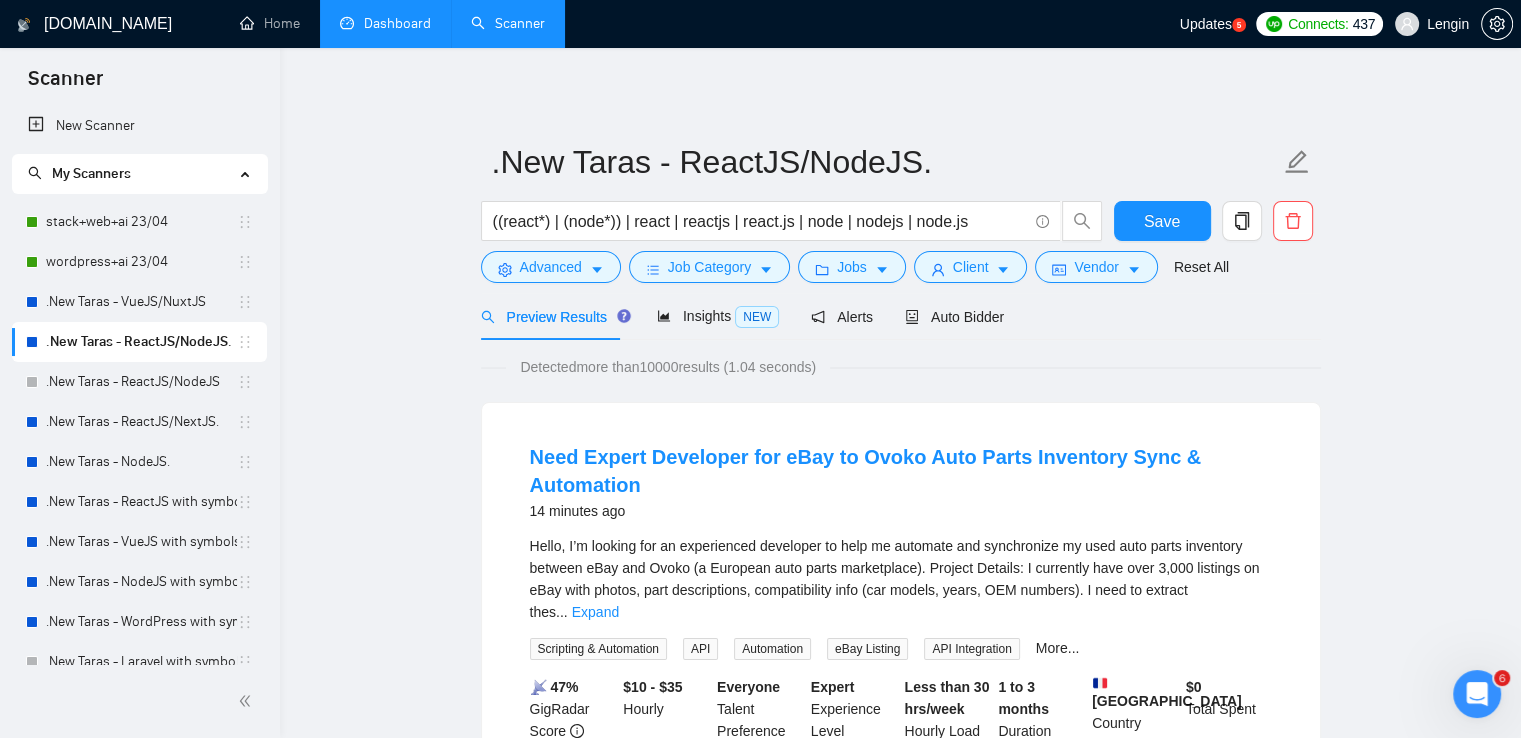 click on "Dashboard" at bounding box center [385, 23] 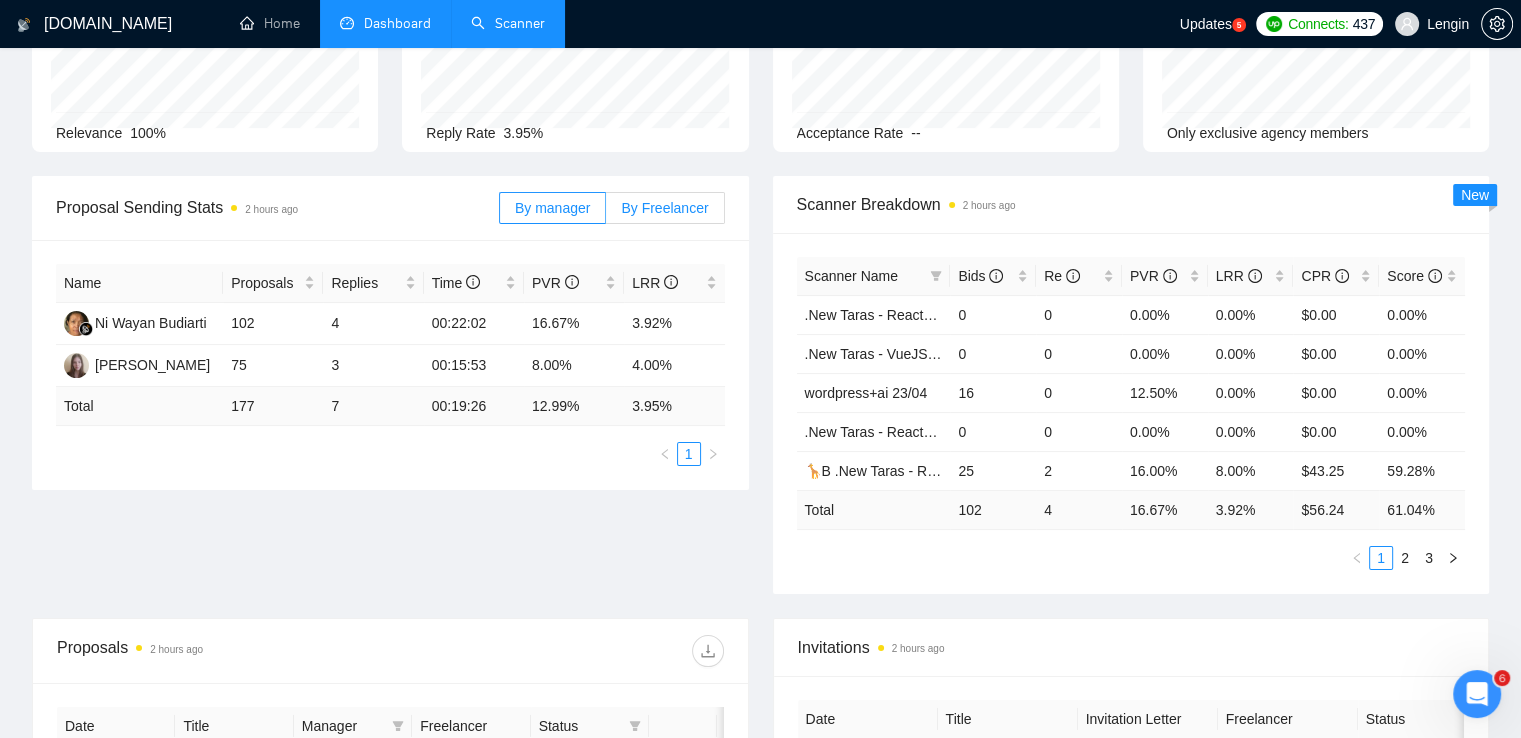 scroll, scrollTop: 0, scrollLeft: 0, axis: both 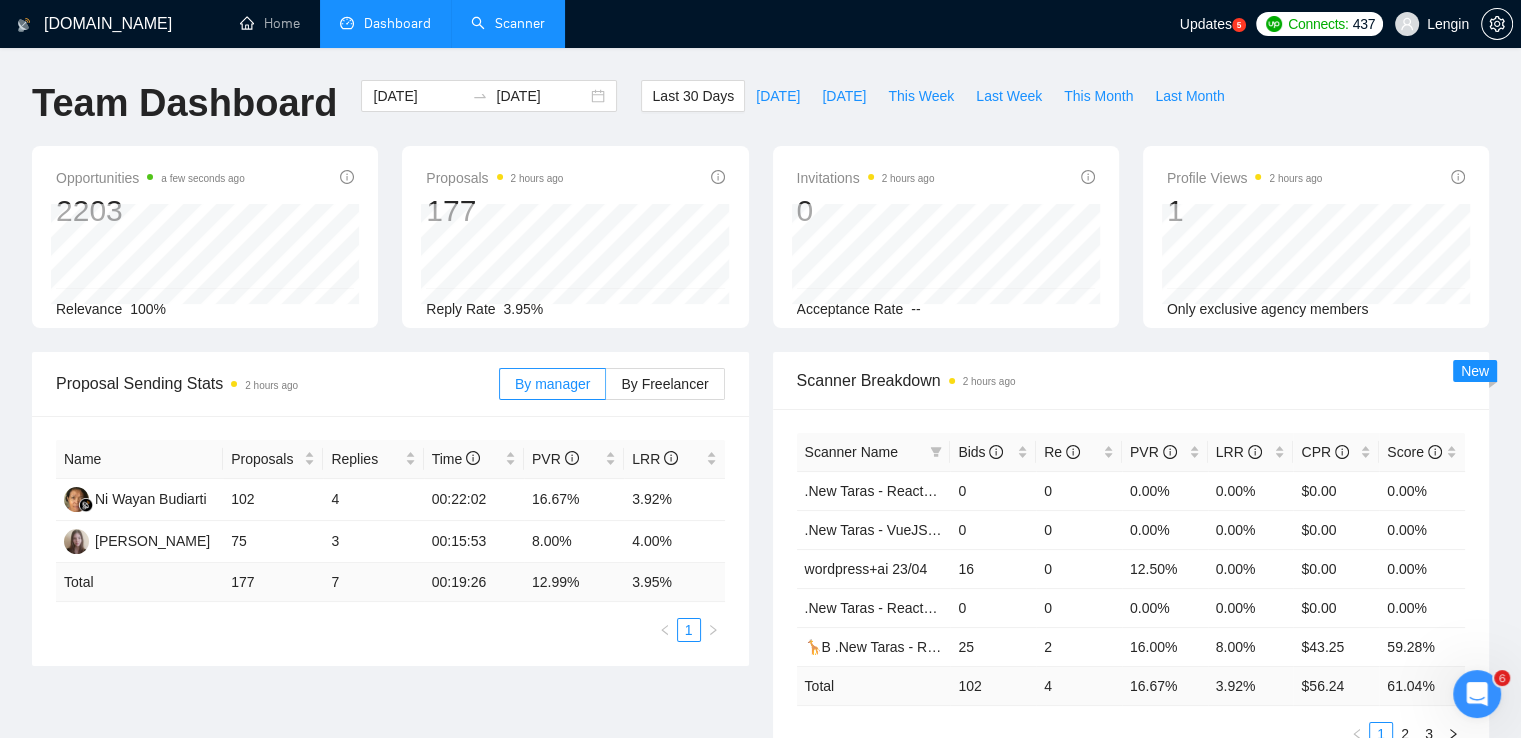 click on "Scanner" at bounding box center [508, 23] 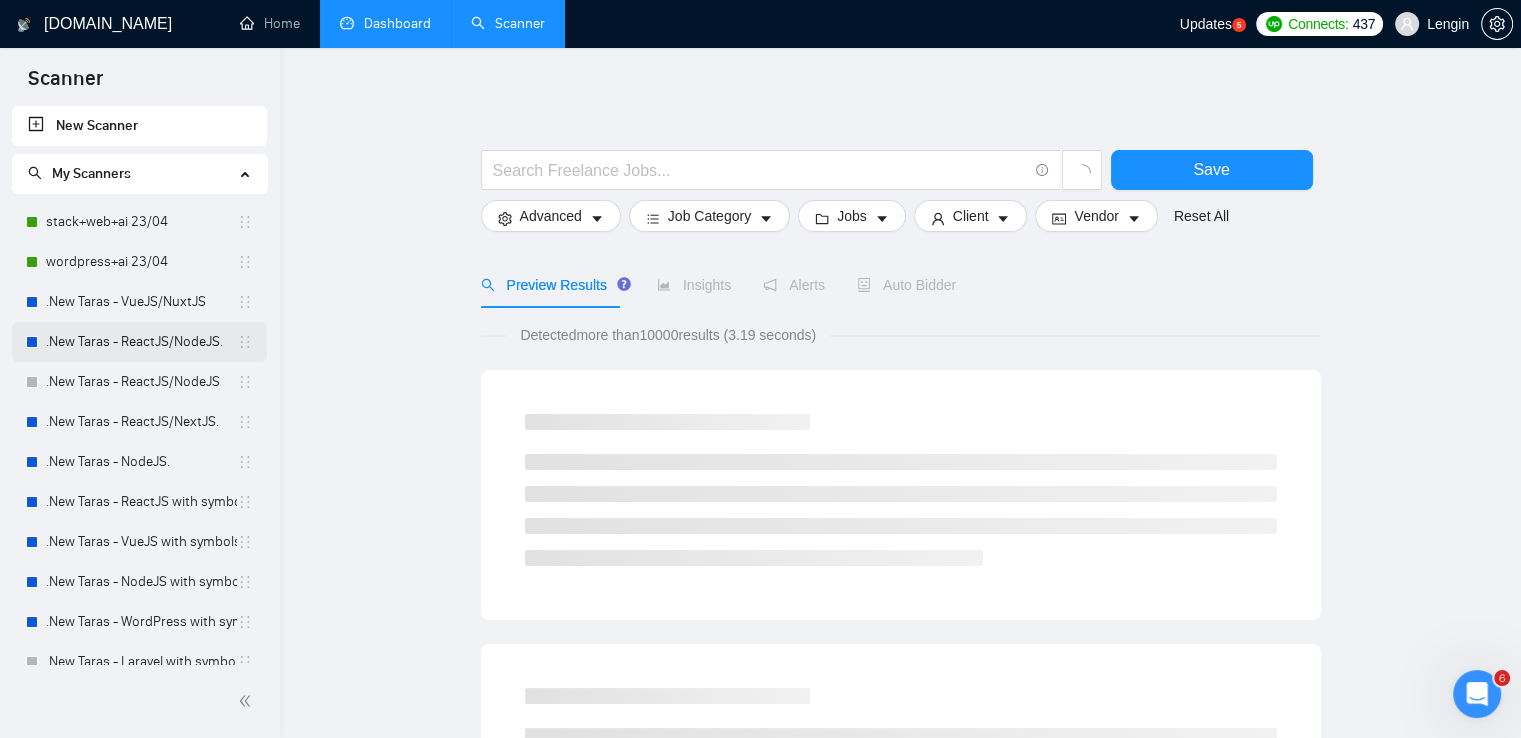 click on ".New Taras - ReactJS/NodeJS." at bounding box center [141, 342] 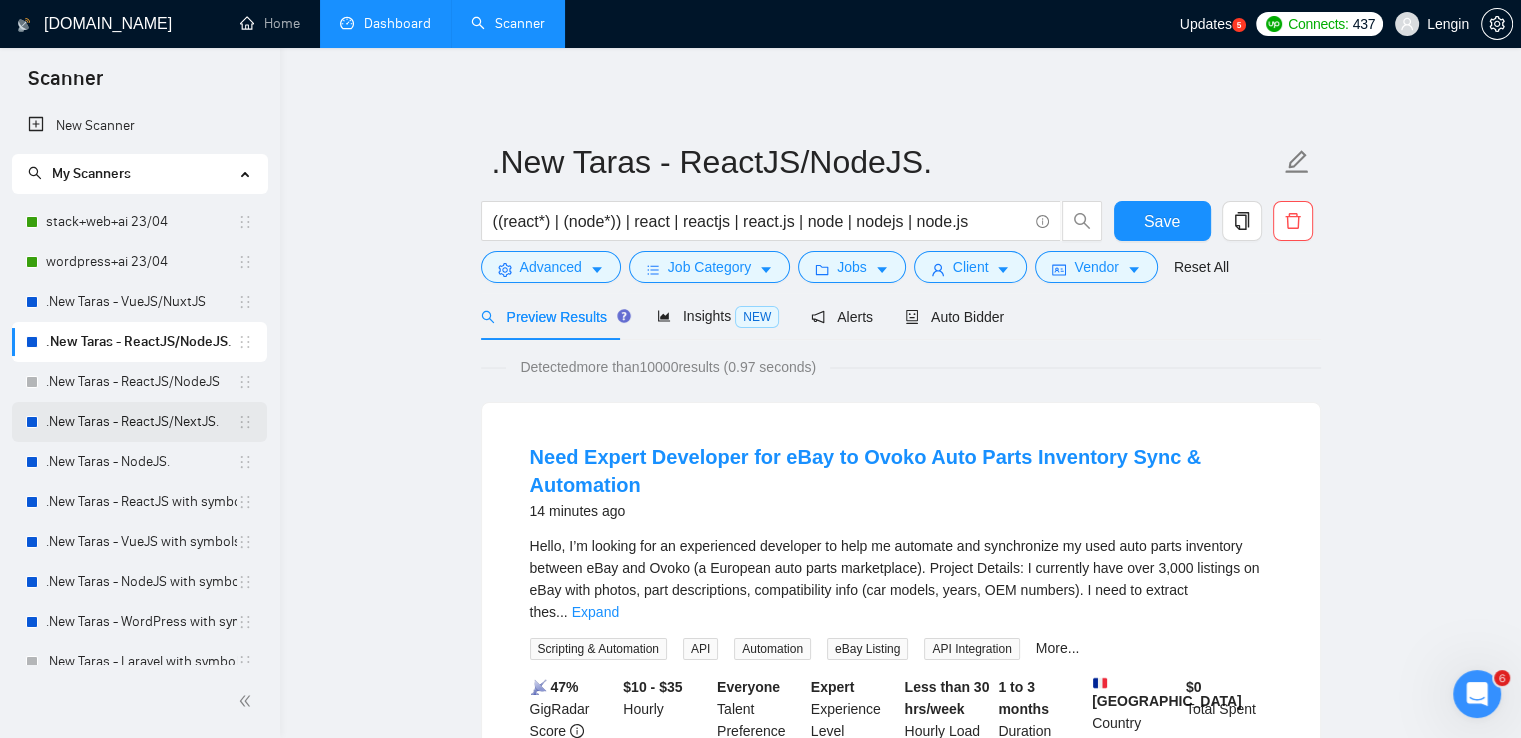 click on ".New Taras - ReactJS/NextJS." at bounding box center [141, 422] 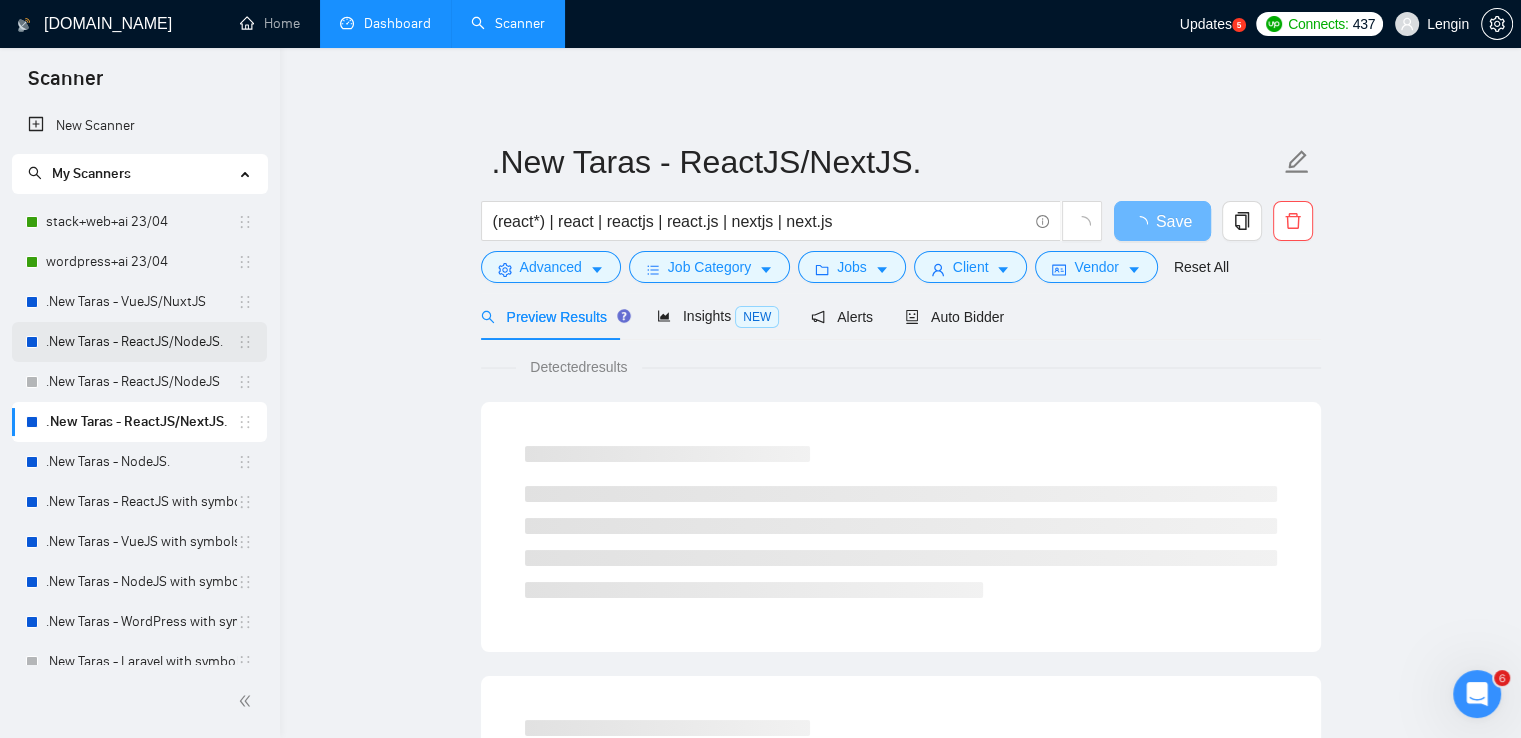 click on ".New Taras - ReactJS/NodeJS." at bounding box center [141, 342] 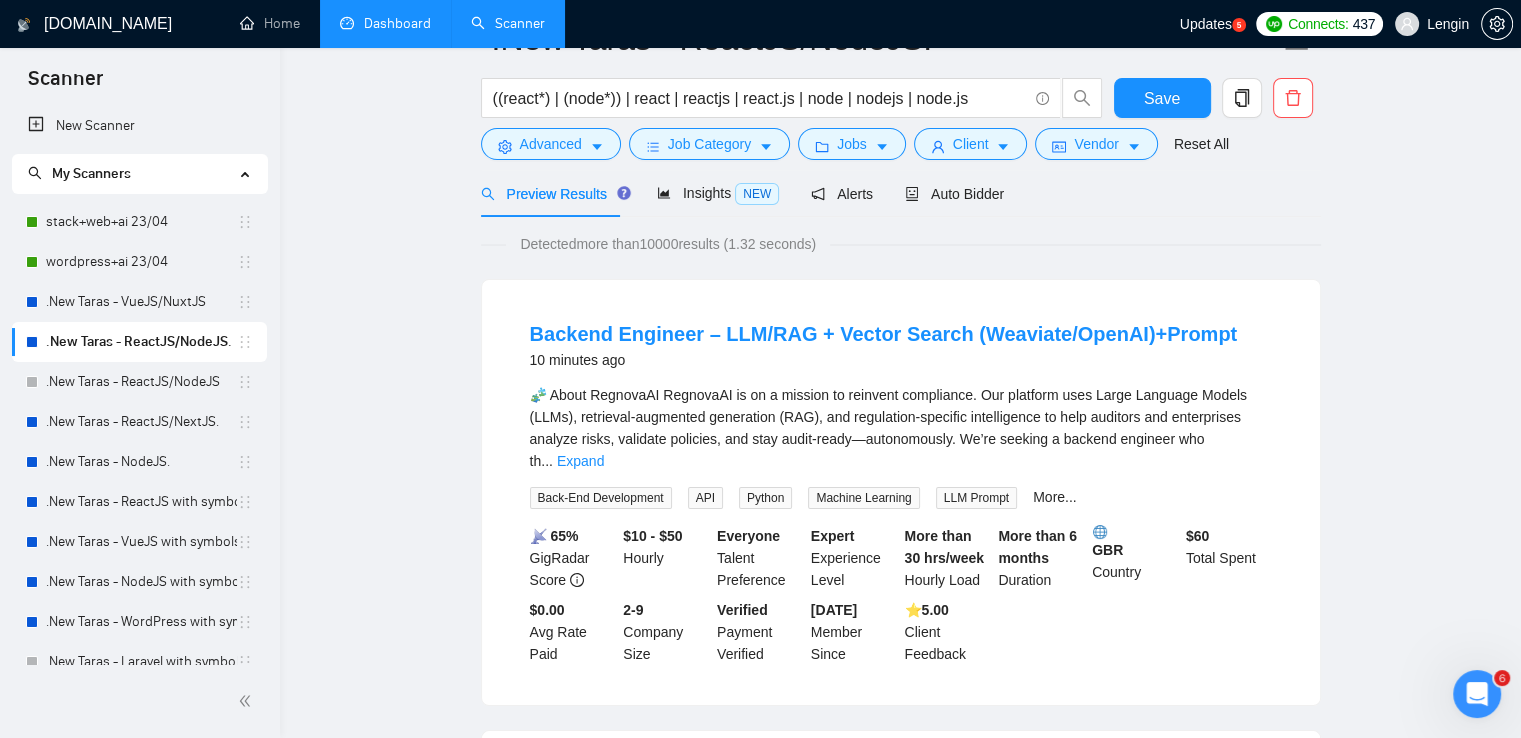 scroll, scrollTop: 0, scrollLeft: 0, axis: both 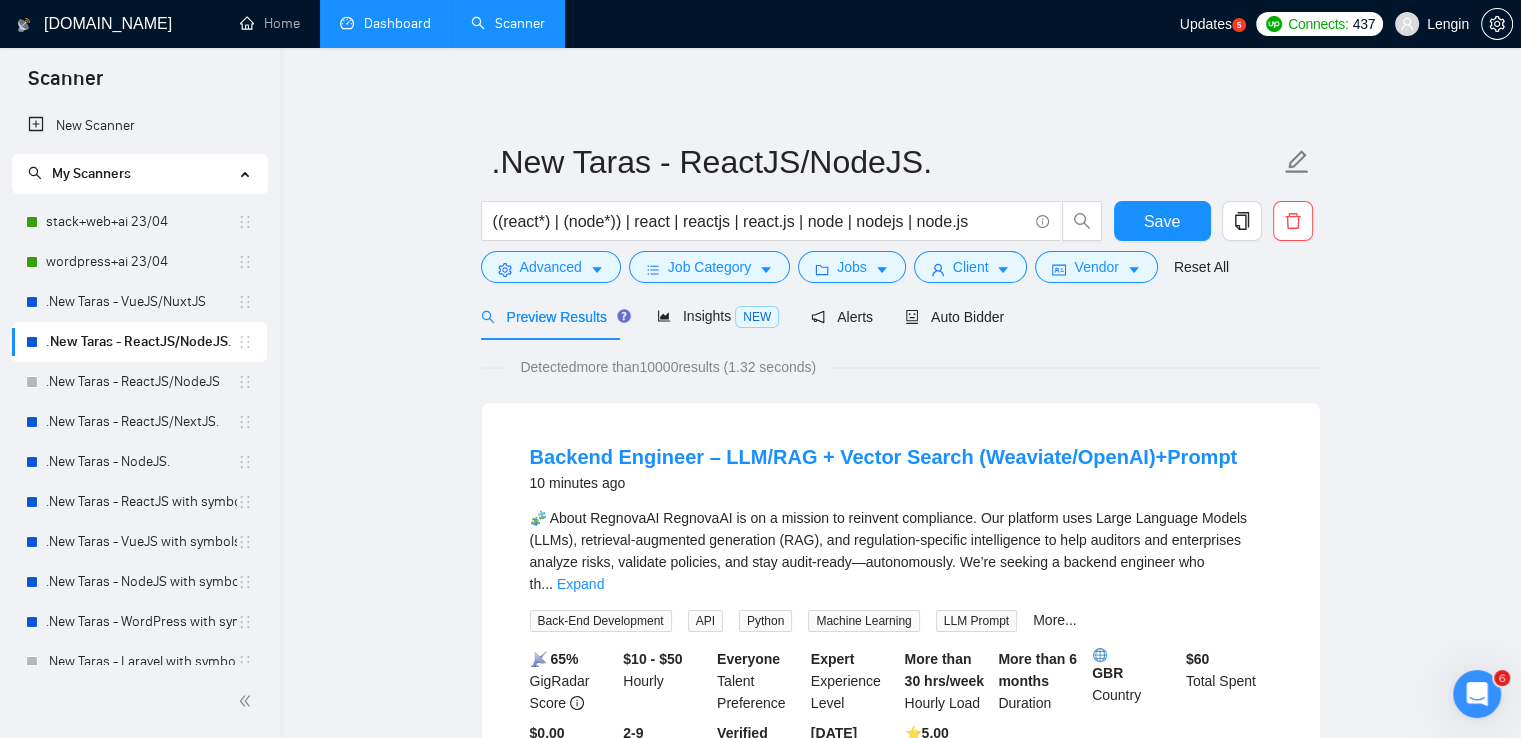 click on "Dashboard" at bounding box center (385, 23) 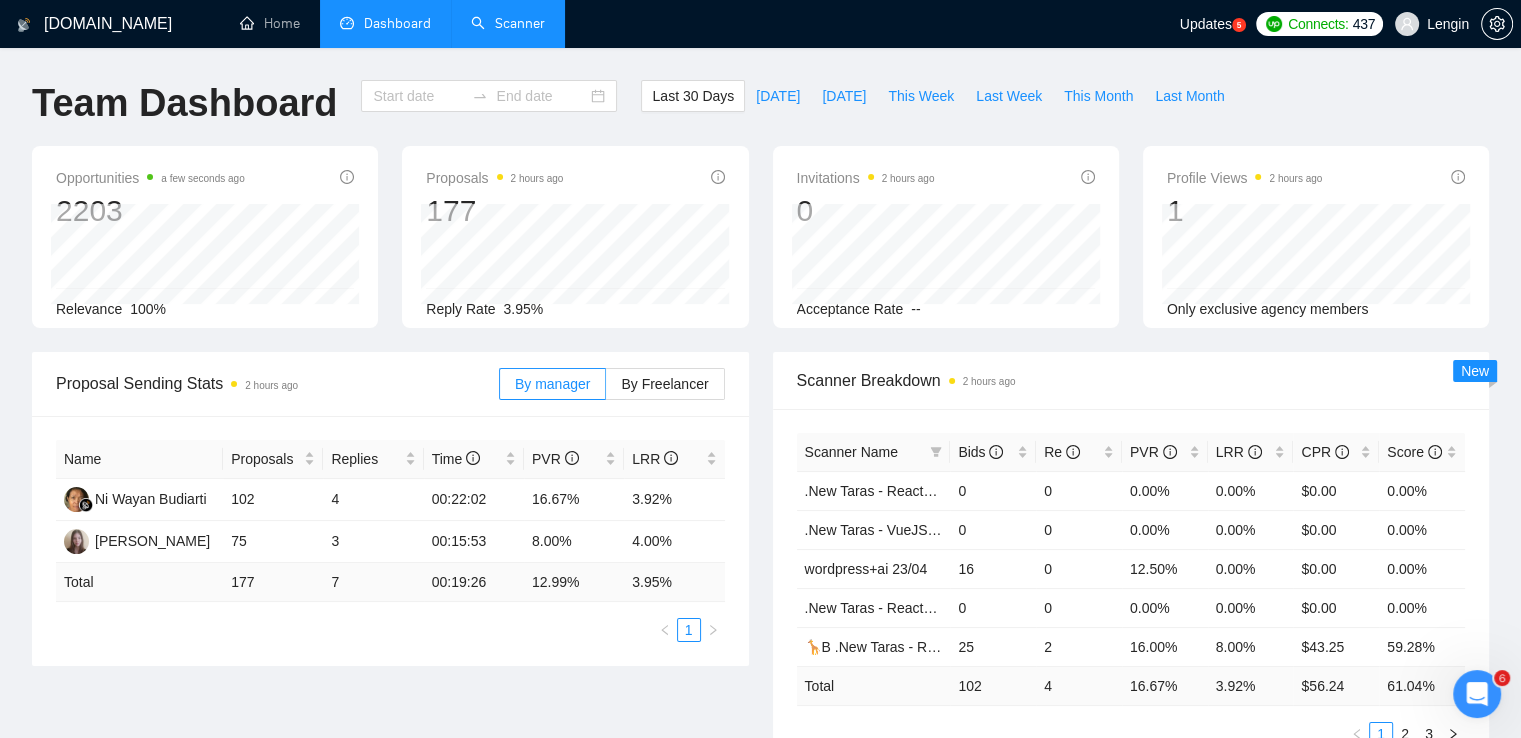 type on "[DATE]" 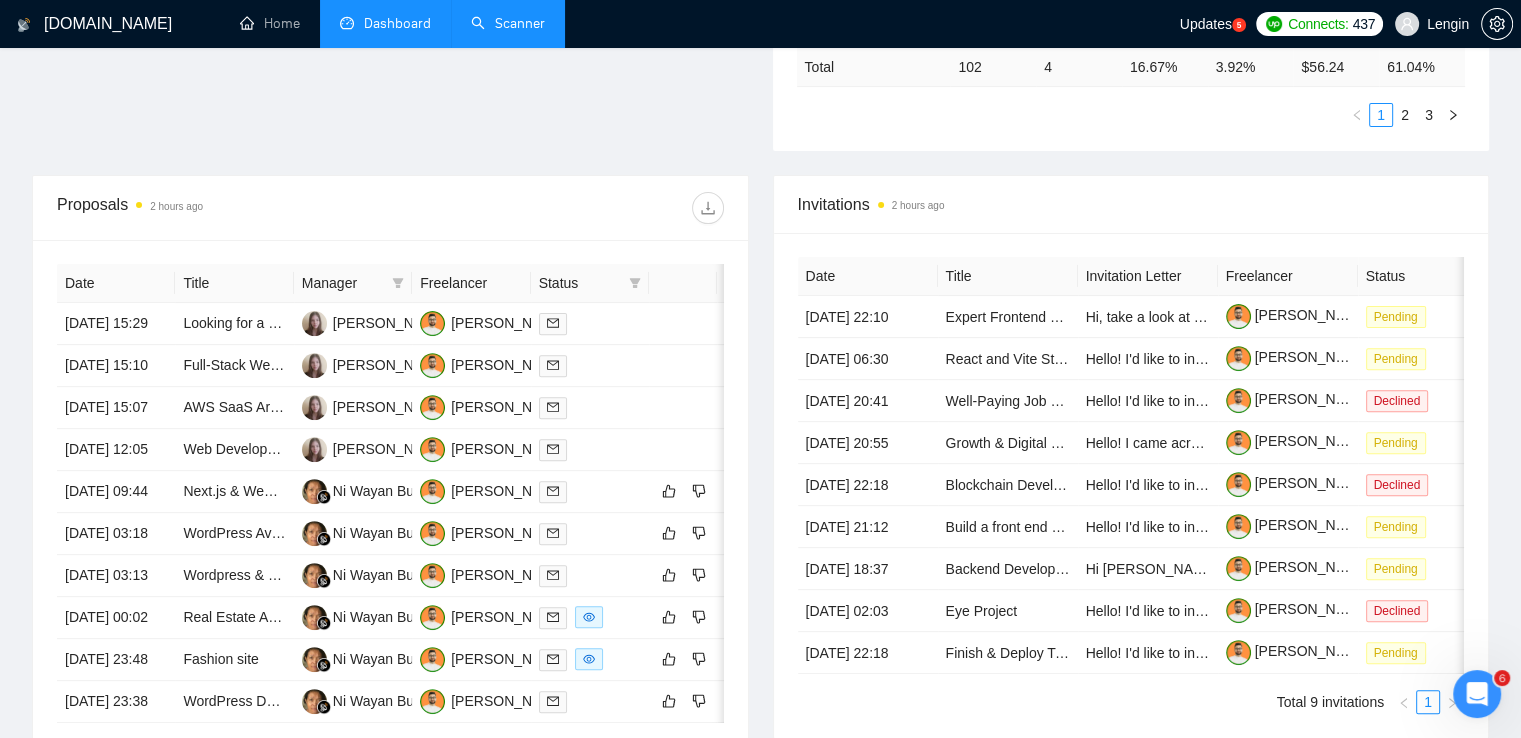 scroll, scrollTop: 623, scrollLeft: 0, axis: vertical 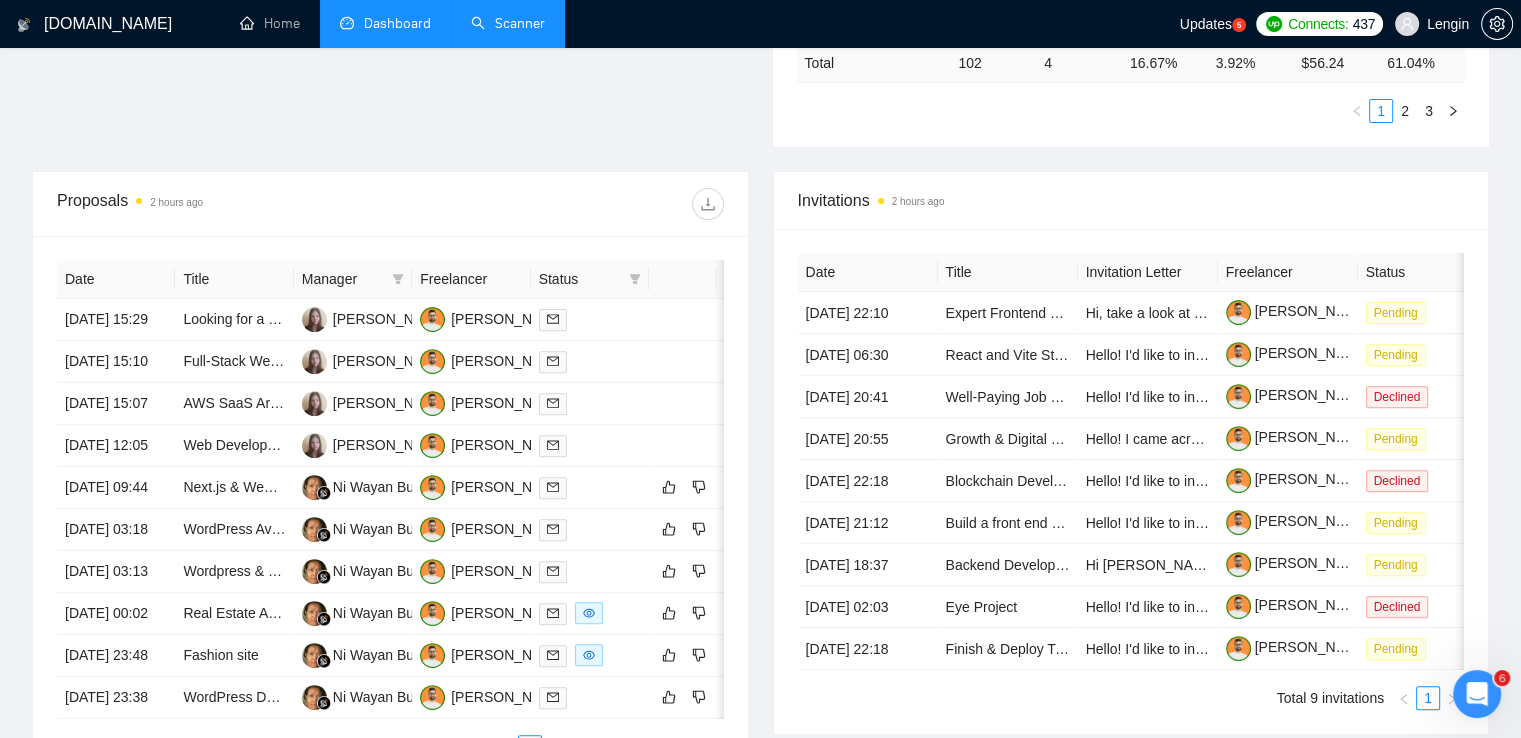 click on "Scanner" at bounding box center (508, 23) 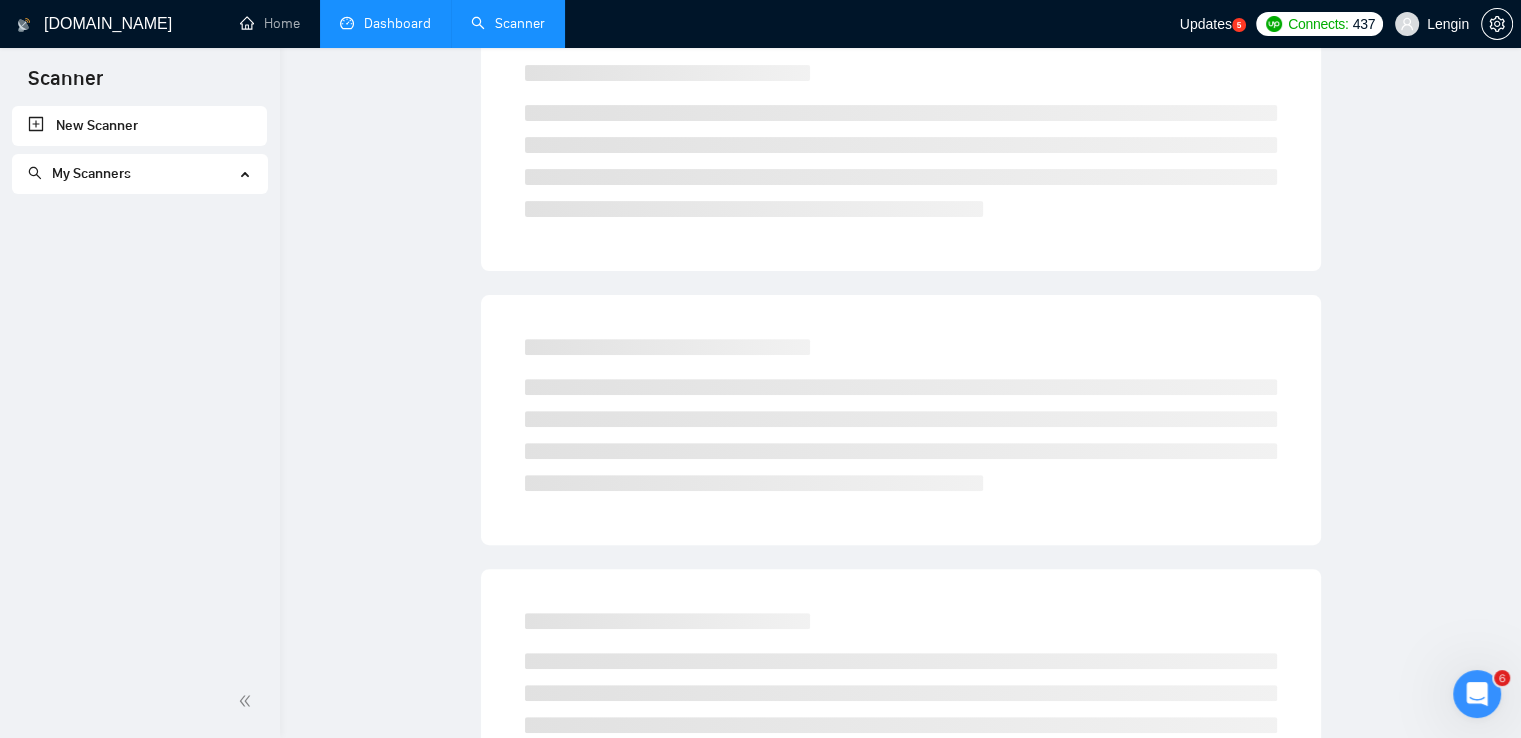 scroll, scrollTop: 0, scrollLeft: 0, axis: both 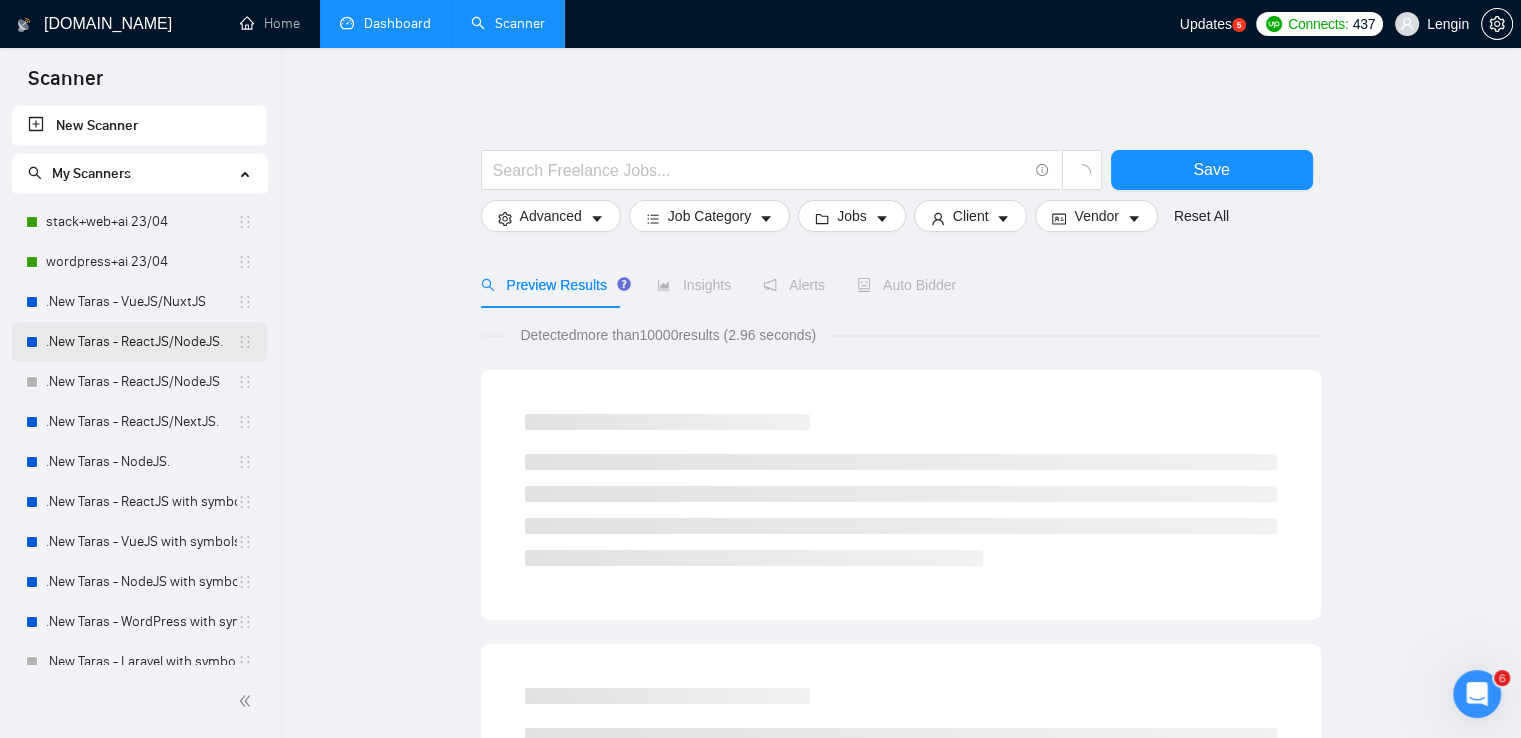 click on ".New Taras - ReactJS/NodeJS." at bounding box center (141, 342) 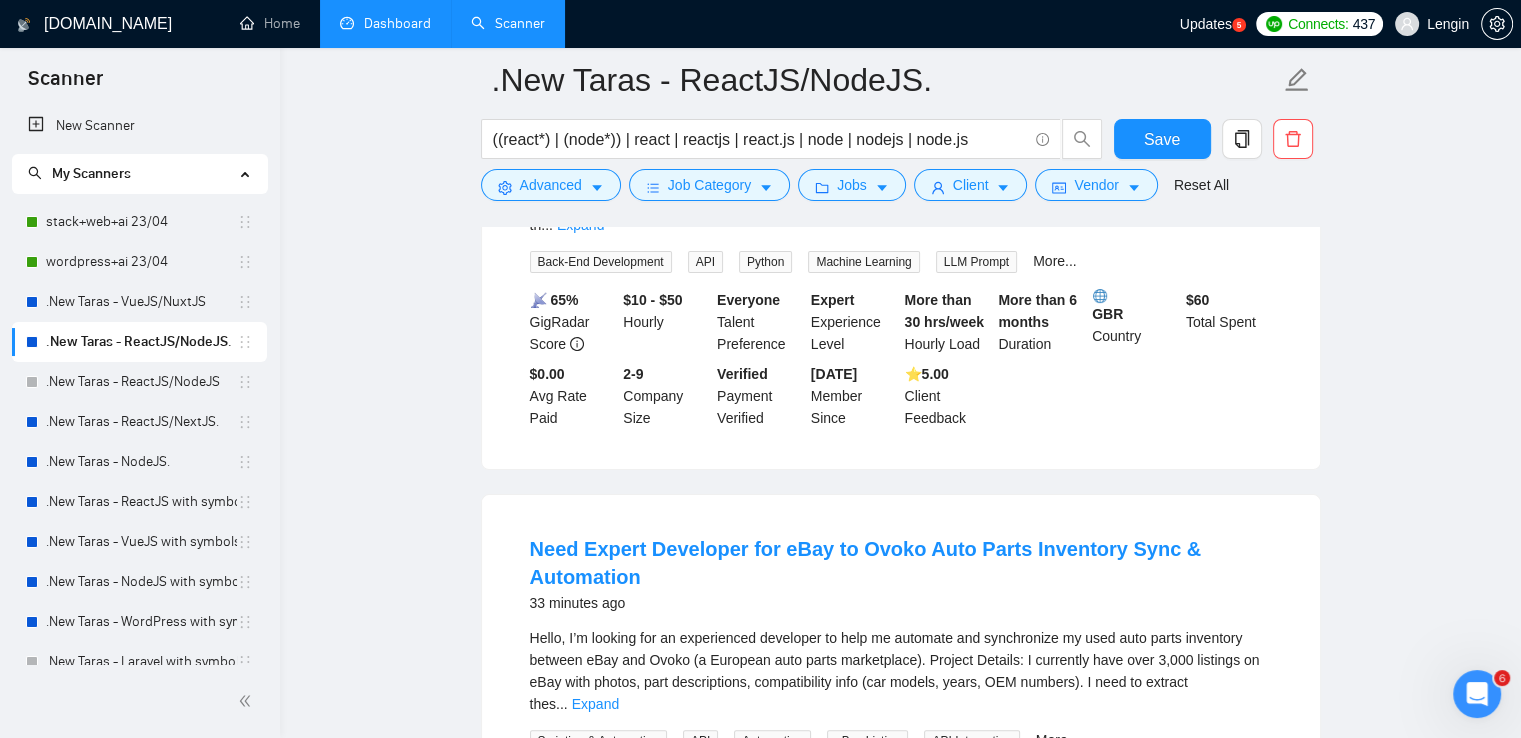 scroll, scrollTop: 0, scrollLeft: 0, axis: both 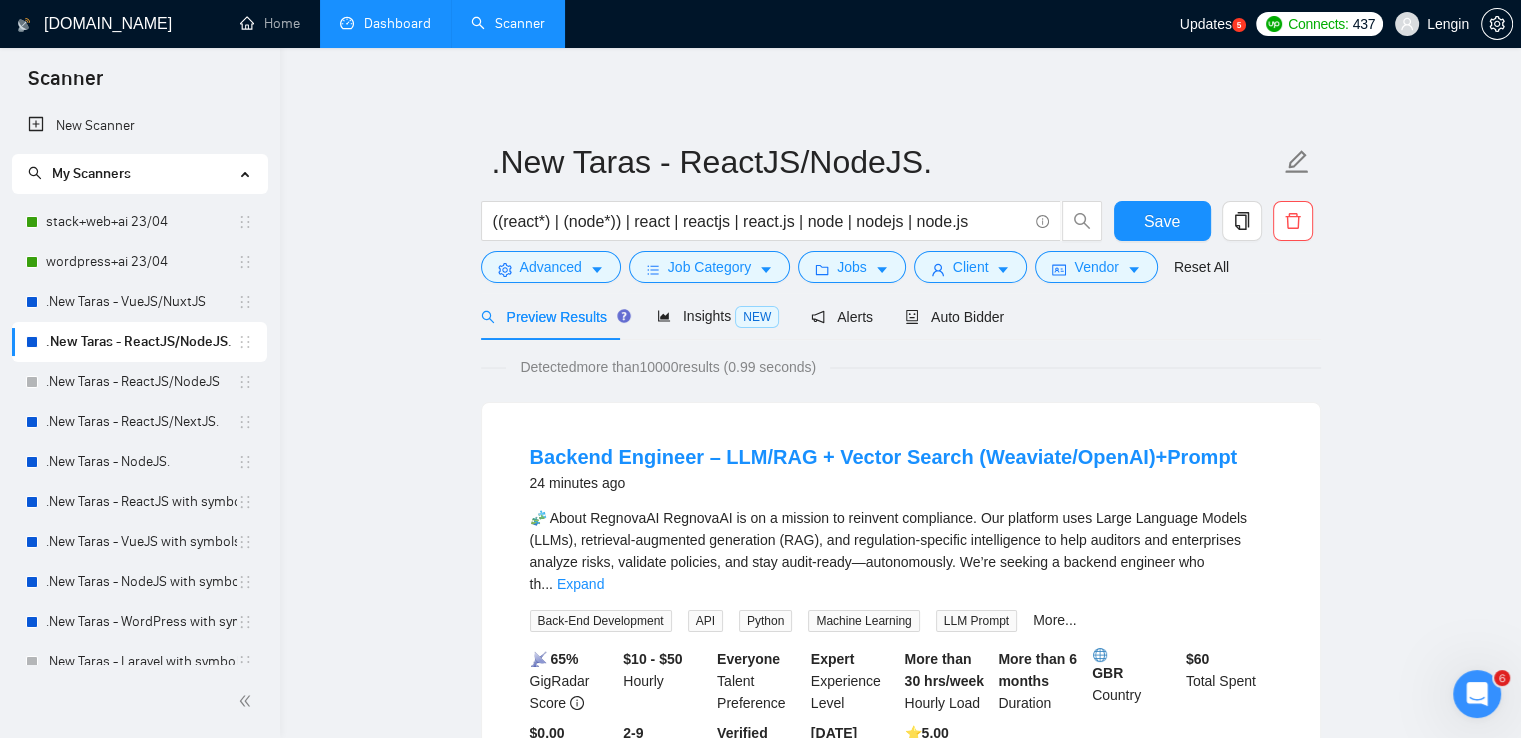 click on "Dashboard" at bounding box center [385, 23] 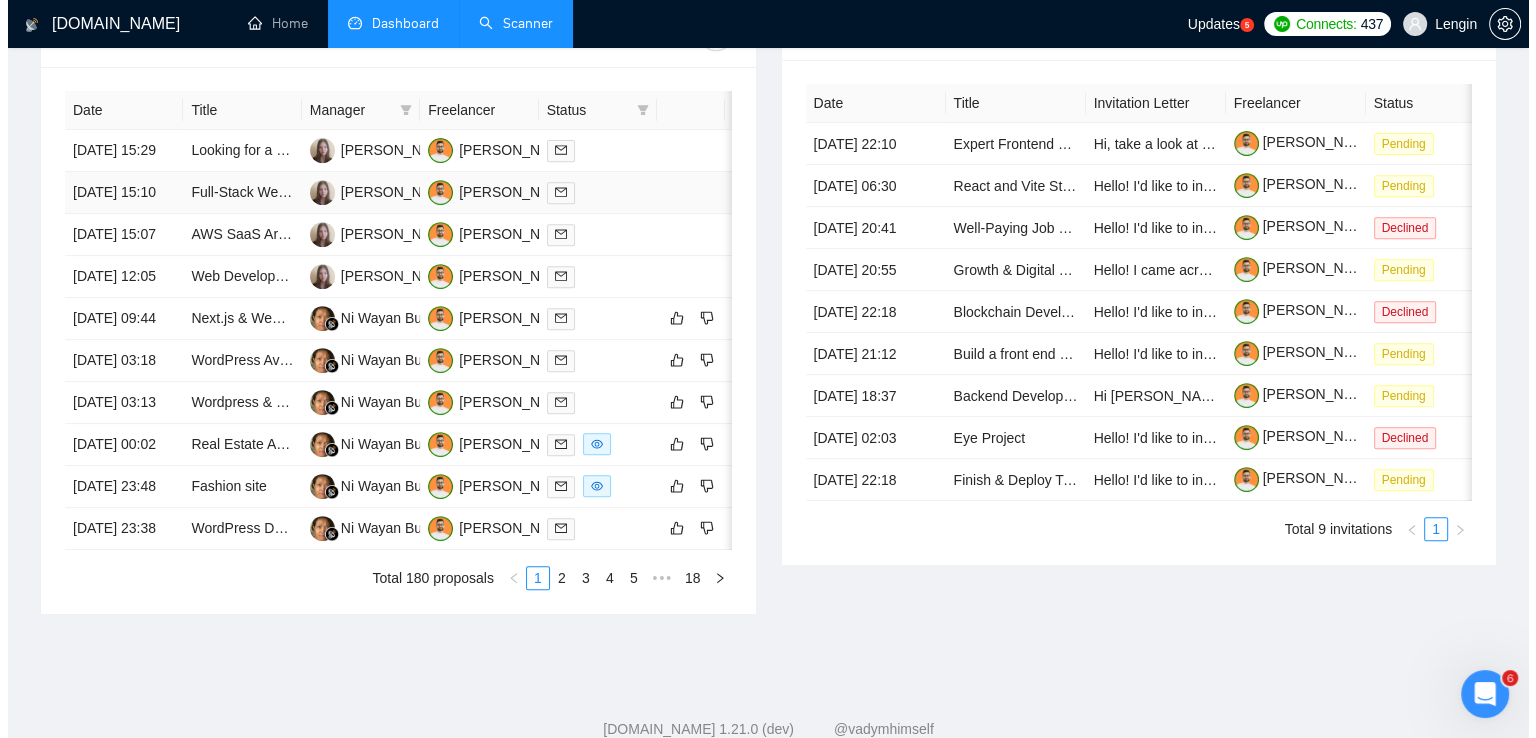 scroll, scrollTop: 800, scrollLeft: 0, axis: vertical 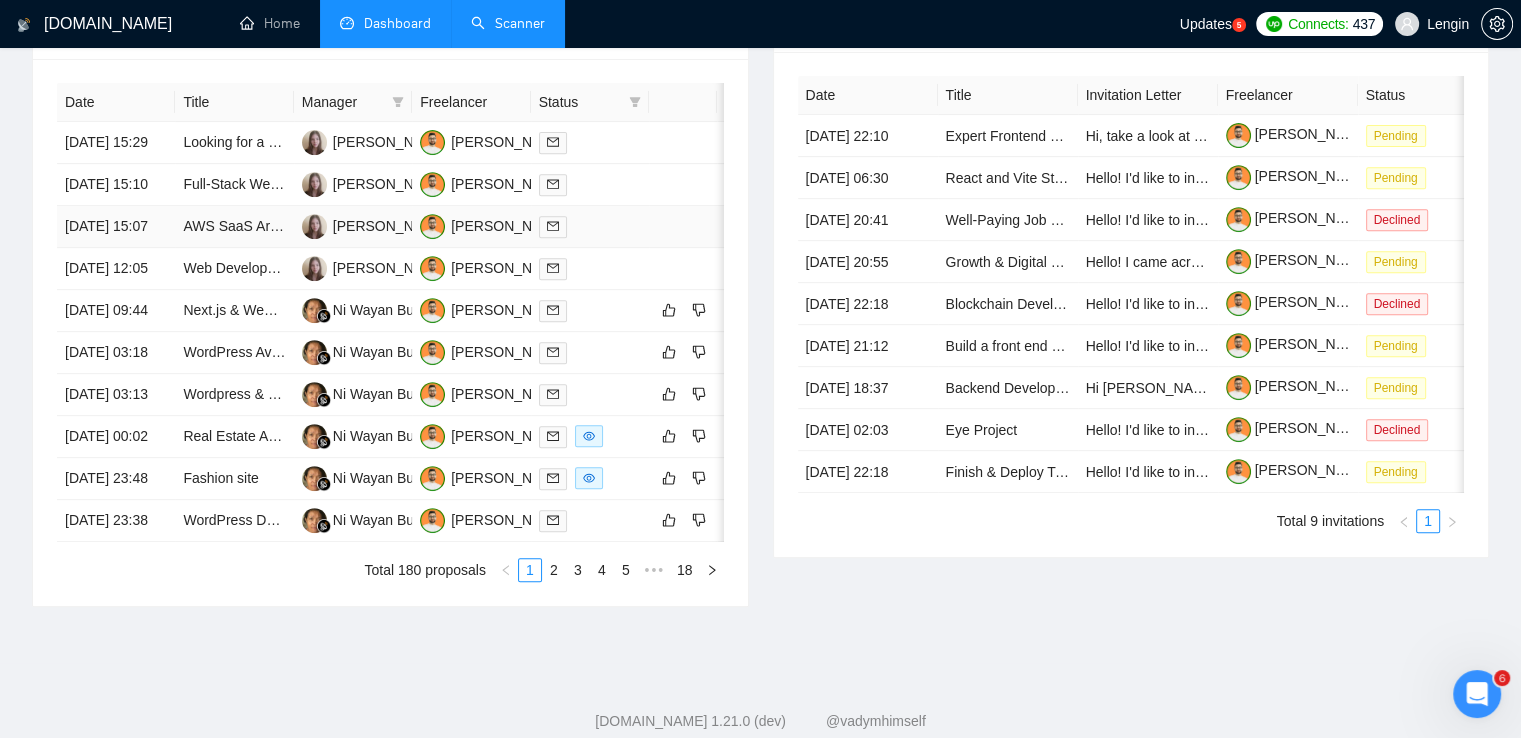 click on "AWS SaaS Architect / Lead Engineer" at bounding box center [234, 227] 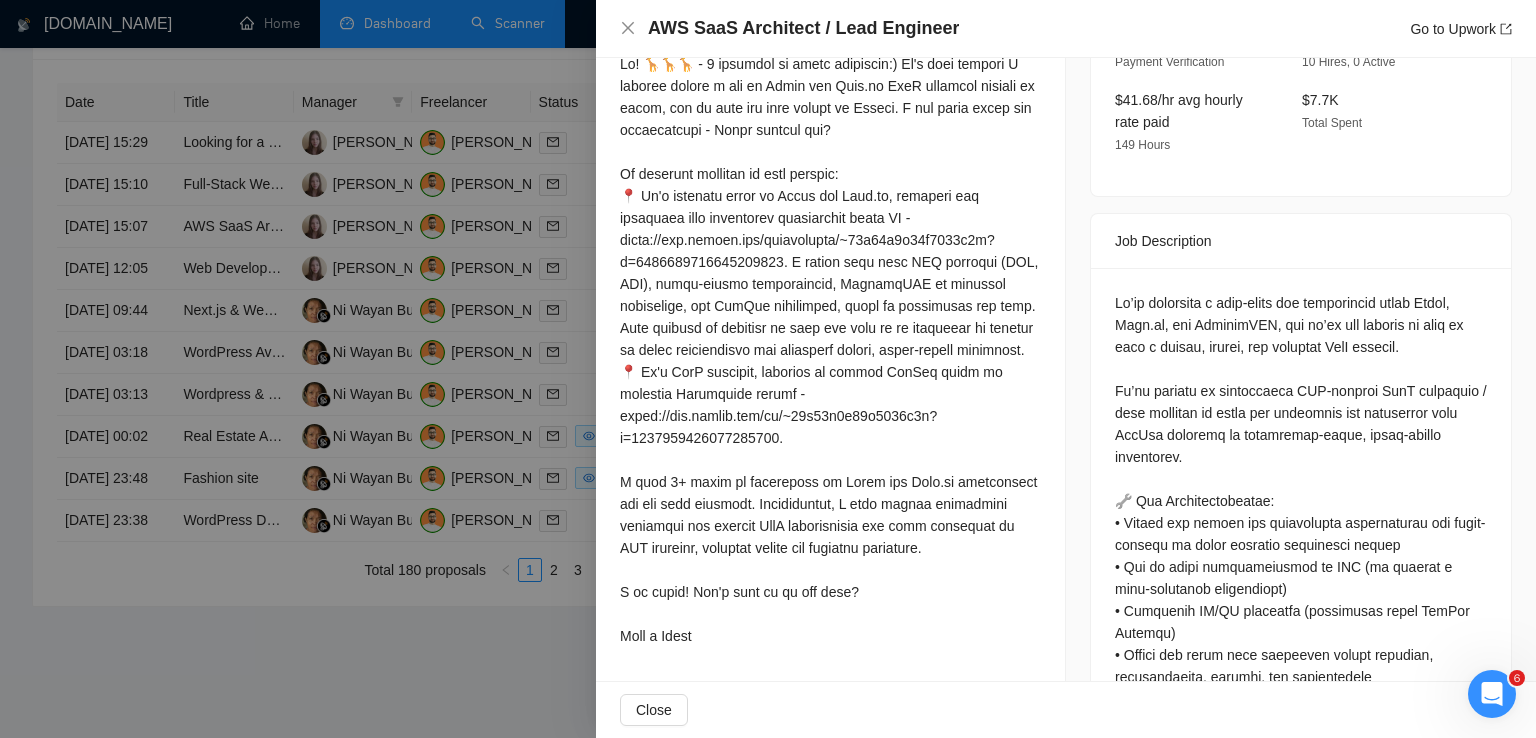 scroll, scrollTop: 692, scrollLeft: 0, axis: vertical 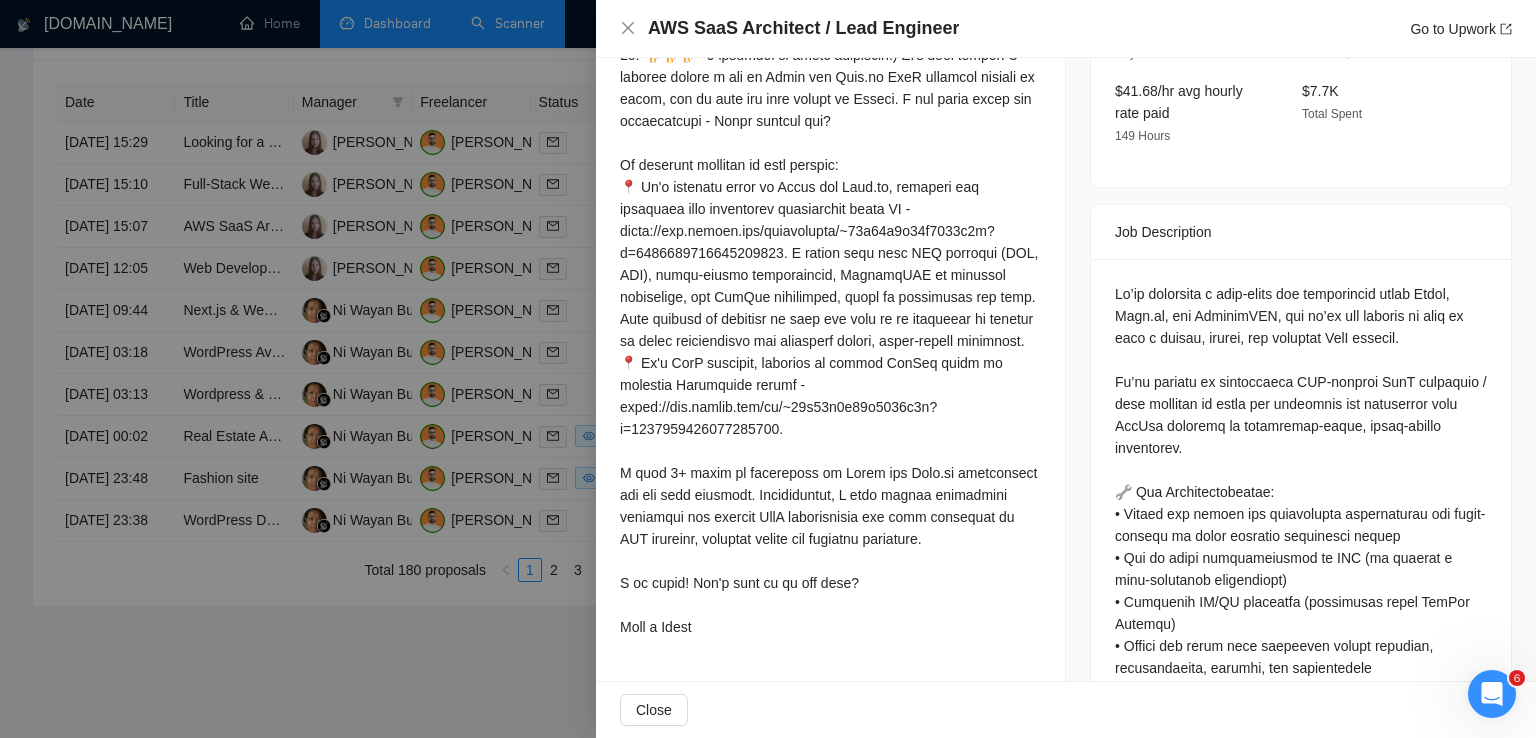 drag, startPoint x: 1106, startPoint y: 272, endPoint x: 1318, endPoint y: 680, distance: 459.79126 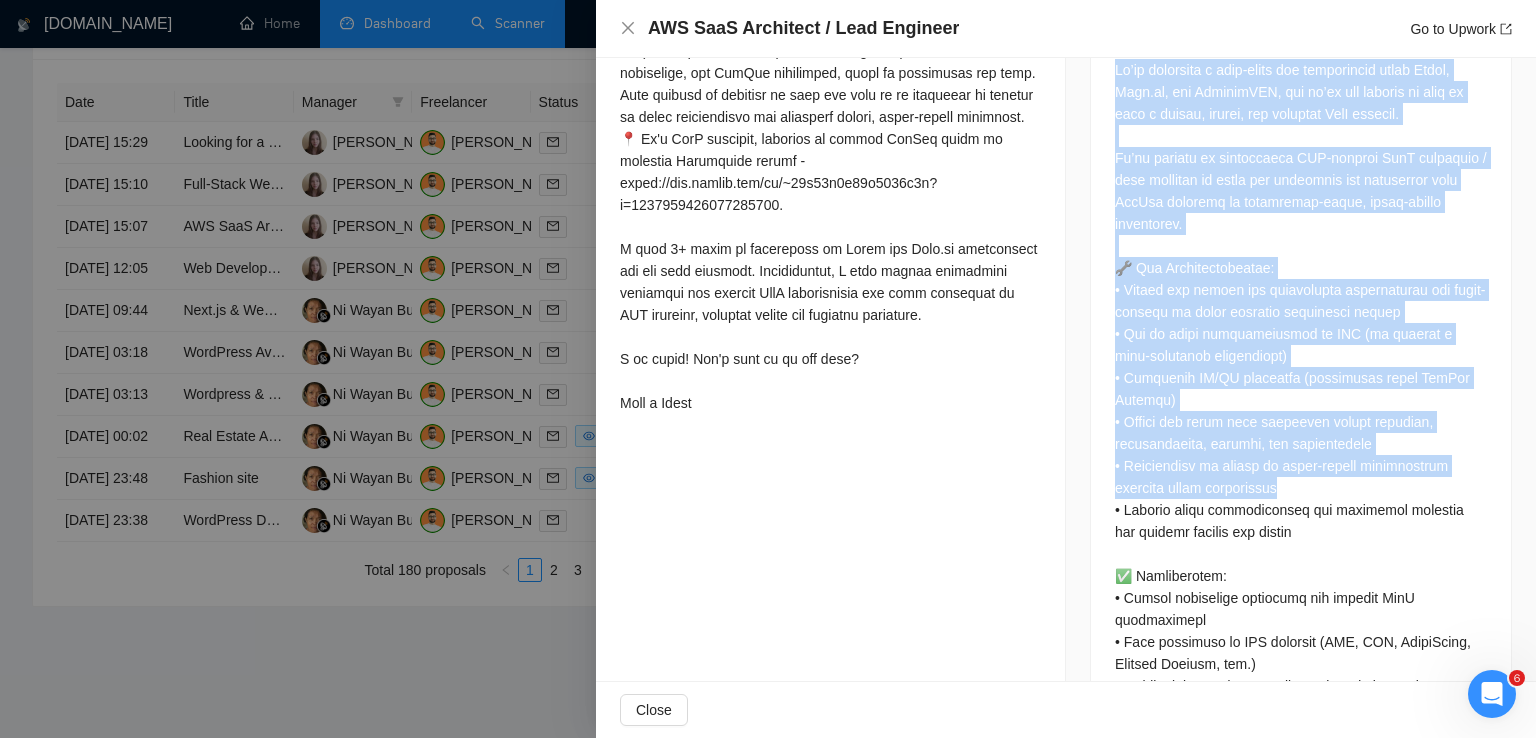 scroll, scrollTop: 930, scrollLeft: 0, axis: vertical 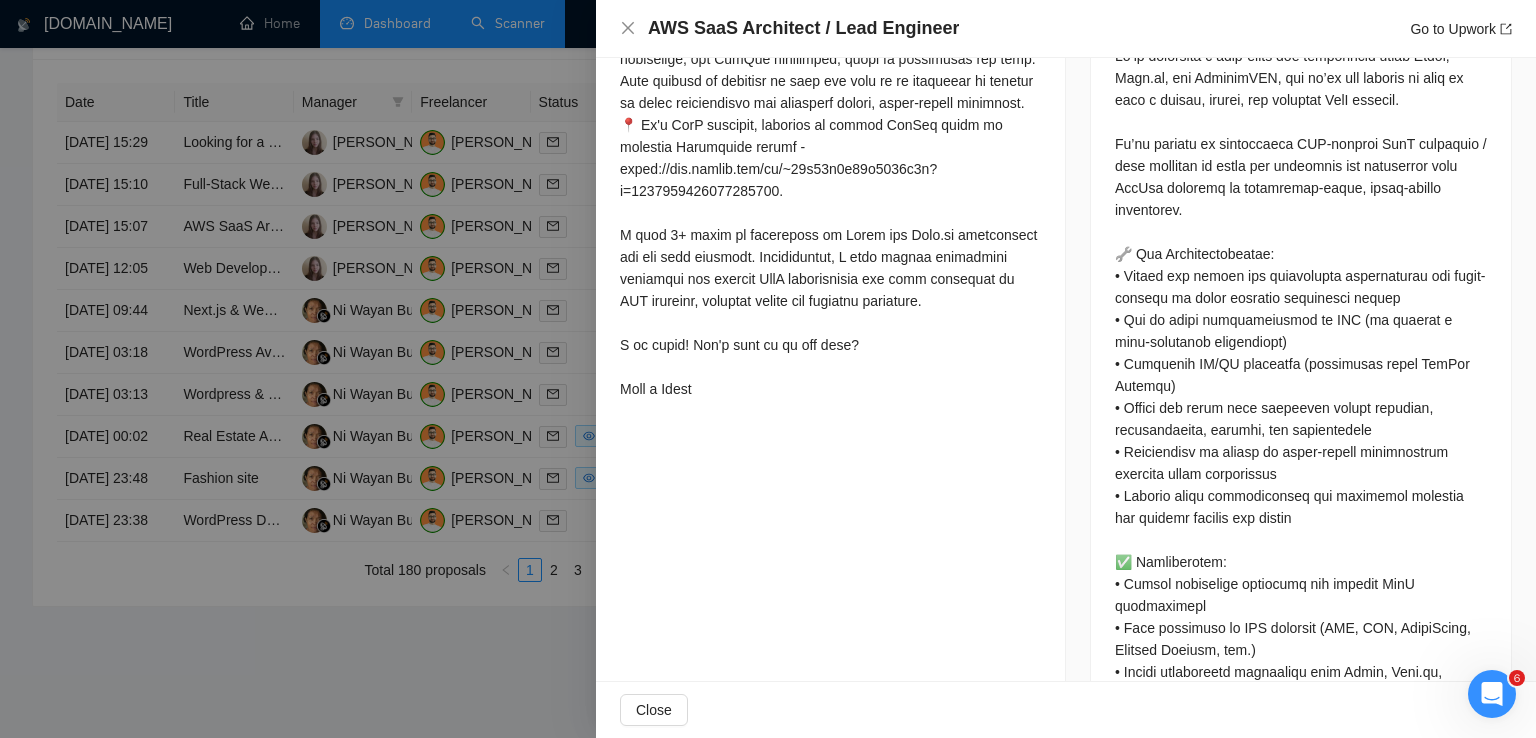 click on "Questions: Describe your recent experience with similar projects" at bounding box center (1301, 540) 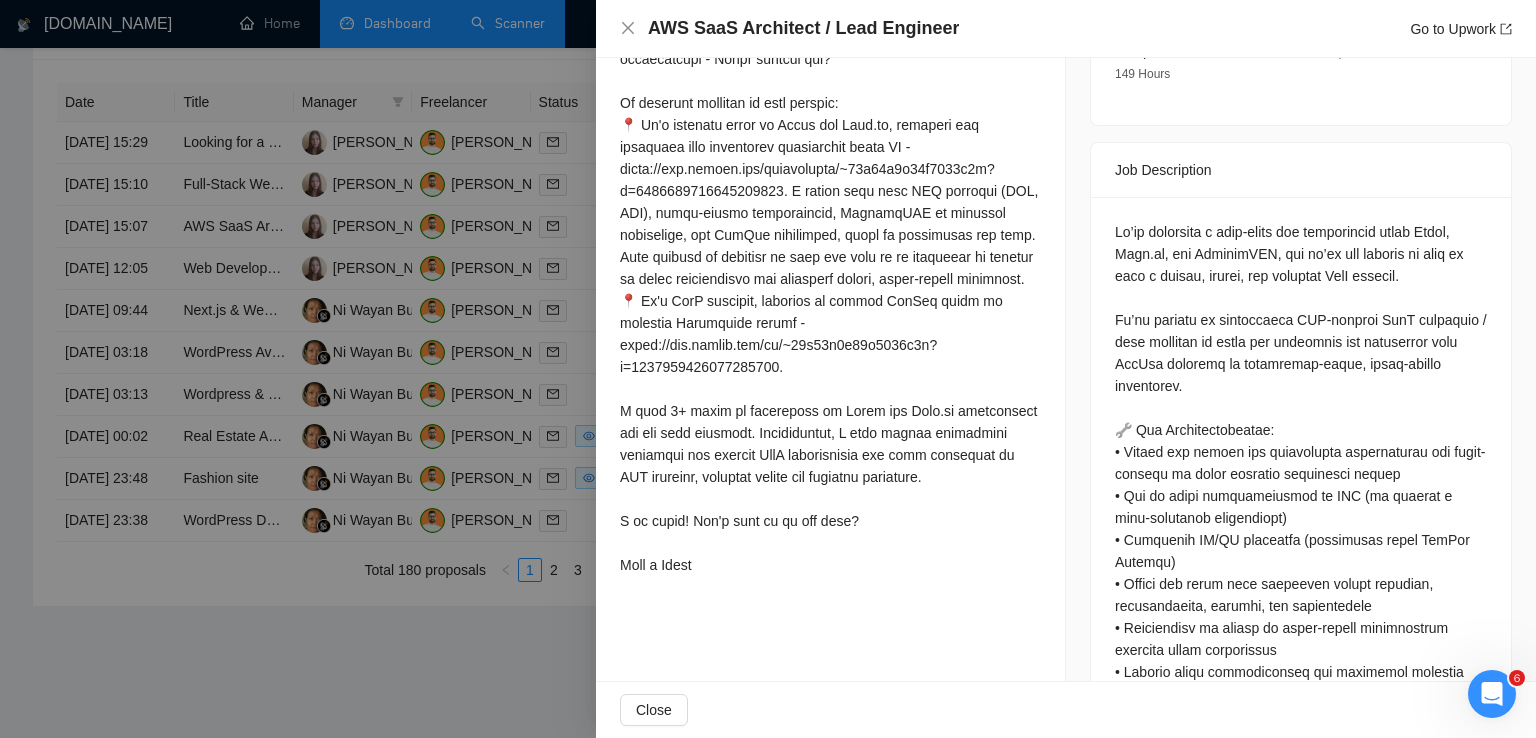 scroll, scrollTop: 752, scrollLeft: 0, axis: vertical 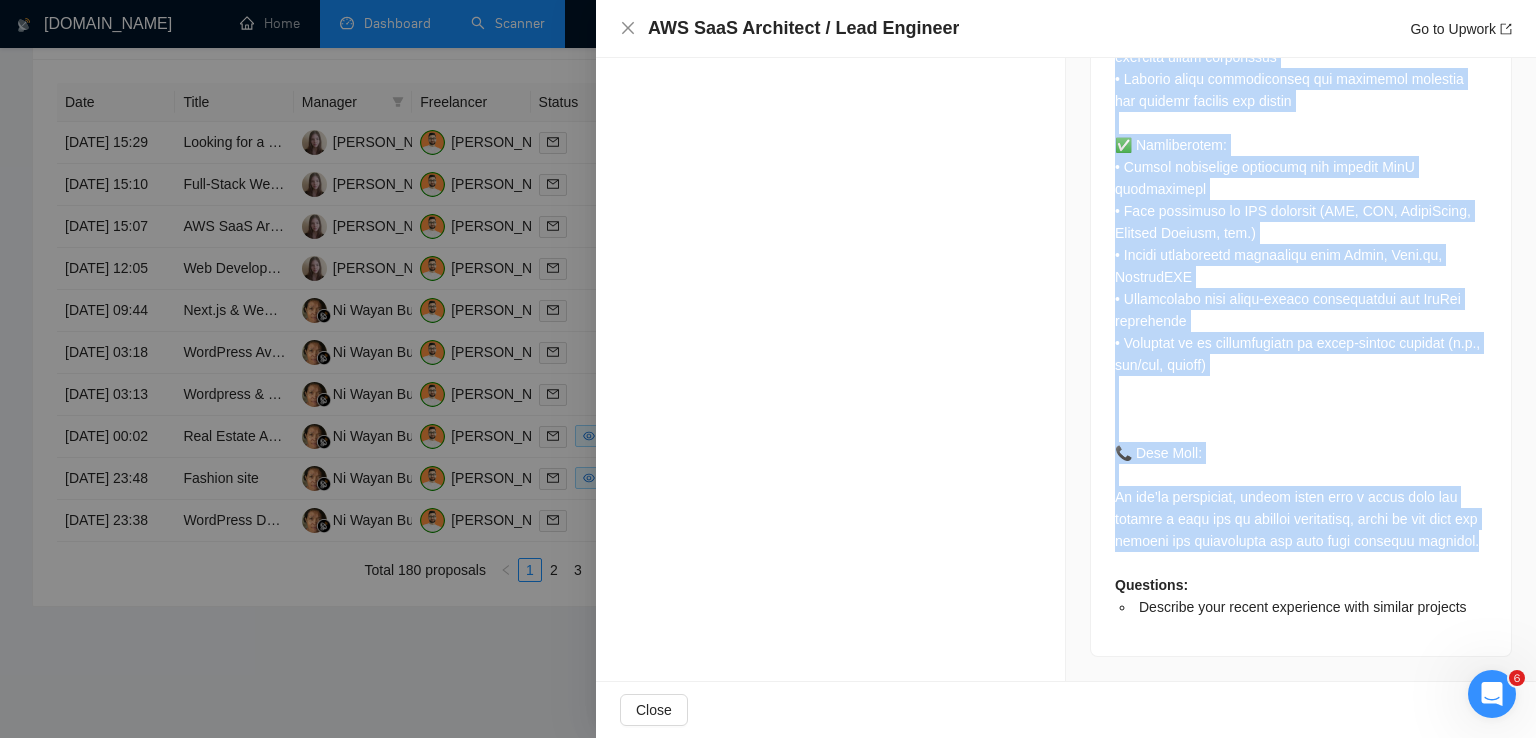drag, startPoint x: 1109, startPoint y: 213, endPoint x: 1261, endPoint y: 530, distance: 351.55795 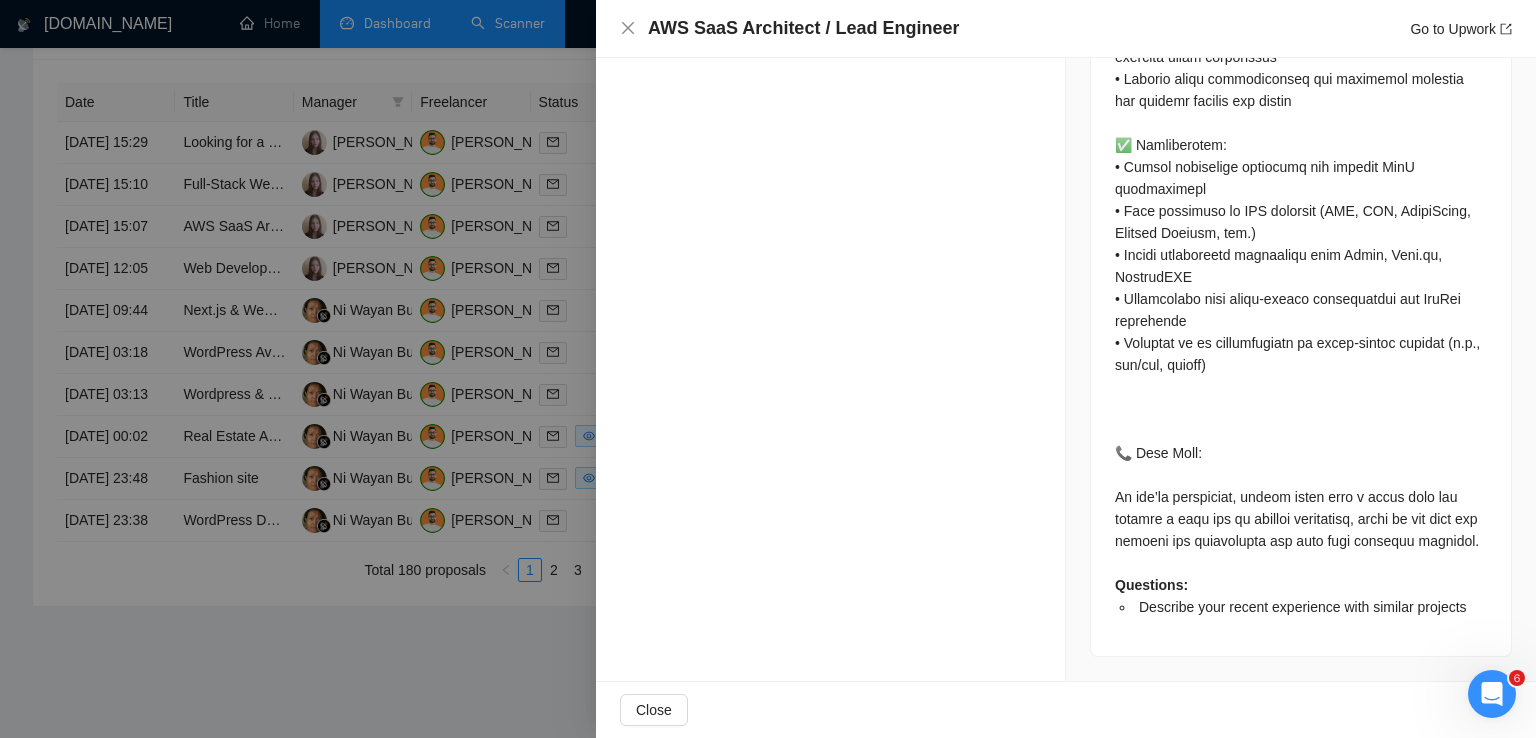 click on "Proposal Details Date: 01 Jul, 2025 15:07 Status: Sent     Manager: Nadiia Beida   Freelancer: Taras Mashtaler   Profile: Full Stack Development Connects Spent: 17 Application Time: 00:20:44 Type: Outbound Describe your recent experience with similar projects I already wrote about it in my cover letter, take a look:
📍 It's platform based on React and Node.js, designed for engineers that simplifies estimations using AI - https://www.upwork.com/freelancers/~01f49d8a78b8953e9b?p=1785643281663975424.
📍 It's SaaS platform, designed to assist DevOps teams in managing Kubernetes alerts - https://www.upwork.com/fl/~01f49d8a78b8953e9b?p=1774805969698574336.  Cover Letter" at bounding box center (831, -304) 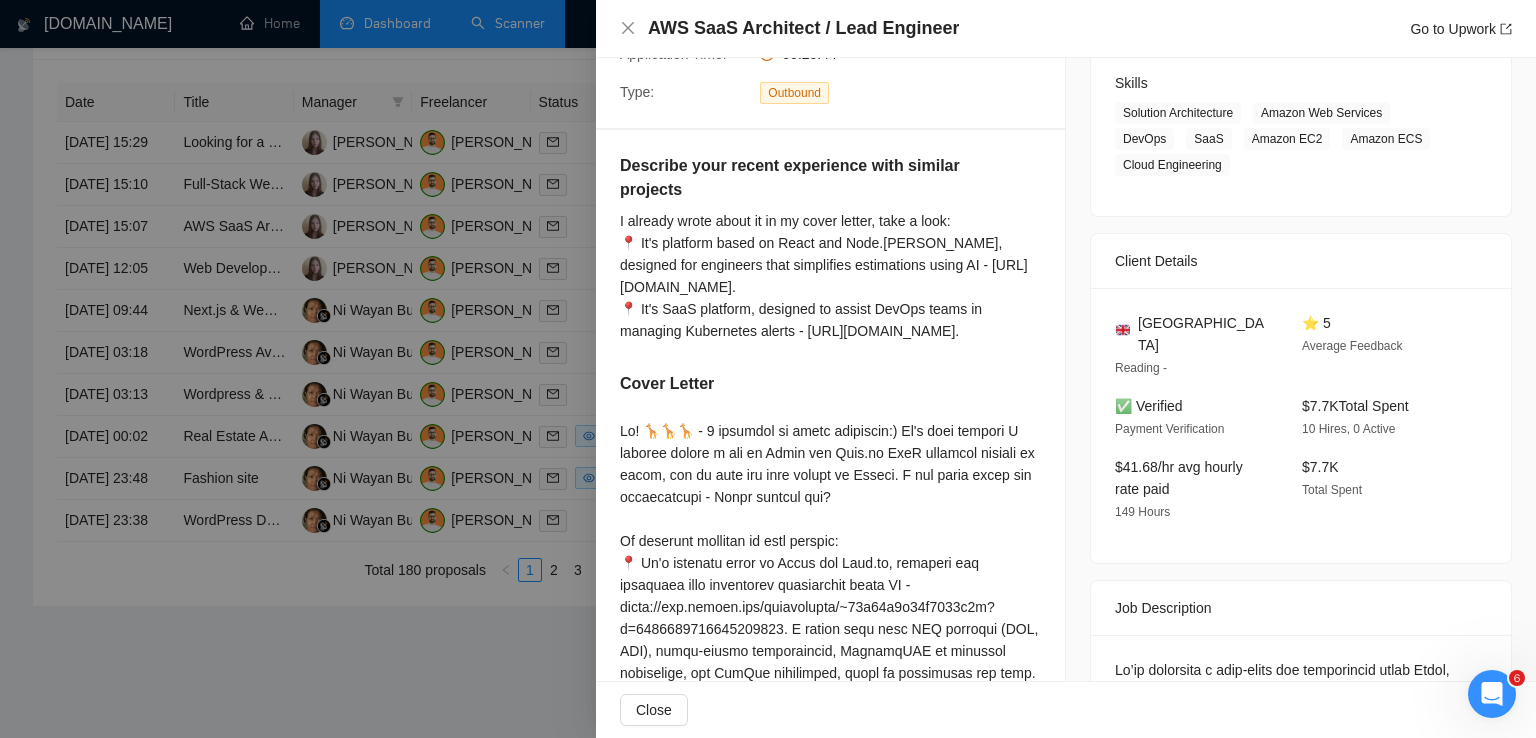 scroll, scrollTop: 308, scrollLeft: 0, axis: vertical 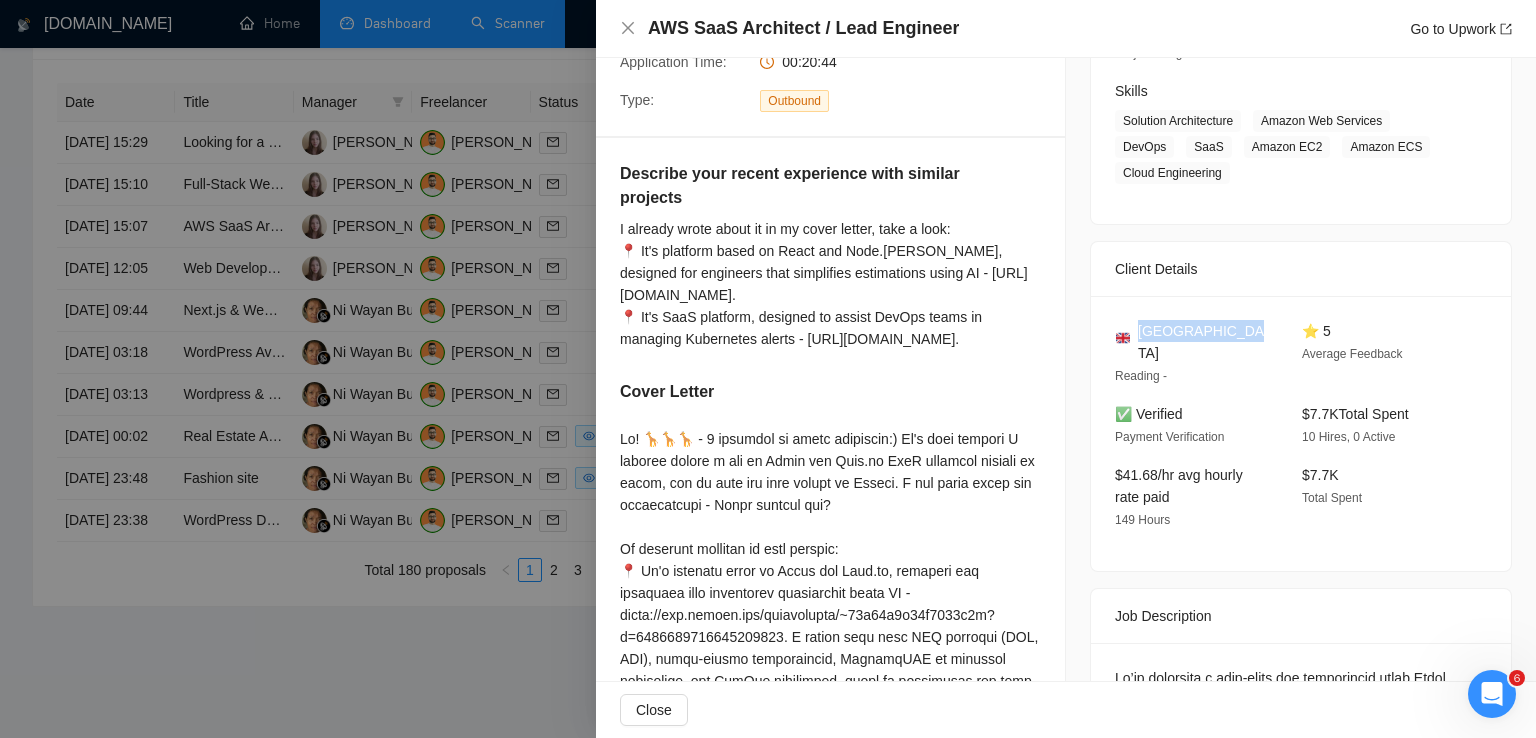 drag, startPoint x: 1245, startPoint y: 329, endPoint x: 1136, endPoint y: 332, distance: 109.041275 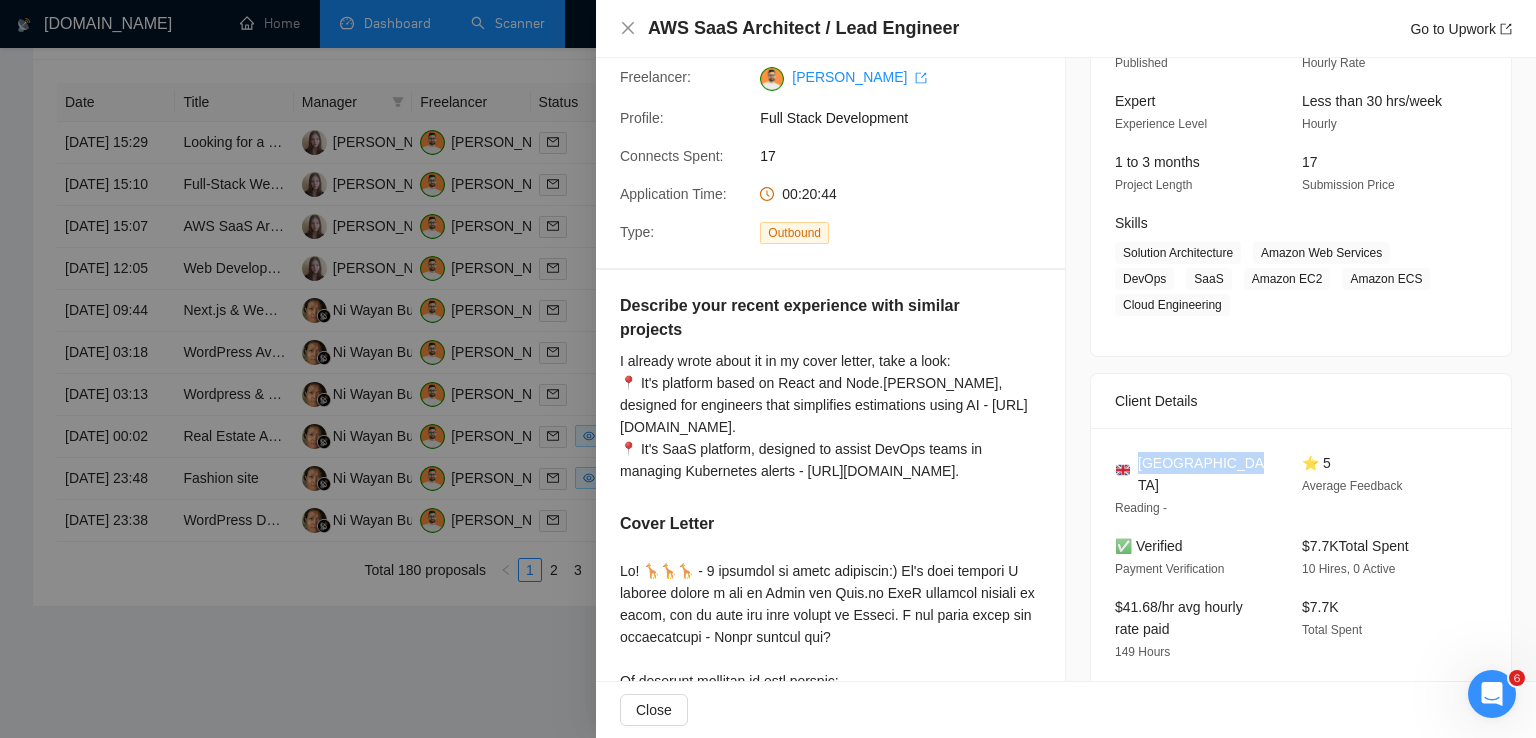 scroll, scrollTop: 173, scrollLeft: 0, axis: vertical 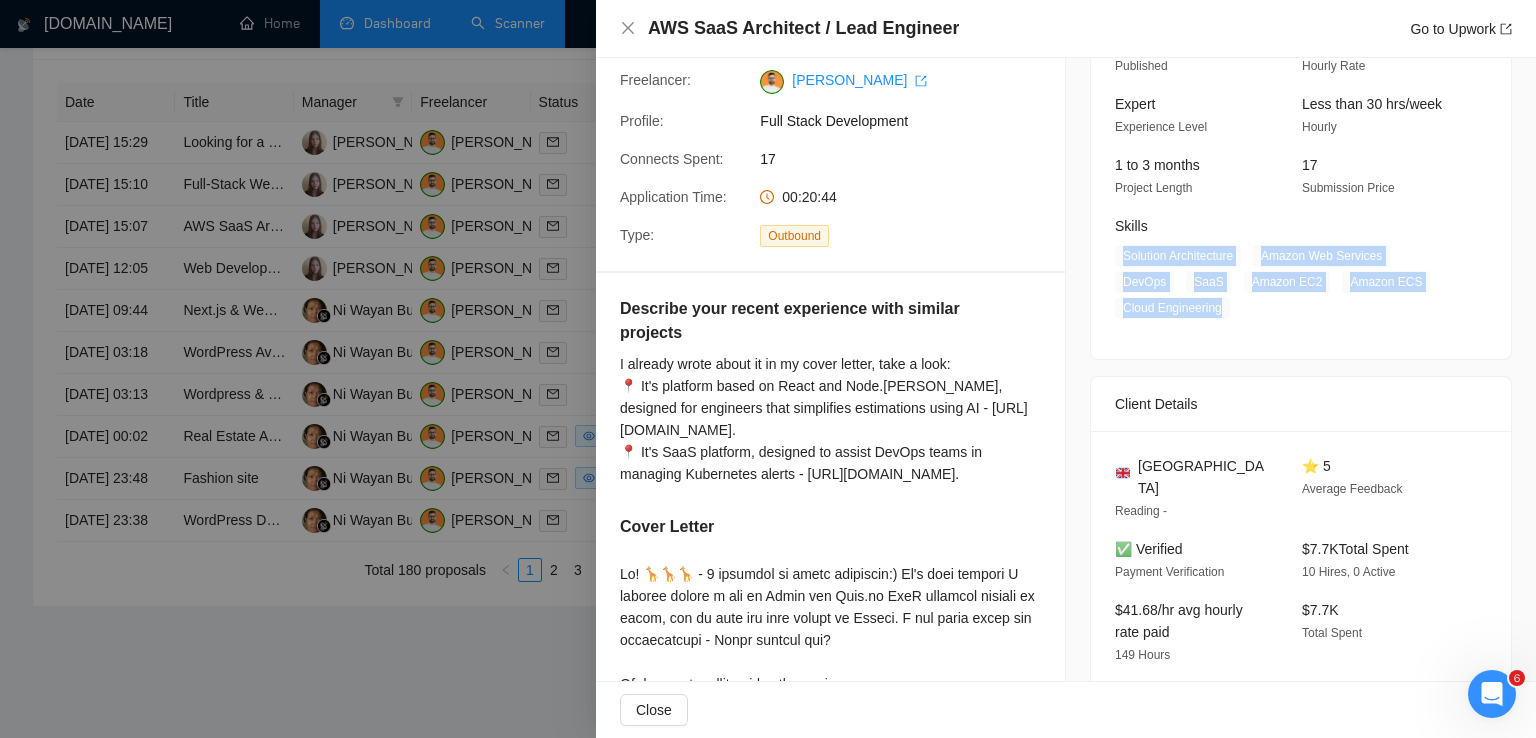 drag, startPoint x: 1218, startPoint y: 310, endPoint x: 1114, endPoint y: 258, distance: 116.275536 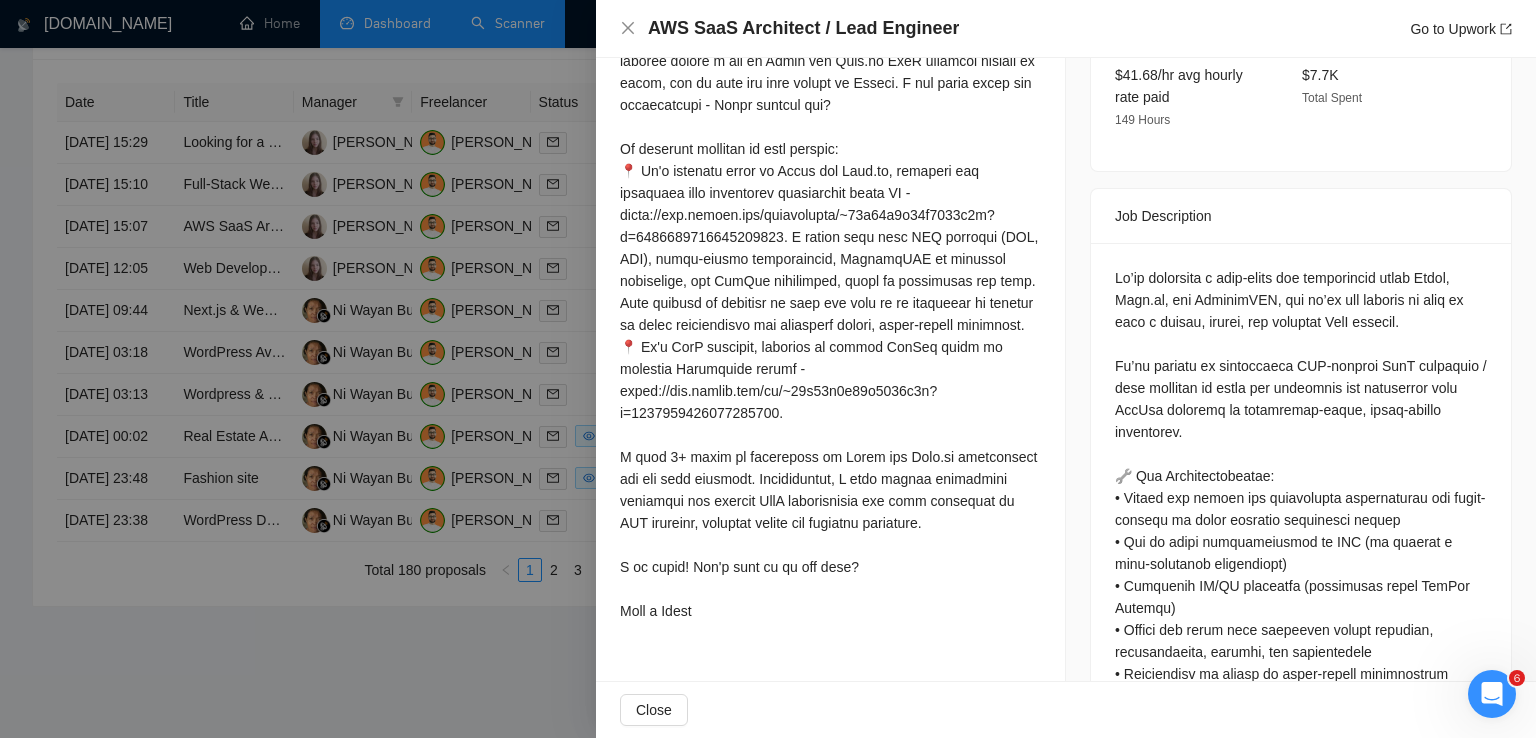 scroll, scrollTop: 684, scrollLeft: 0, axis: vertical 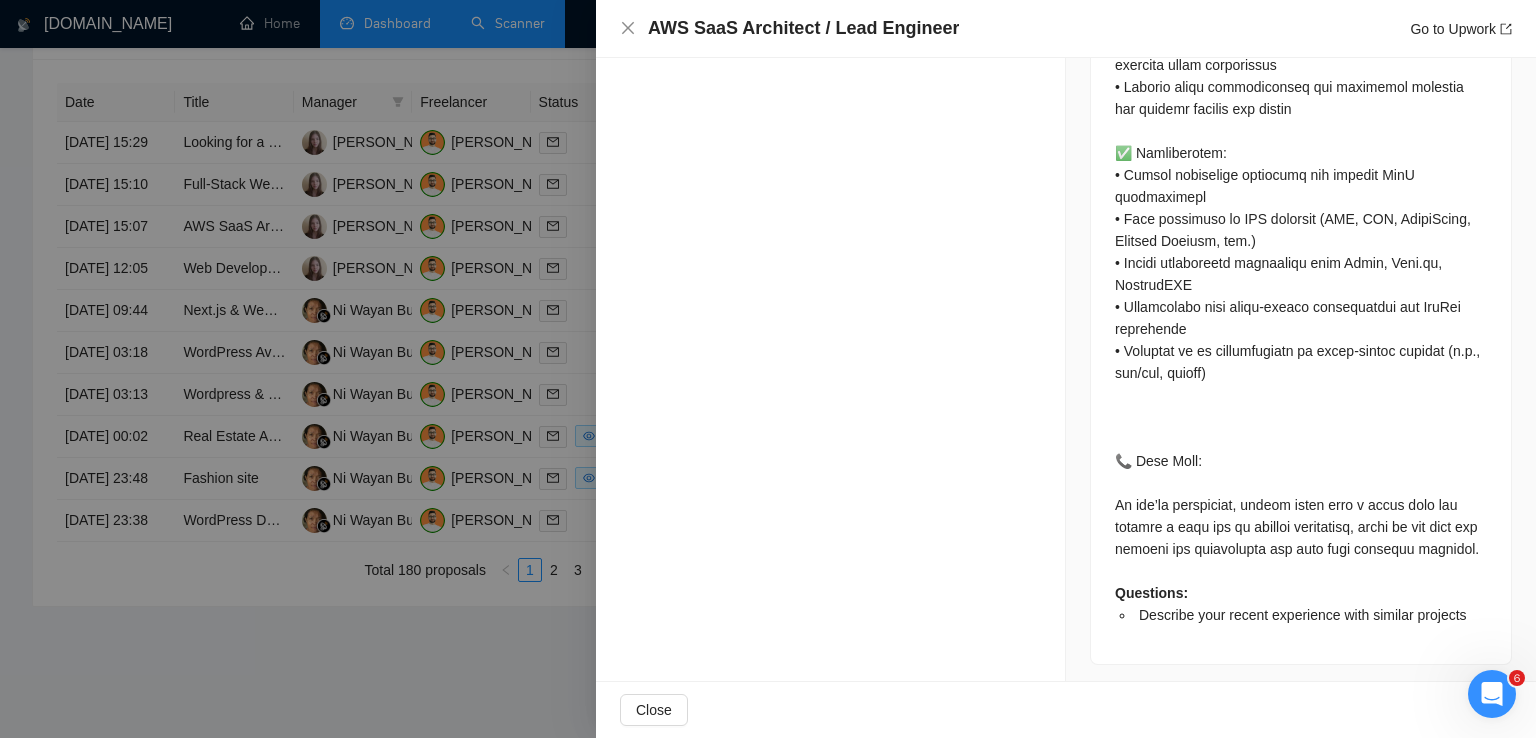drag, startPoint x: 621, startPoint y: 132, endPoint x: 709, endPoint y: 73, distance: 105.9481 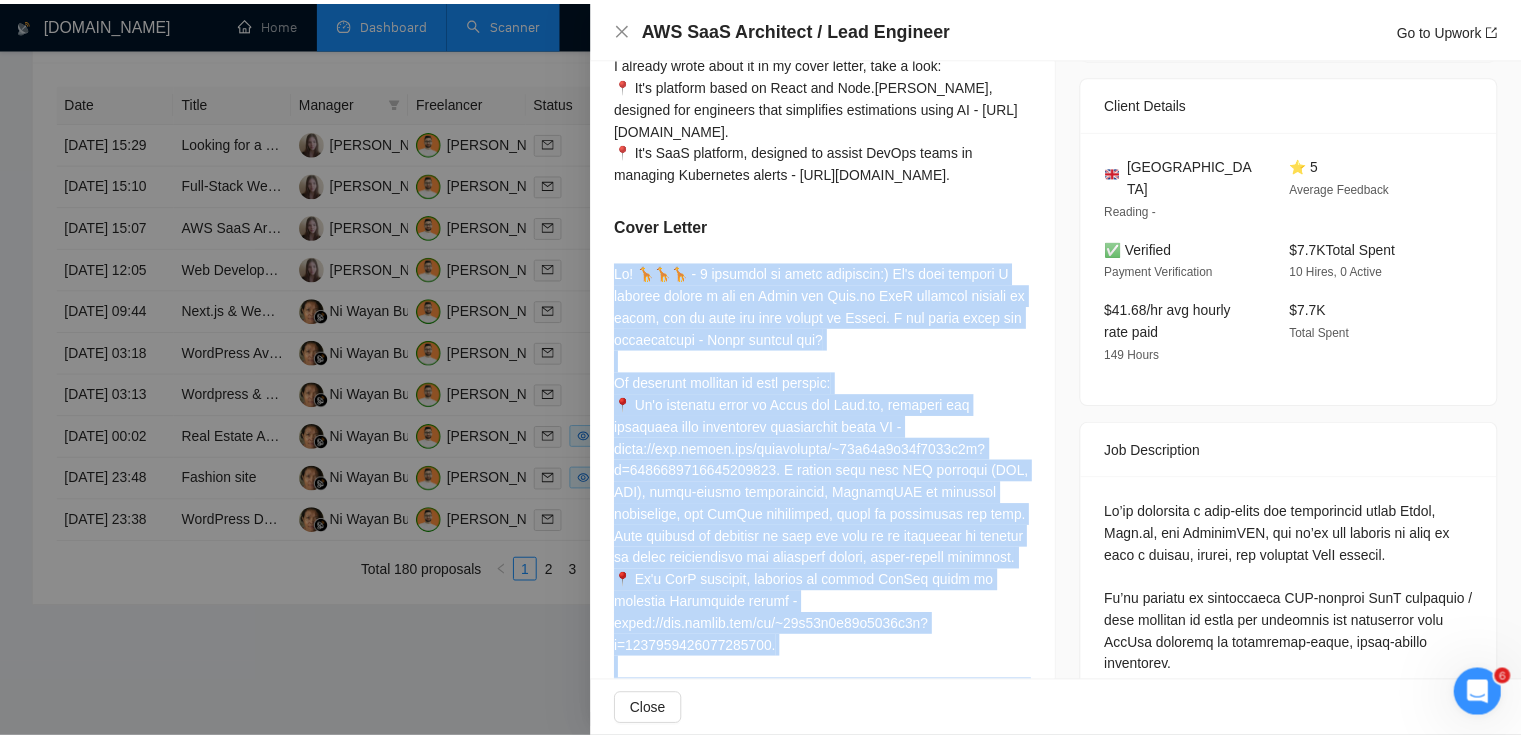 scroll, scrollTop: 455, scrollLeft: 0, axis: vertical 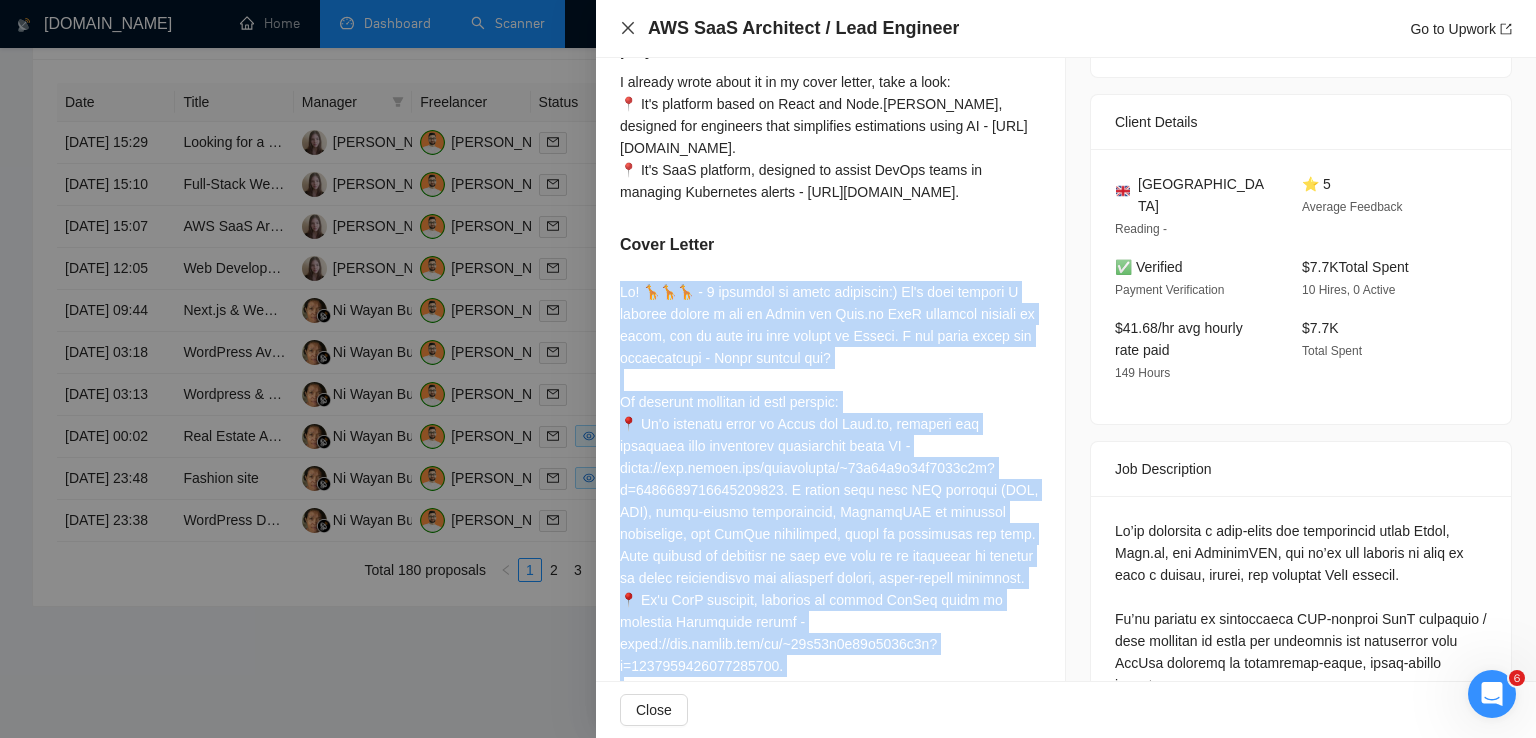 click 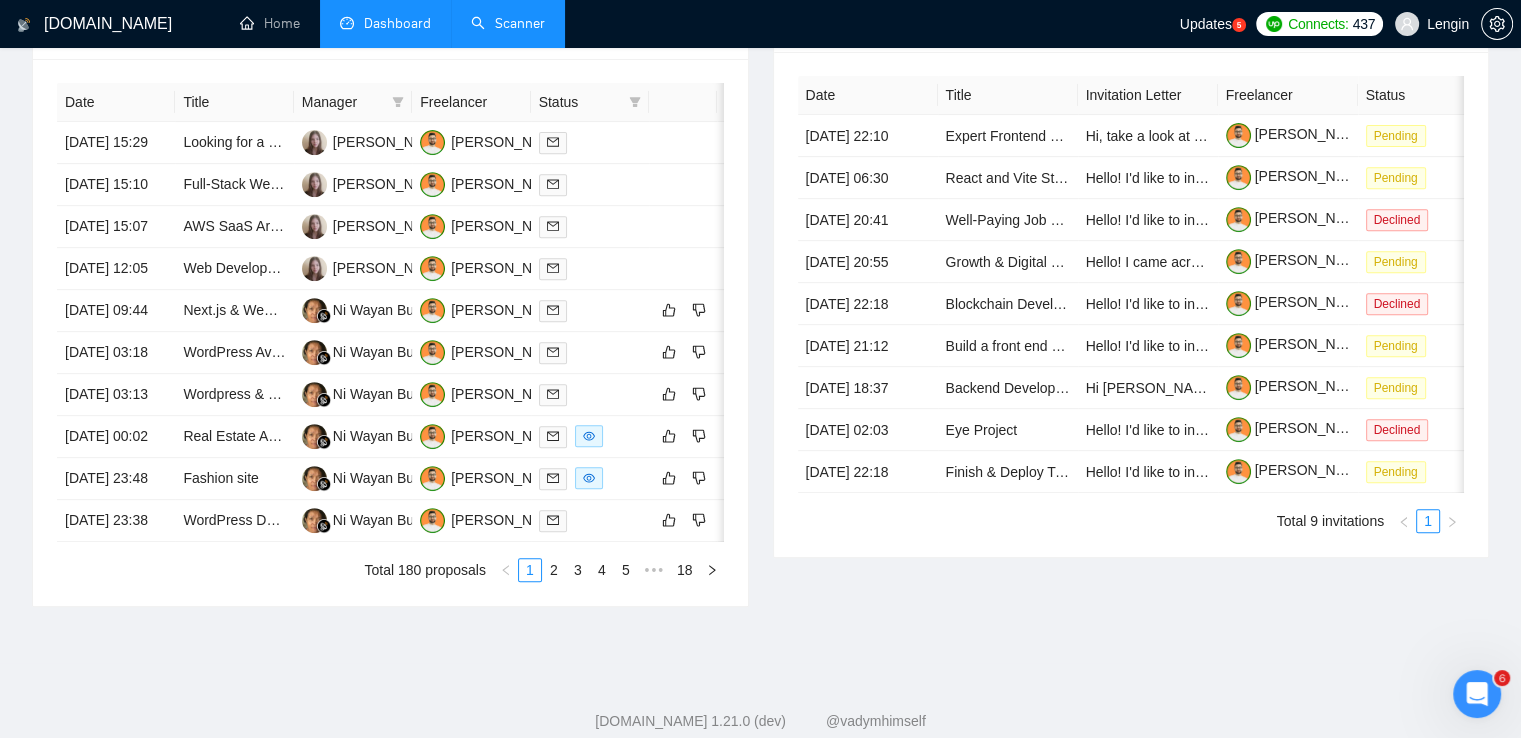 click on "Scanner" at bounding box center [508, 23] 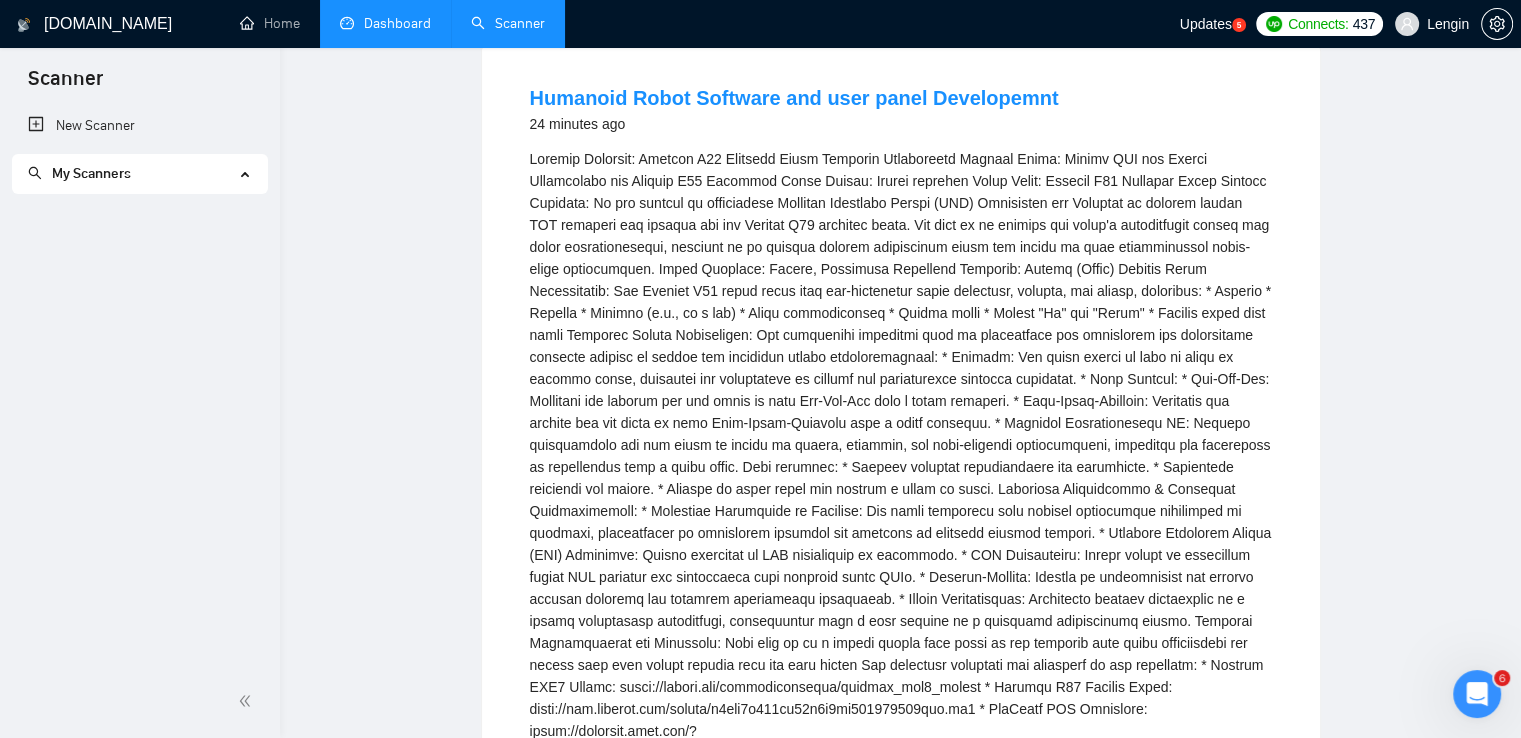 scroll, scrollTop: 0, scrollLeft: 0, axis: both 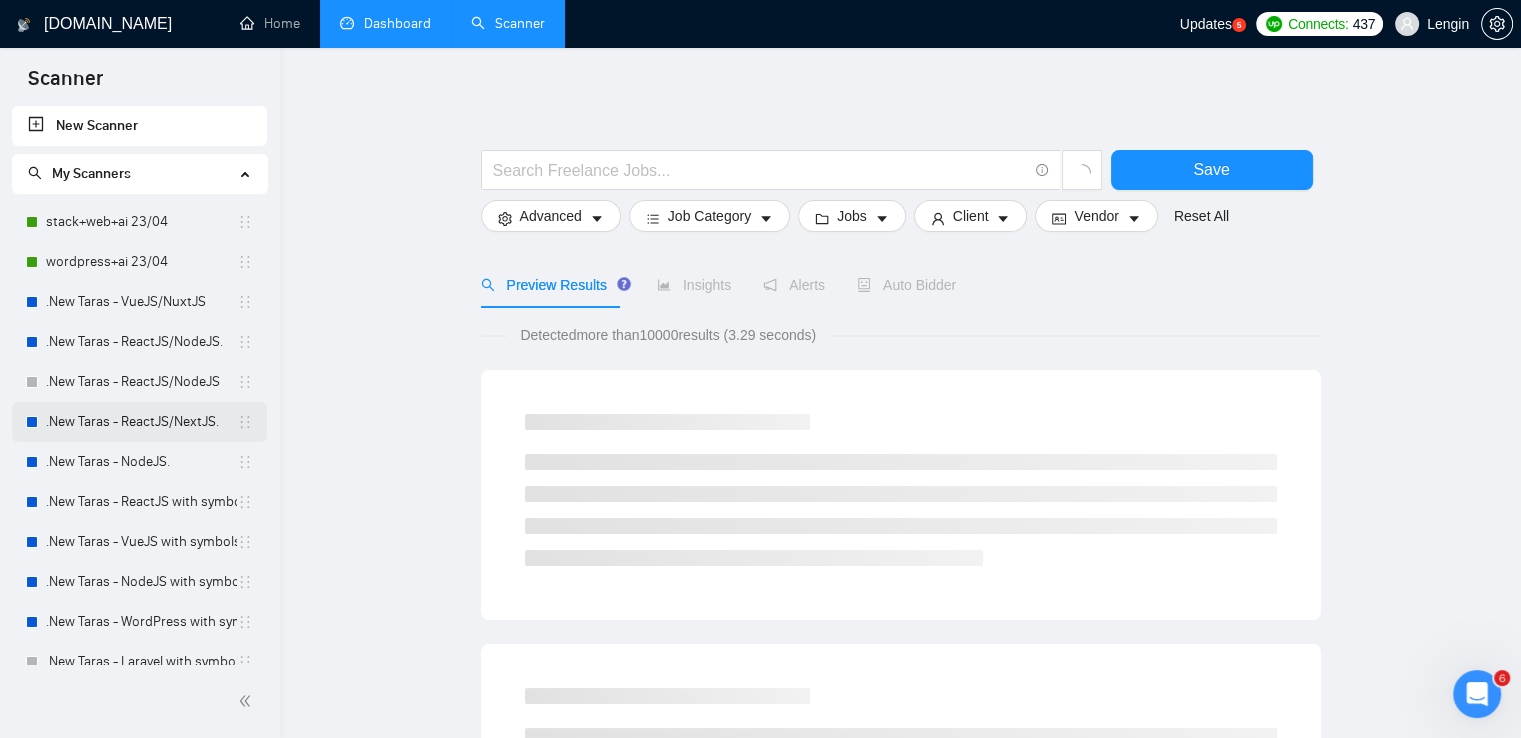 click on ".New Taras - ReactJS/NextJS." at bounding box center (141, 422) 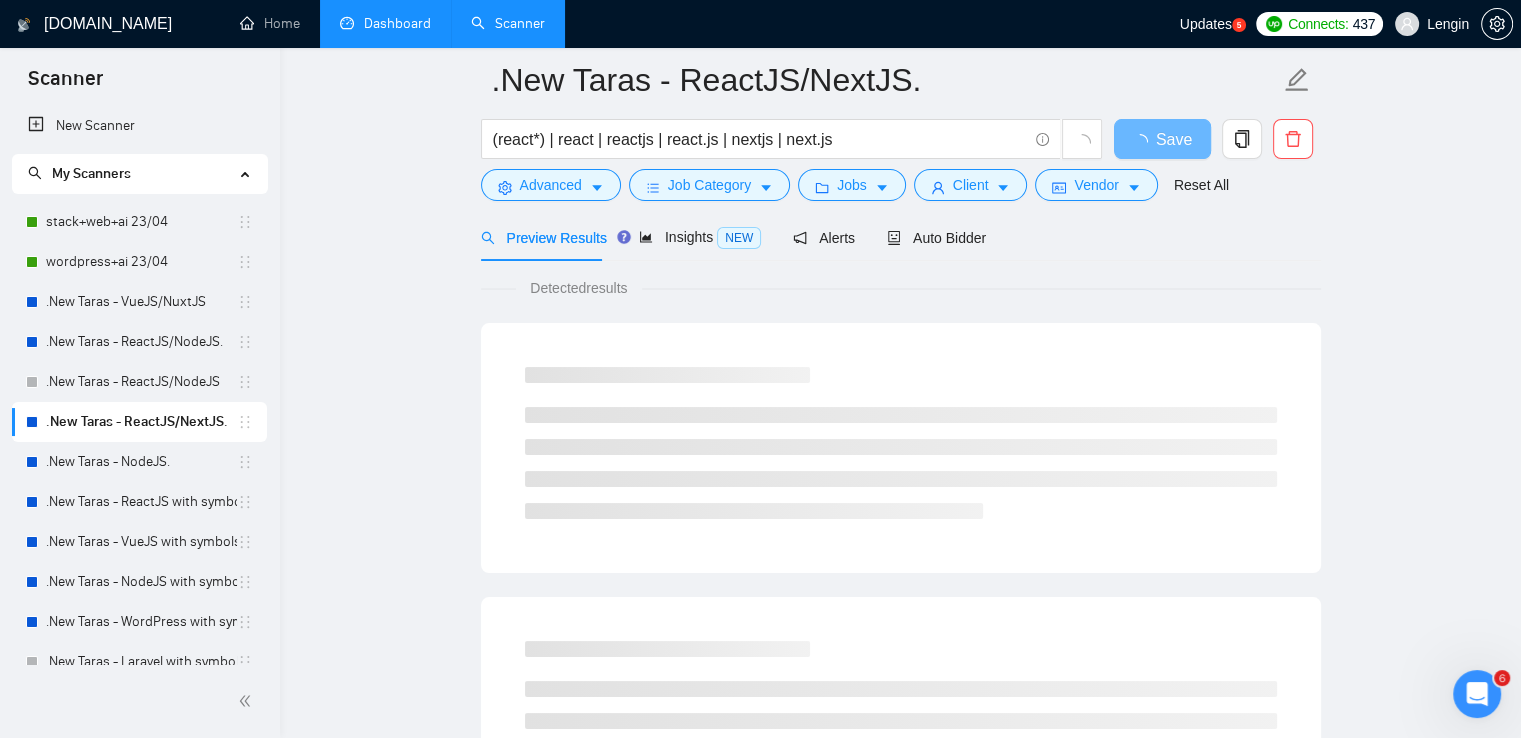scroll, scrollTop: 108, scrollLeft: 0, axis: vertical 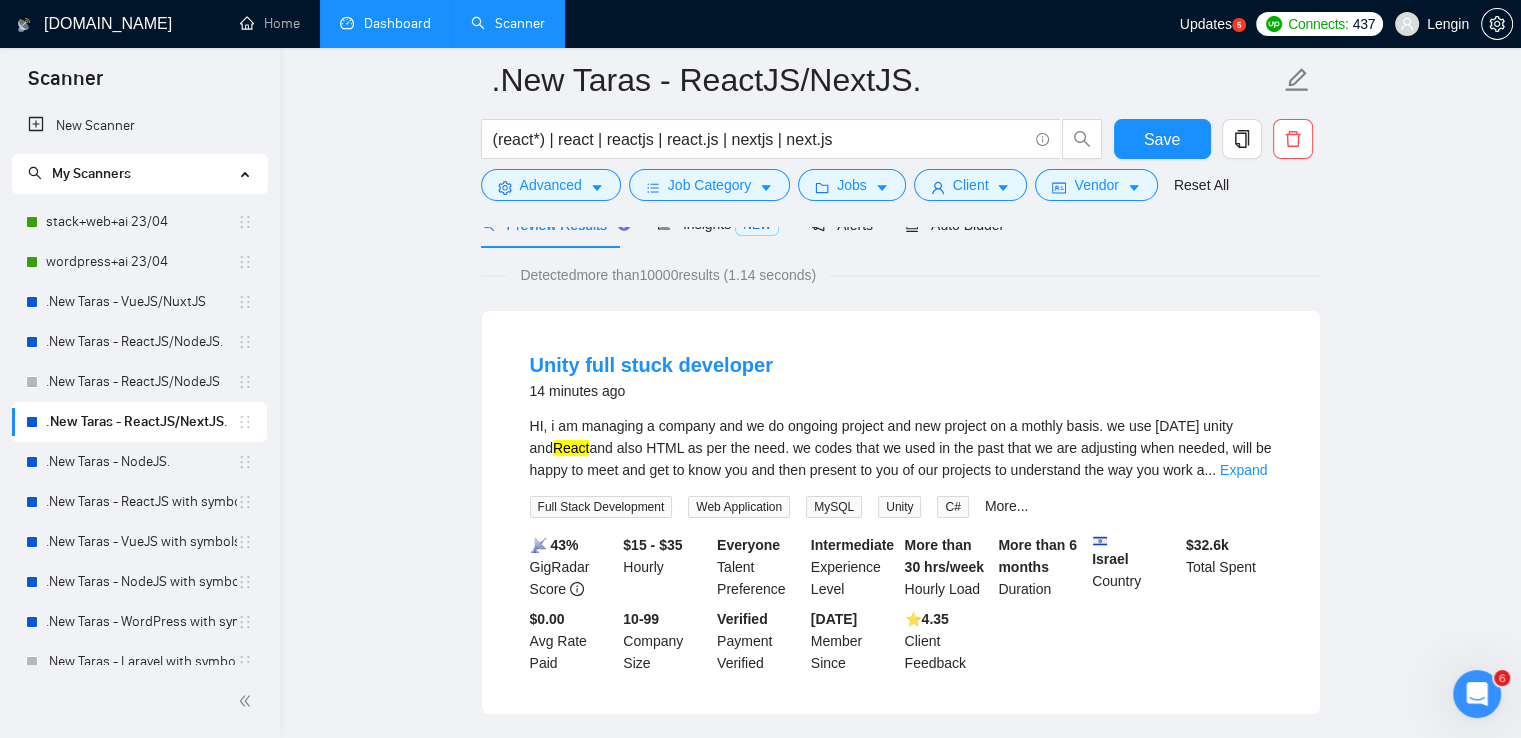 click on "Dashboard" at bounding box center (385, 23) 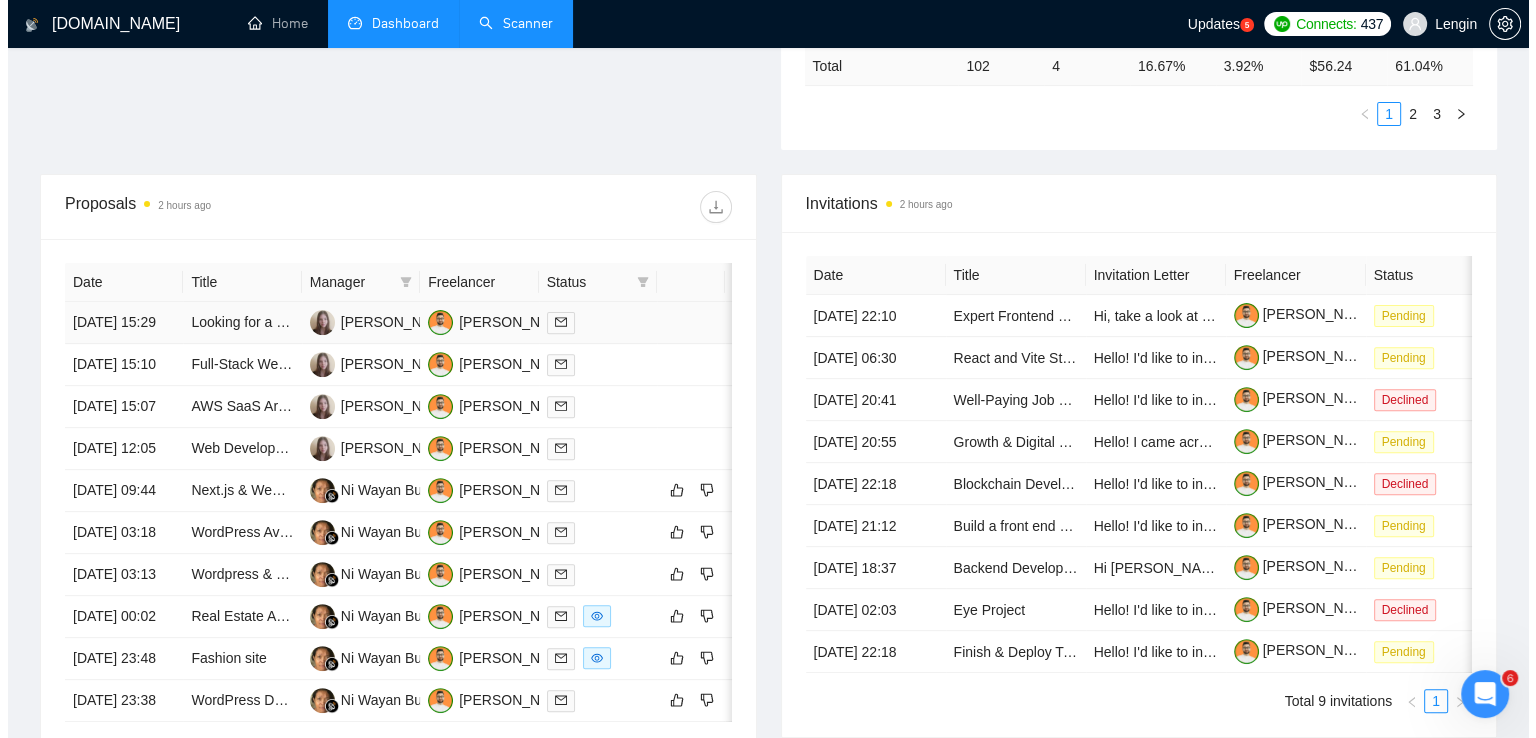 scroll, scrollTop: 641, scrollLeft: 0, axis: vertical 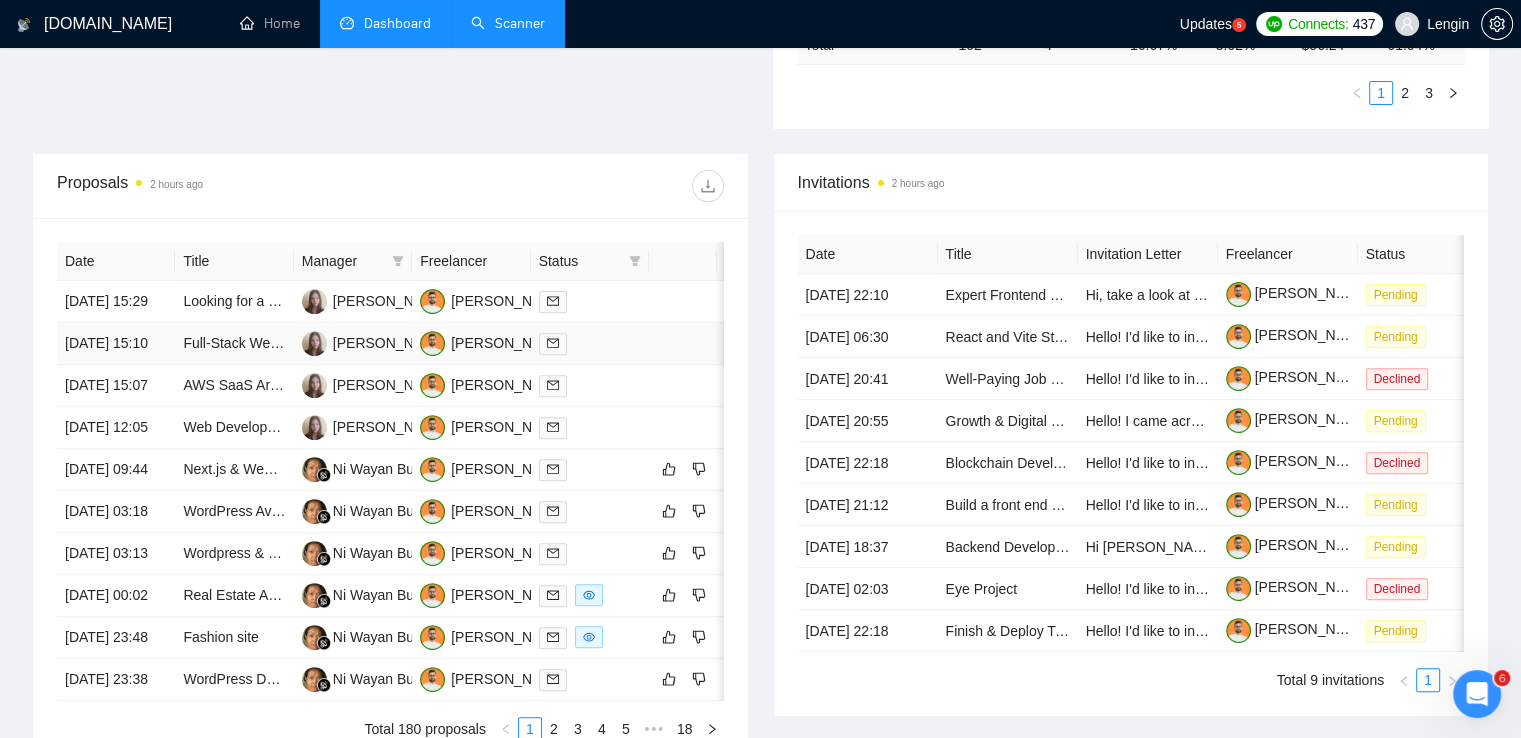 click on "Full-Stack Web Developer for Treasure Hunt Platform" at bounding box center [234, 344] 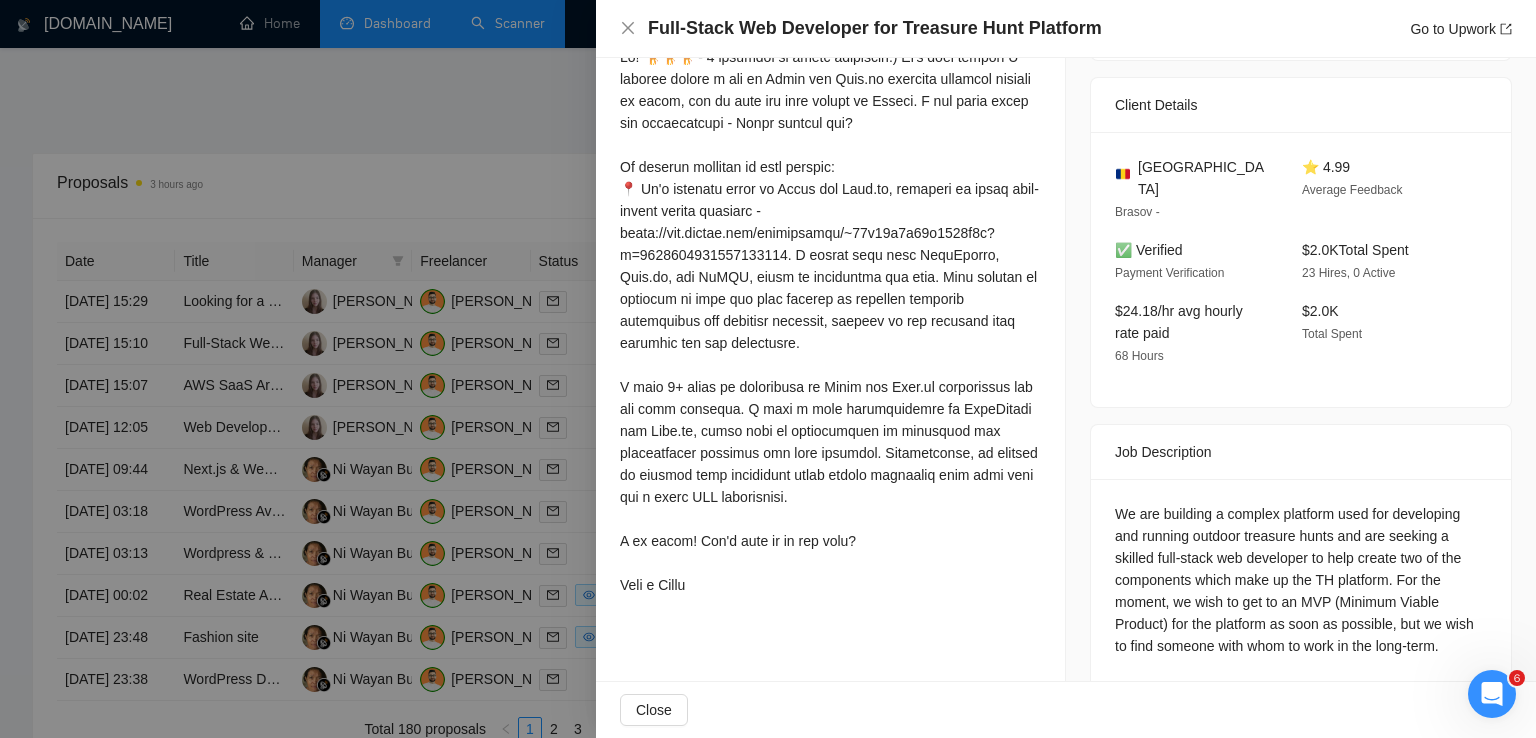 scroll, scrollTop: 660, scrollLeft: 0, axis: vertical 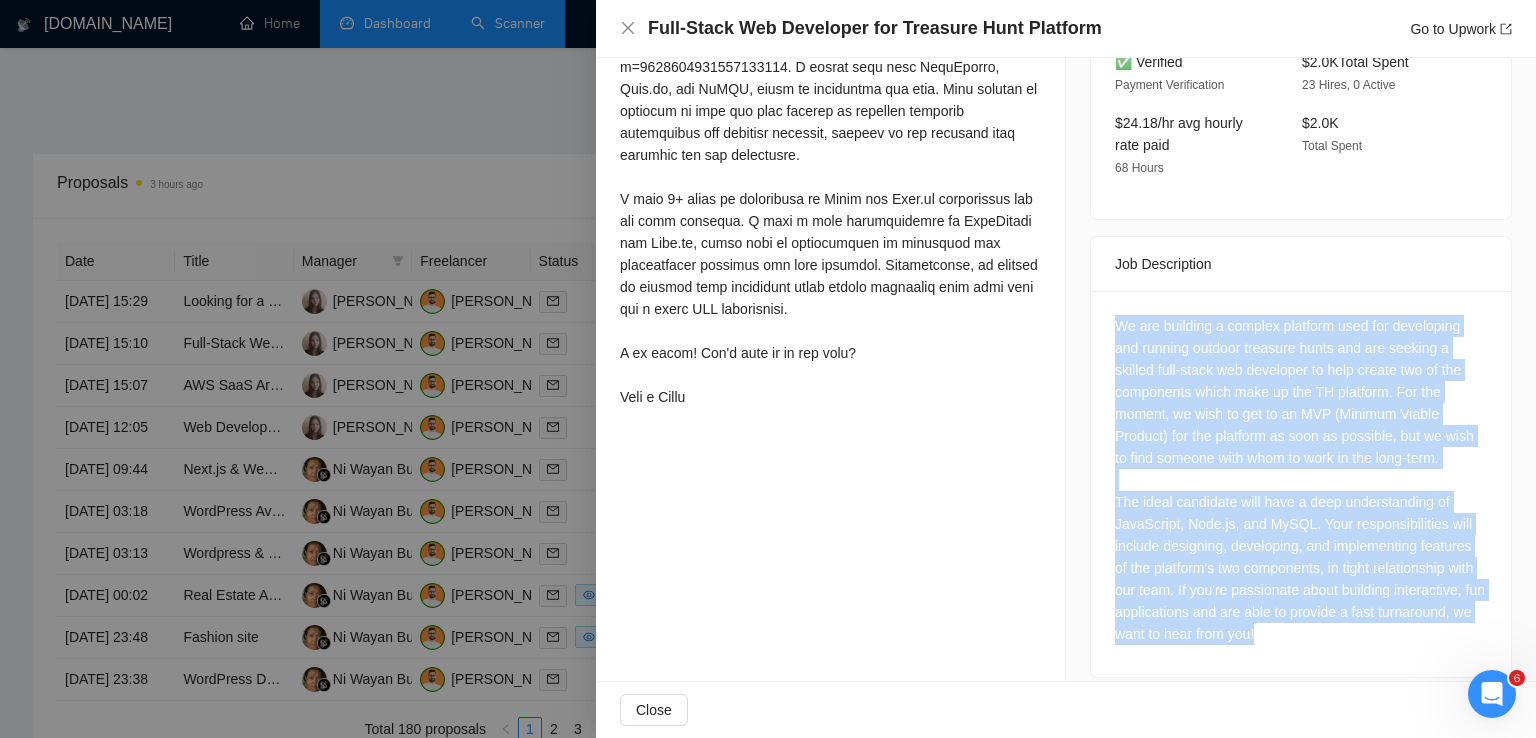drag, startPoint x: 1106, startPoint y: 304, endPoint x: 1378, endPoint y: 611, distance: 410.16217 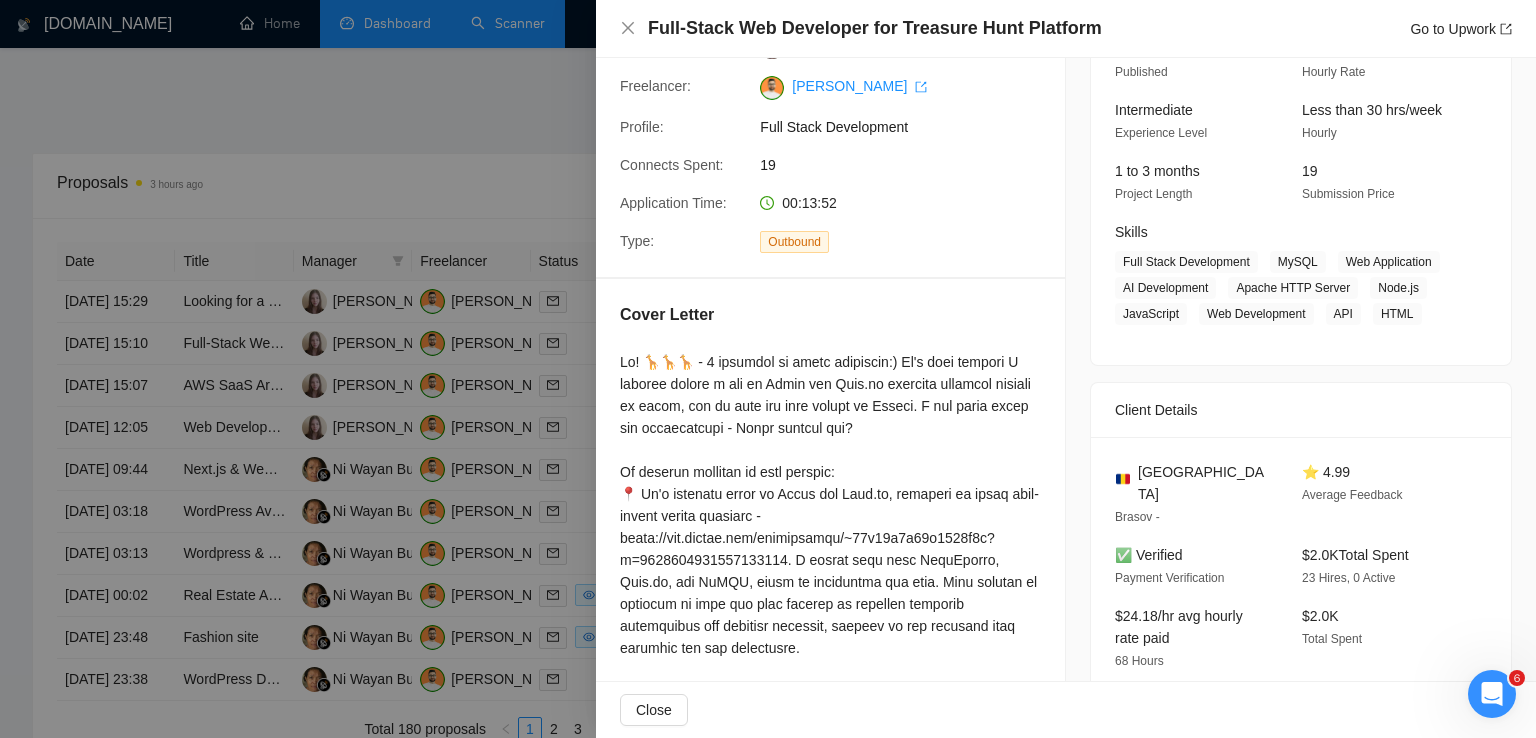 scroll, scrollTop: 164, scrollLeft: 0, axis: vertical 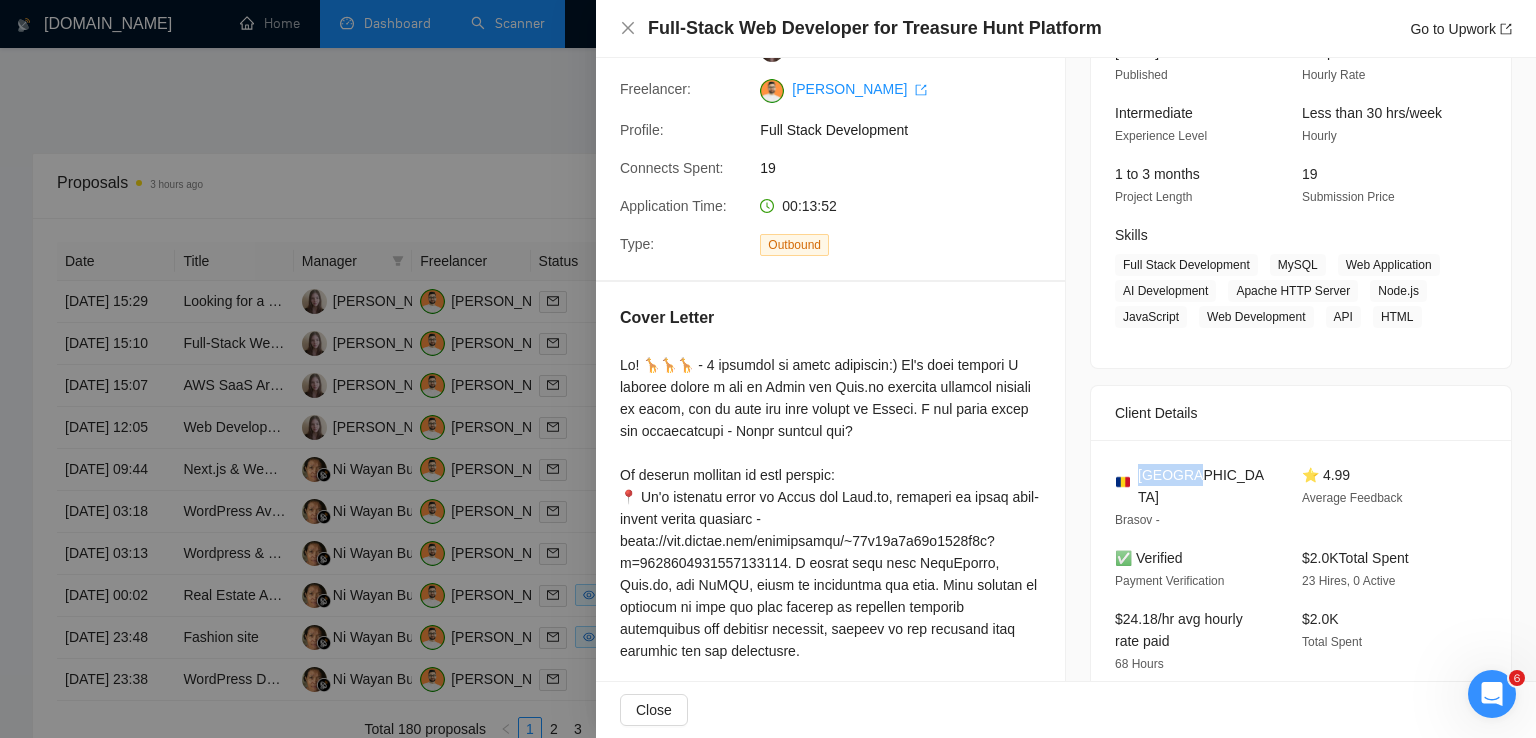 drag, startPoint x: 1193, startPoint y: 475, endPoint x: 1135, endPoint y: 476, distance: 58.00862 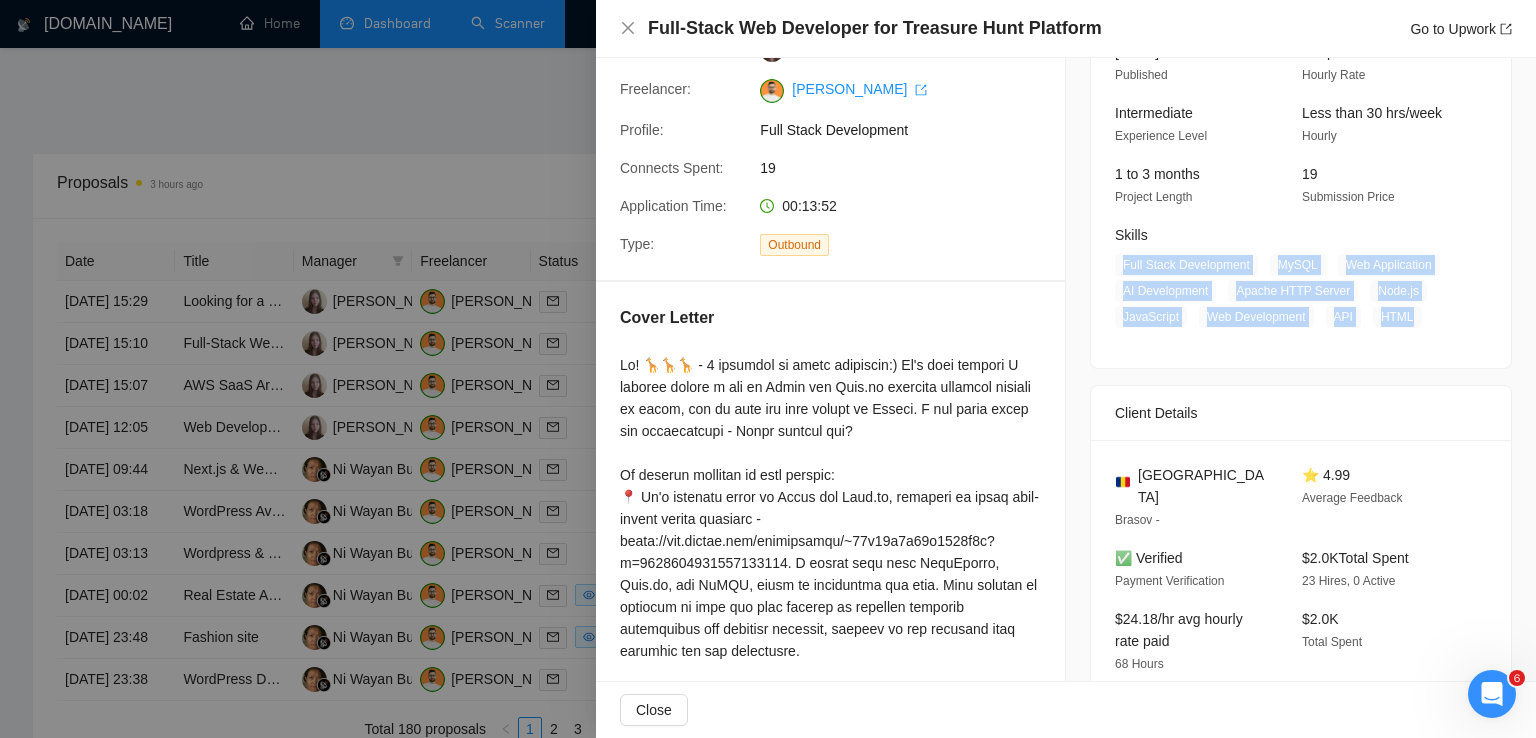drag, startPoint x: 1404, startPoint y: 317, endPoint x: 1113, endPoint y: 266, distance: 295.43527 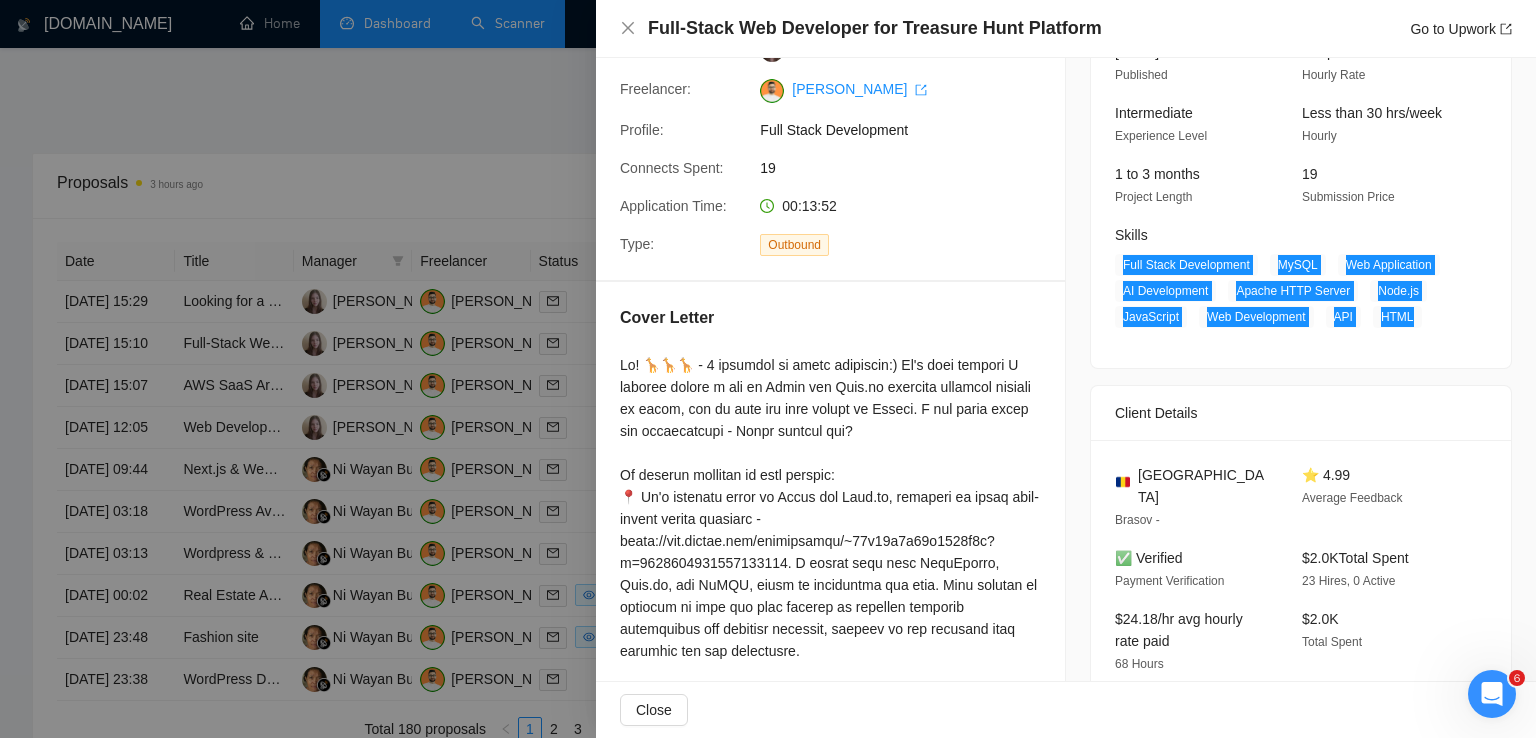 scroll, scrollTop: 0, scrollLeft: 0, axis: both 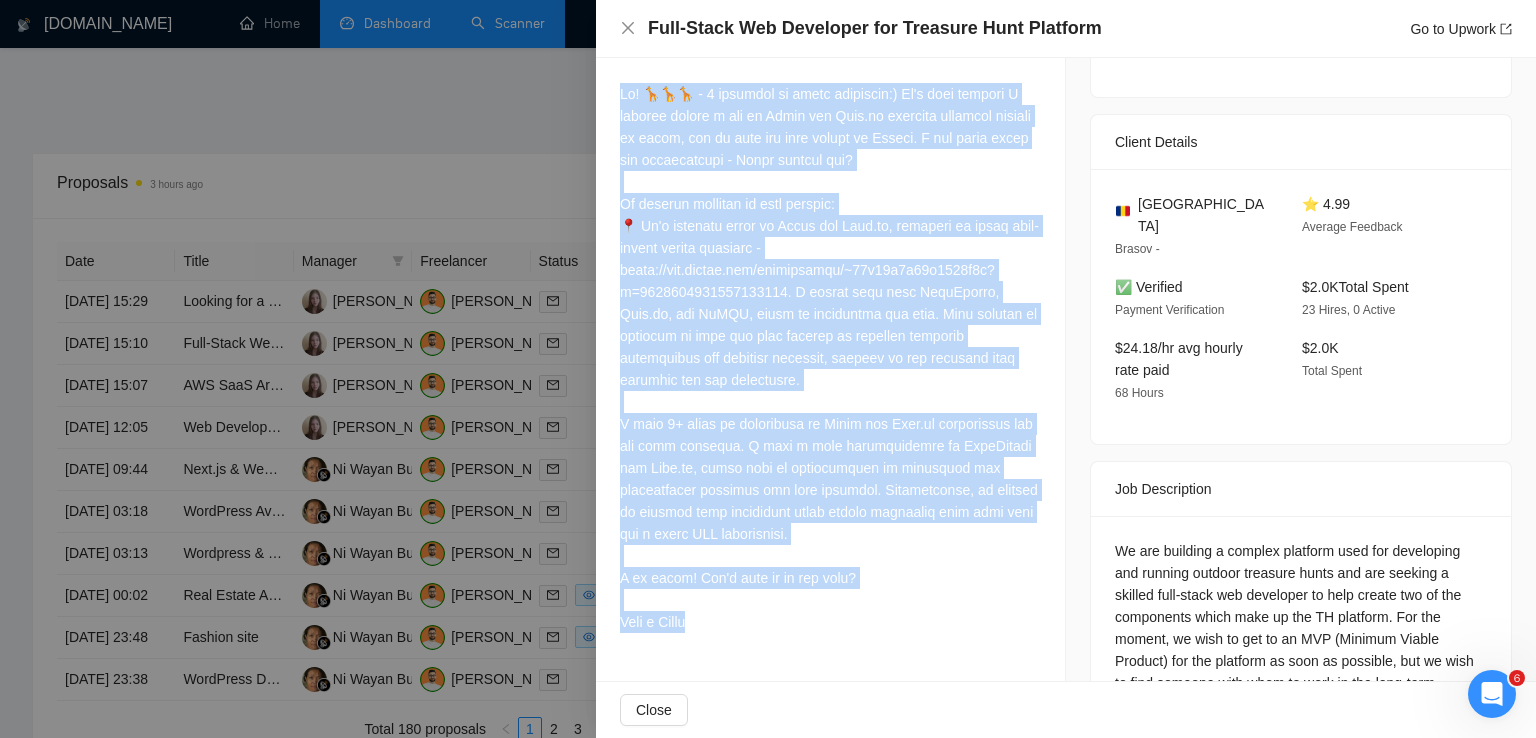 drag, startPoint x: 617, startPoint y: 97, endPoint x: 716, endPoint y: 617, distance: 529.34015 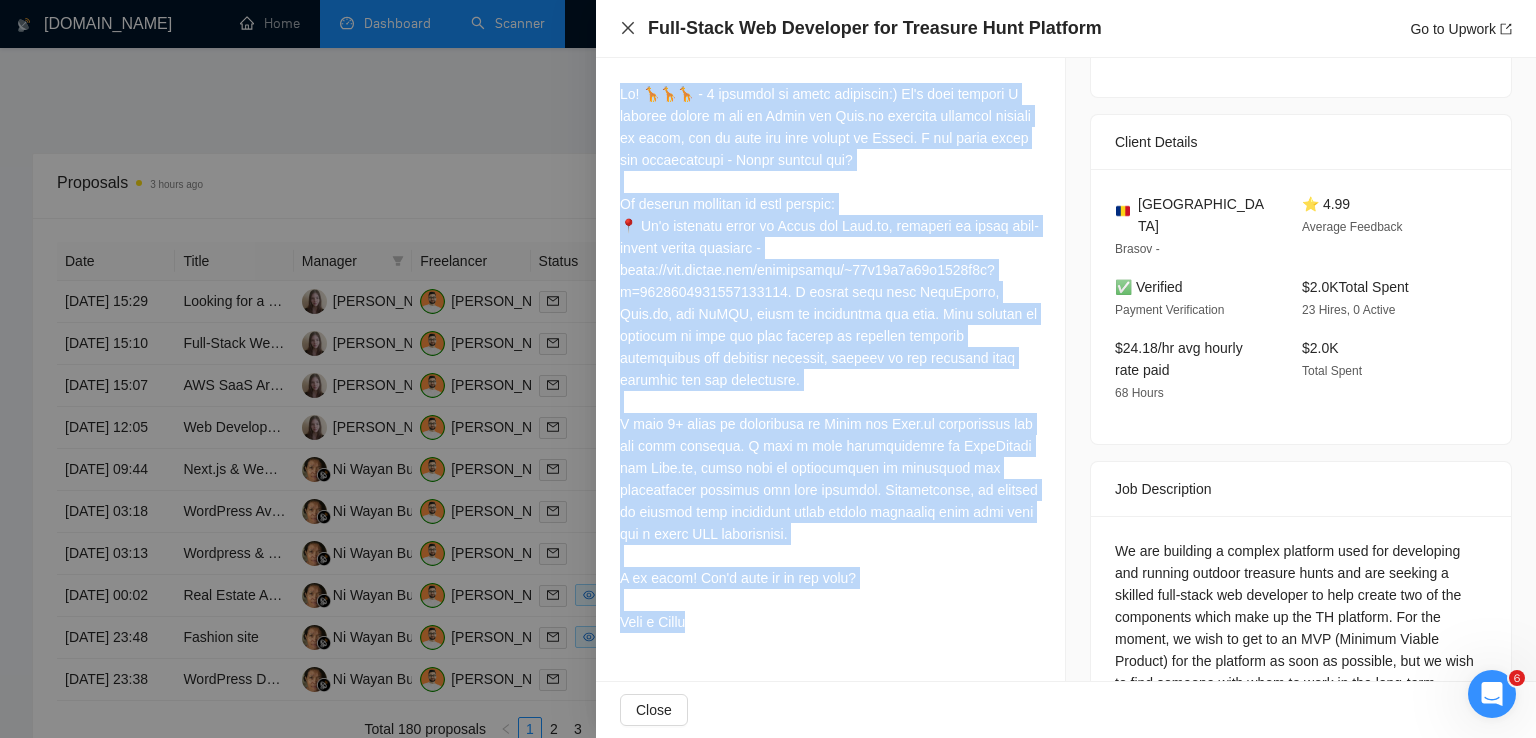 click 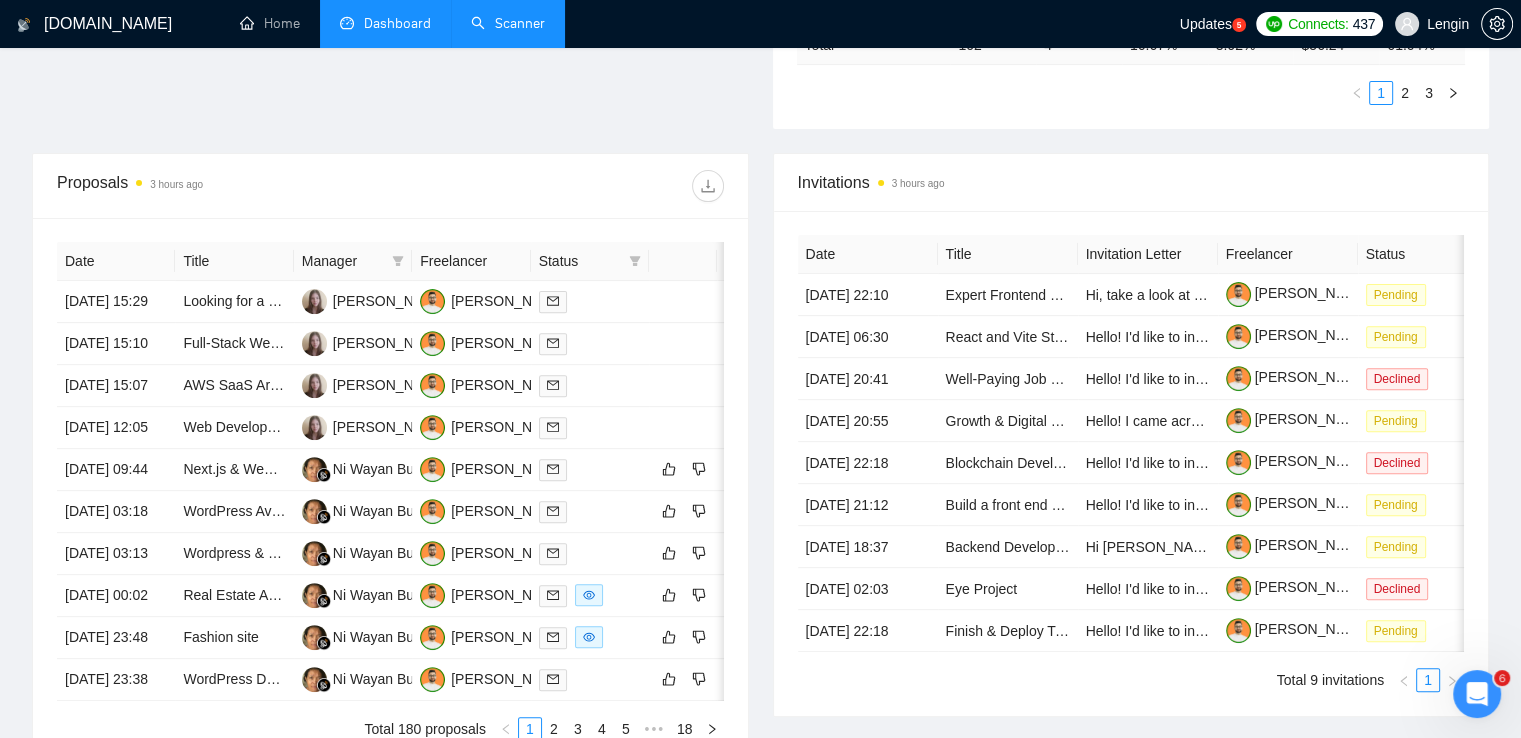 click on "Scanner" at bounding box center [508, 23] 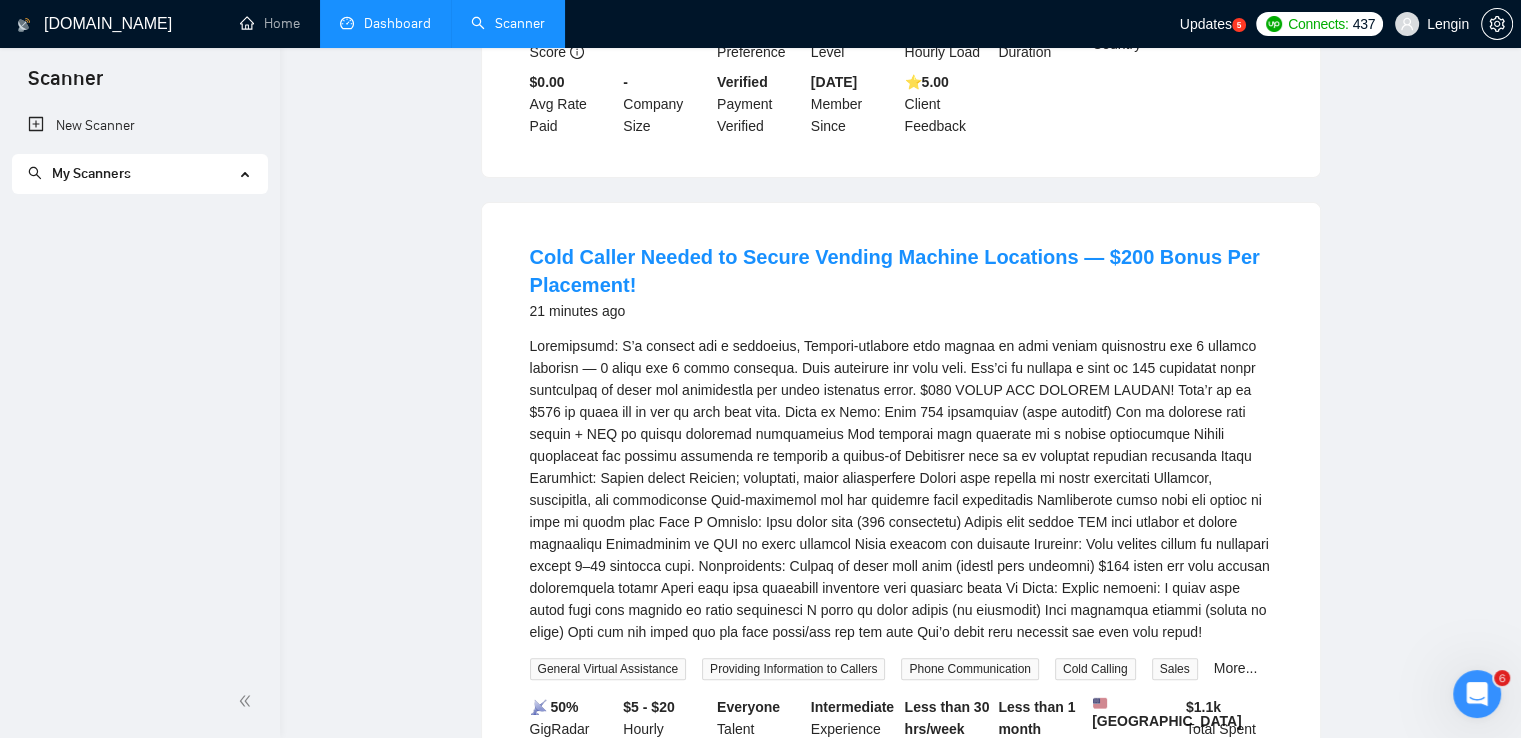 scroll, scrollTop: 0, scrollLeft: 0, axis: both 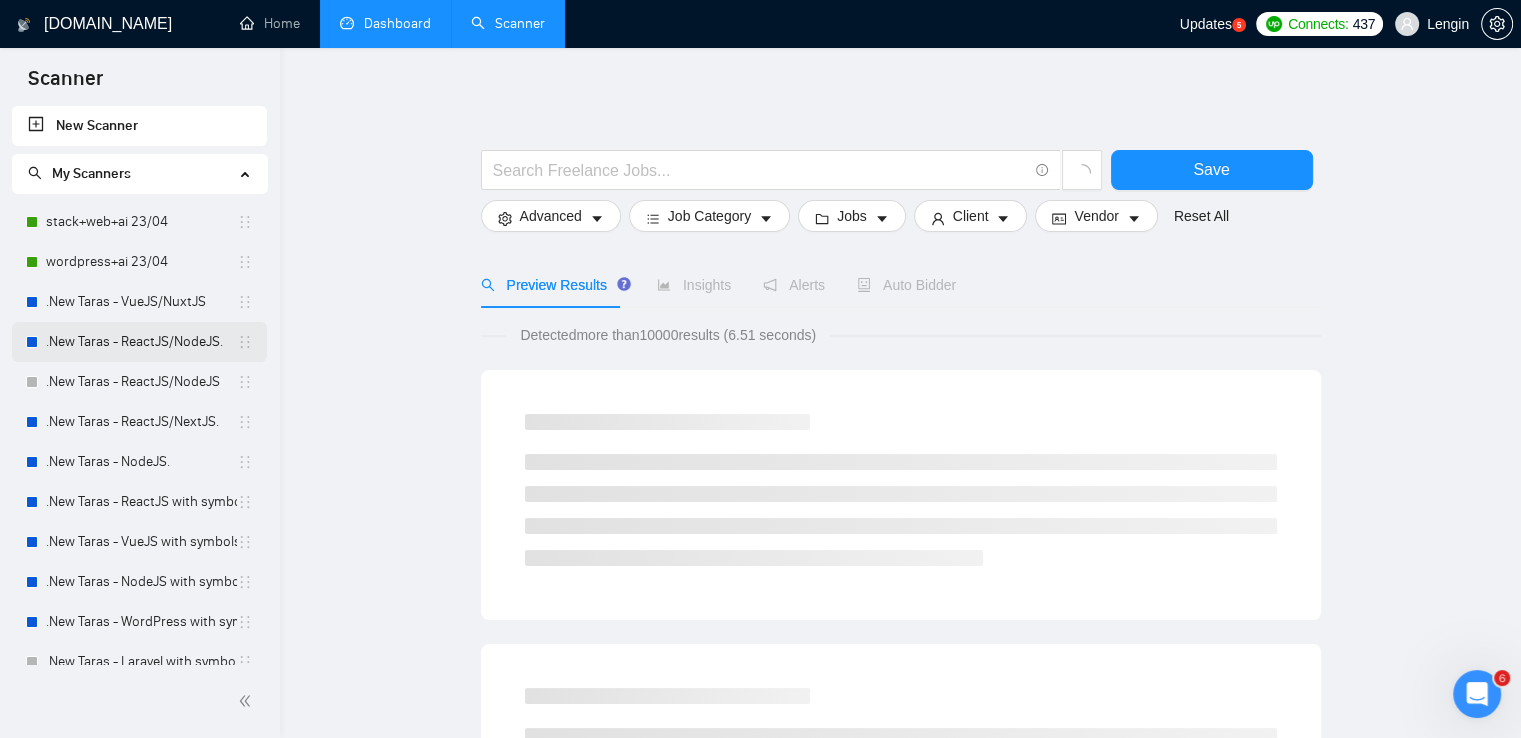 click on ".New Taras - ReactJS/NodeJS." at bounding box center [141, 342] 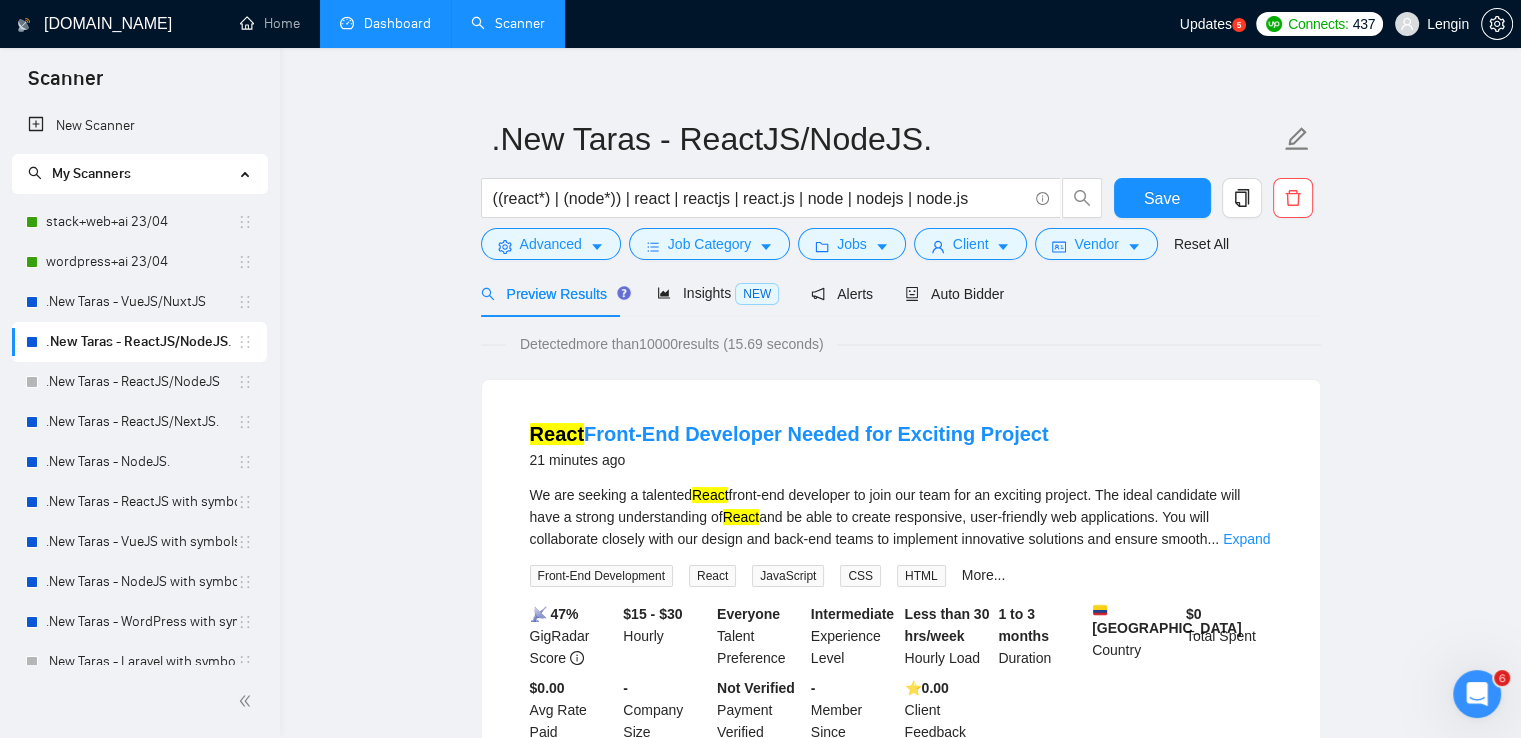 scroll, scrollTop: 0, scrollLeft: 0, axis: both 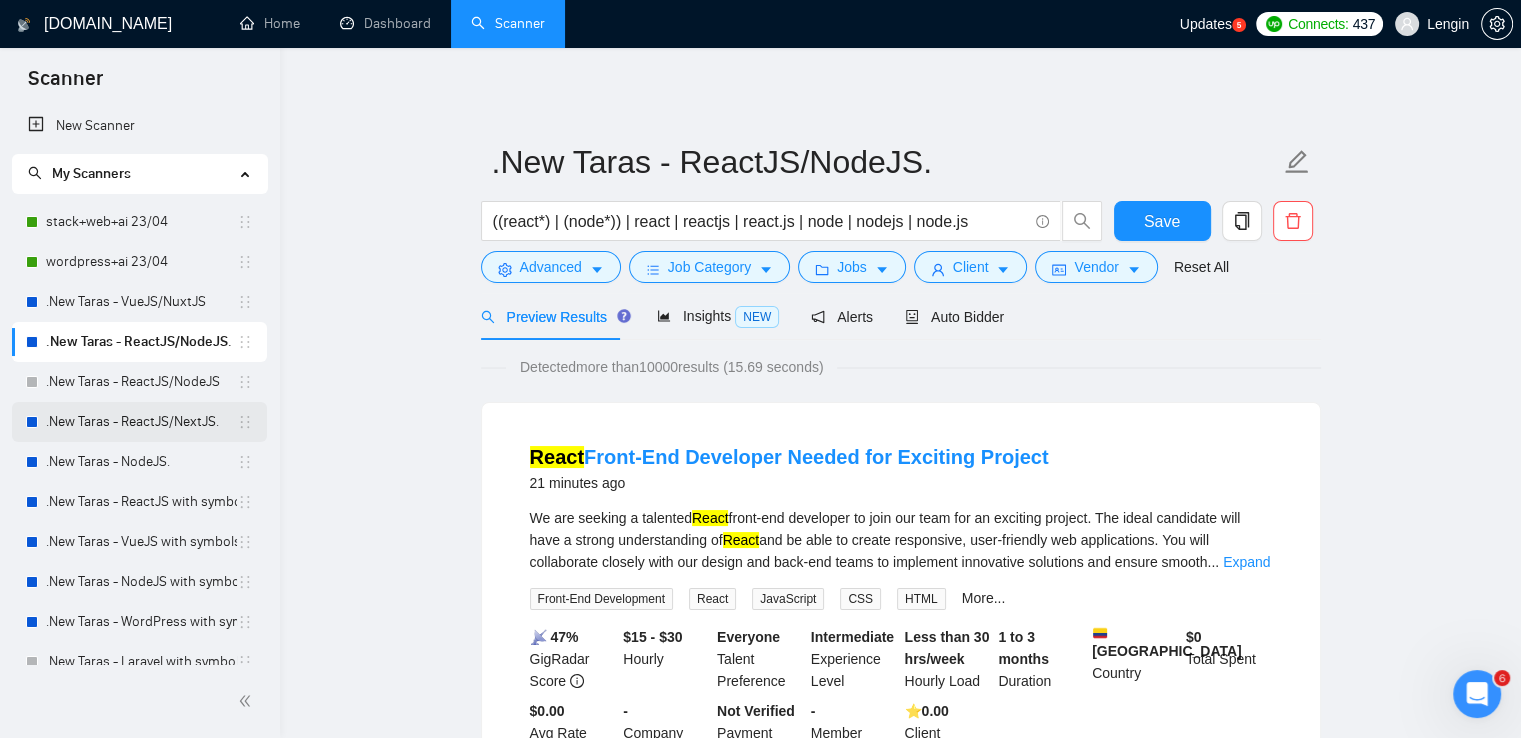 click on ".New Taras - ReactJS/NextJS." at bounding box center [141, 422] 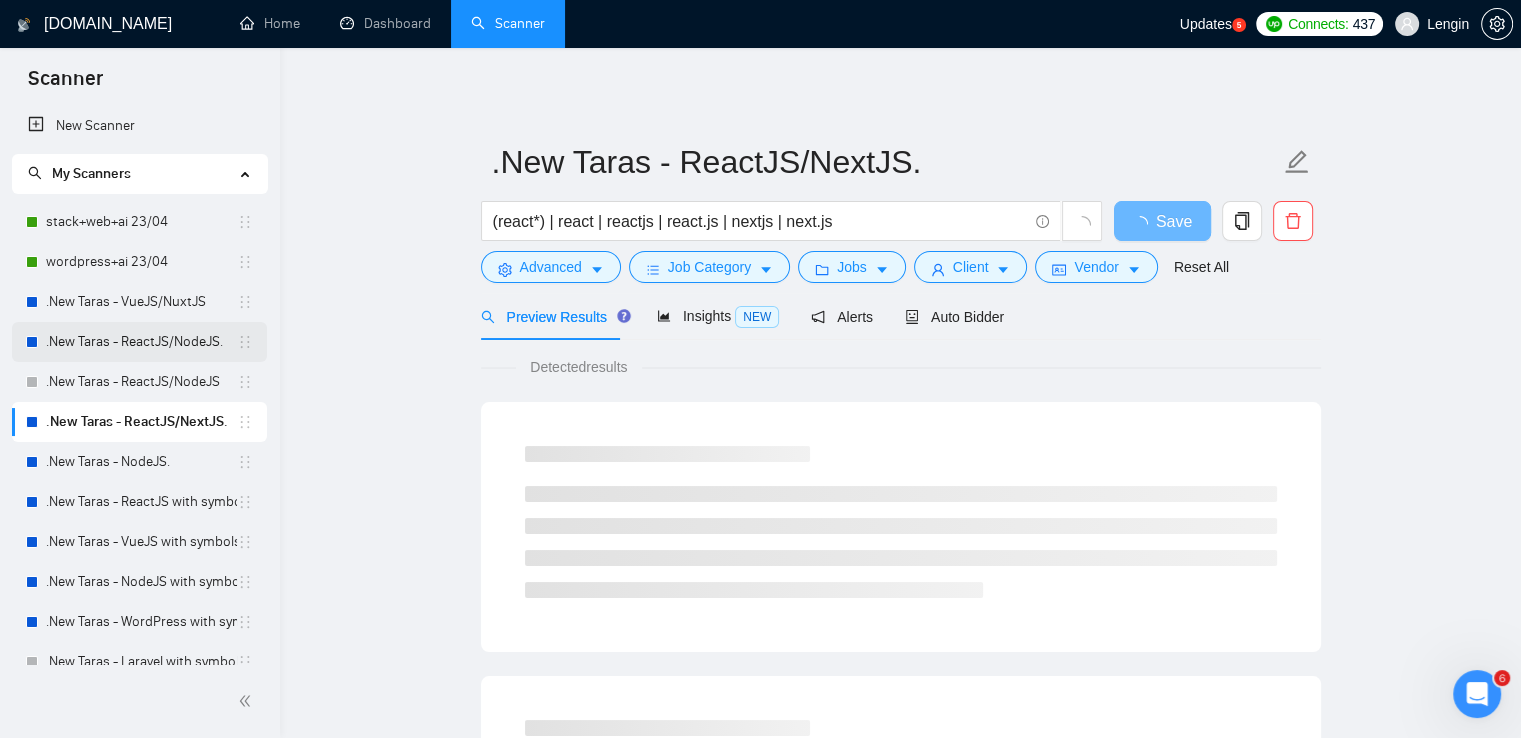 click on ".New Taras - ReactJS/NodeJS." at bounding box center [141, 342] 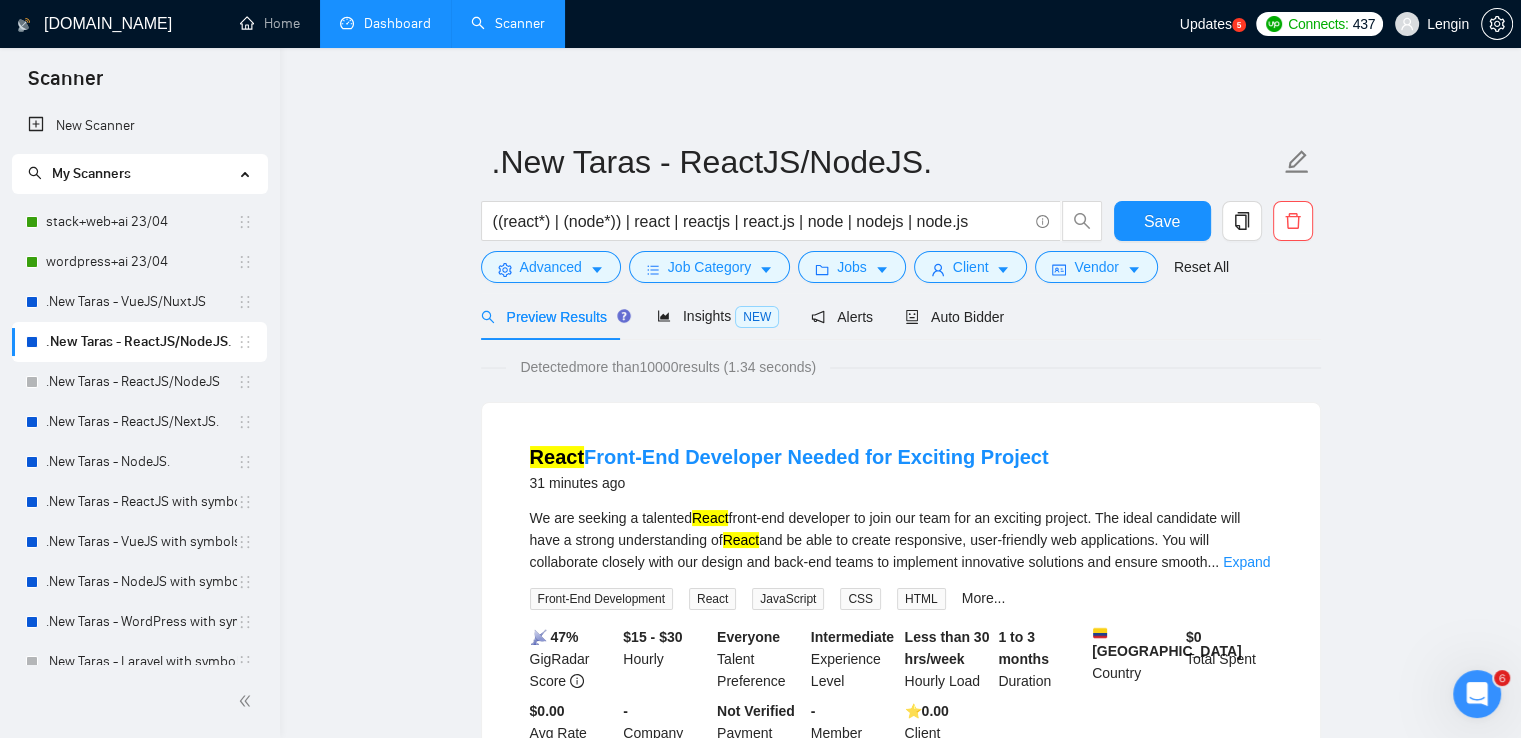 click on "Dashboard" at bounding box center [385, 23] 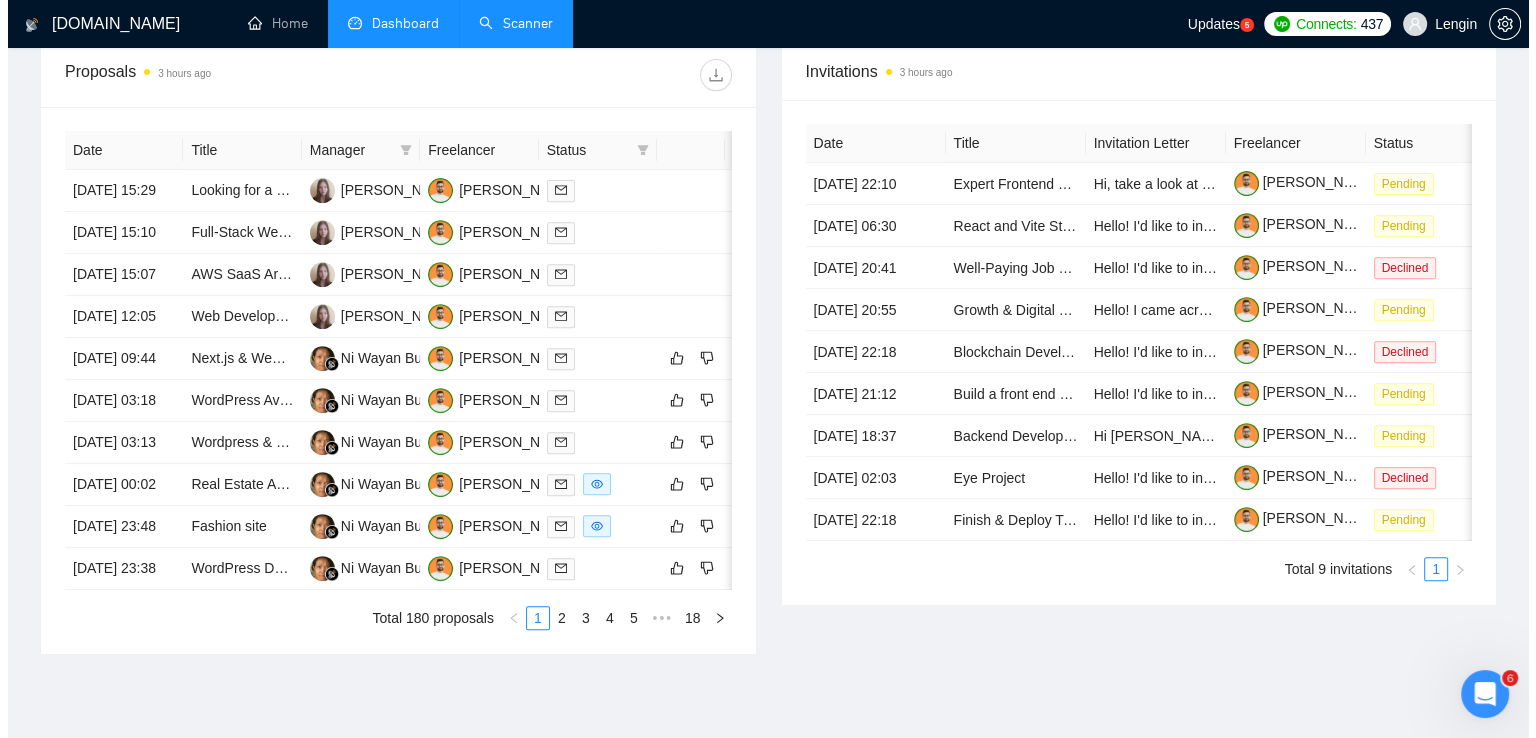 scroll, scrollTop: 756, scrollLeft: 0, axis: vertical 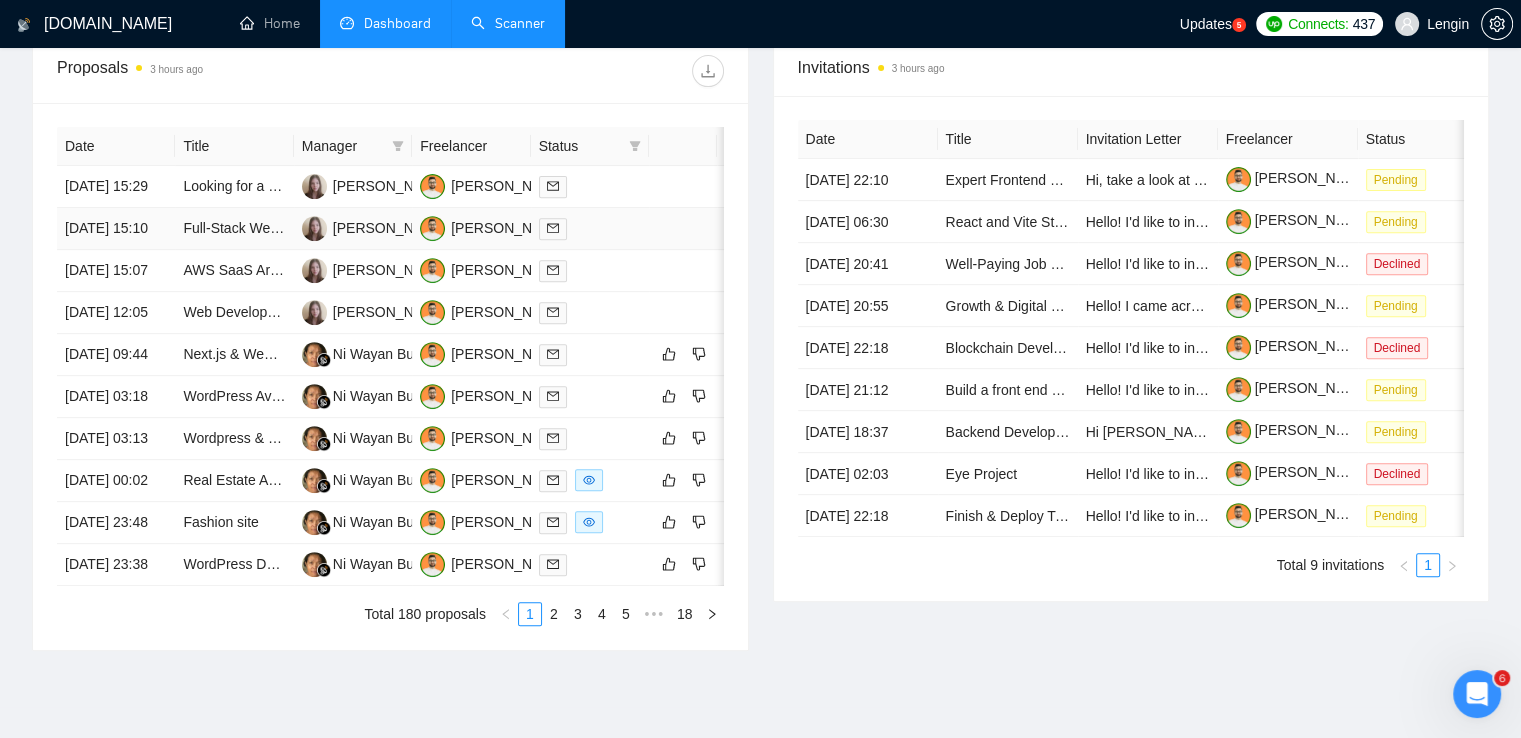 click on "Full-Stack Web Developer for Treasure Hunt Platform" at bounding box center [234, 229] 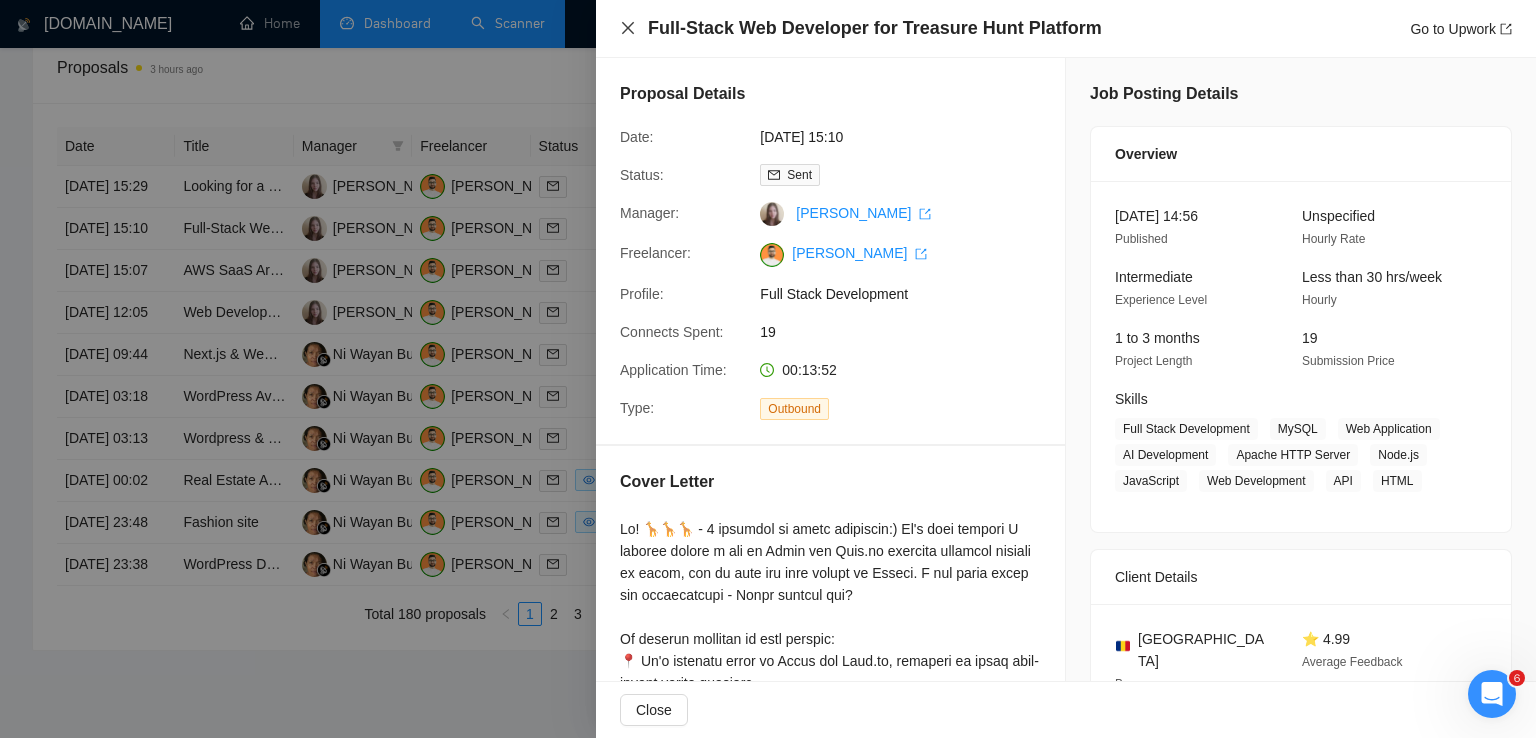 click 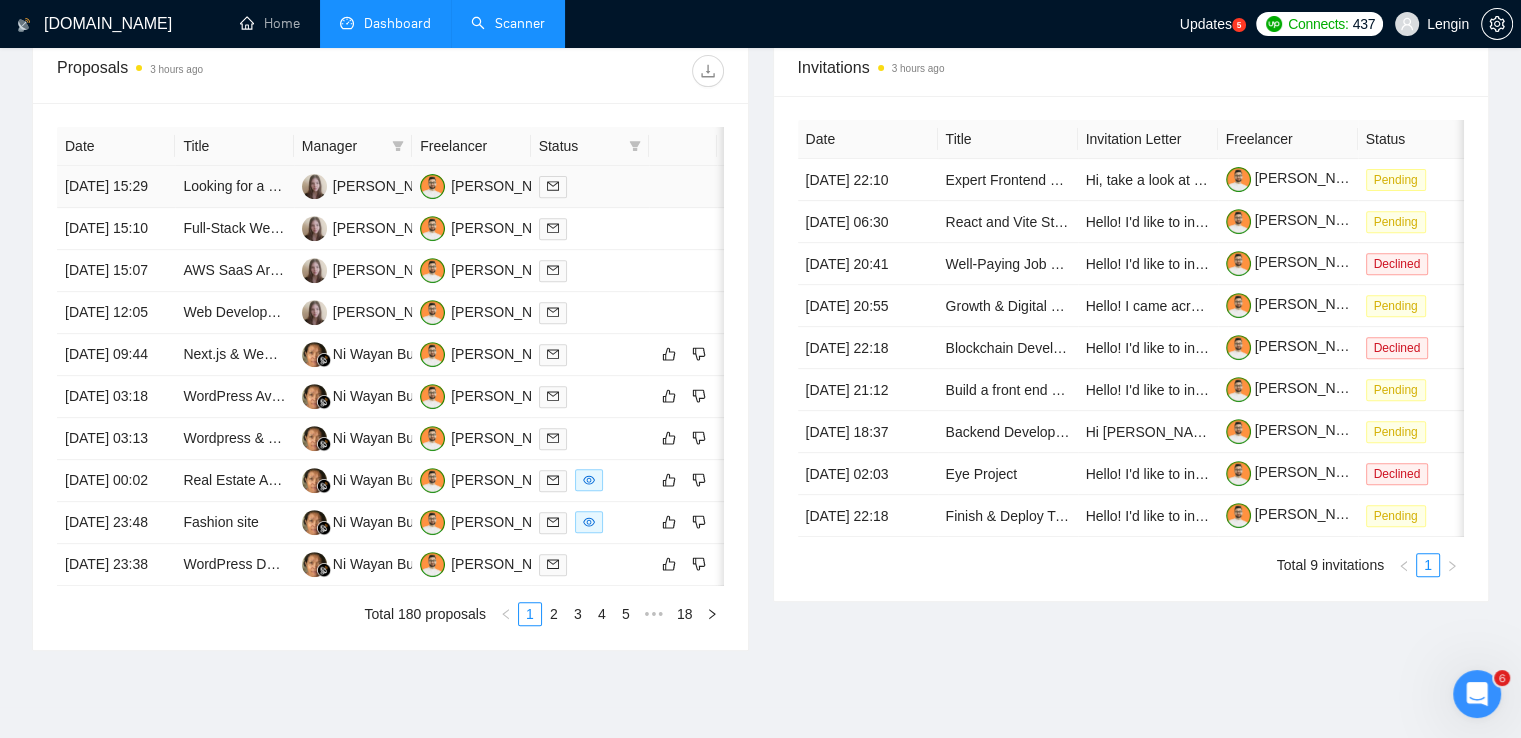 click on "Looking for a Developer or Team to Build a Social Web App (React + Node preferred)" at bounding box center [234, 187] 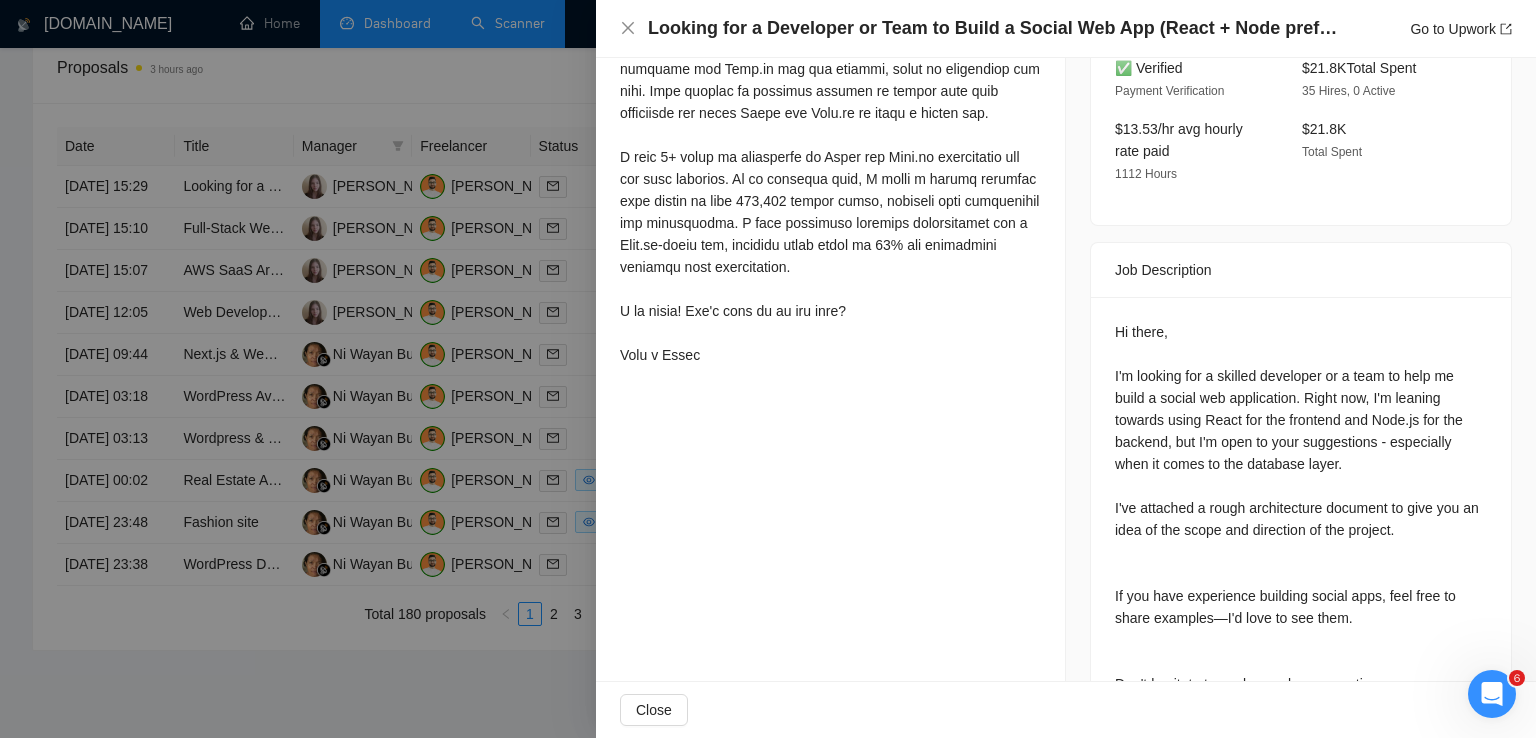 scroll, scrollTop: 818, scrollLeft: 0, axis: vertical 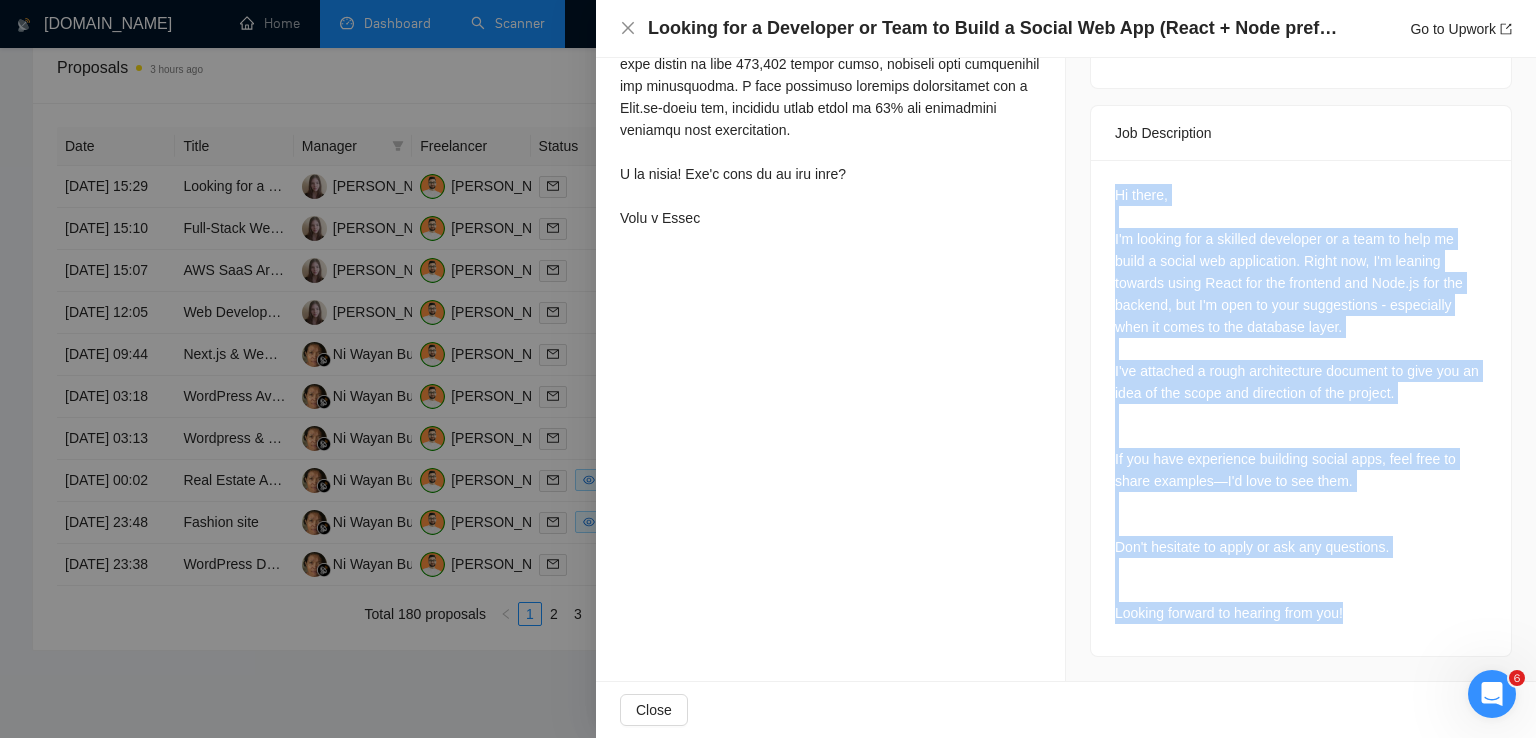 drag, startPoint x: 1103, startPoint y: 193, endPoint x: 1388, endPoint y: 621, distance: 514.20715 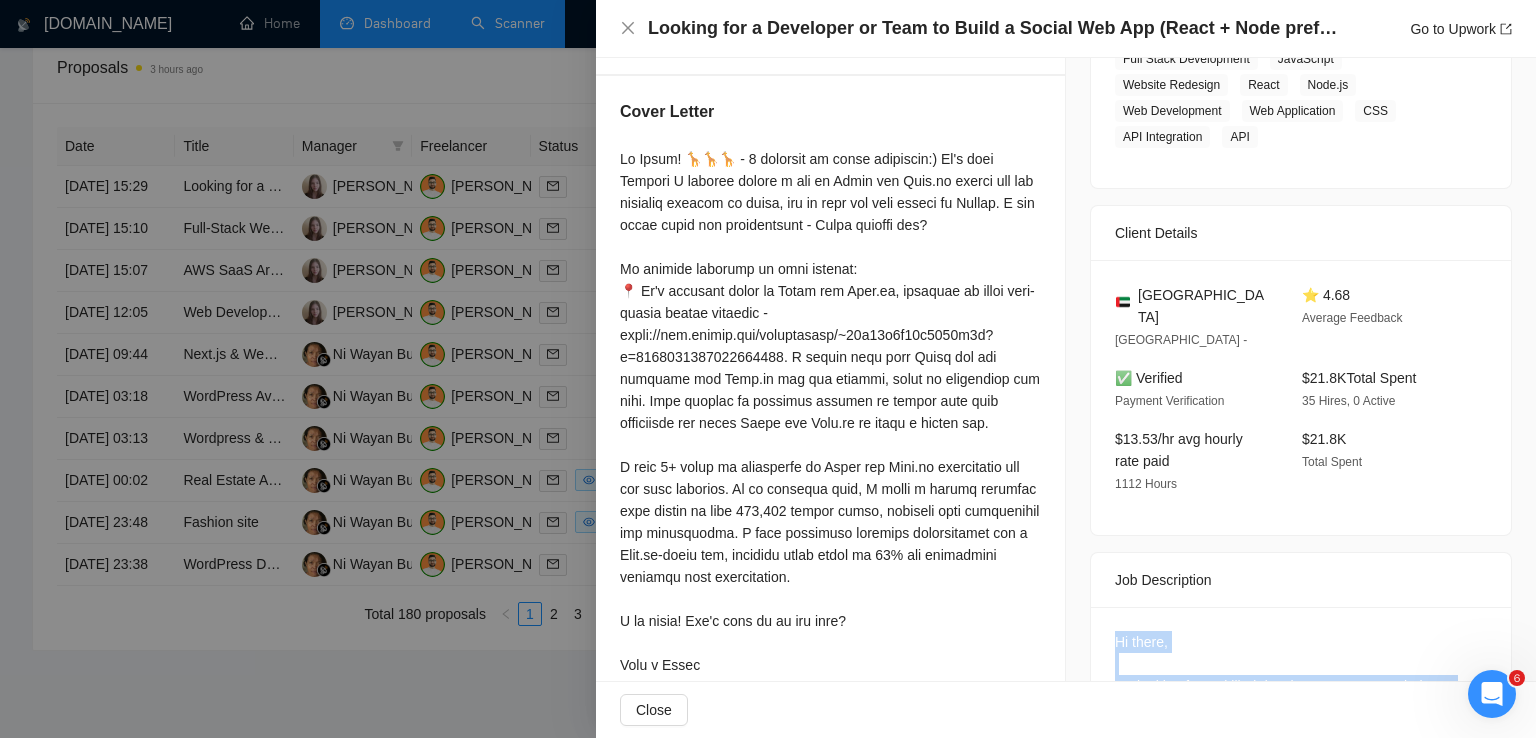 scroll, scrollTop: 366, scrollLeft: 0, axis: vertical 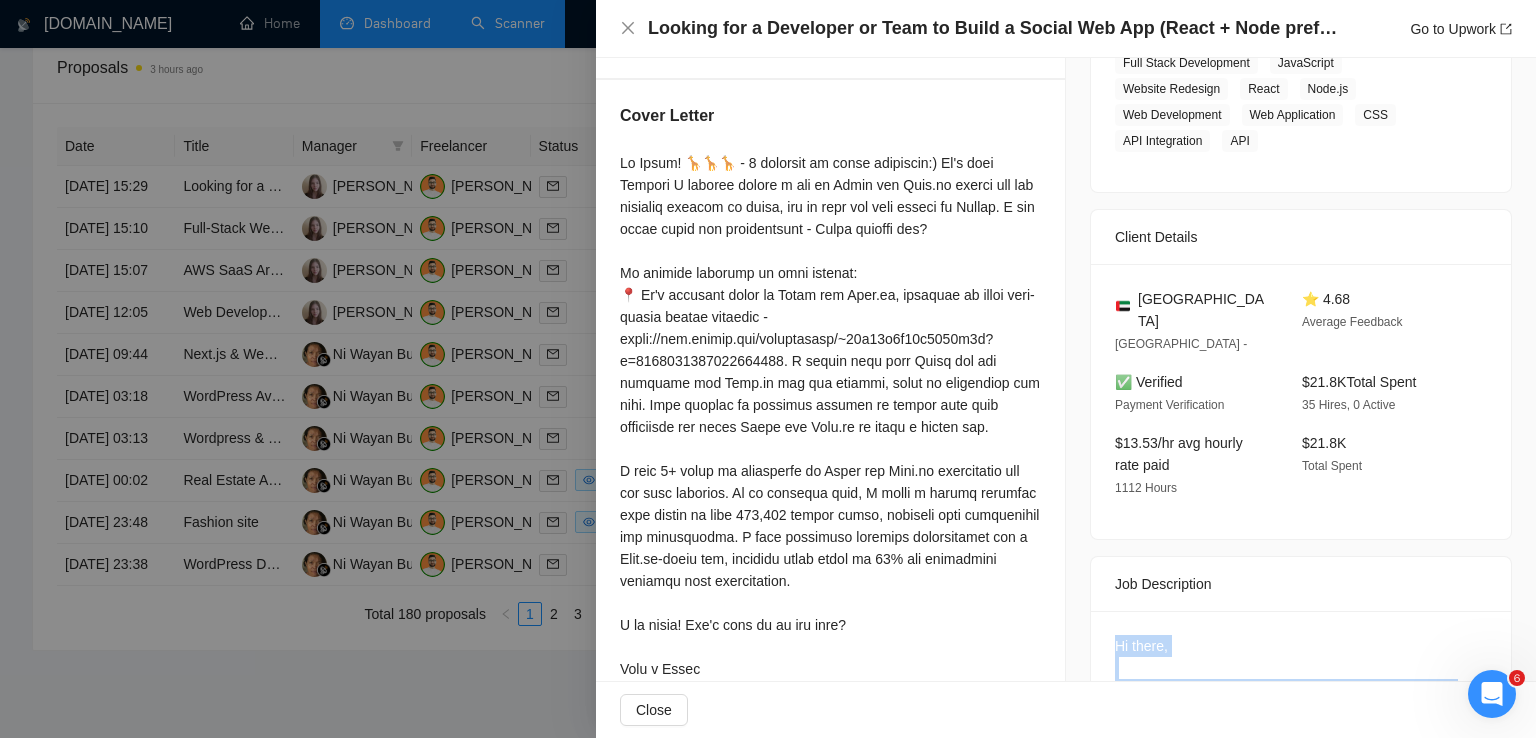 drag, startPoint x: 1193, startPoint y: 324, endPoint x: 1132, endPoint y: 299, distance: 65.9242 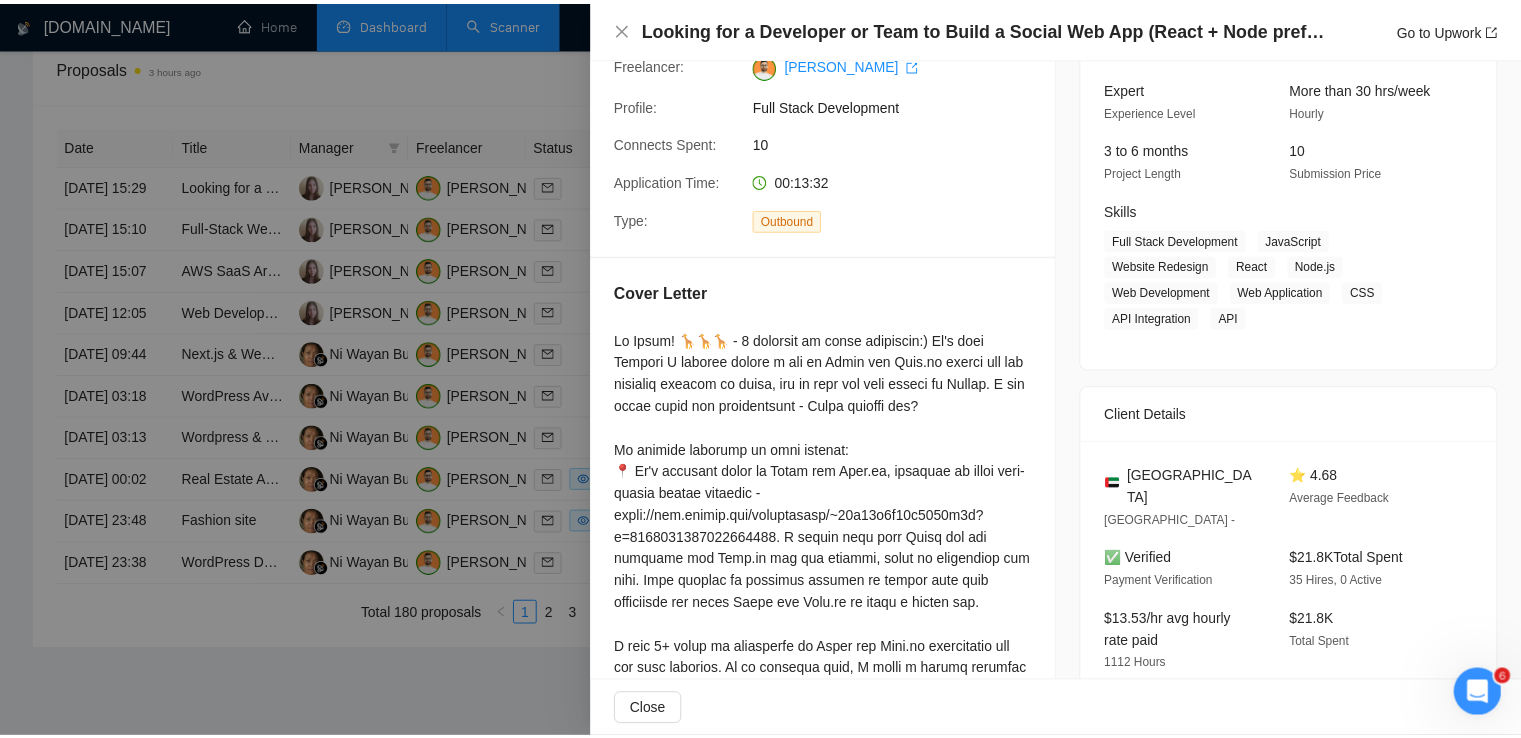 scroll, scrollTop: 188, scrollLeft: 0, axis: vertical 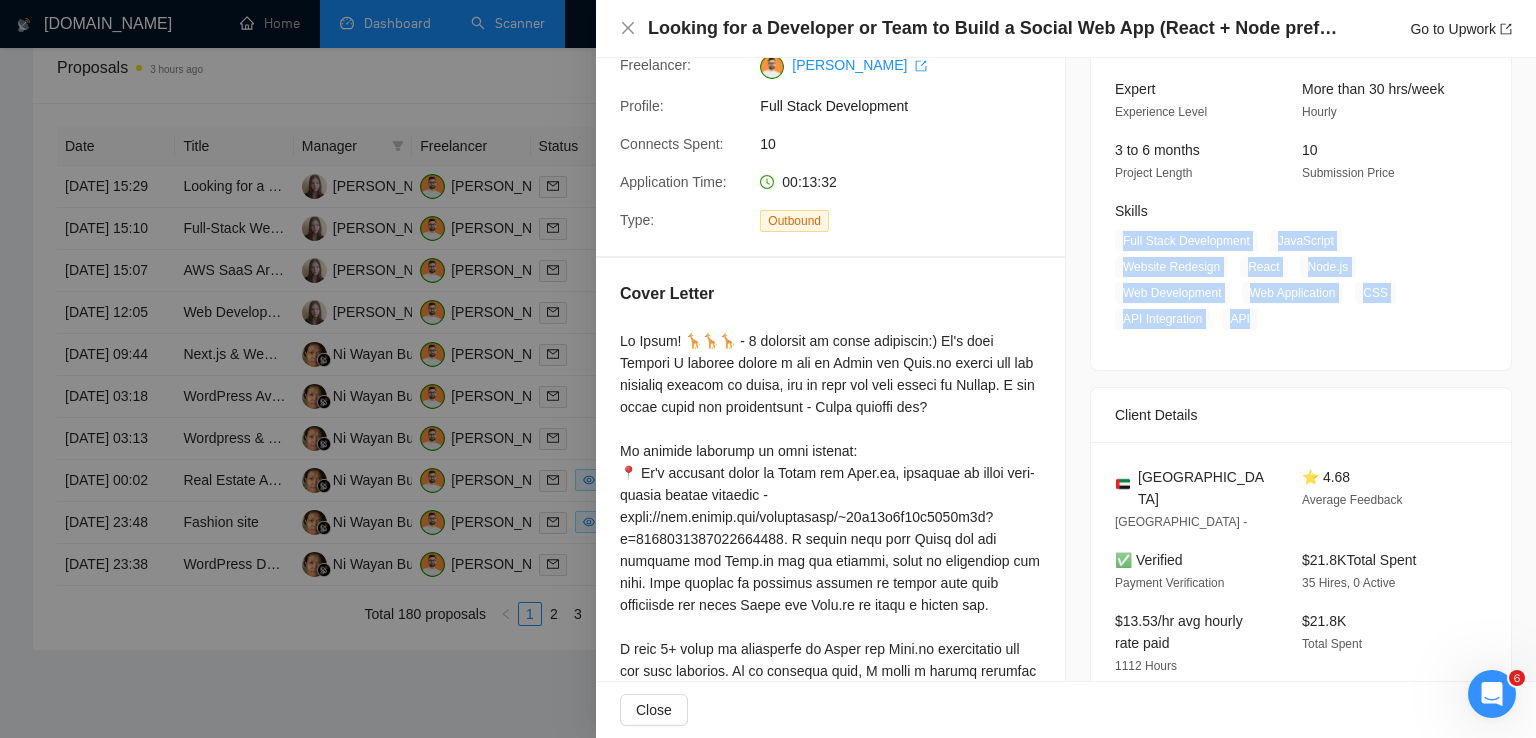 drag, startPoint x: 1242, startPoint y: 319, endPoint x: 1113, endPoint y: 244, distance: 149.21796 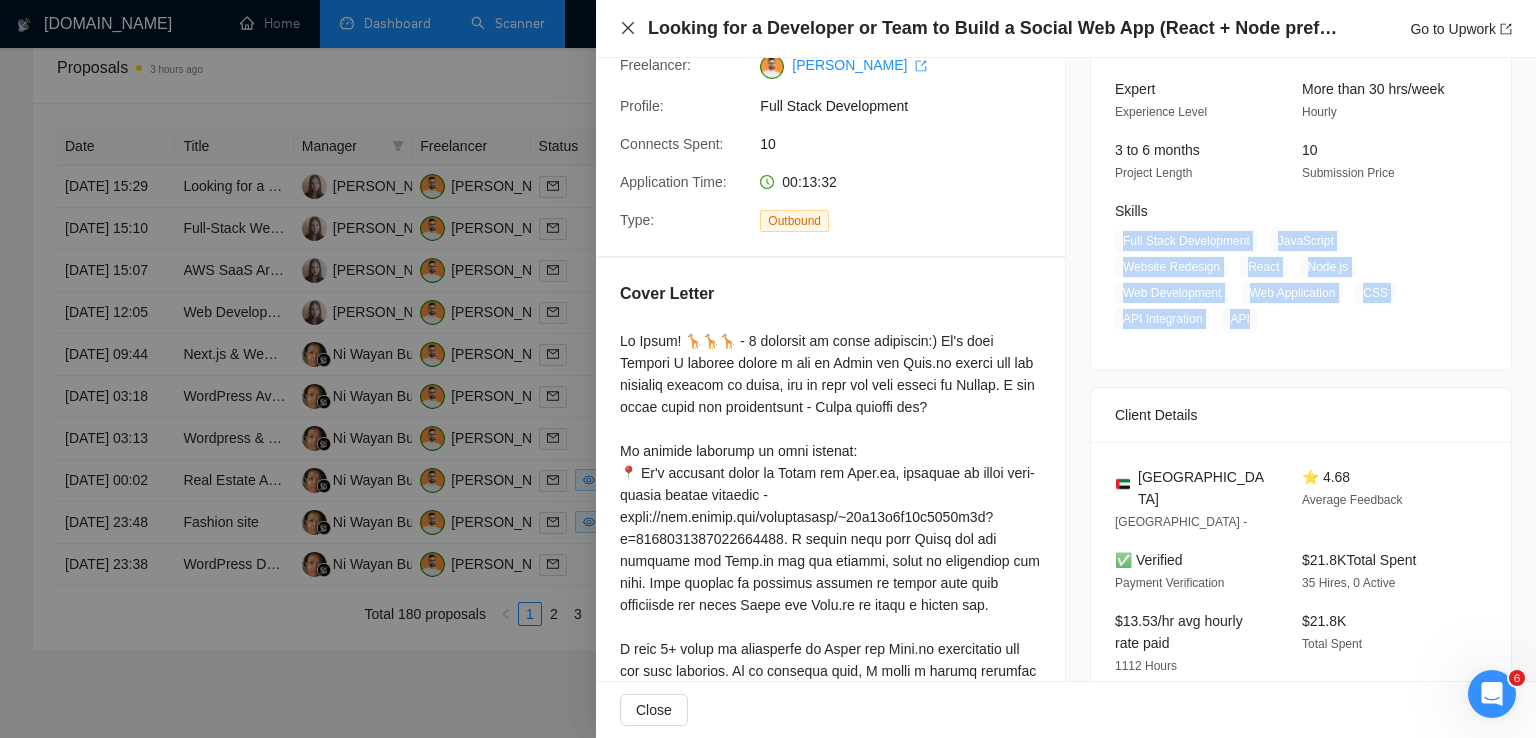 click 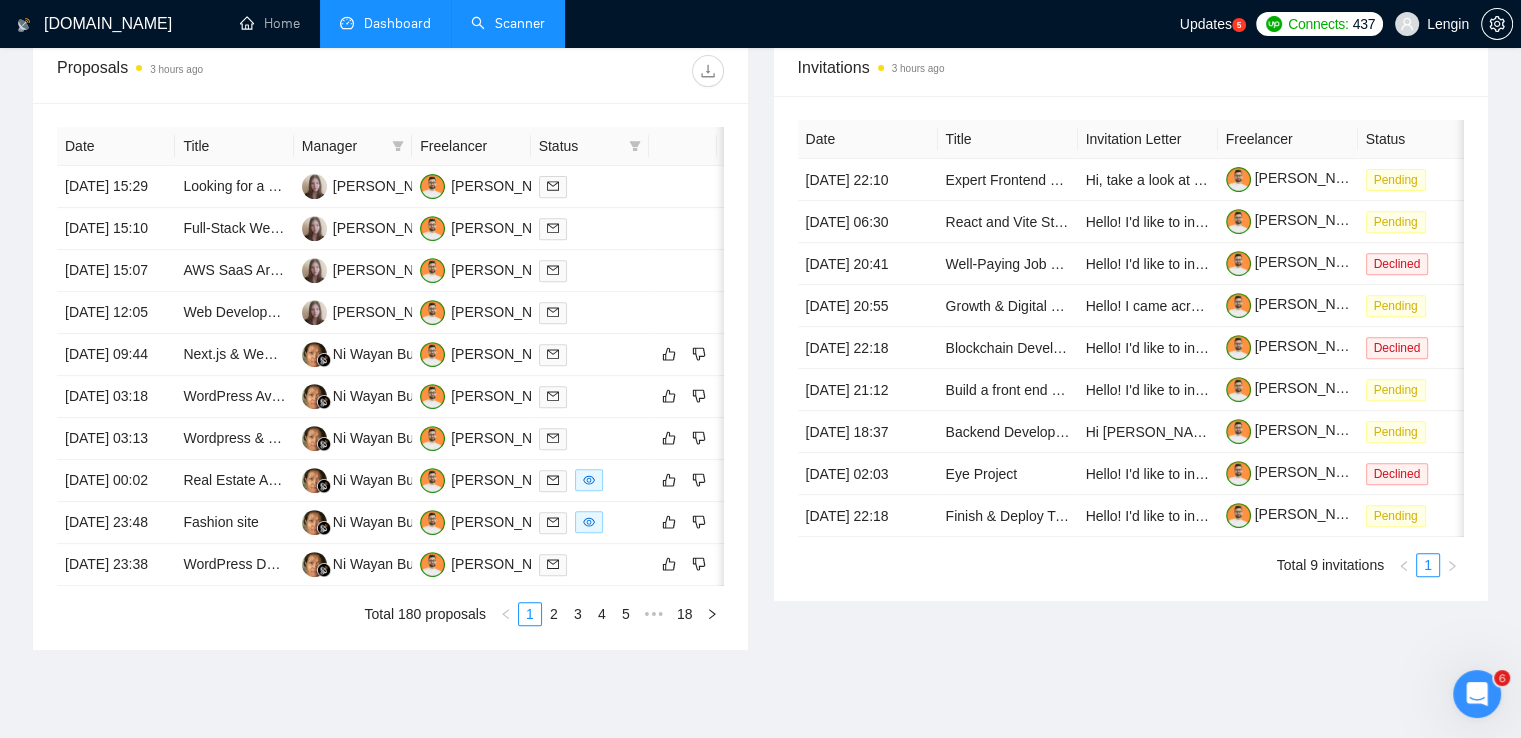 click on "Scanner" at bounding box center [508, 23] 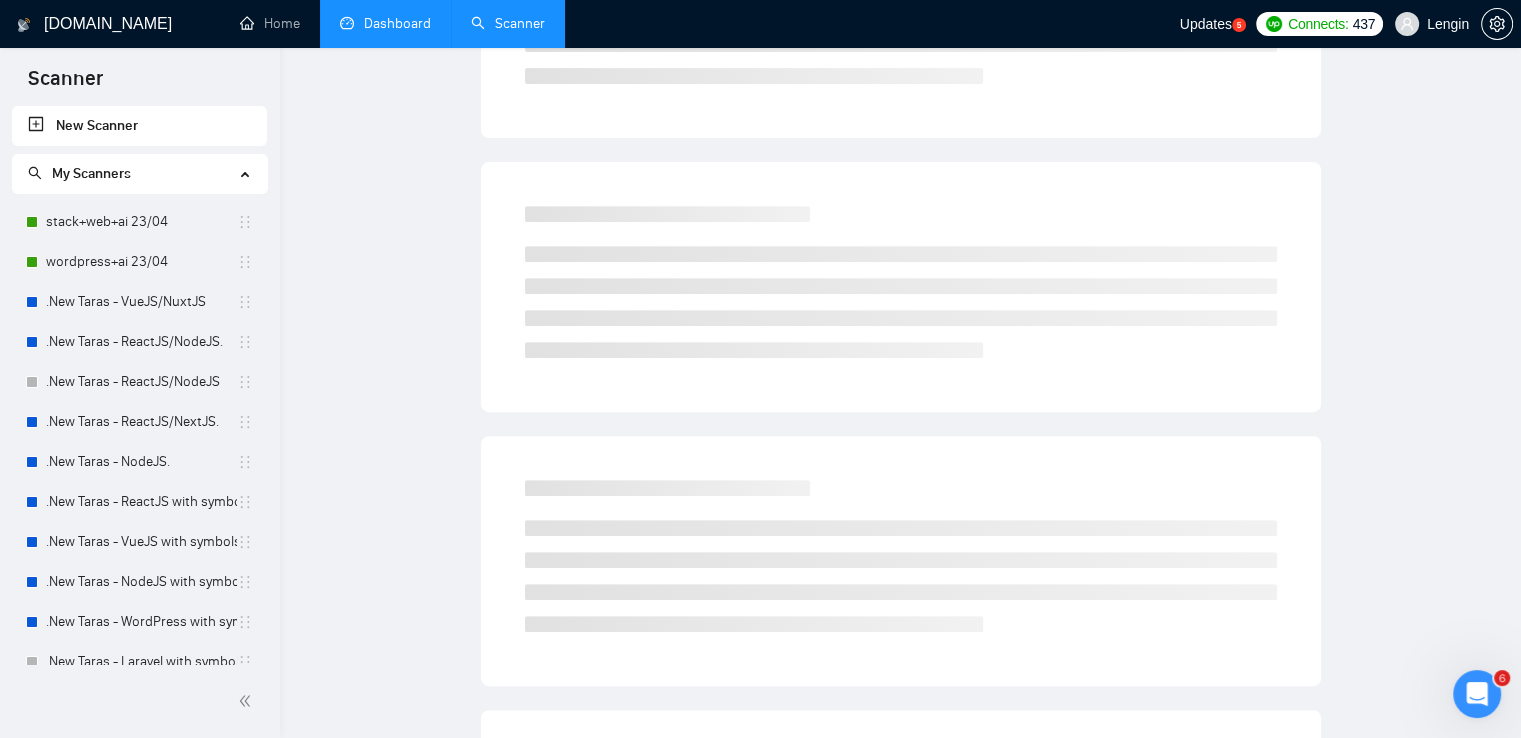 scroll, scrollTop: 0, scrollLeft: 0, axis: both 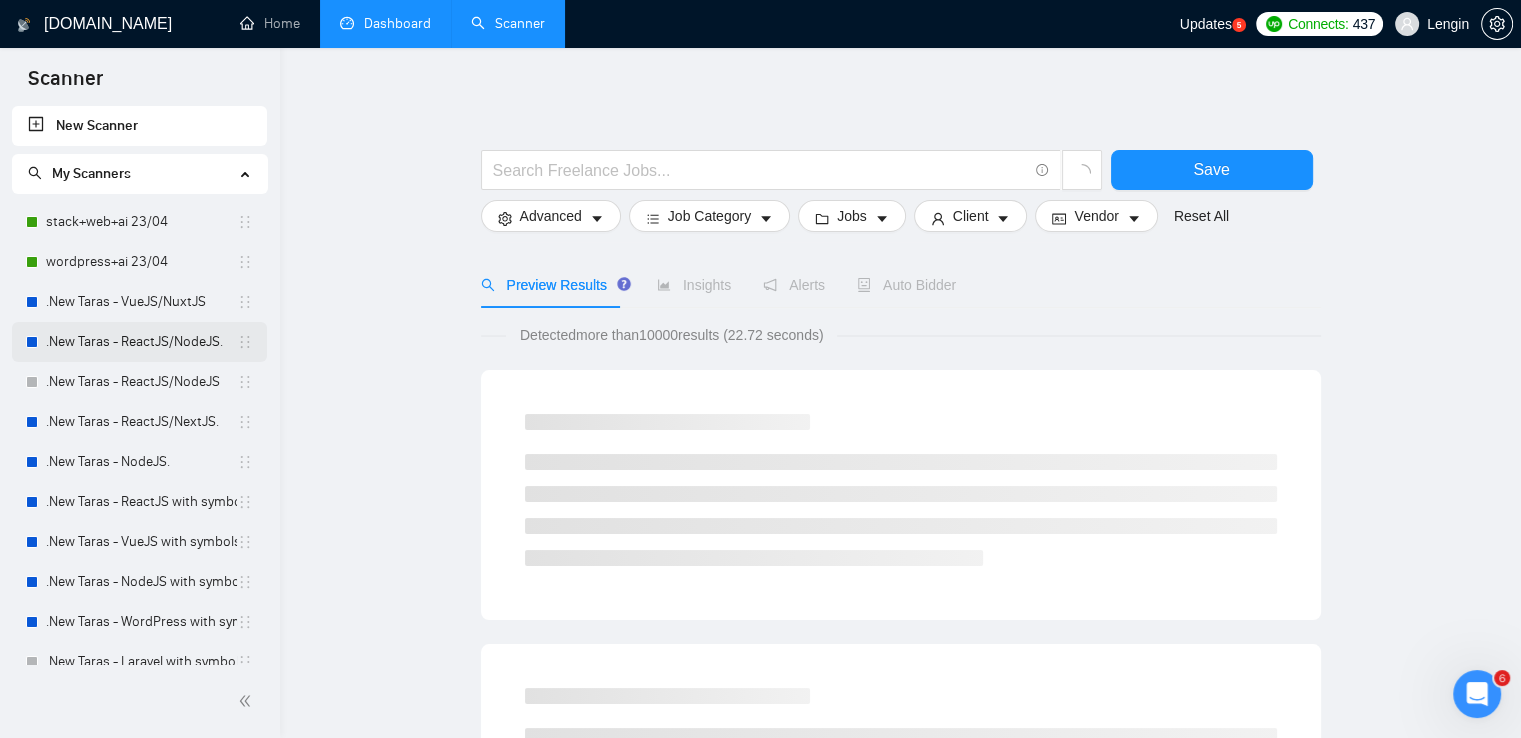 click on ".New Taras - ReactJS/NodeJS." at bounding box center (141, 342) 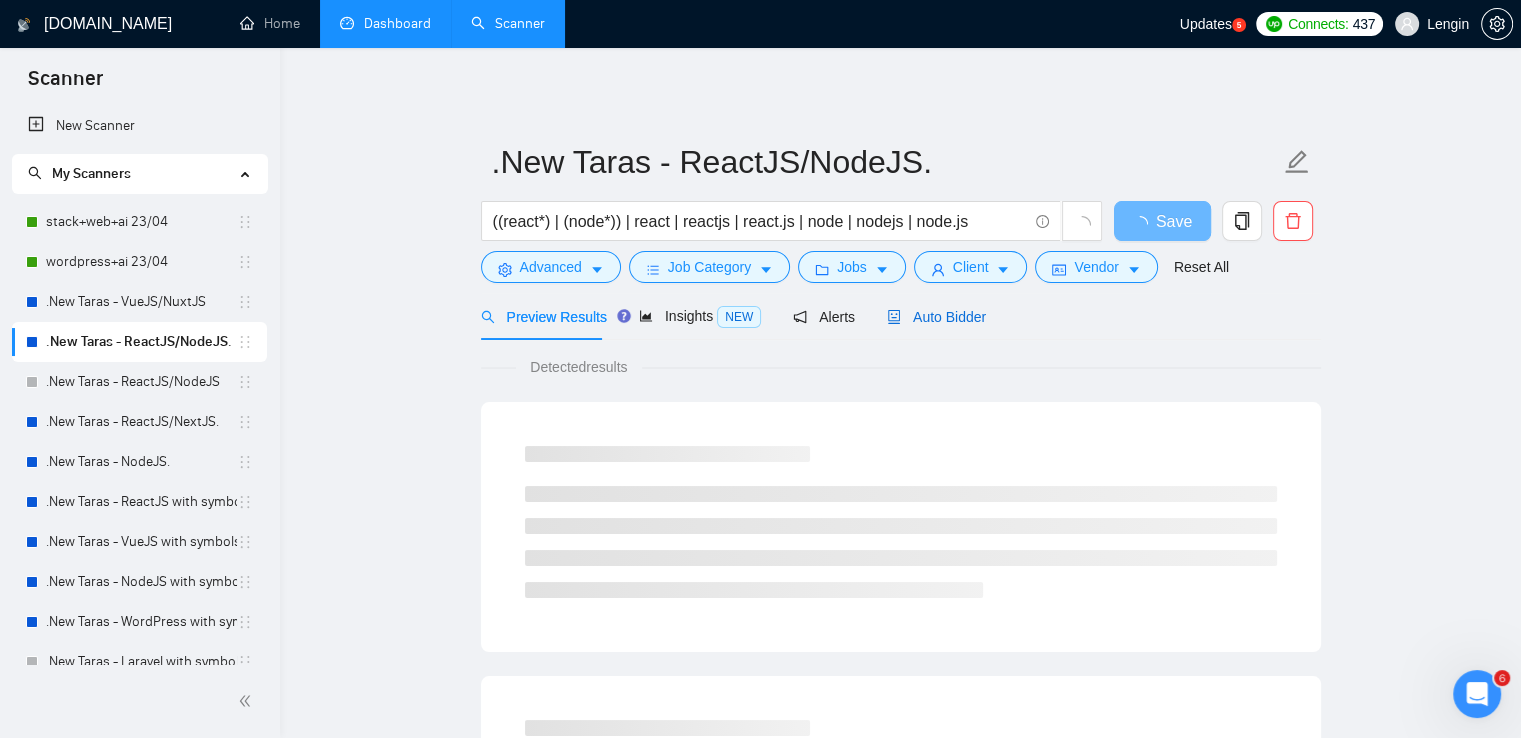 click on "Auto Bidder" at bounding box center [936, 317] 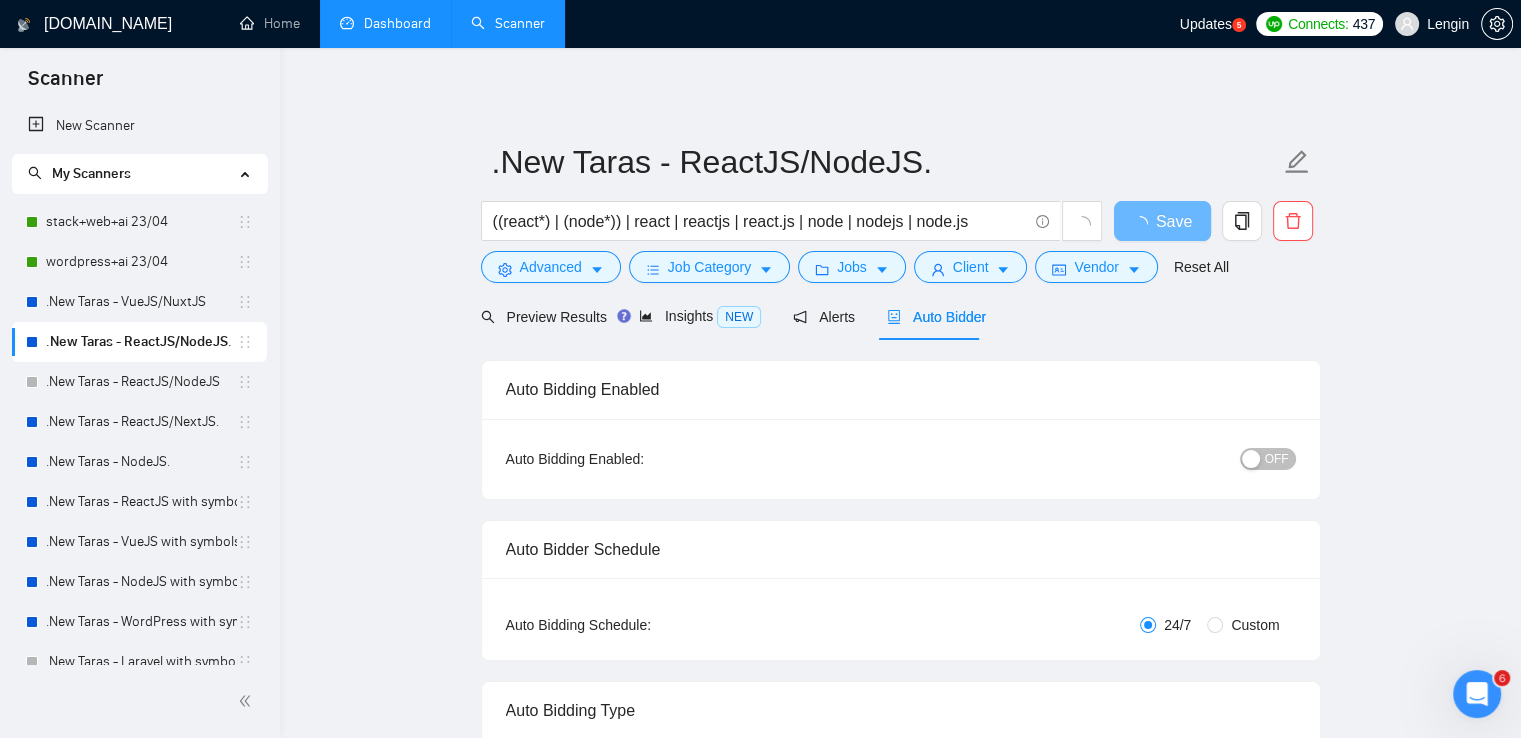 type 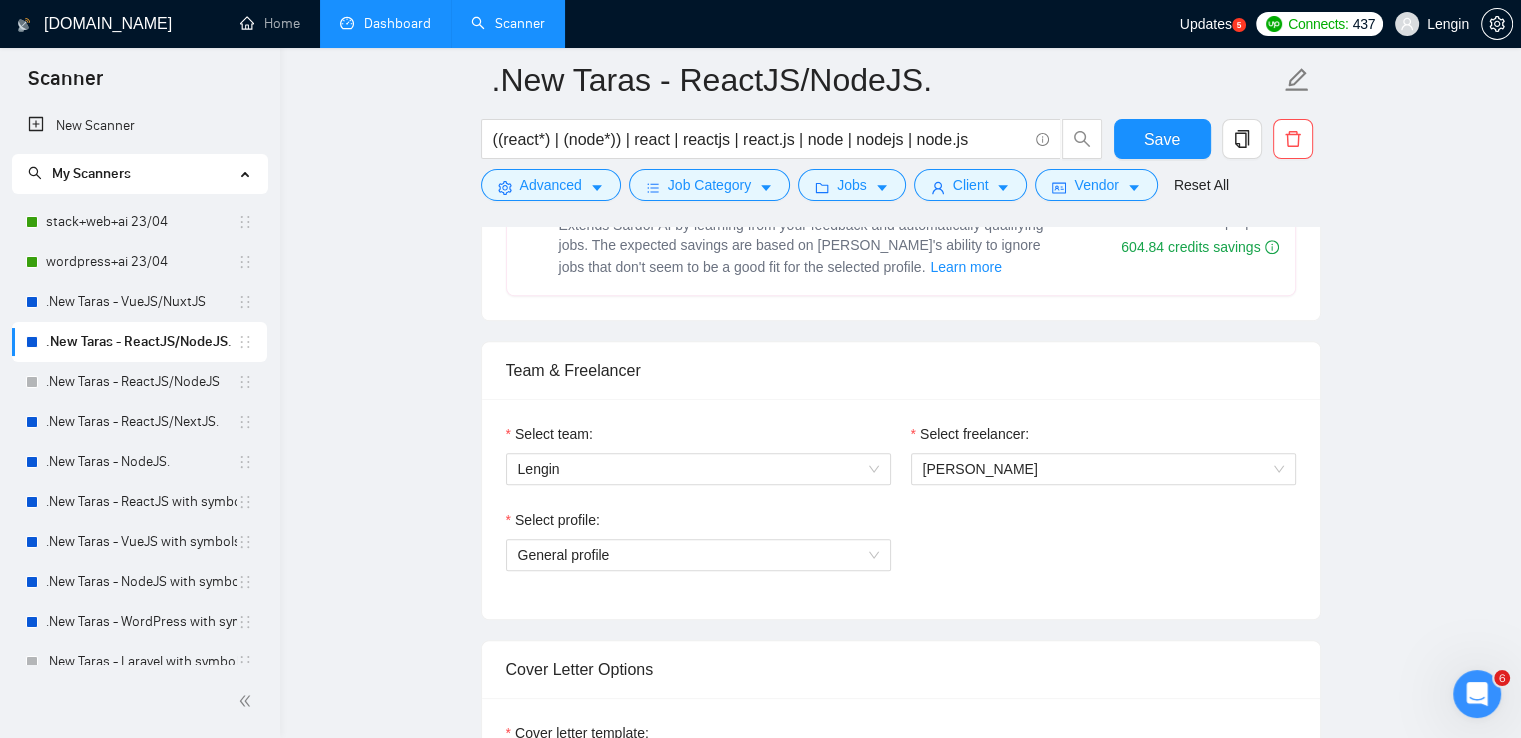 type 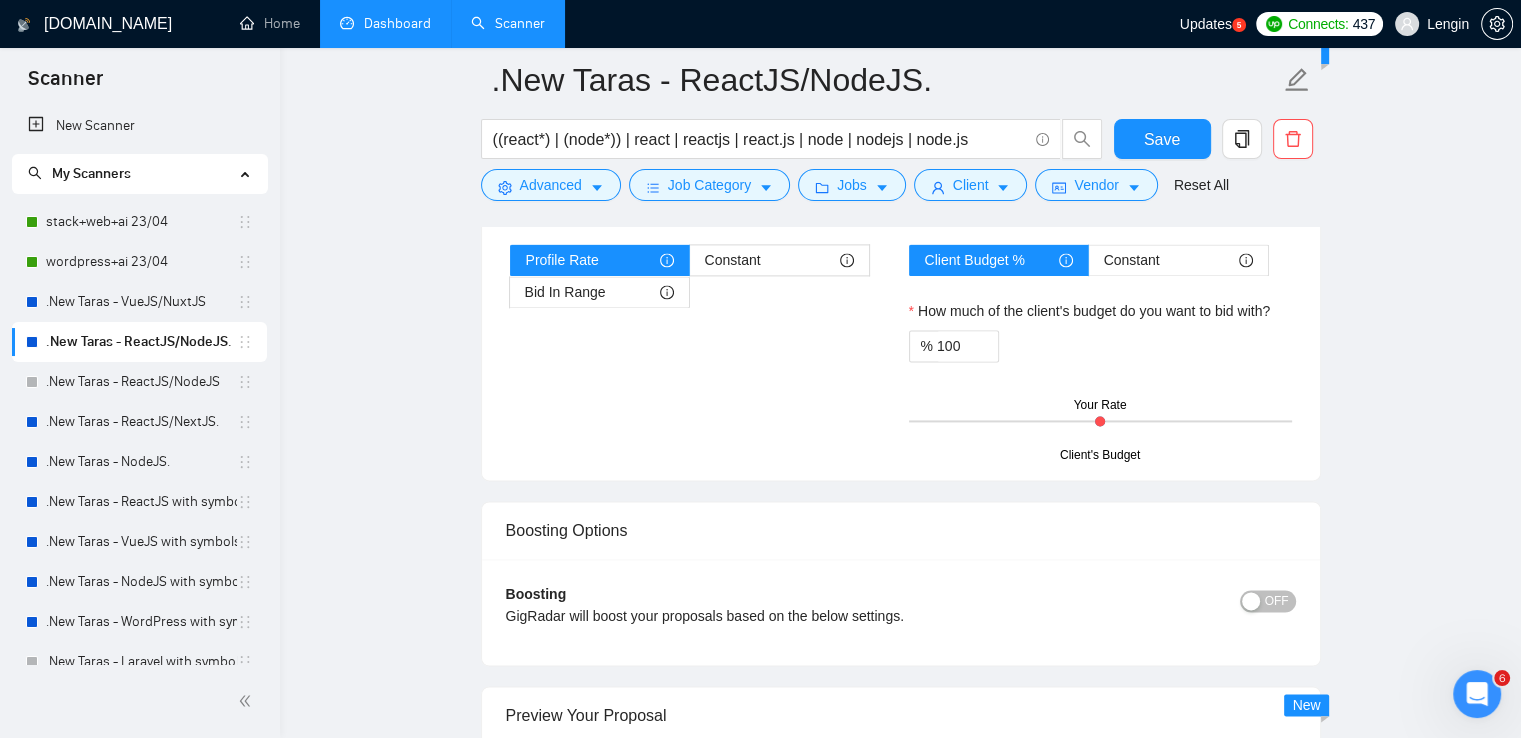 scroll, scrollTop: 3032, scrollLeft: 0, axis: vertical 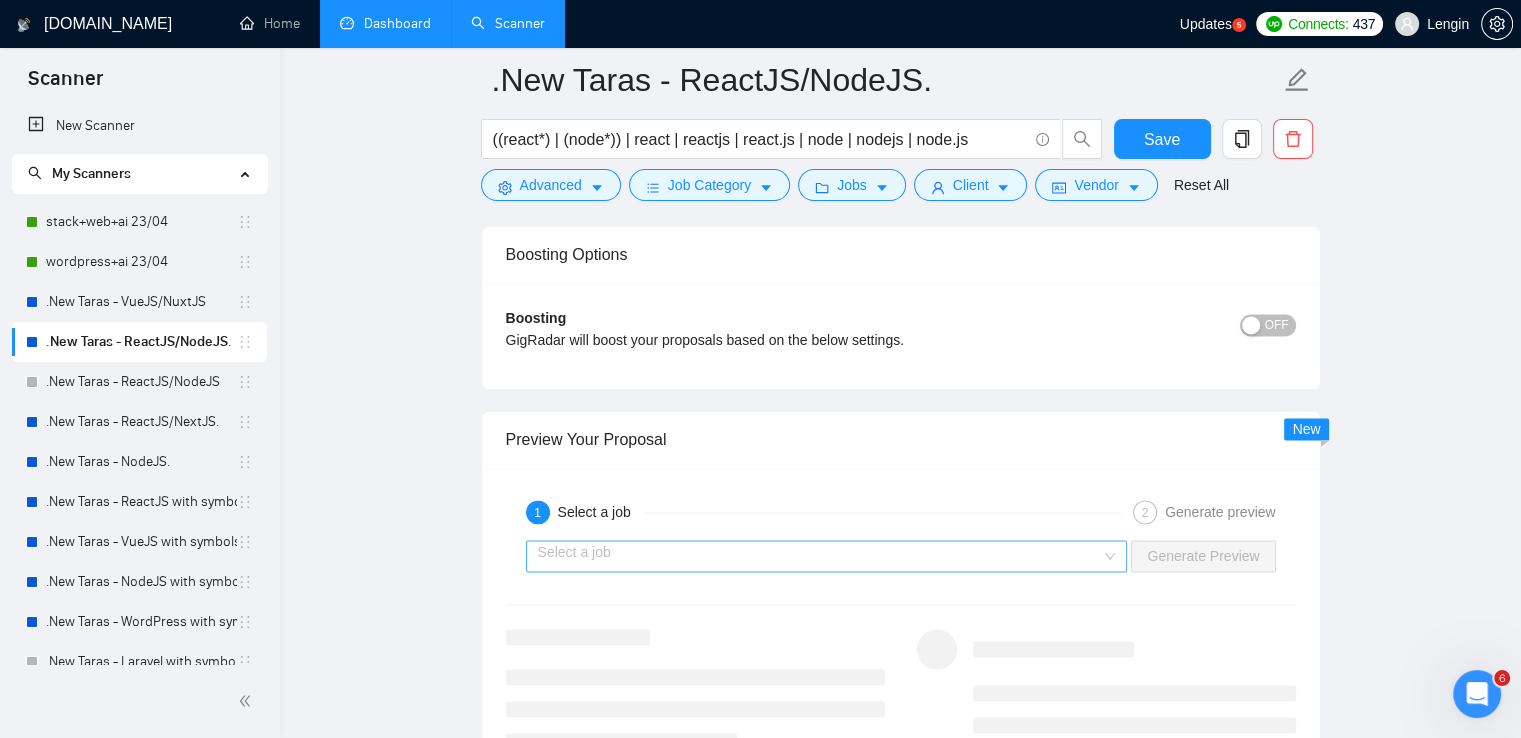 click on "Select a job" at bounding box center [827, 556] 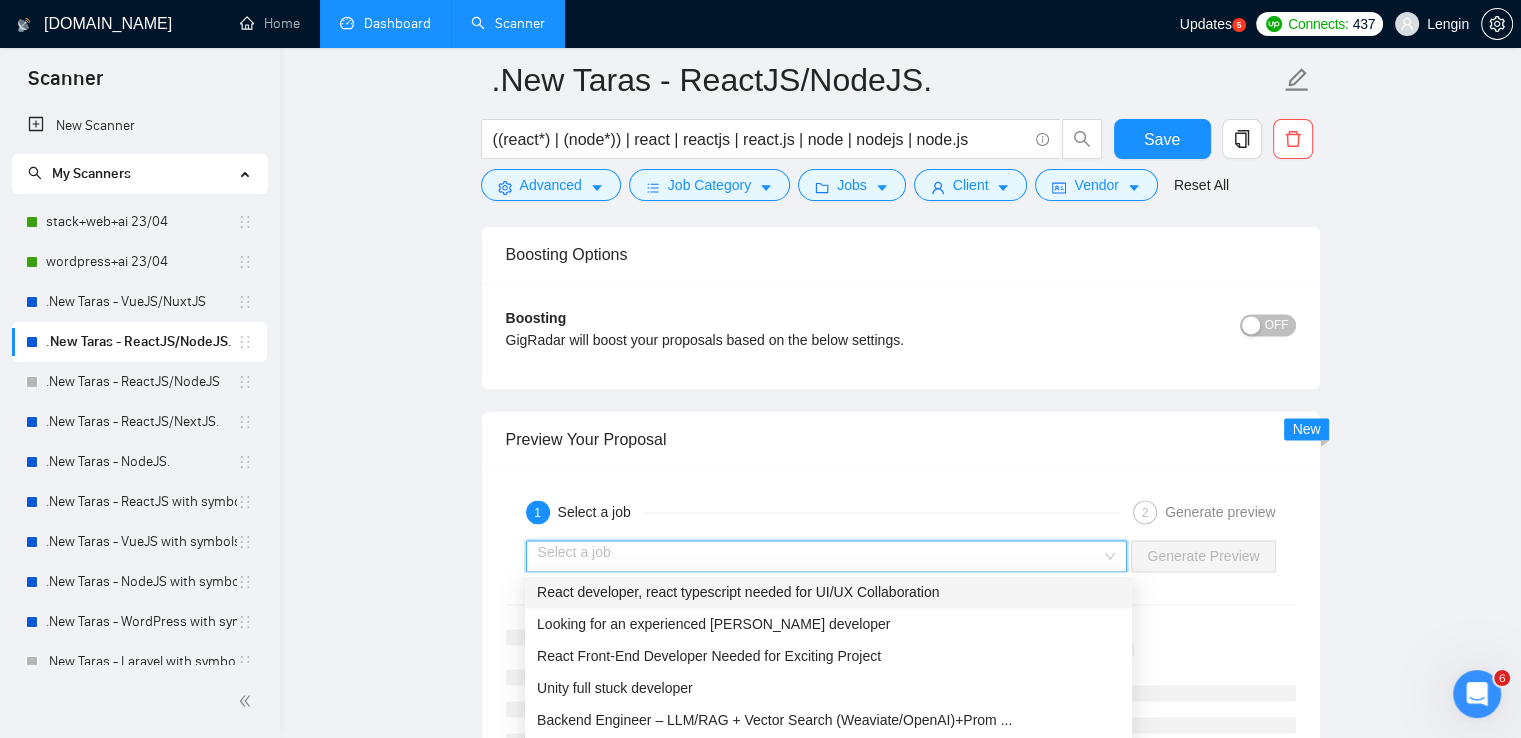 click on "React developer, react typescript needed for UI/UX Collaboration" at bounding box center [738, 592] 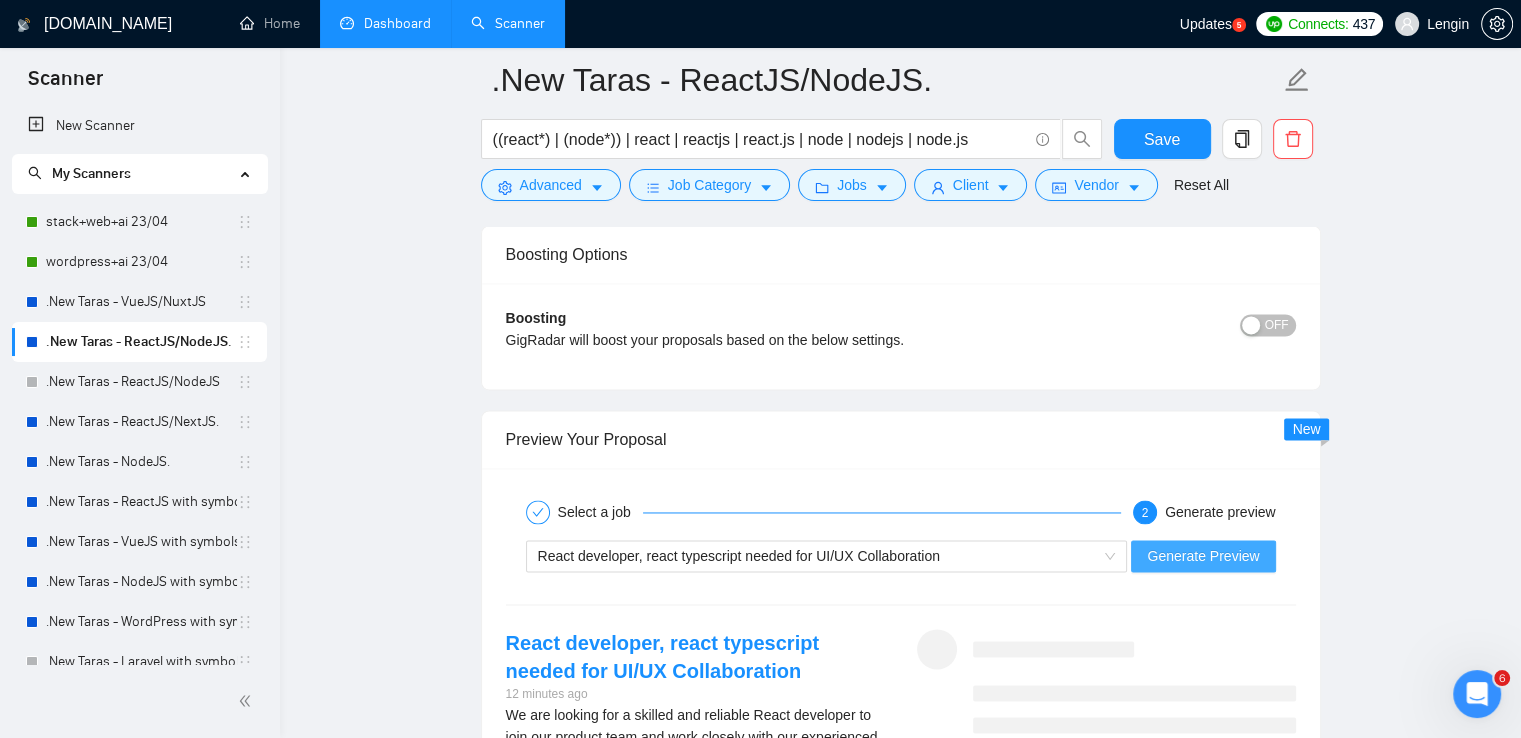 click on "Generate Preview" at bounding box center [1203, 556] 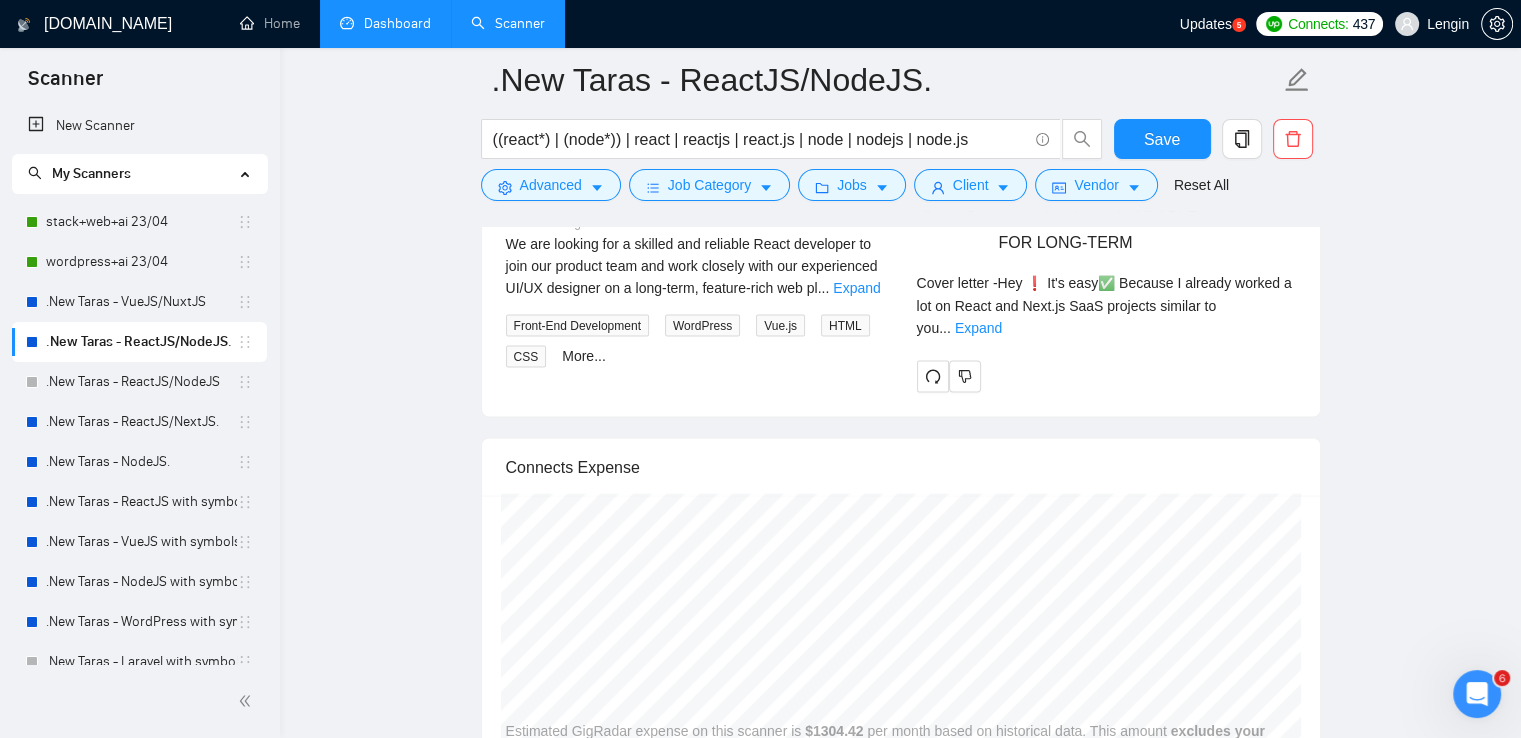 scroll, scrollTop: 3504, scrollLeft: 0, axis: vertical 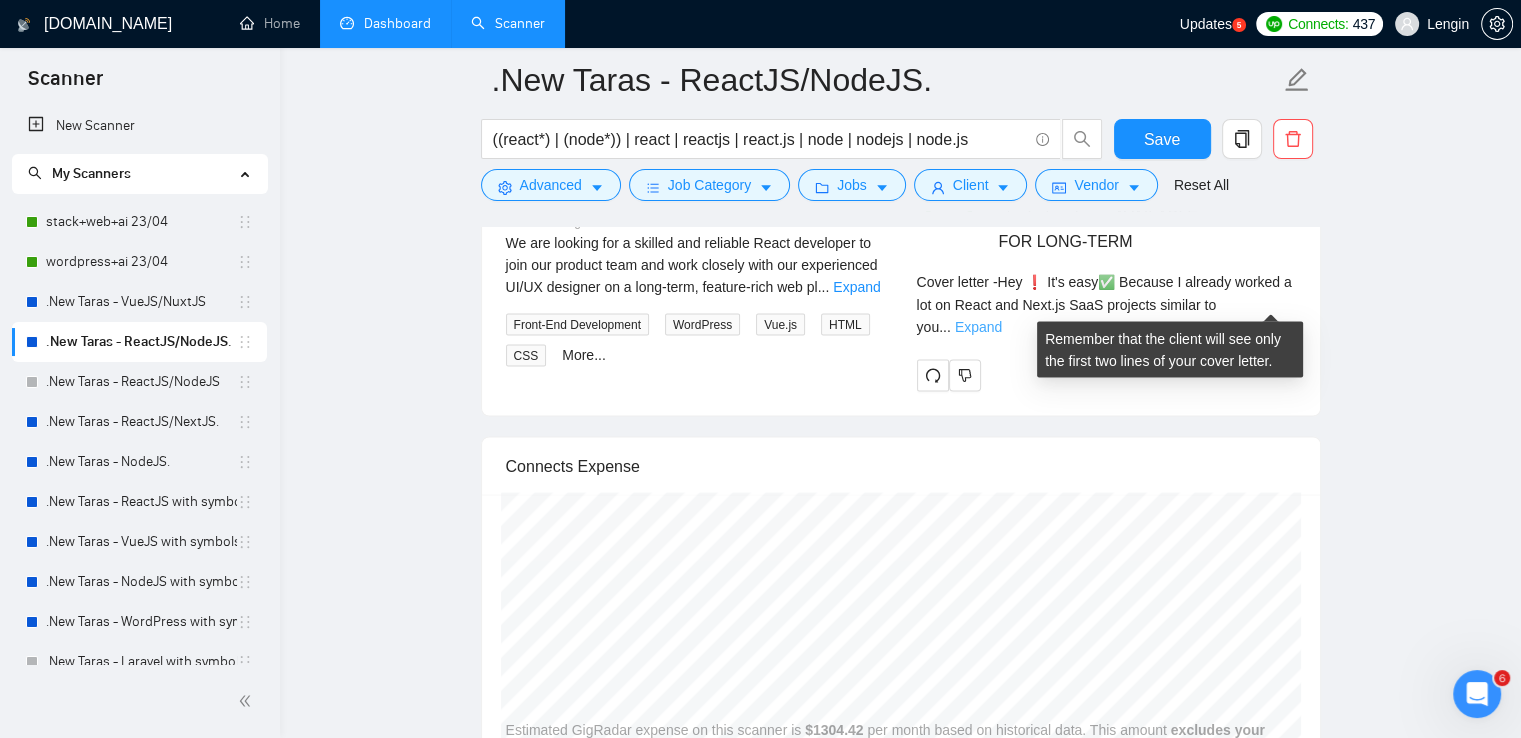 click on "Expand" at bounding box center [978, 326] 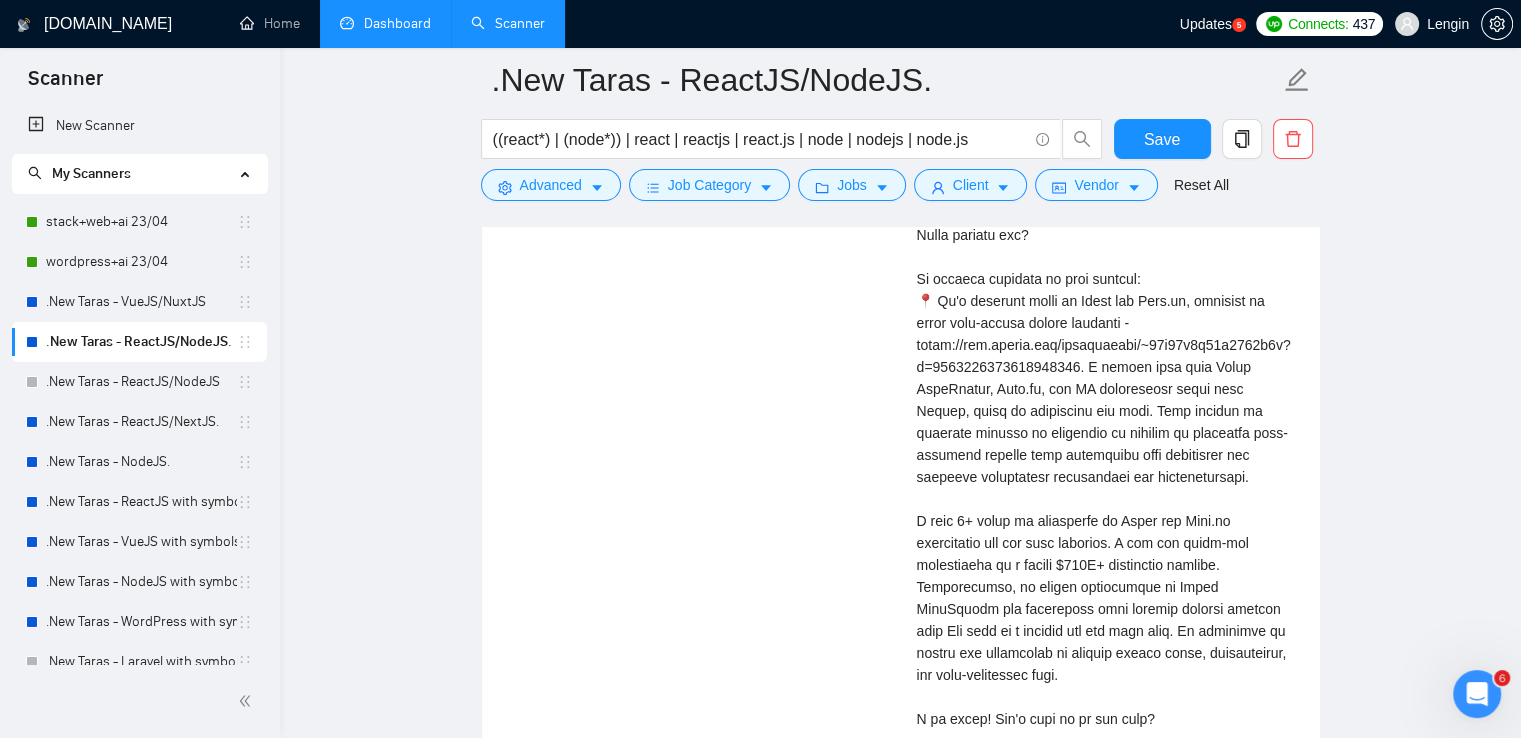 scroll, scrollTop: 3659, scrollLeft: 0, axis: vertical 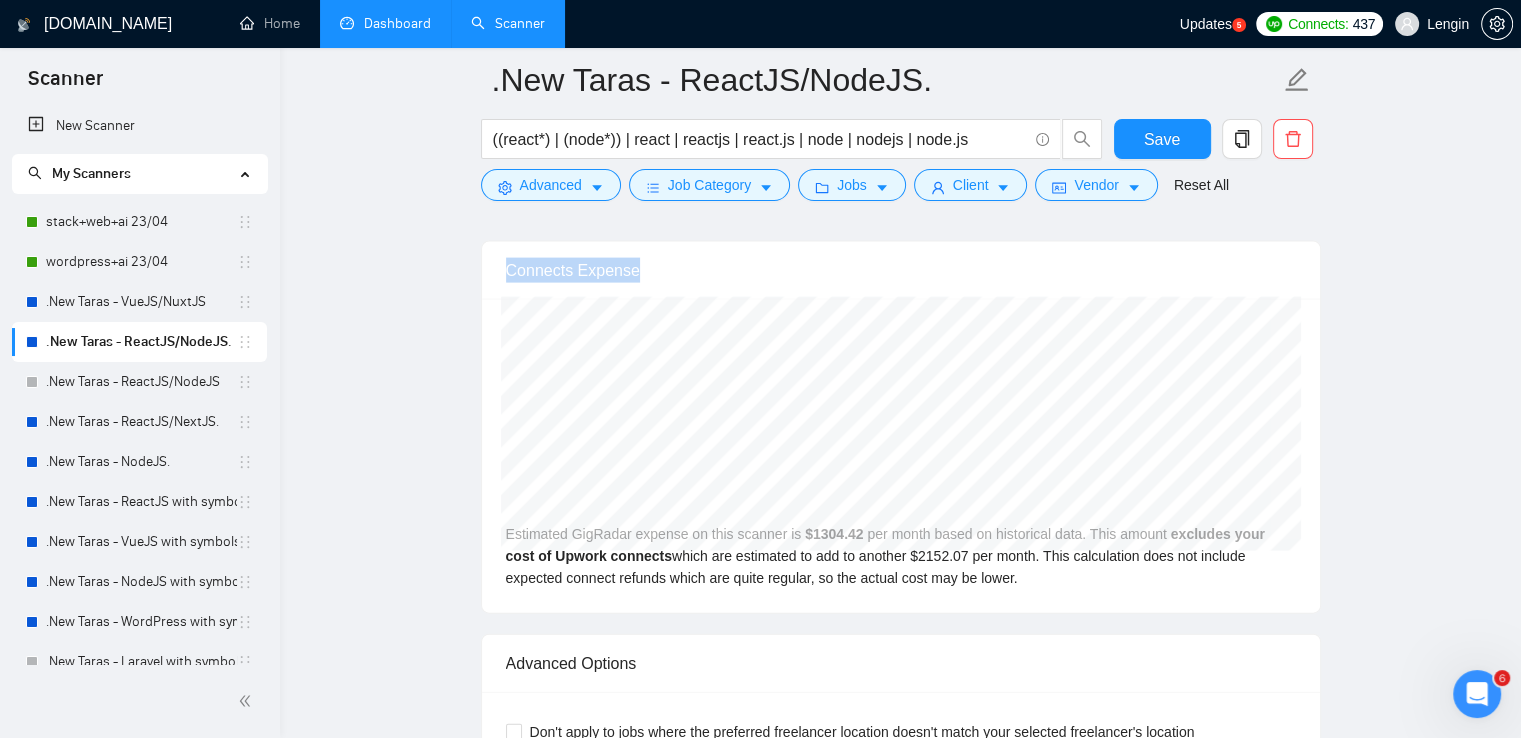 click on "Auto Bidding Enabled Auto Bidding Enabled: OFF Auto Bidder Schedule Auto Bidding Type: Automated (recommended) Semi-automated Auto Bidding Schedule: 24/7 Custom Custom Auto Bidder Schedule Repeat every week [DATE] [DATE] [DATE] [DATE] [DATE] [DATE] [DATE] Active Hours ( [GEOGRAPHIC_DATA]/[GEOGRAPHIC_DATA] ): From: 00:00 To: 08:00 ( 8  hours) [GEOGRAPHIC_DATA]/[GEOGRAPHIC_DATA] Your scanner detects  1304  jobs per month. For your own safety, you cannot schedule Auto Bidding if your scanner detects more than 300 jobs per month. Please change your scanner filters to be more specific.  How to segment the scanners Auto Bidding Type Select your bidding algorithm: Choose the algorithm for you bidding. The price per proposal does not include your connects expenditure. Template Bidder Works great for narrow segments and short cover letters that don't change. 0.50  credits / proposal Sardor AI 🤖 Personalise your cover letter with ai [placeholders] 1.00  credits / proposal Experimental Laziza AI  👑   NEW   Learn more 2.00  credits / proposal Lengin" at bounding box center [901, -1465] 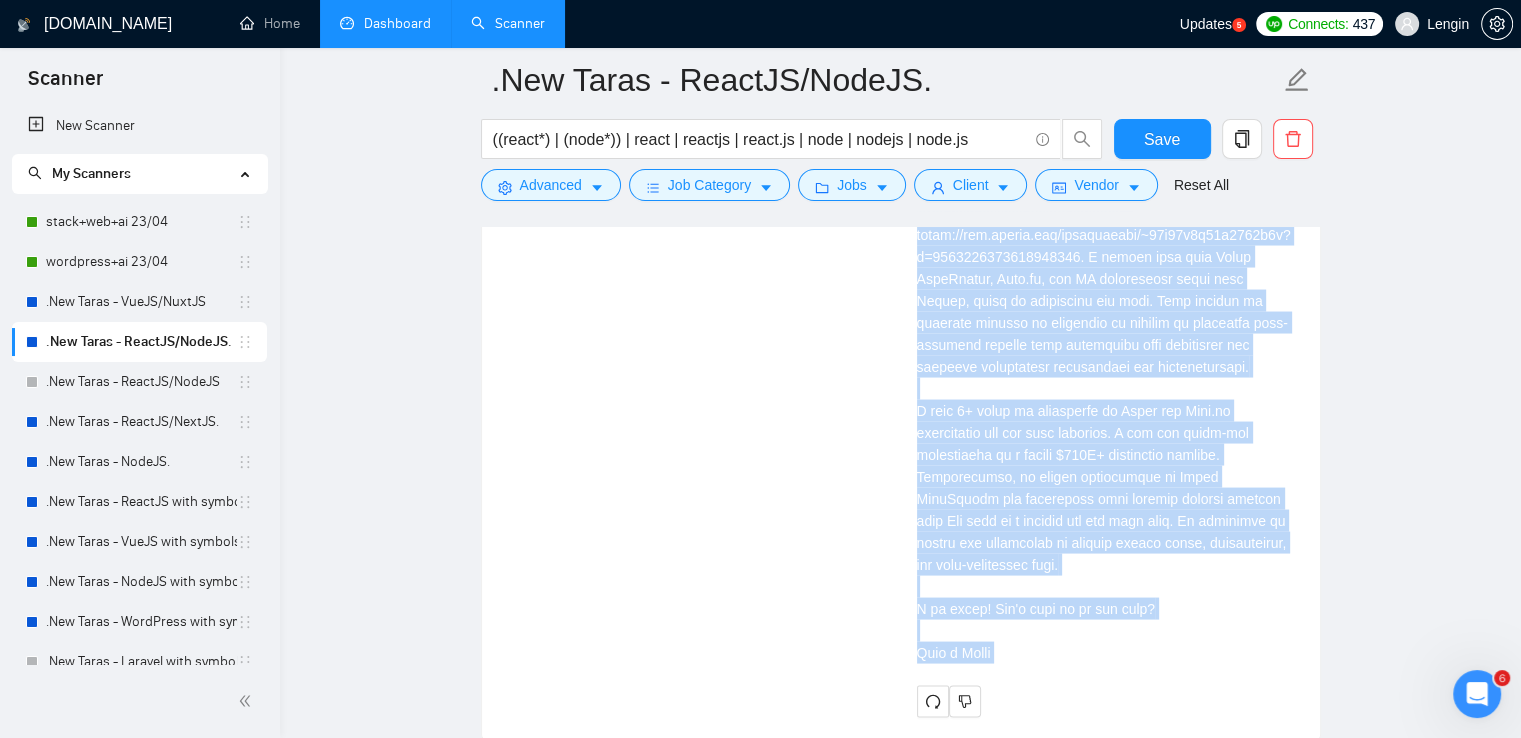 click on "Cover letter" at bounding box center (1106, 344) 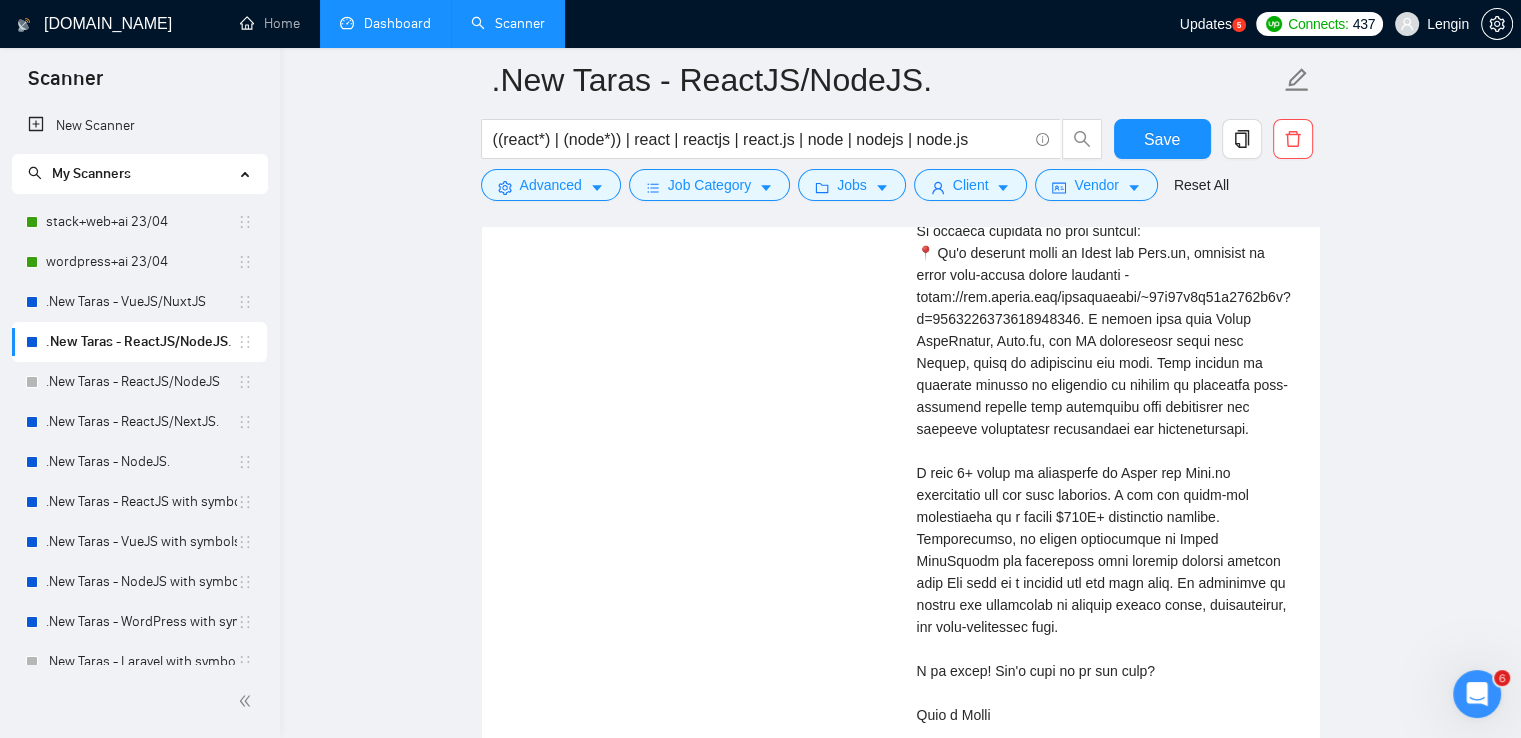 scroll, scrollTop: 3702, scrollLeft: 0, axis: vertical 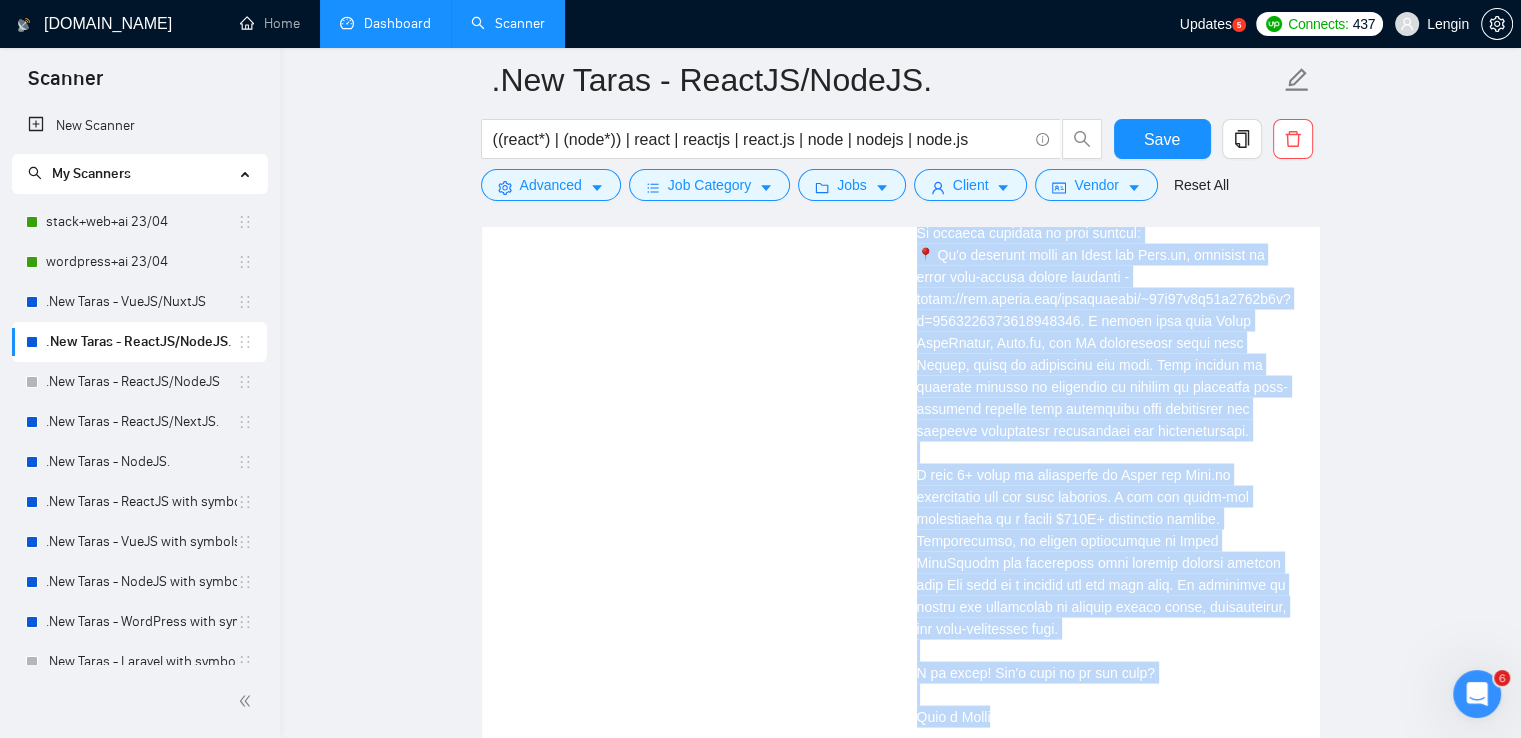 drag, startPoint x: 918, startPoint y: 235, endPoint x: 1028, endPoint y: 714, distance: 491.4682 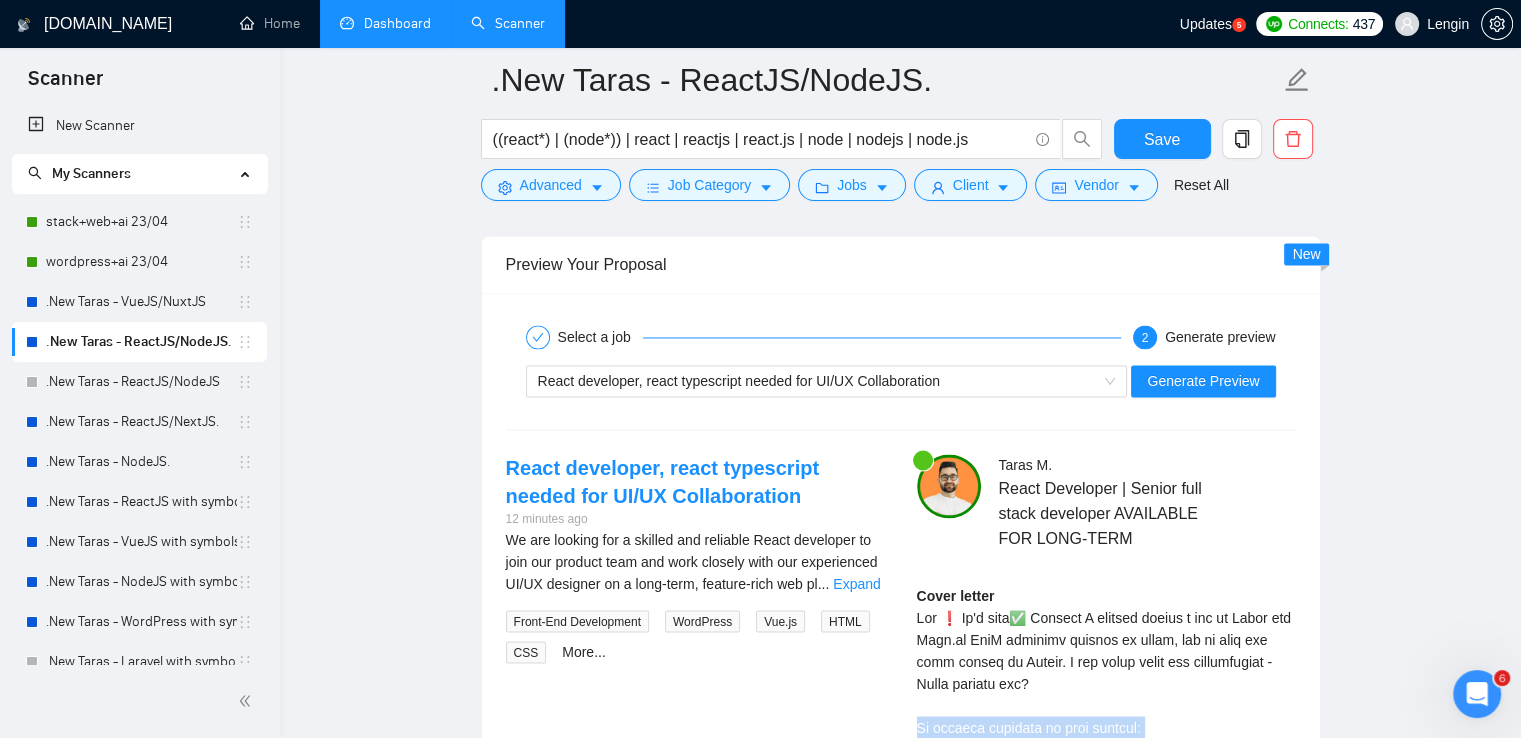 scroll, scrollTop: 3206, scrollLeft: 0, axis: vertical 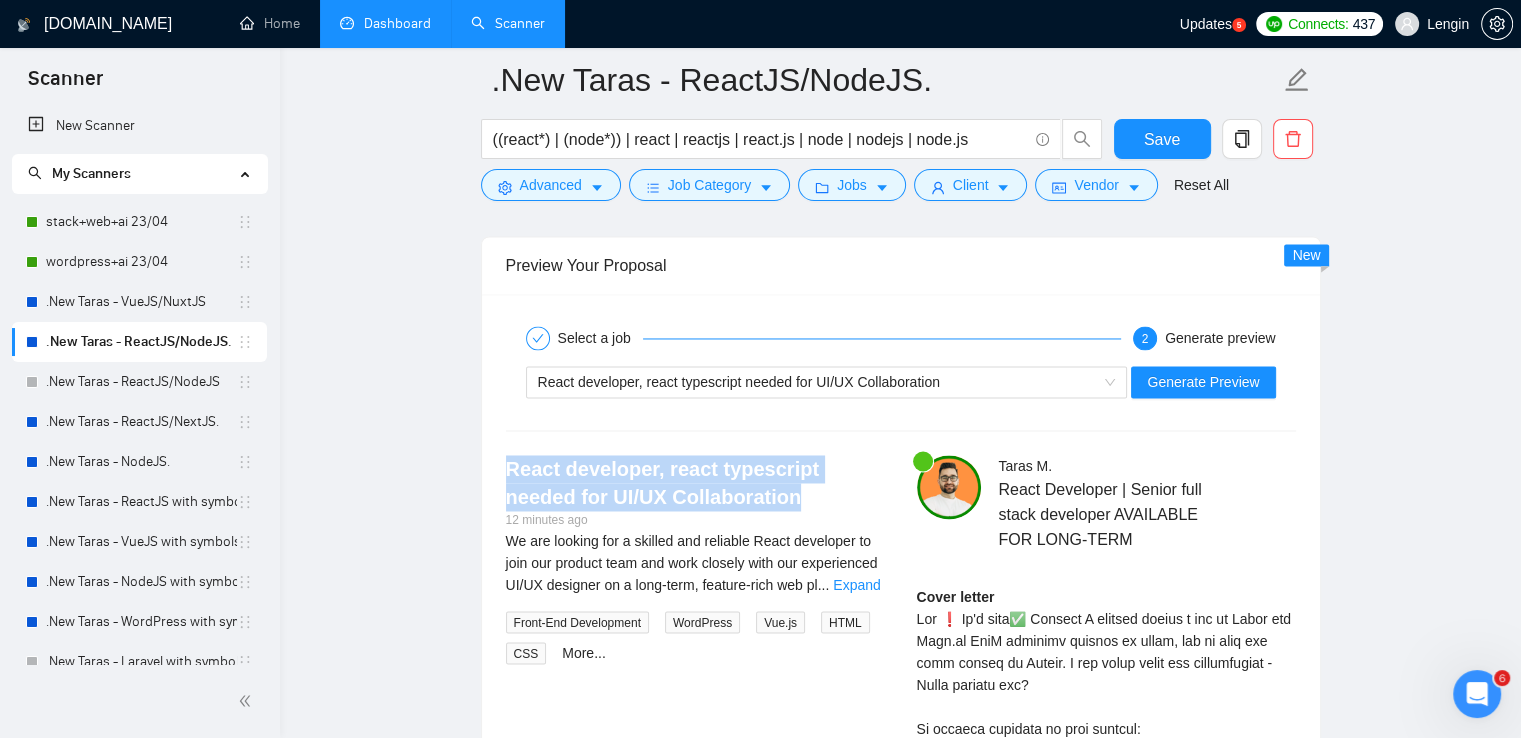 drag, startPoint x: 752, startPoint y: 495, endPoint x: 506, endPoint y: 457, distance: 248.91766 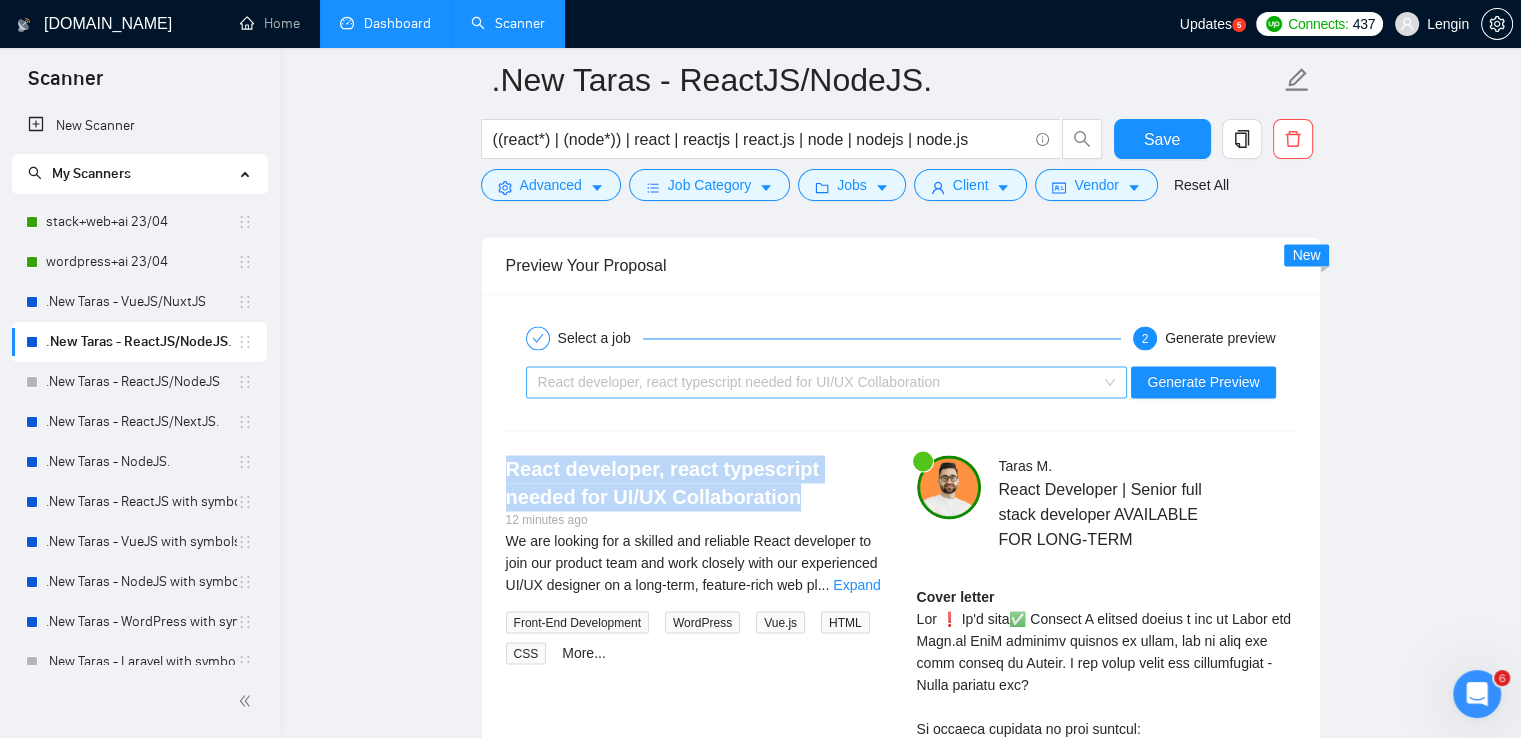 click on "React developer, react typescript needed for UI/UX Collaboration" at bounding box center (827, 382) 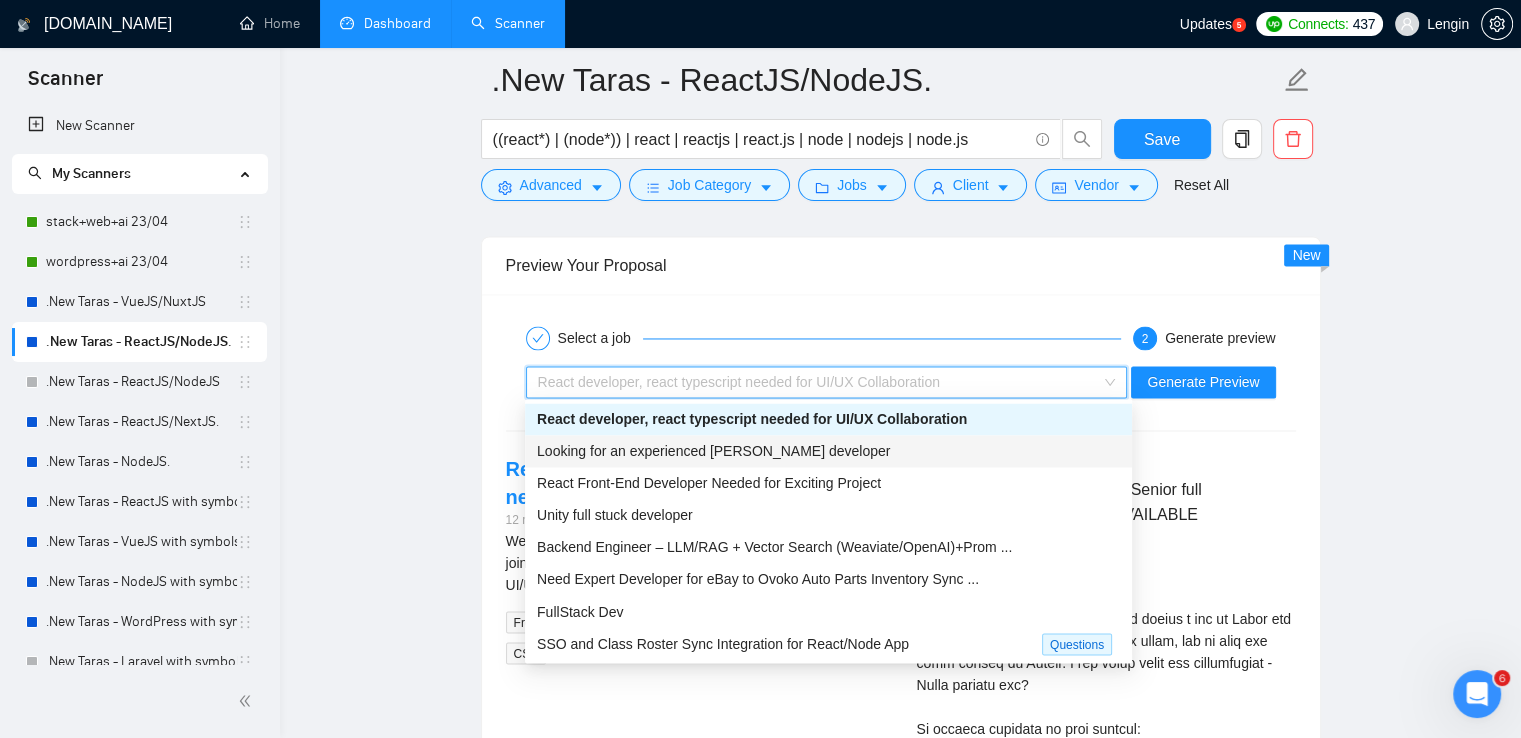 click on "Looking for an experienced MERN stack developer" at bounding box center [828, 451] 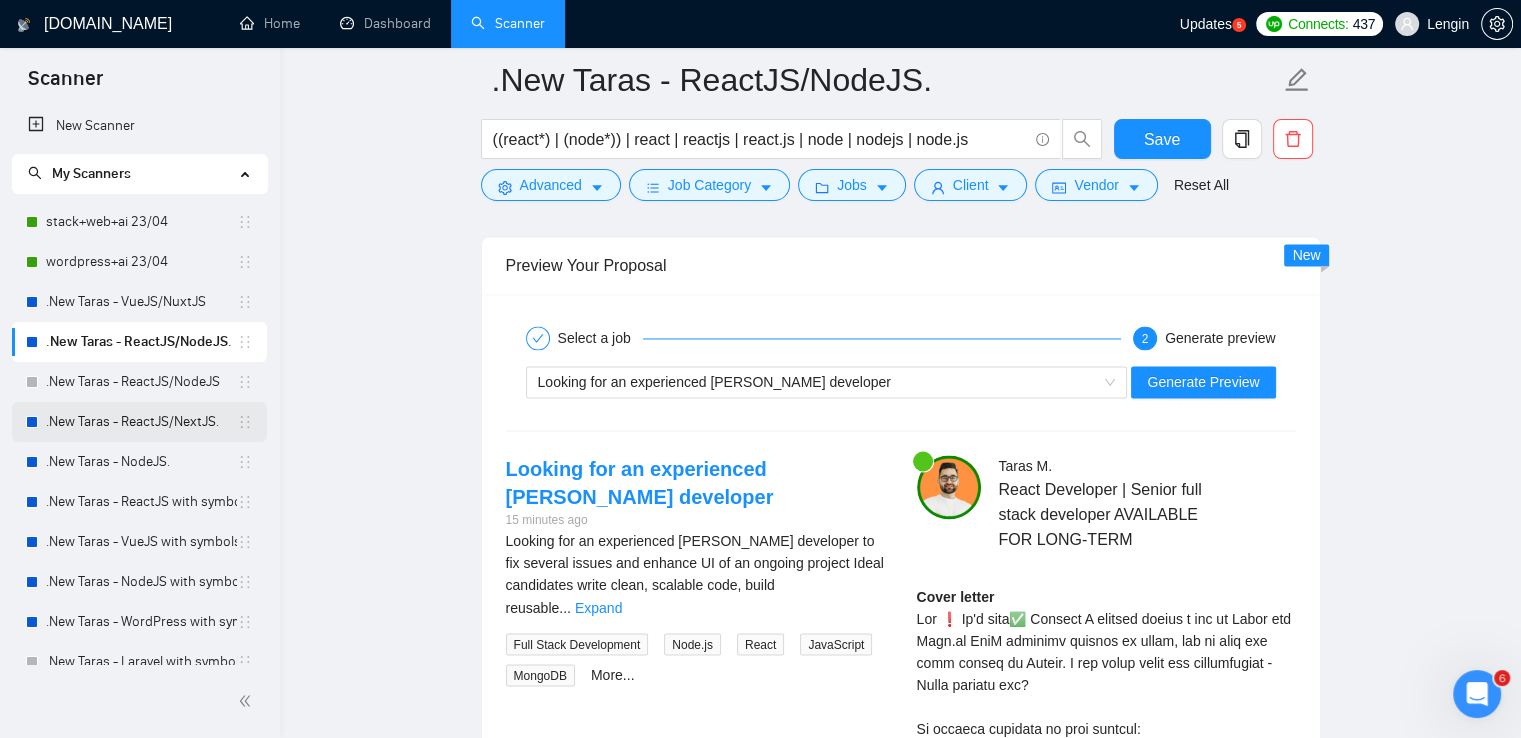 click on ".New Taras - ReactJS/NextJS." at bounding box center [141, 422] 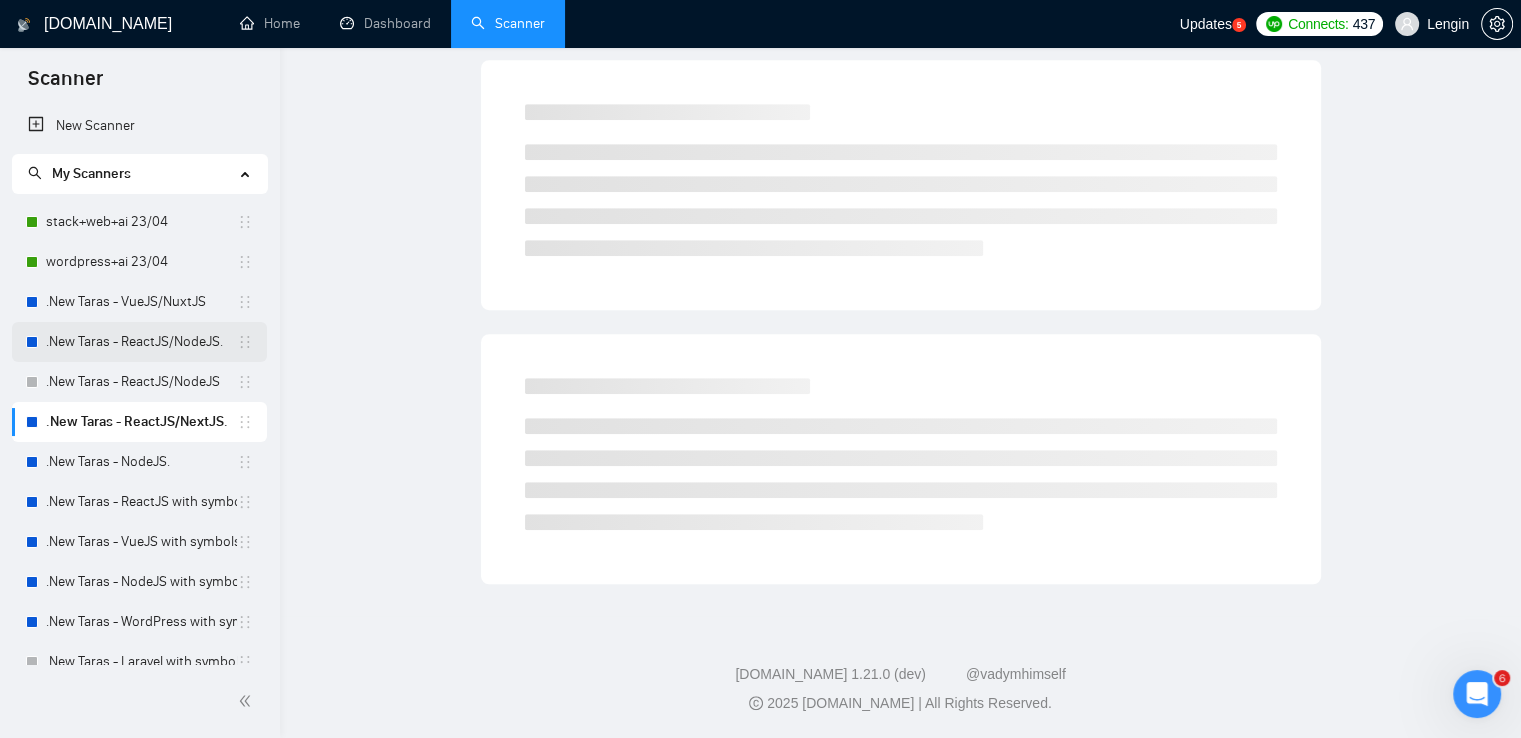 scroll, scrollTop: 0, scrollLeft: 0, axis: both 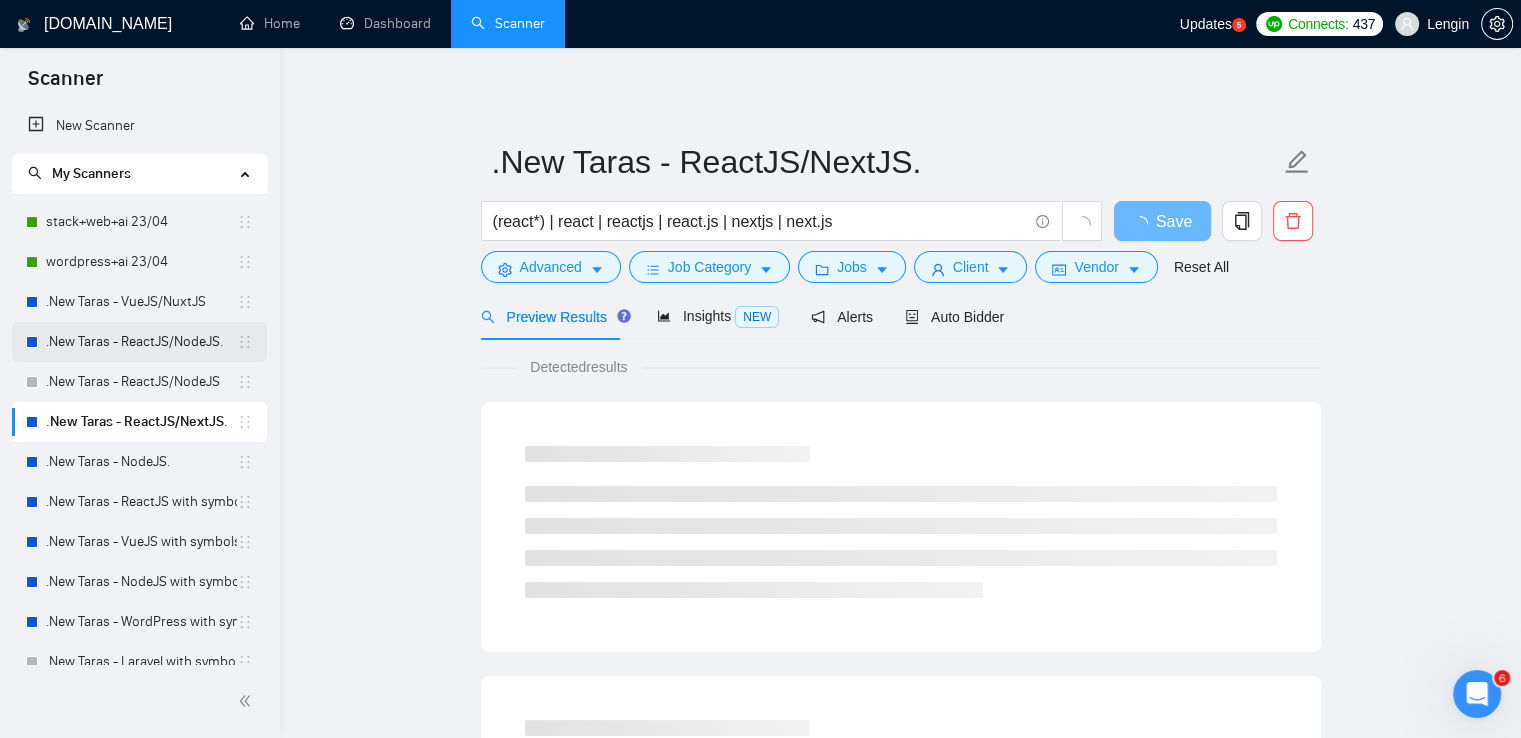 click on ".New Taras - ReactJS/NodeJS." at bounding box center [141, 342] 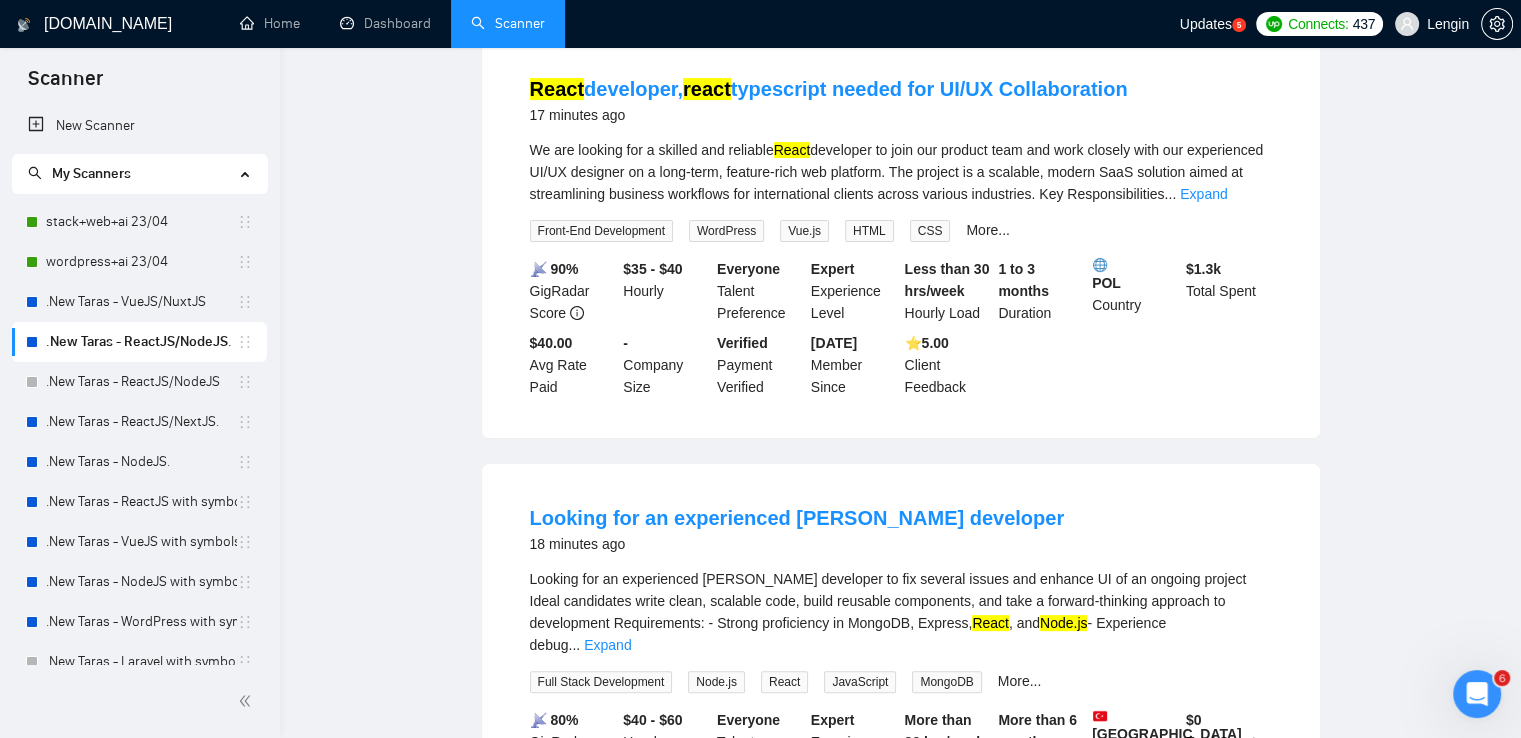 scroll, scrollTop: 0, scrollLeft: 0, axis: both 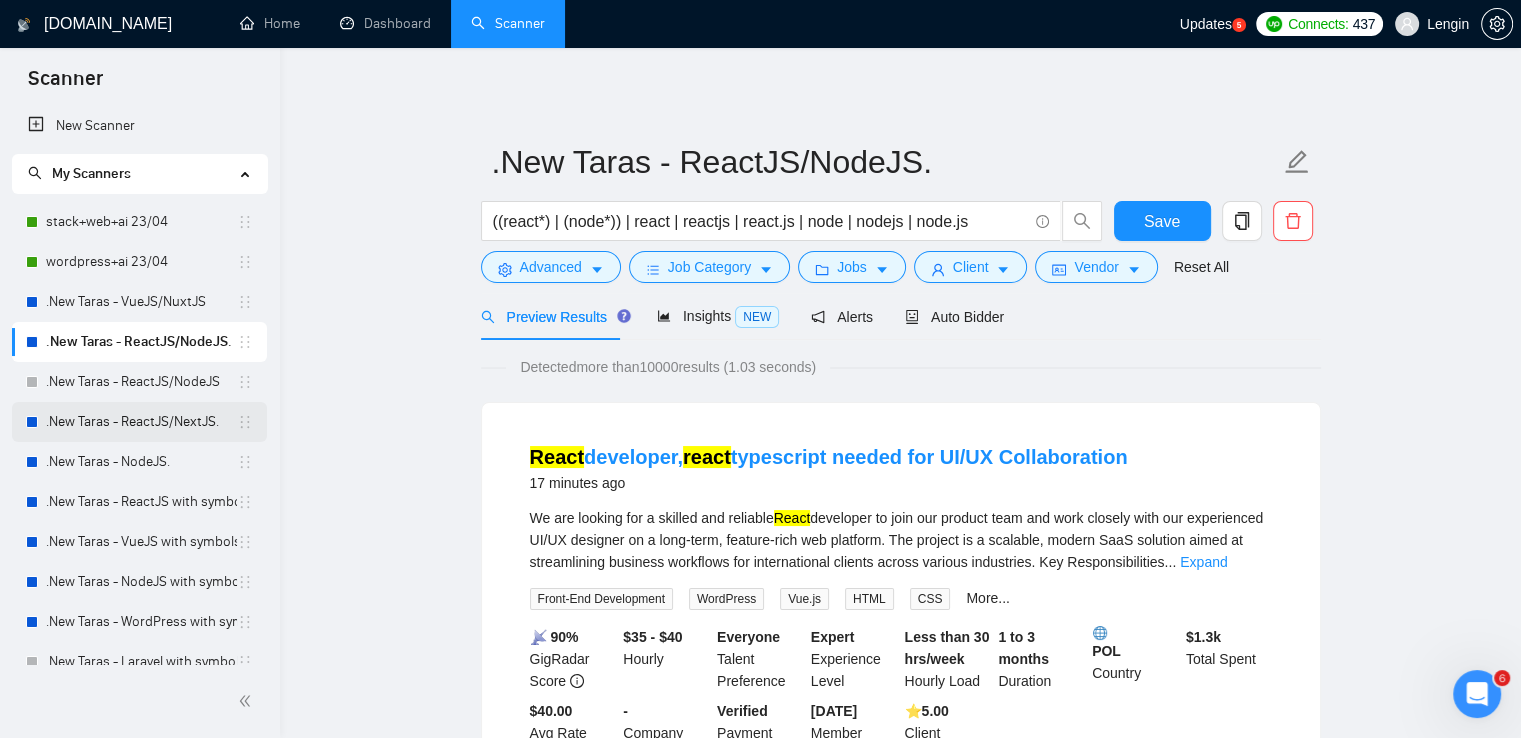 click on ".New Taras - ReactJS/NextJS." at bounding box center [141, 422] 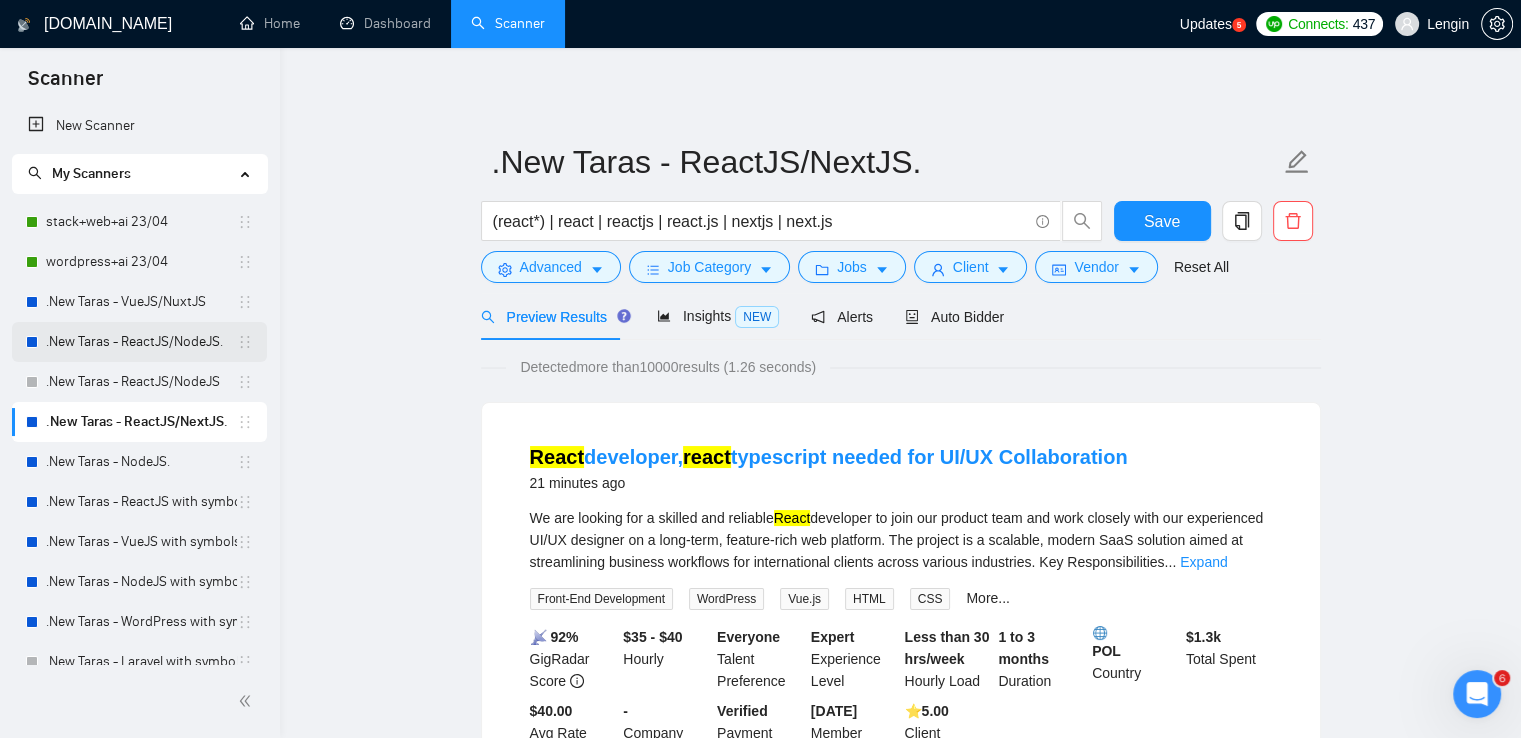 click on ".New Taras - ReactJS/NodeJS." at bounding box center (141, 342) 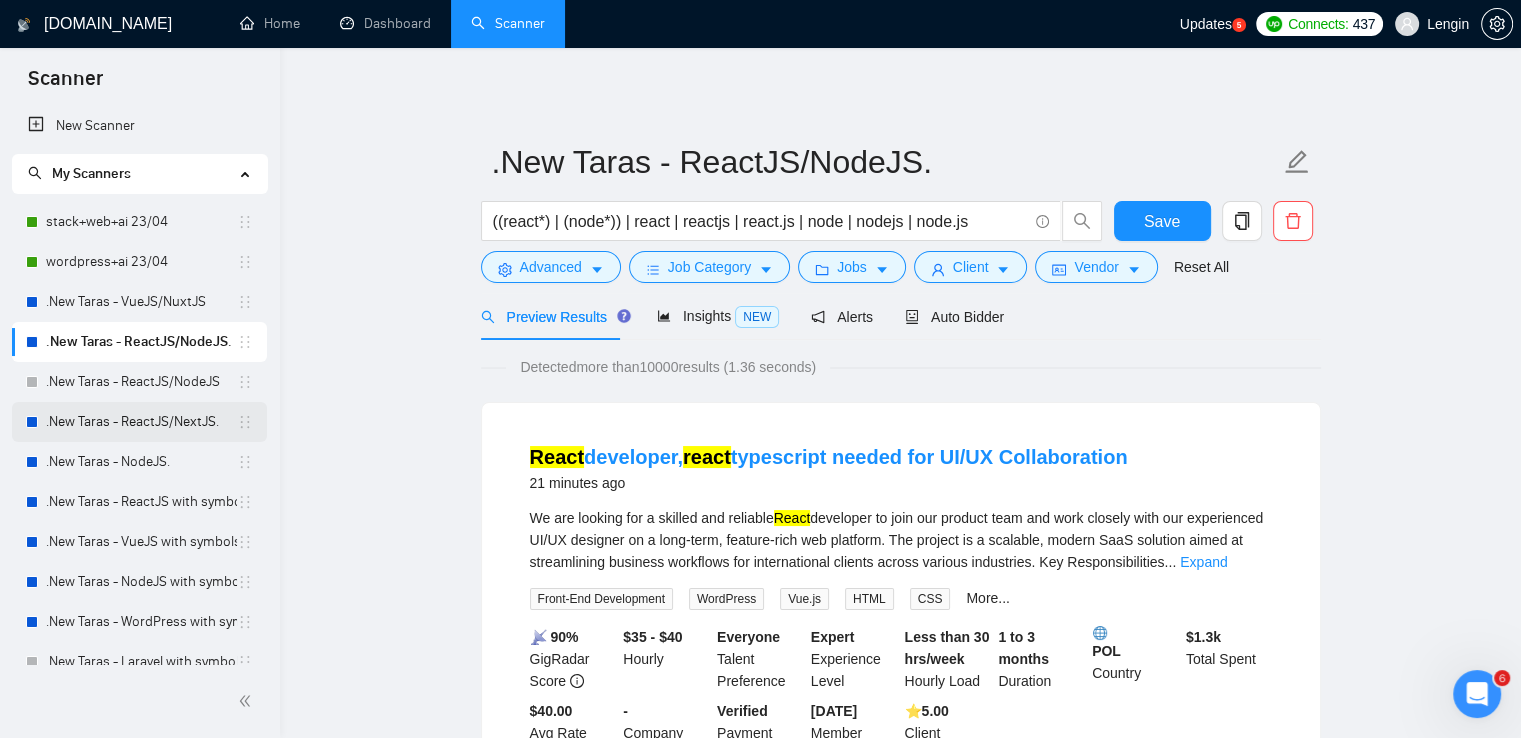 click on ".New Taras - ReactJS/NextJS." at bounding box center [141, 422] 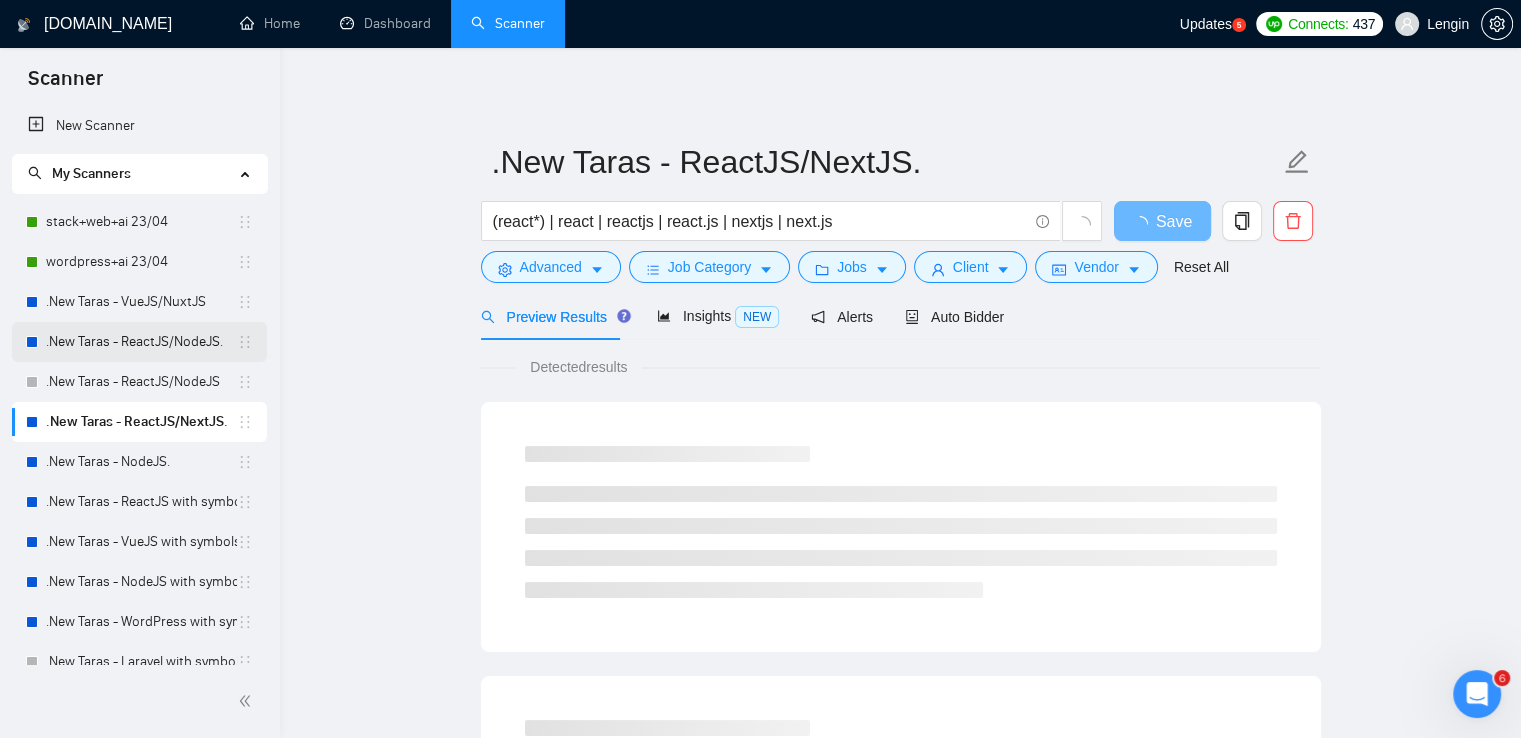 click on ".New Taras - ReactJS/NodeJS." at bounding box center (141, 342) 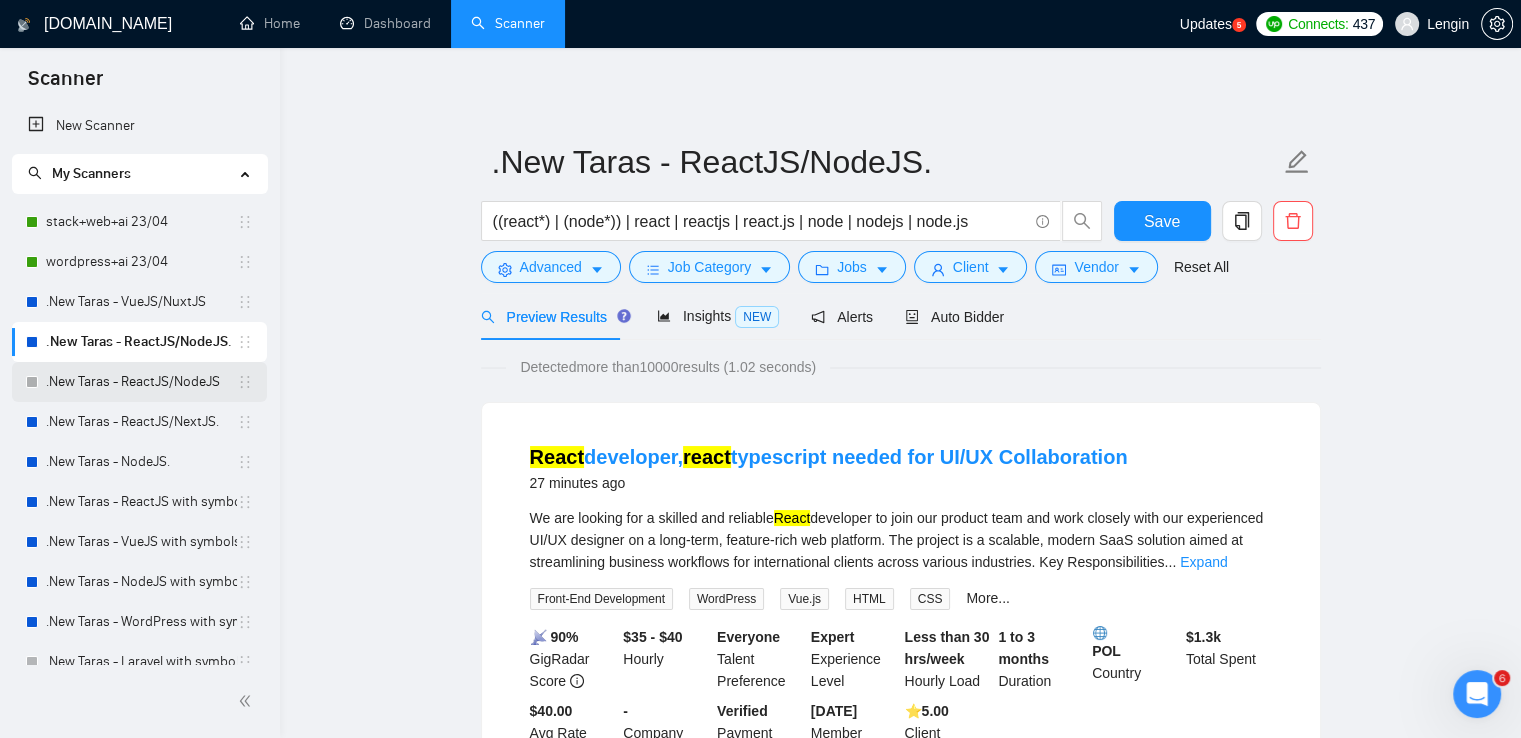 click on ".New Taras - ReactJS/NodeJS" at bounding box center (141, 382) 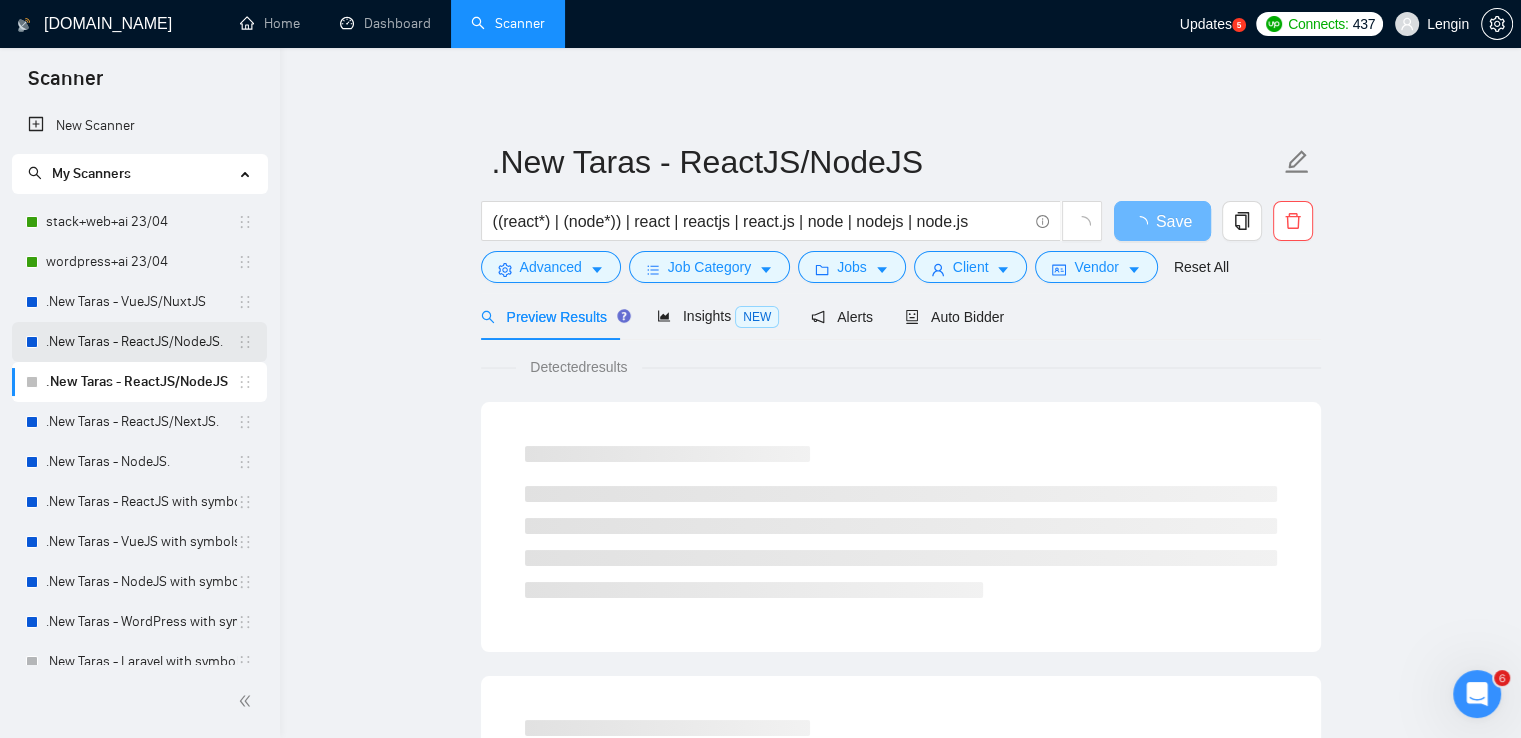 click on ".New Taras - ReactJS/NodeJS." at bounding box center (141, 342) 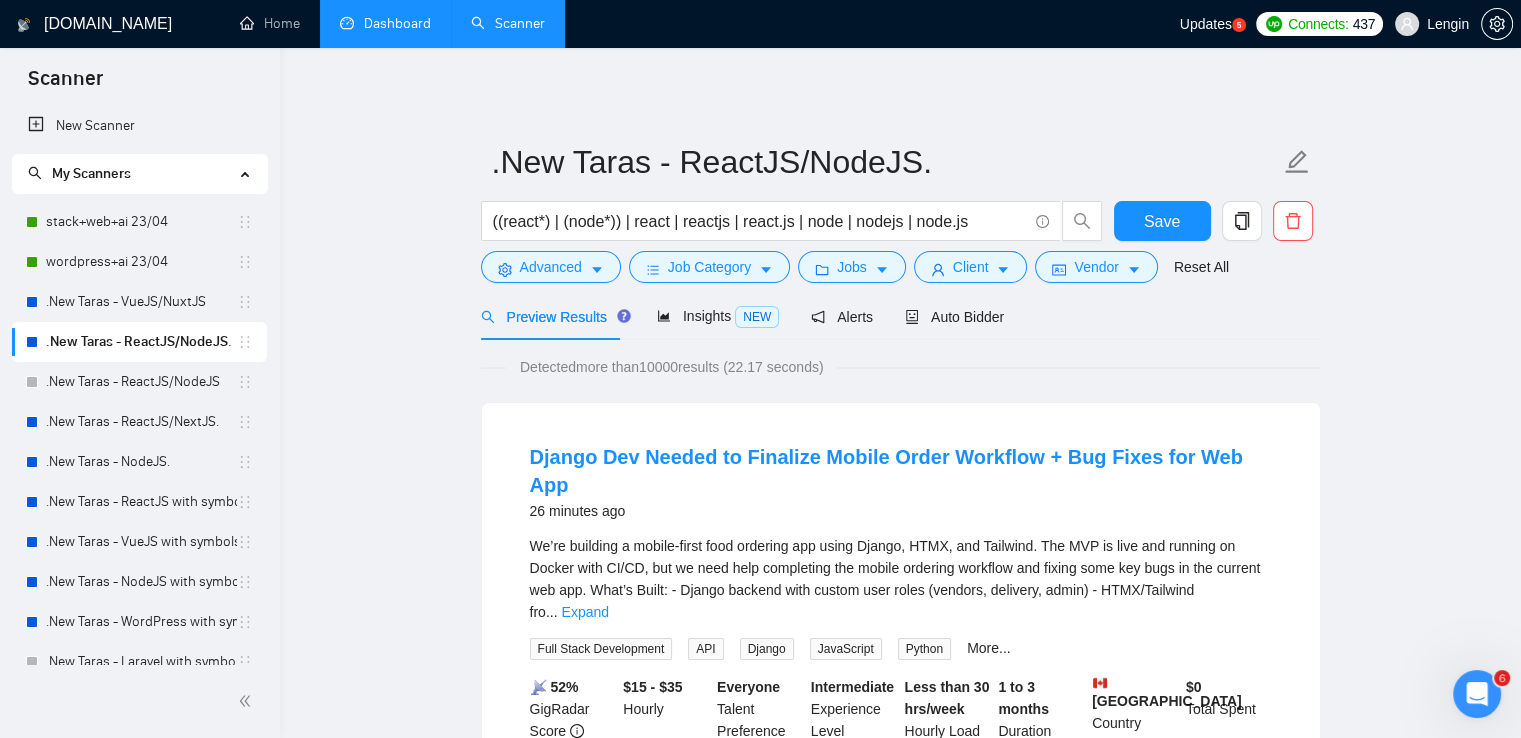 click on "Dashboard" at bounding box center (385, 23) 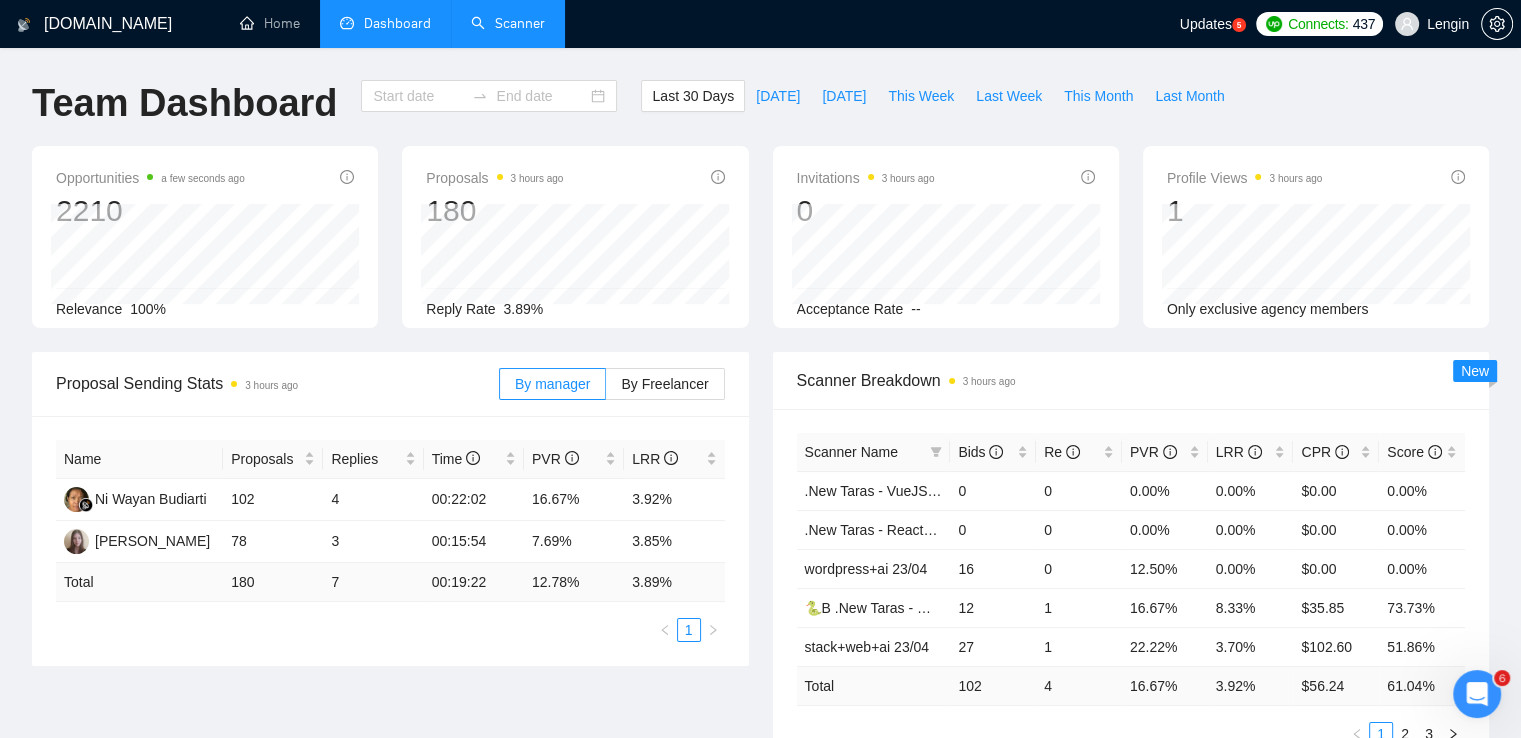 type on "[DATE]" 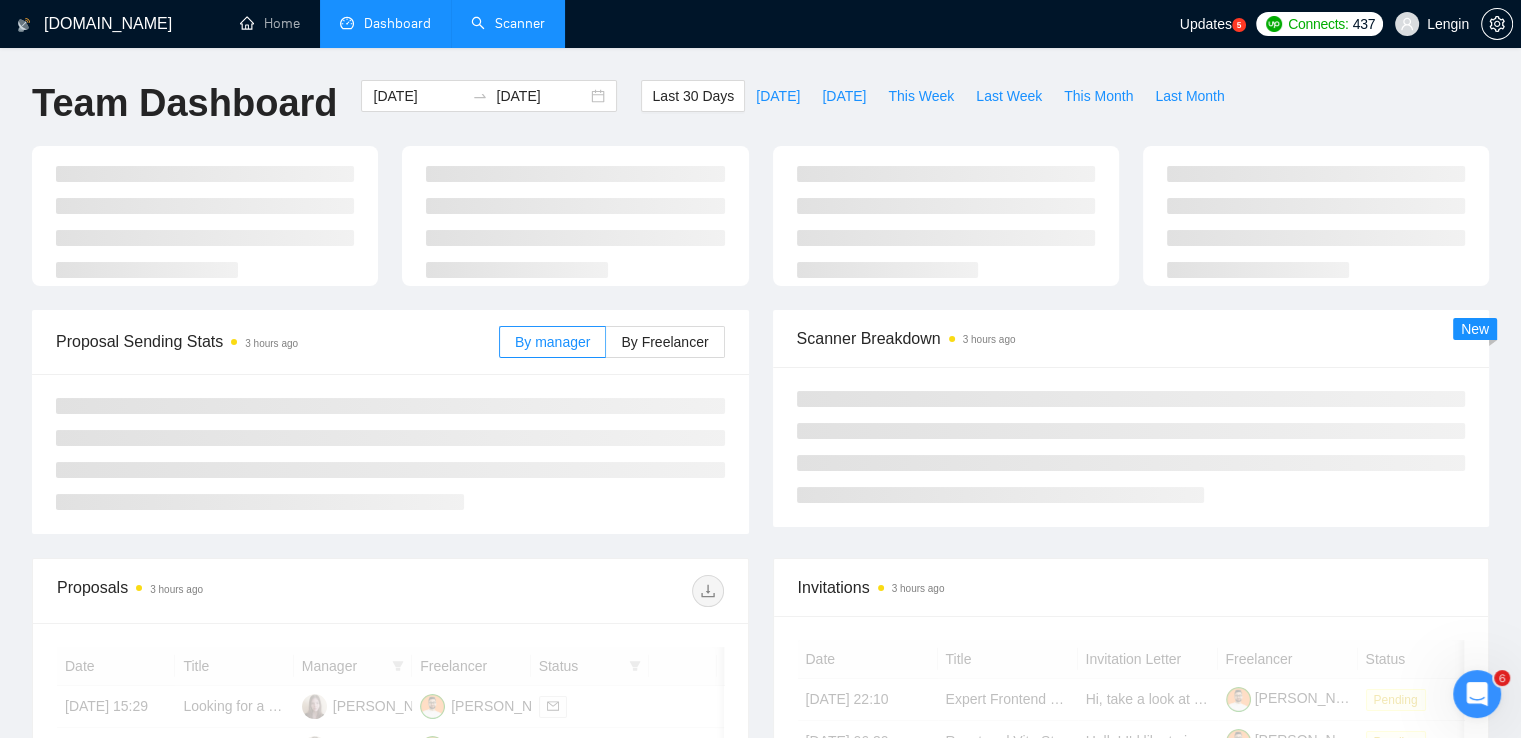 click on "Scanner" at bounding box center [508, 23] 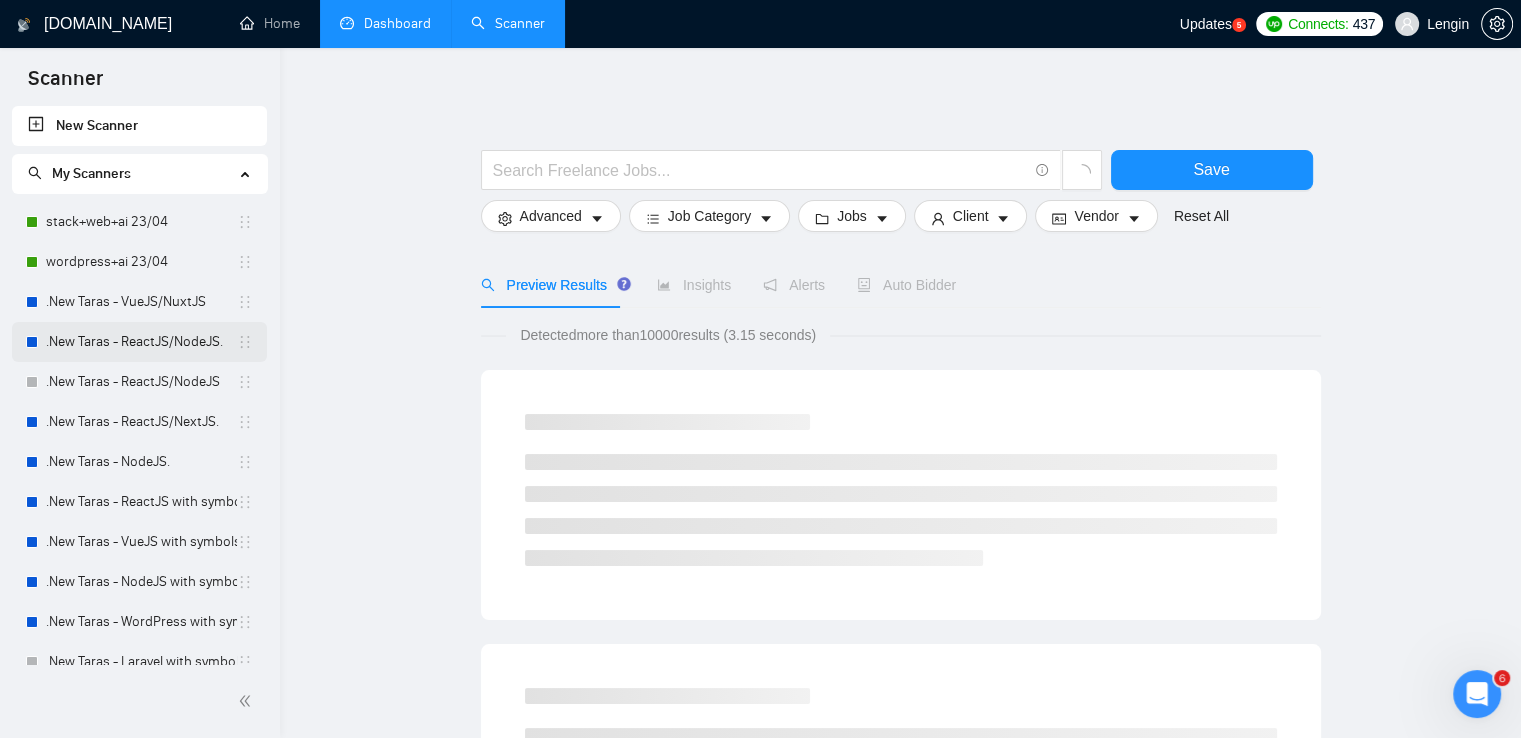 click on ".New Taras - ReactJS/NodeJS." at bounding box center [141, 342] 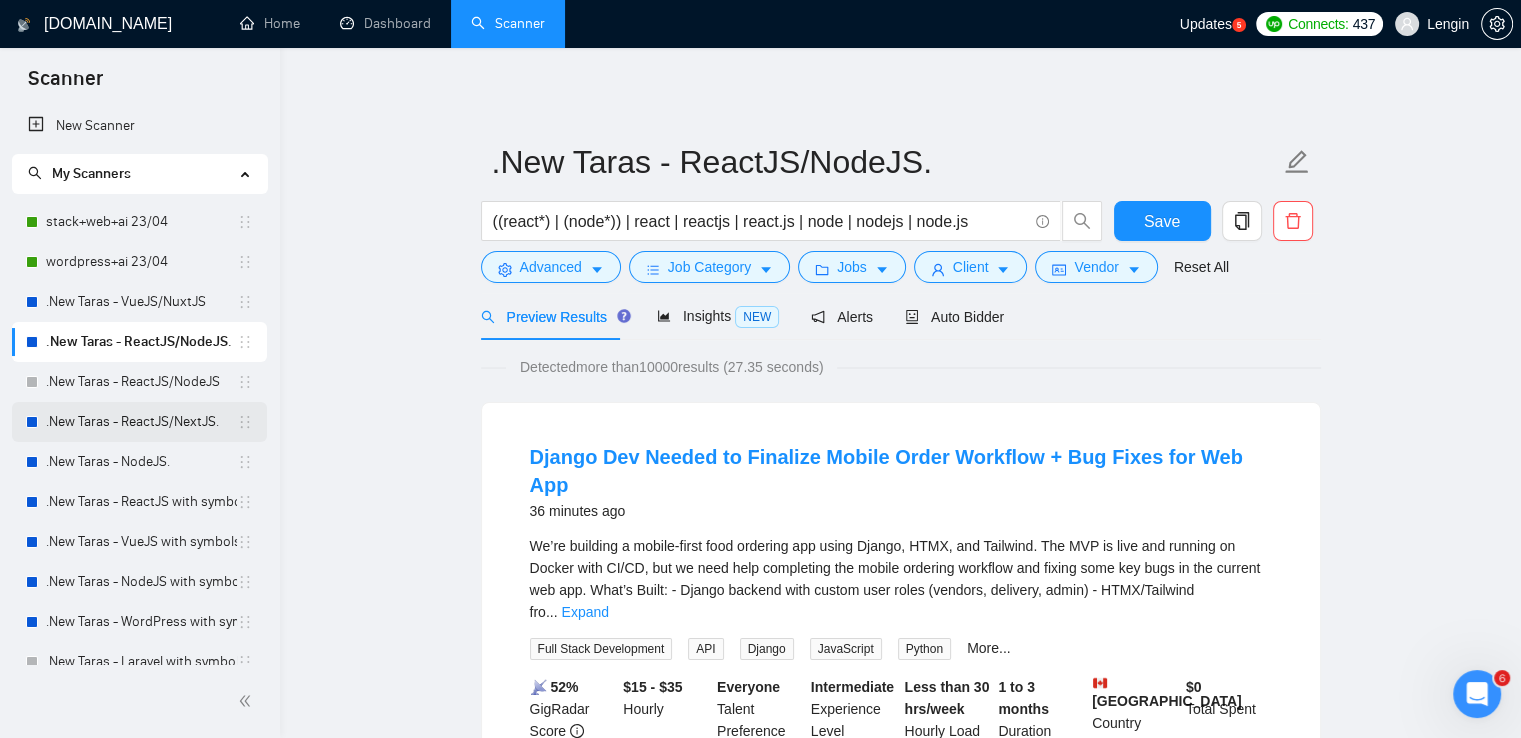 click on ".New Taras - ReactJS/NextJS." at bounding box center [141, 422] 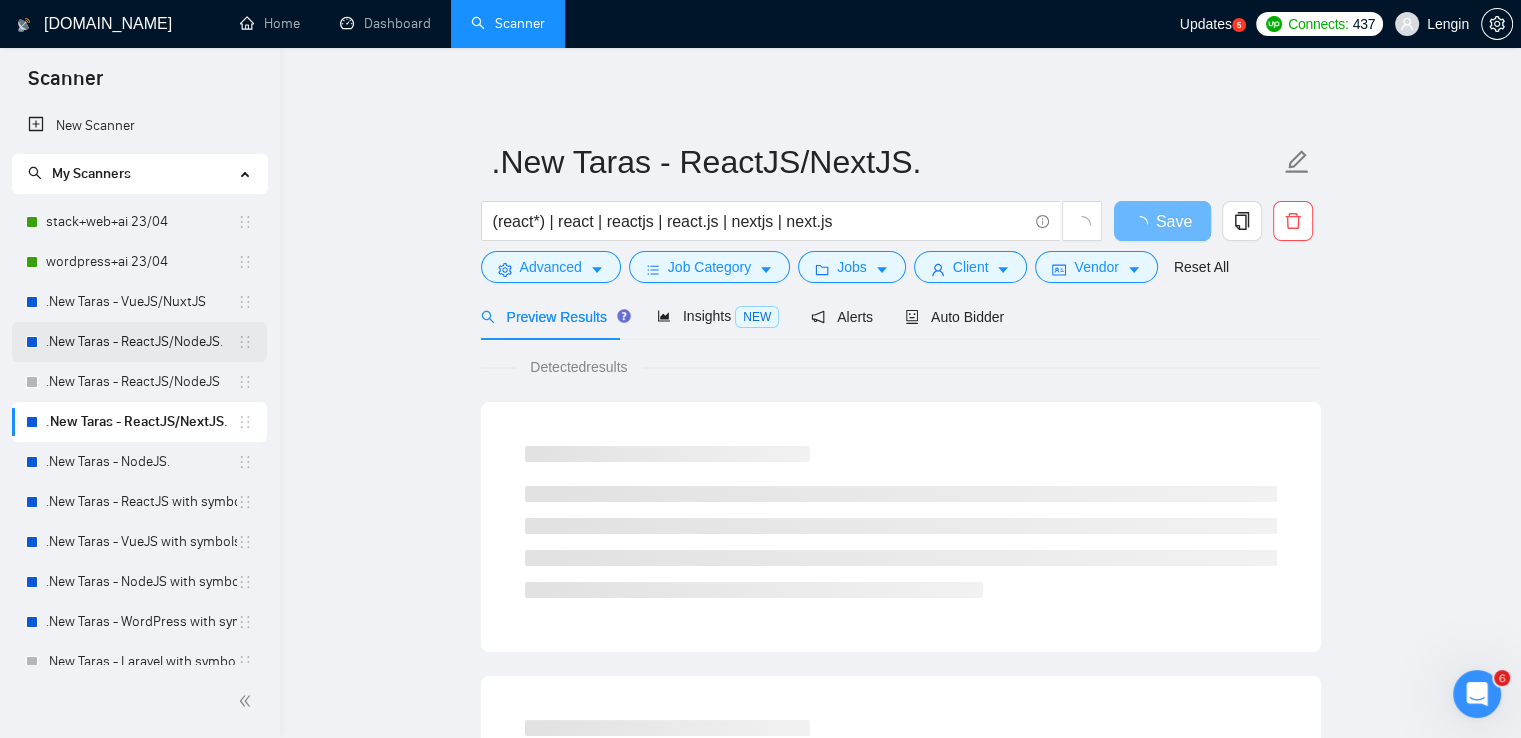click on ".New Taras - ReactJS/NodeJS." at bounding box center (141, 342) 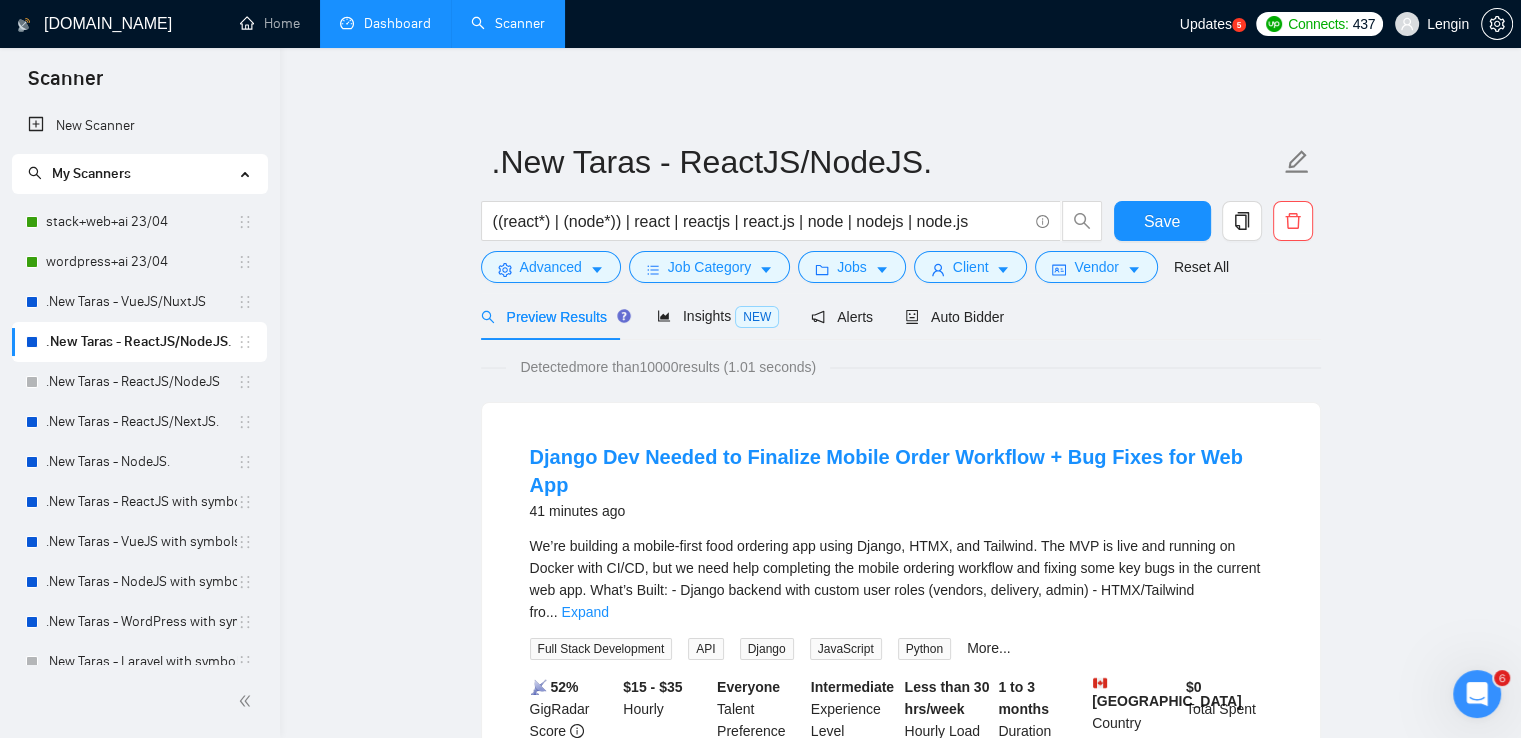 click on "Dashboard" at bounding box center (385, 23) 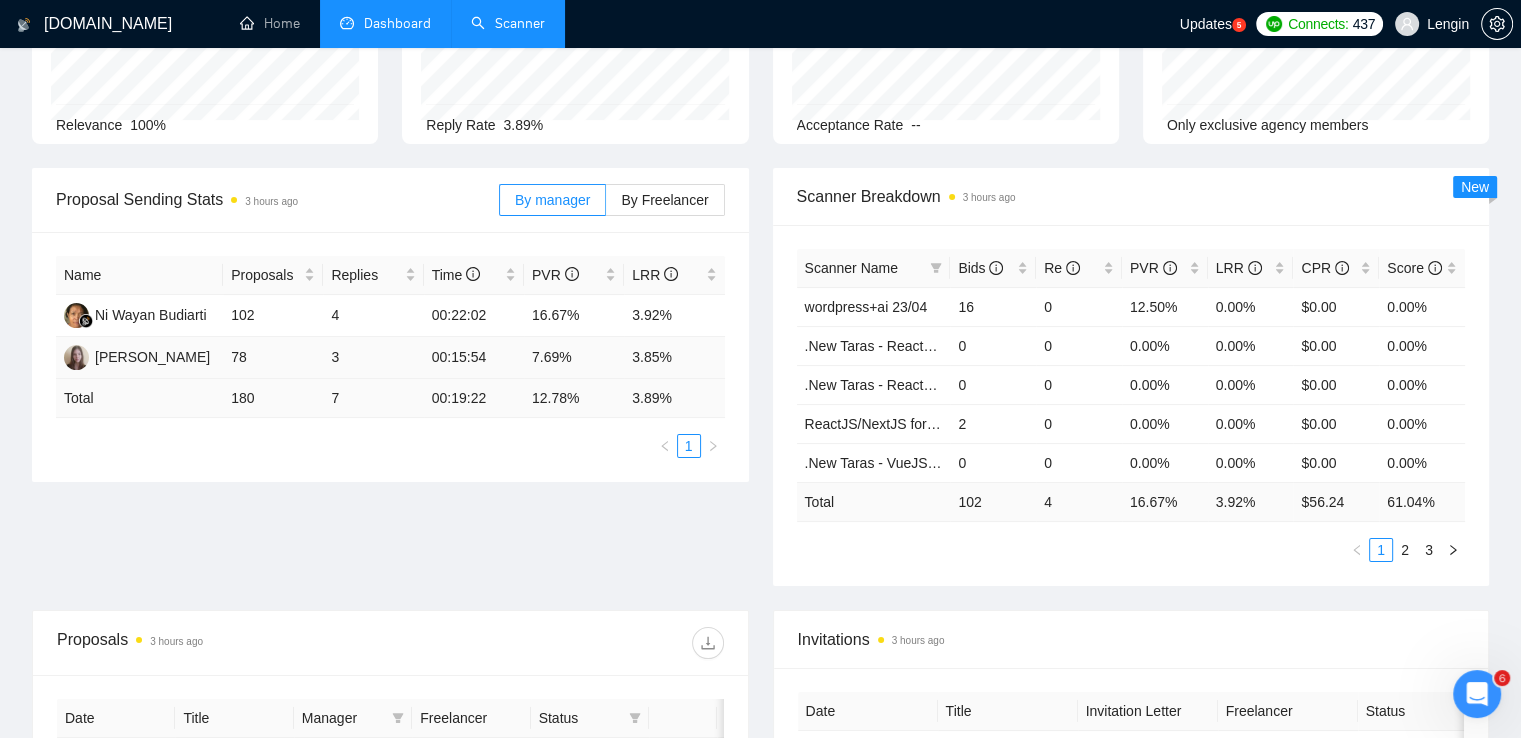 scroll, scrollTop: 0, scrollLeft: 0, axis: both 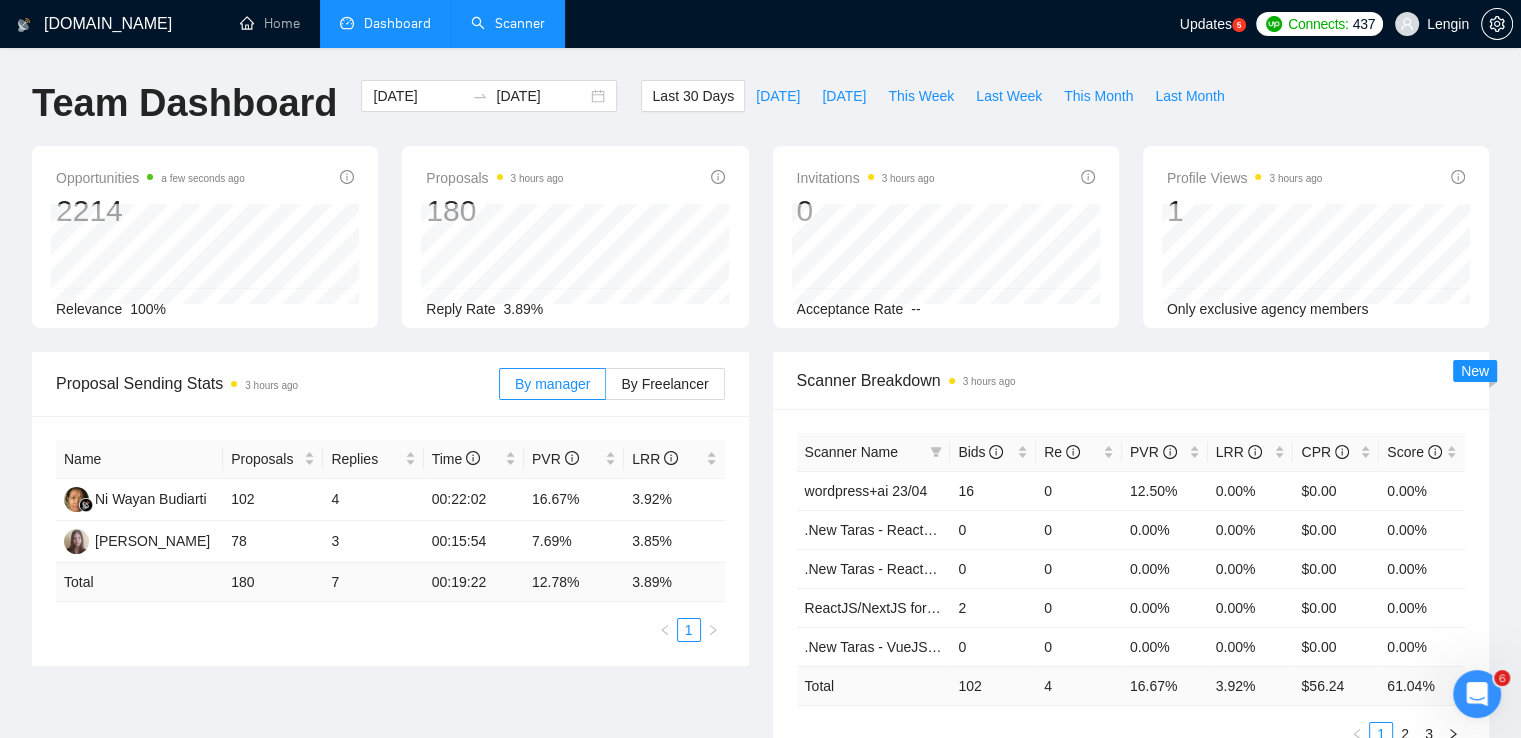 click on "Scanner" at bounding box center [508, 23] 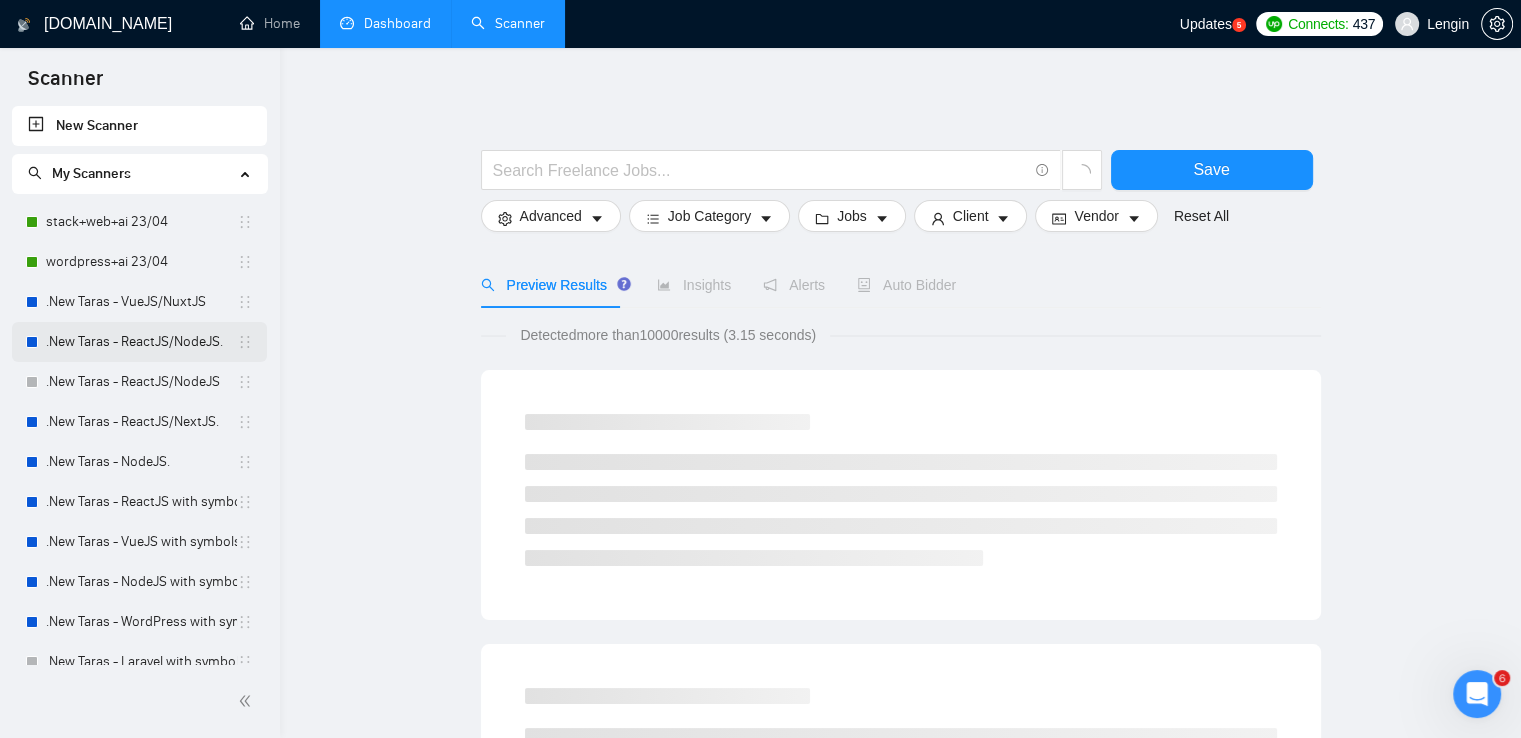 click on ".New Taras - ReactJS/NodeJS." at bounding box center [141, 342] 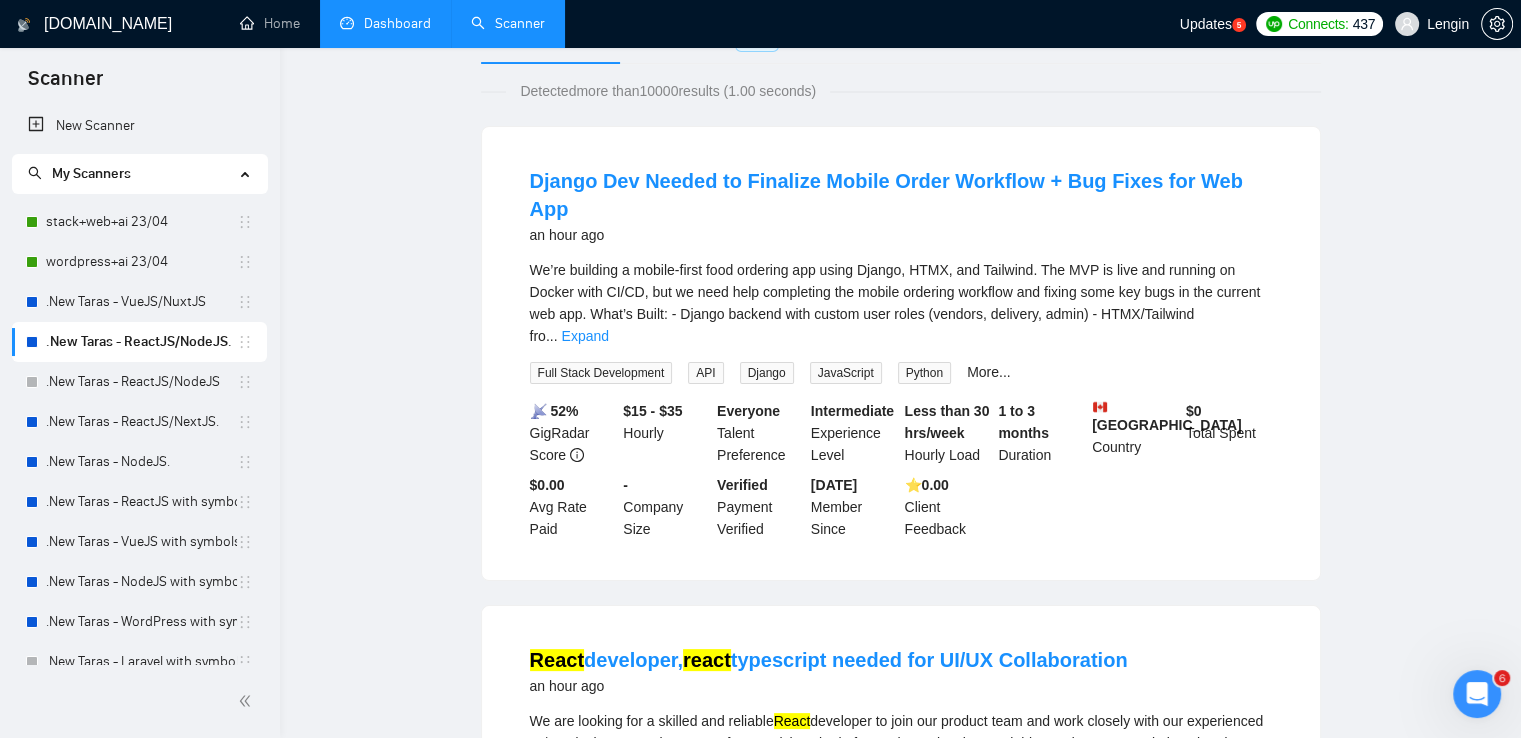 scroll, scrollTop: 0, scrollLeft: 0, axis: both 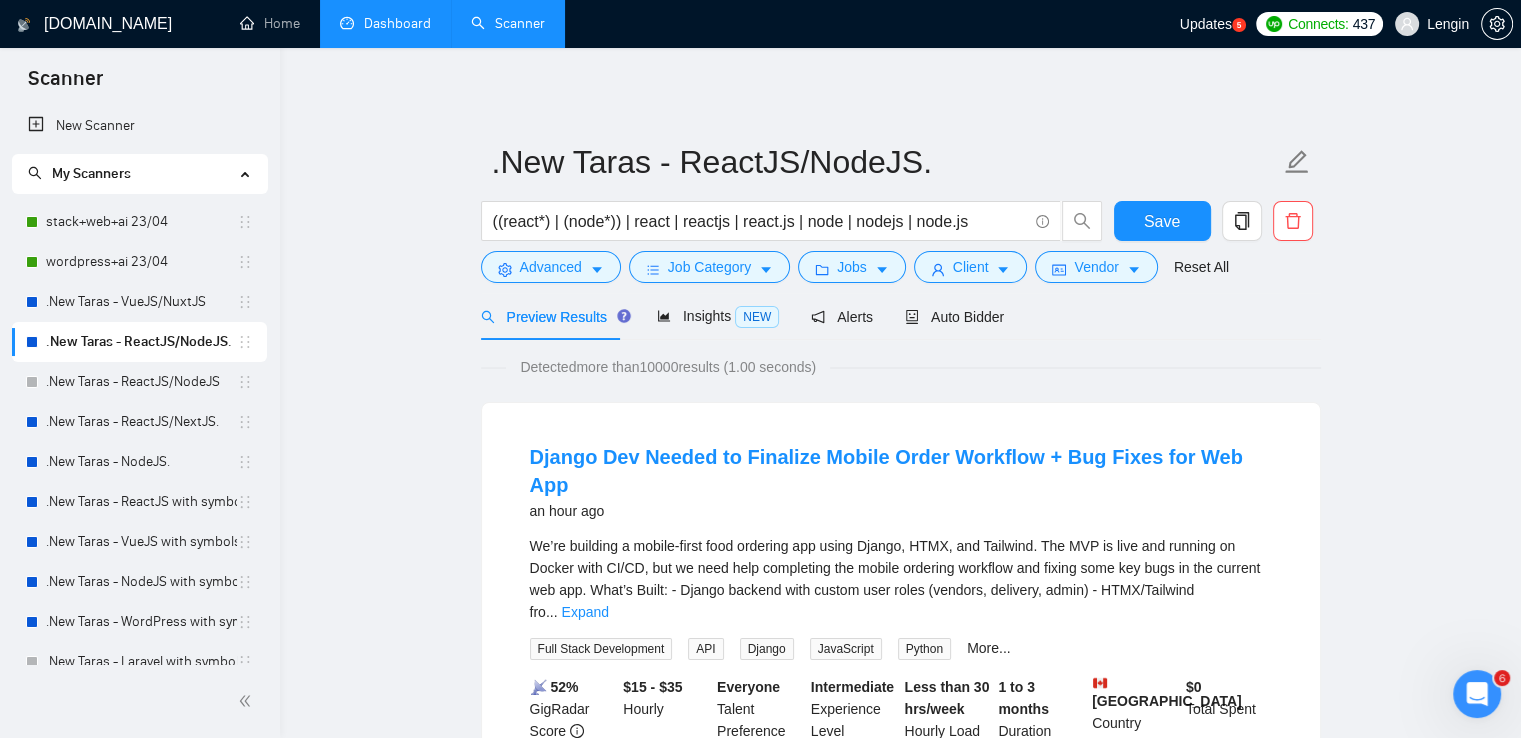 click on "Dashboard" at bounding box center (385, 23) 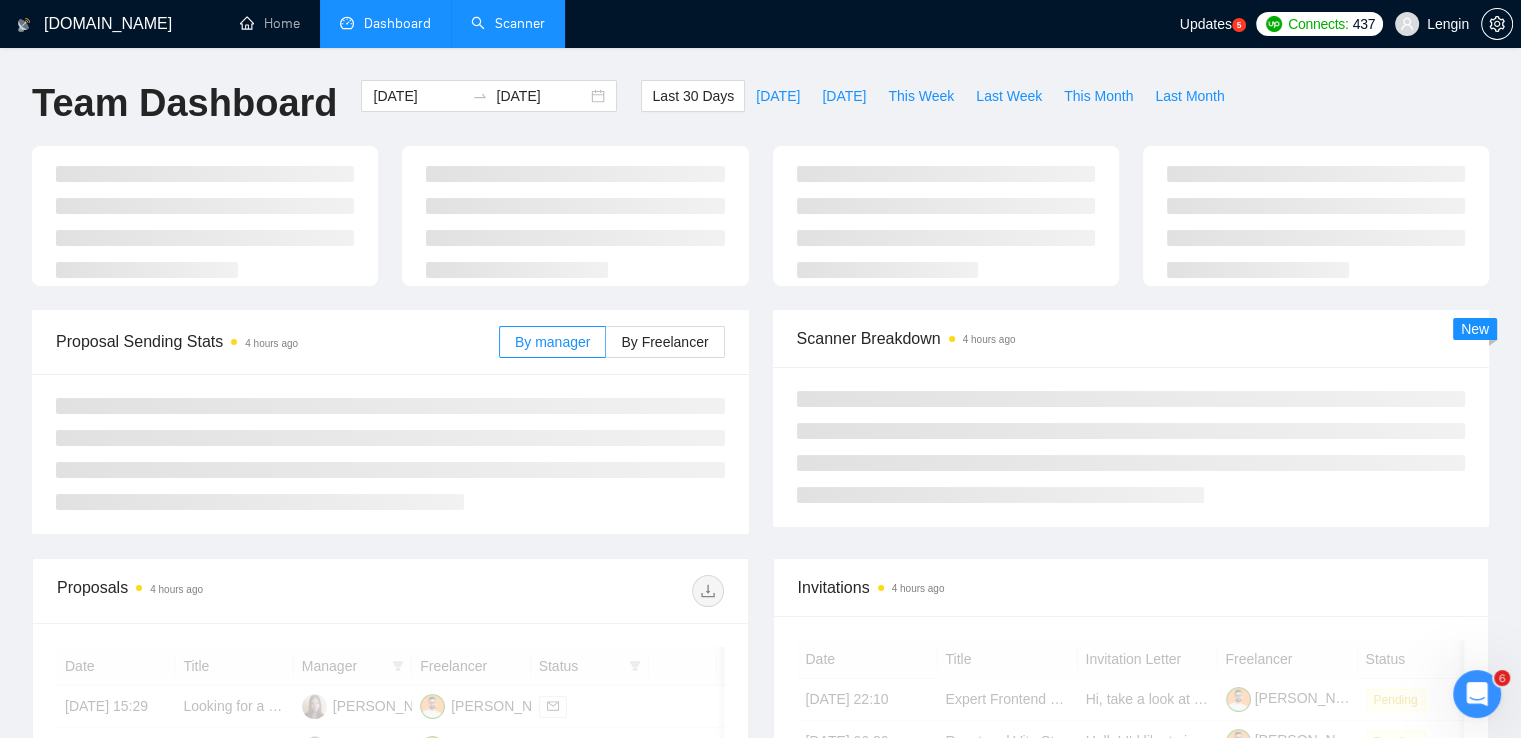 click on "Scanner" at bounding box center [508, 23] 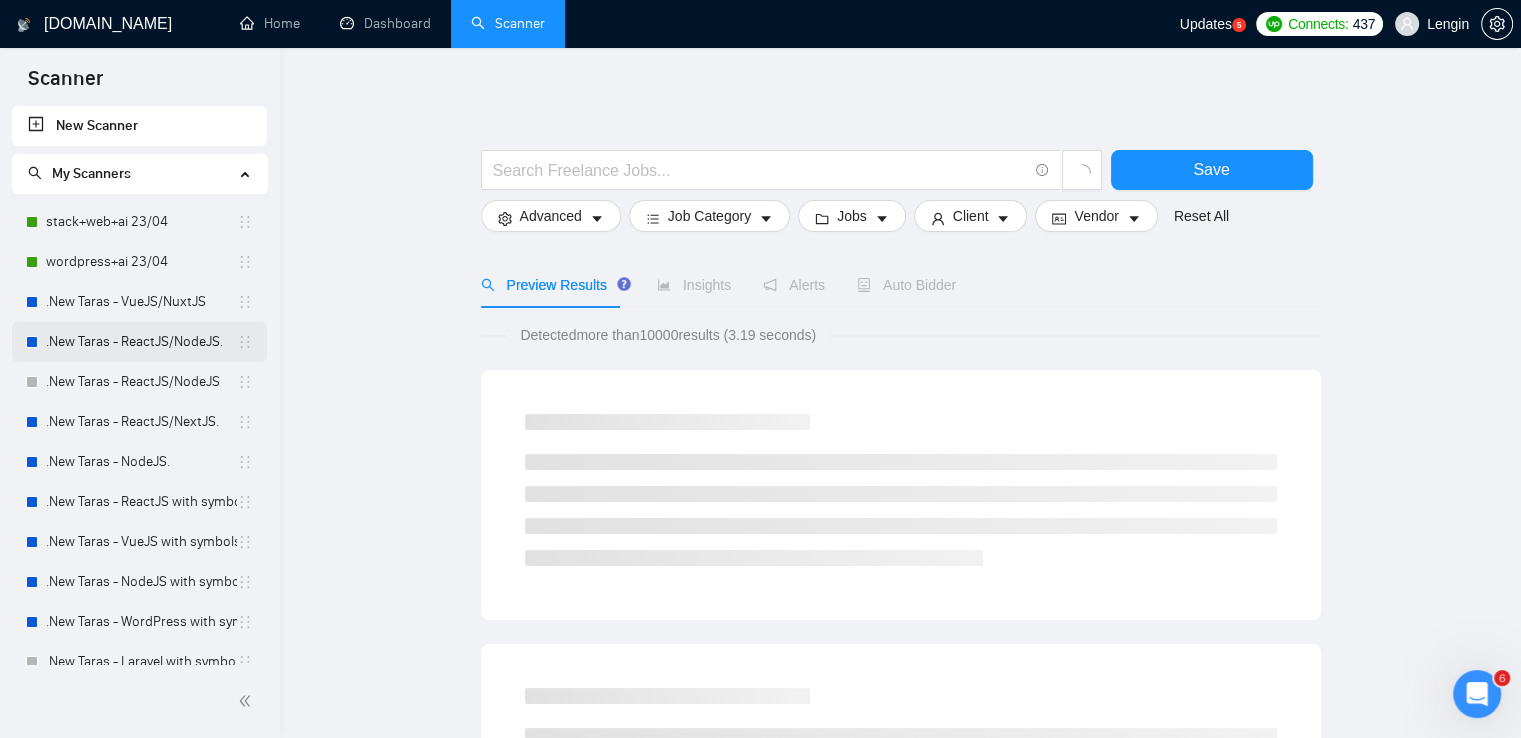 click on ".New Taras - ReactJS/NodeJS." at bounding box center [141, 342] 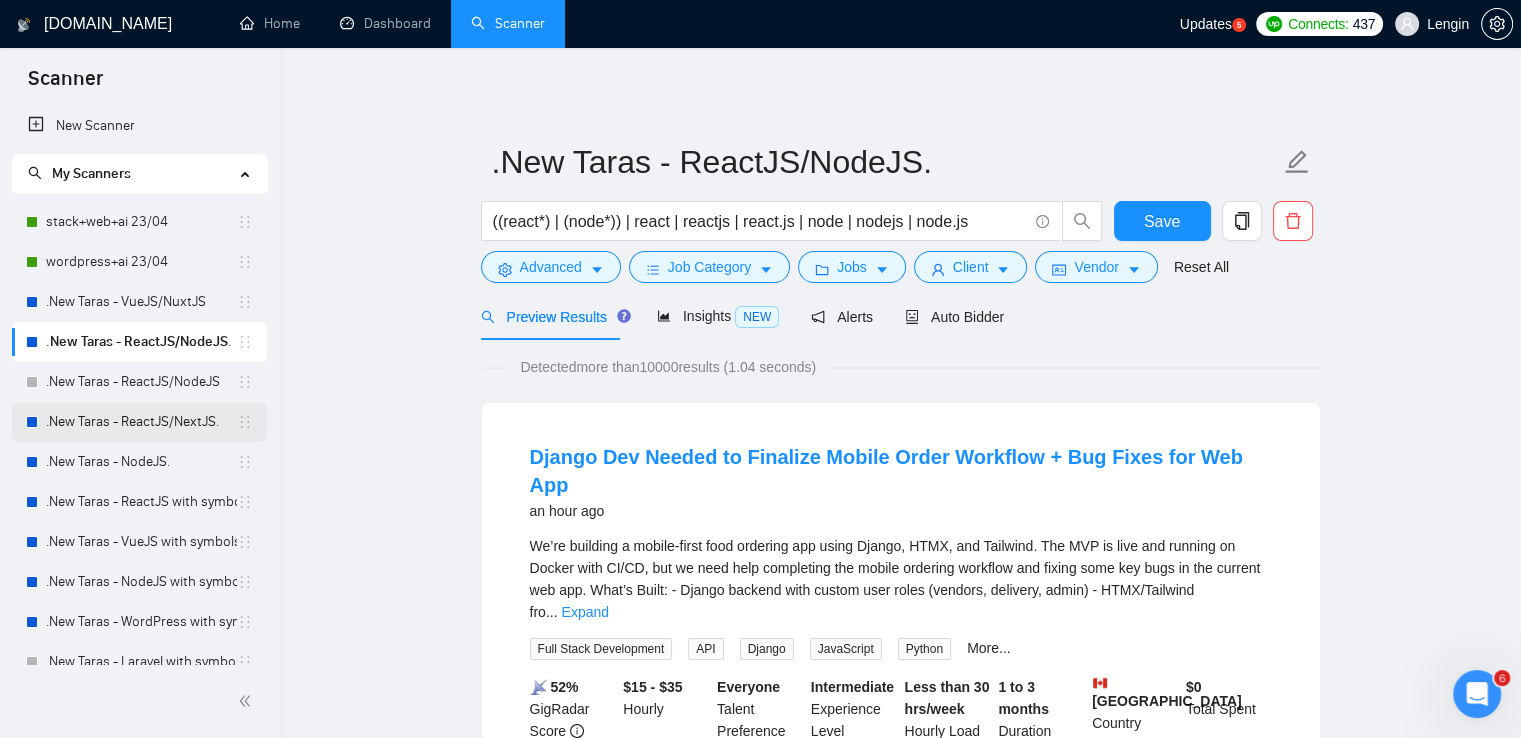 click on ".New Taras - ReactJS/NextJS." at bounding box center (141, 422) 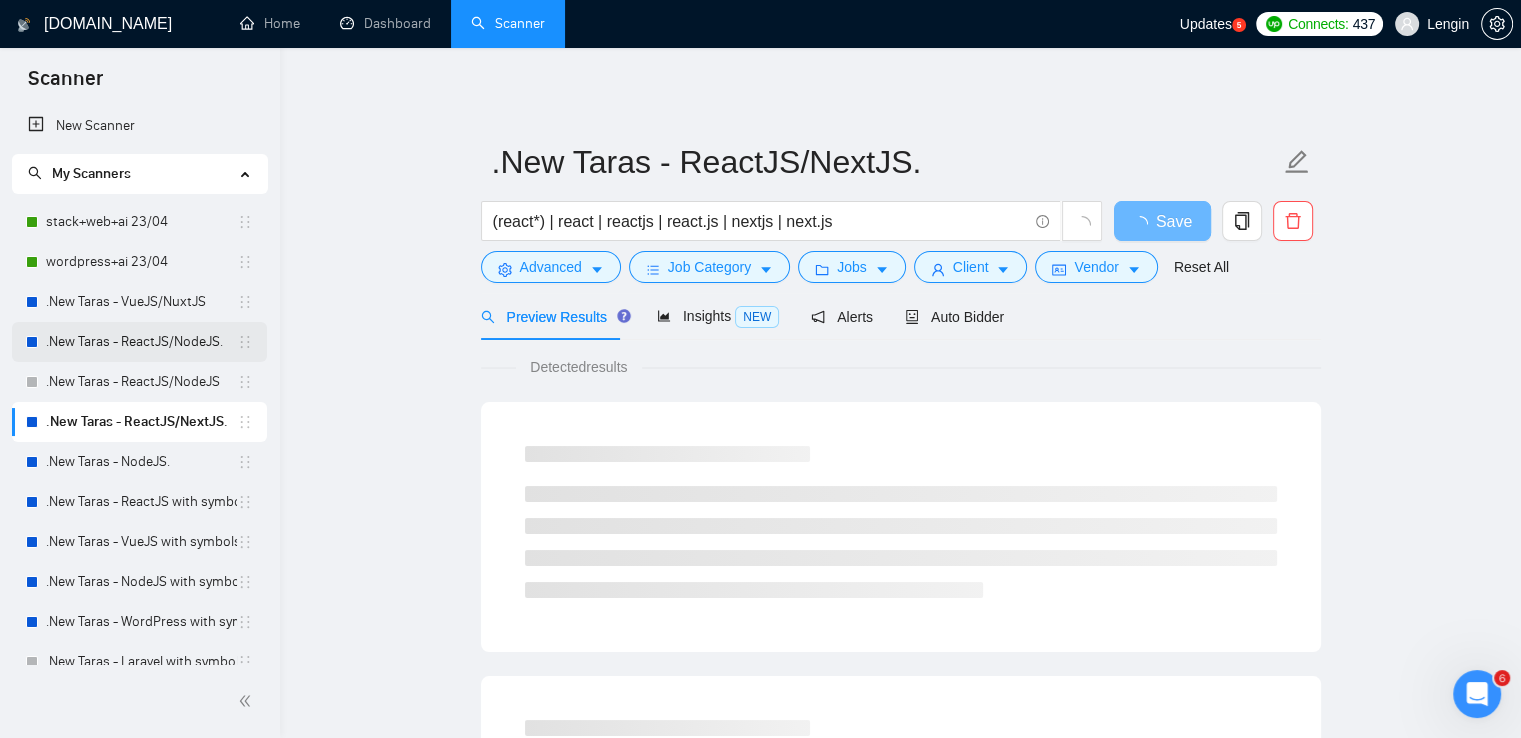 click on ".New Taras - ReactJS/NodeJS." at bounding box center [141, 342] 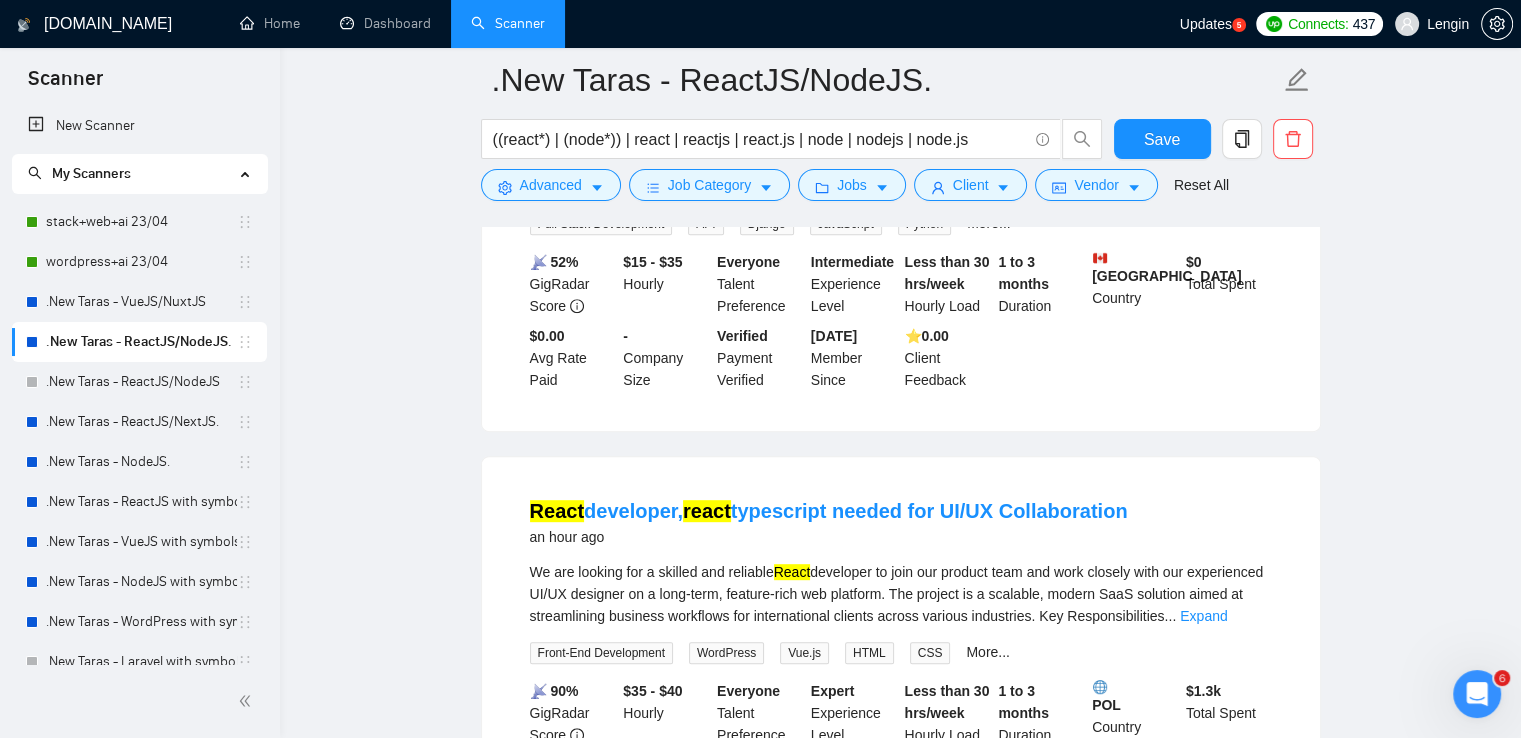 scroll, scrollTop: 923, scrollLeft: 0, axis: vertical 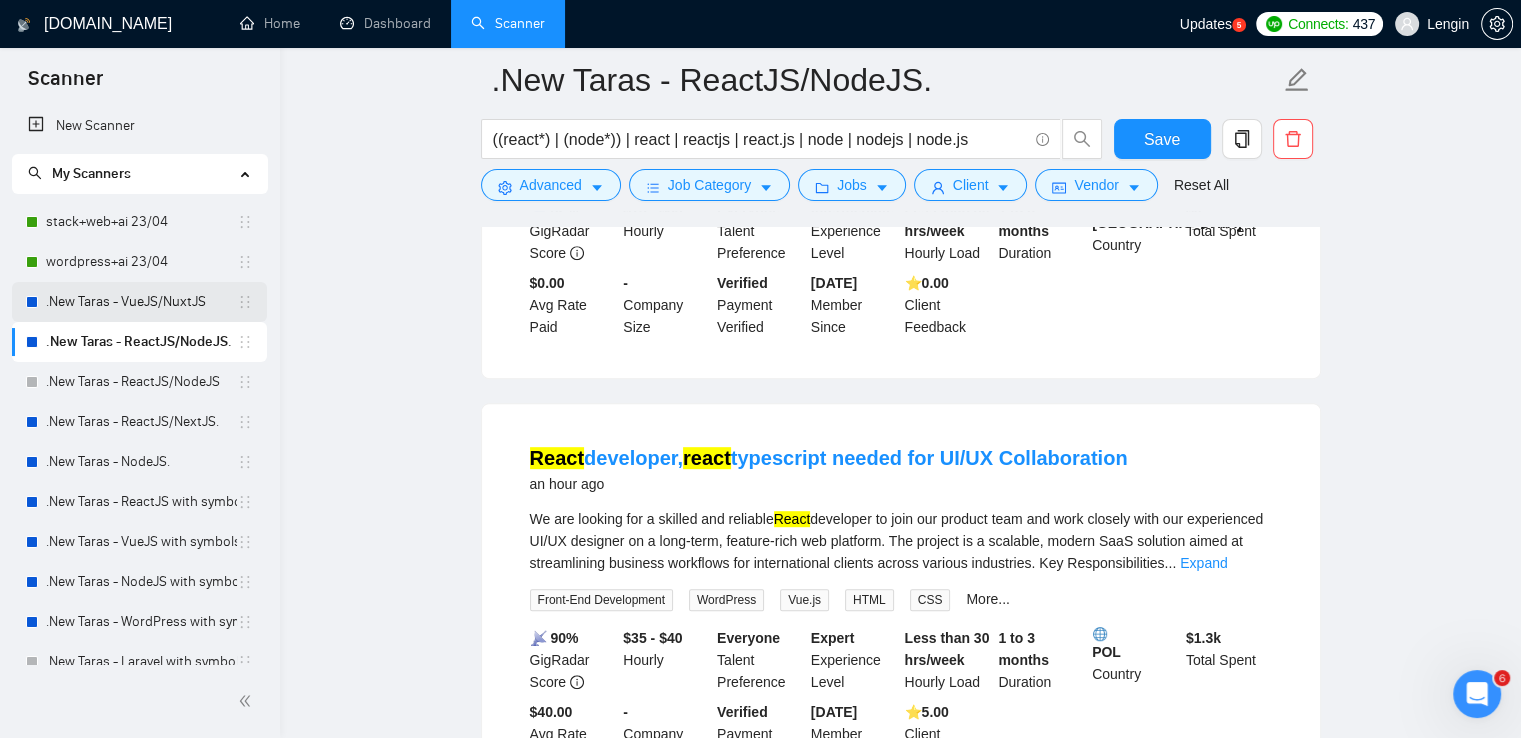 click on ".New Taras - VueJS/NuxtJS" at bounding box center (141, 302) 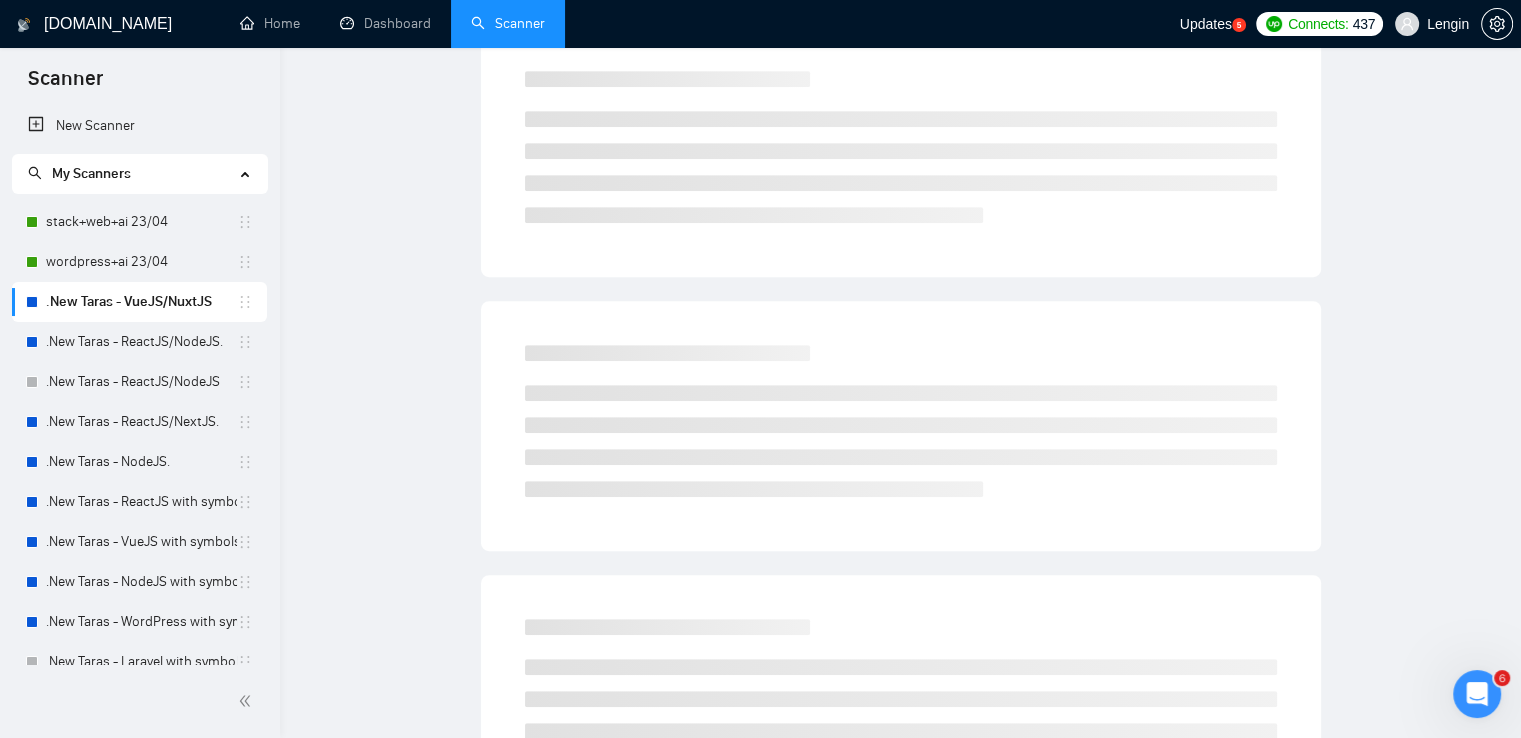scroll, scrollTop: 0, scrollLeft: 0, axis: both 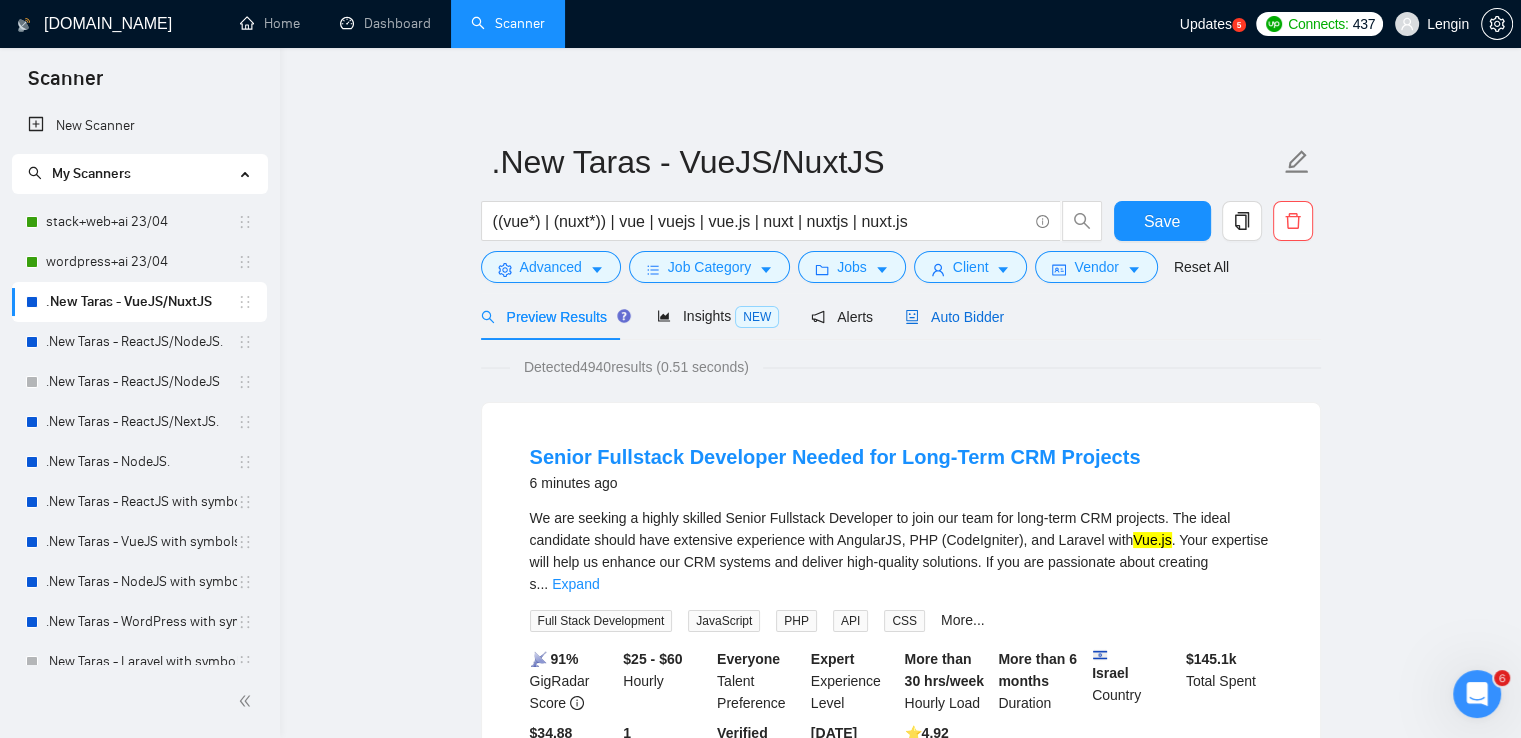 click on "Auto Bidder" at bounding box center [954, 317] 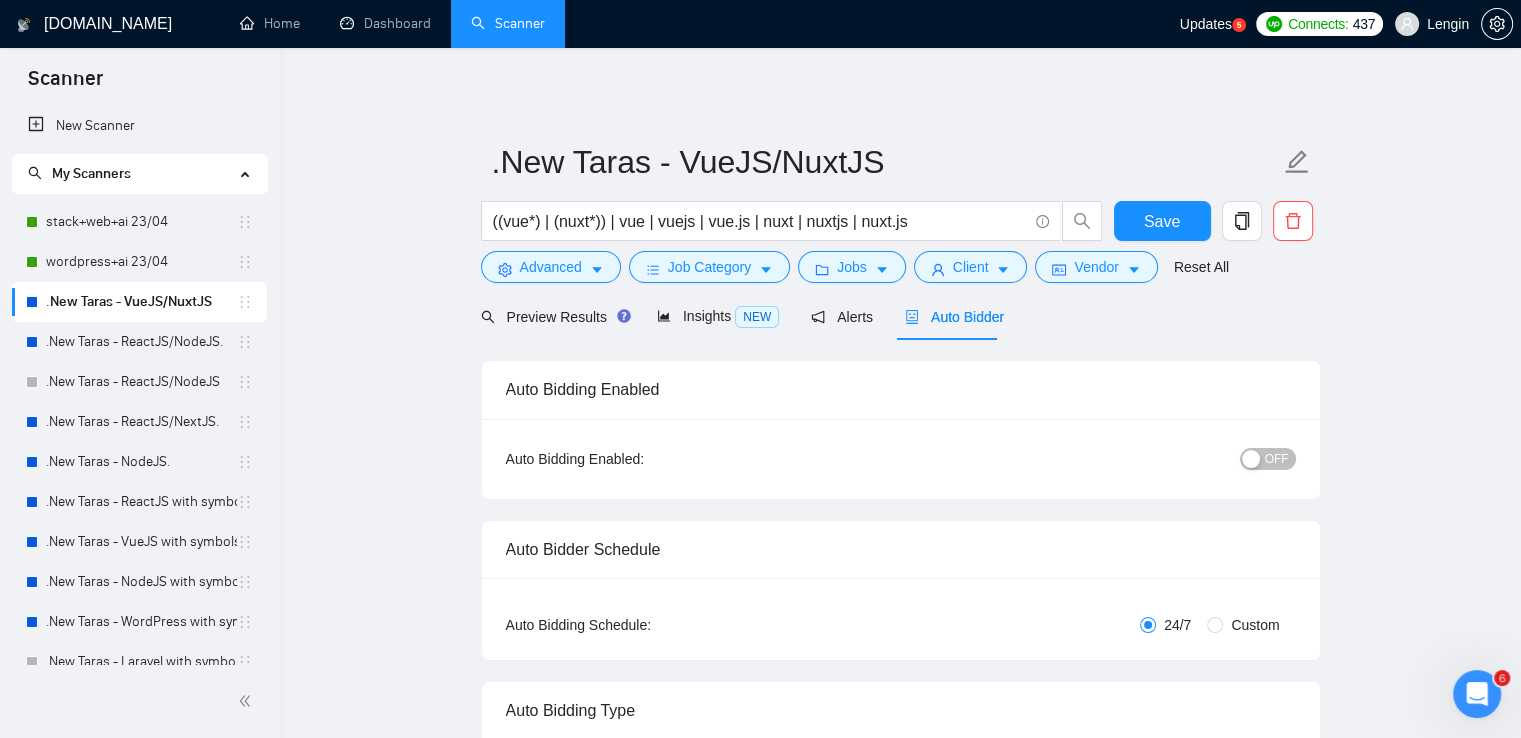 radio on "false" 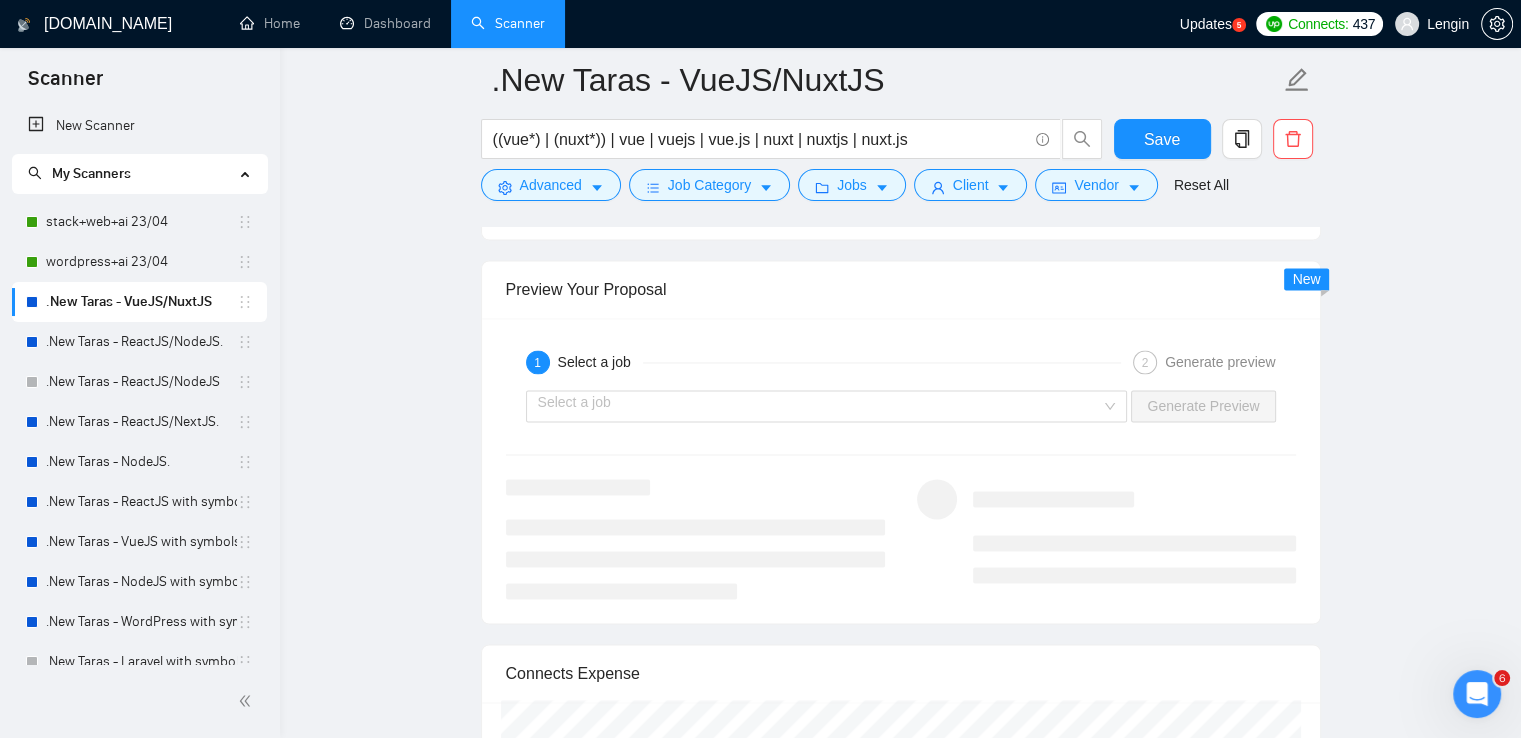 scroll, scrollTop: 3124, scrollLeft: 0, axis: vertical 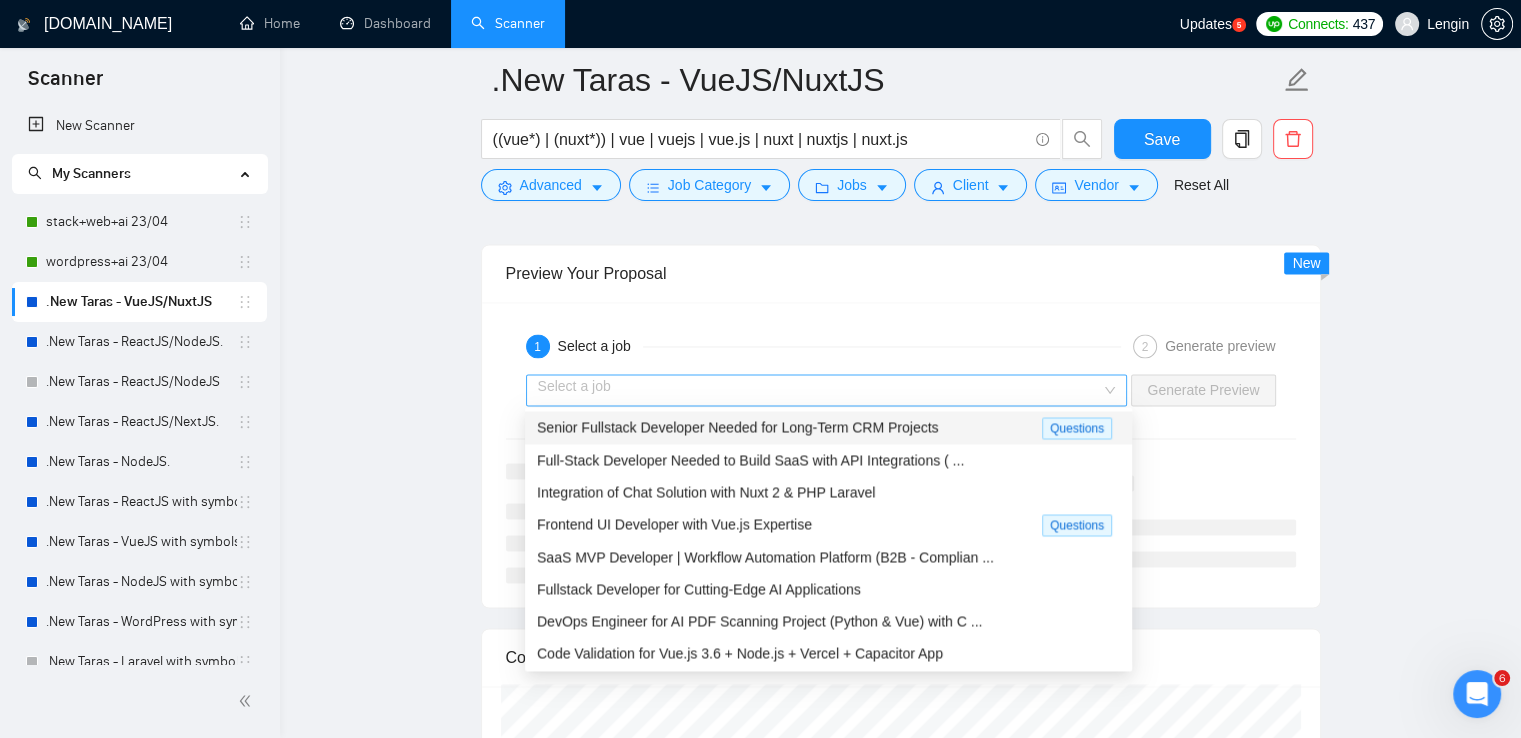 click on "Select a job" at bounding box center [827, 390] 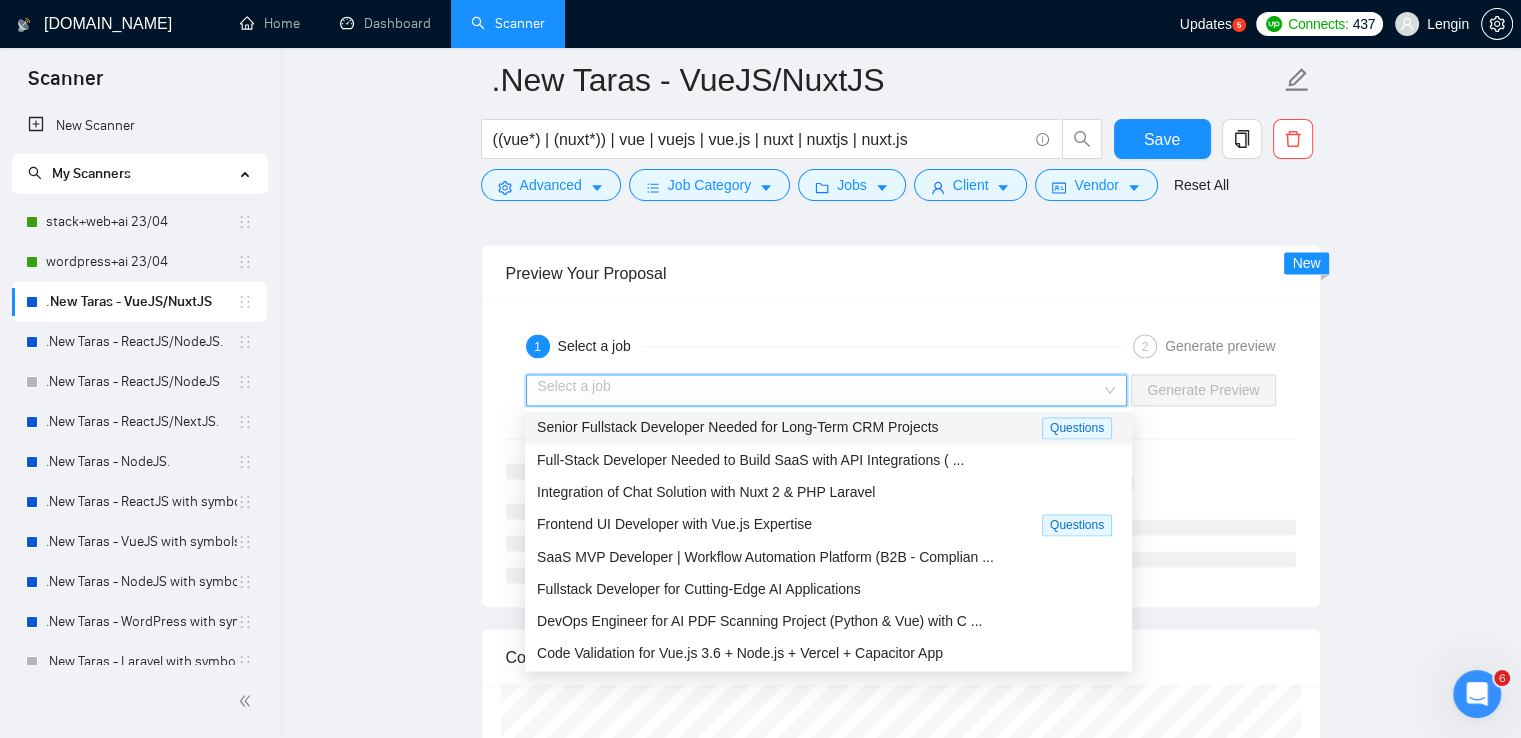 click on "Senior Fullstack Developer Needed for Long-Term CRM Projects" at bounding box center (738, 427) 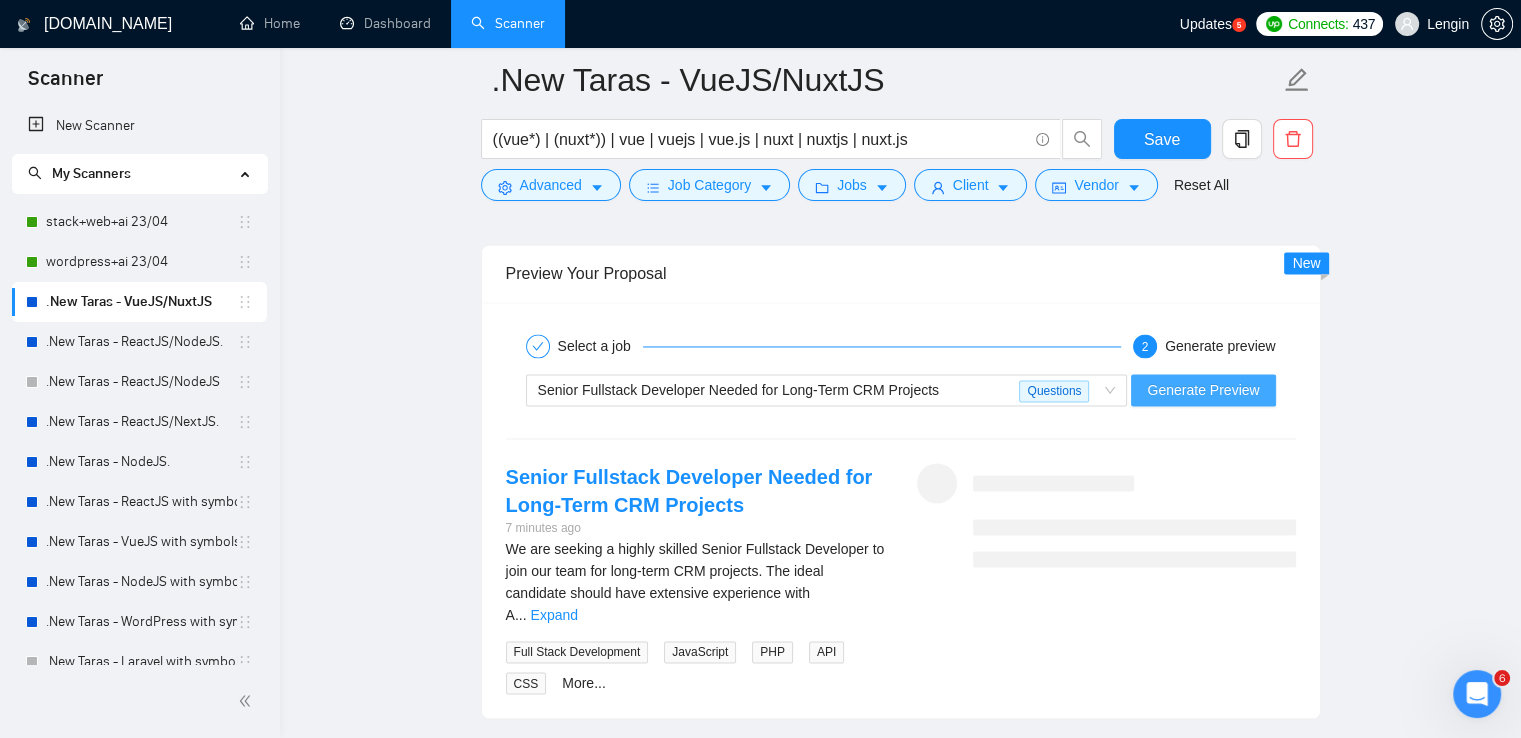 click on "Generate Preview" at bounding box center (1203, 390) 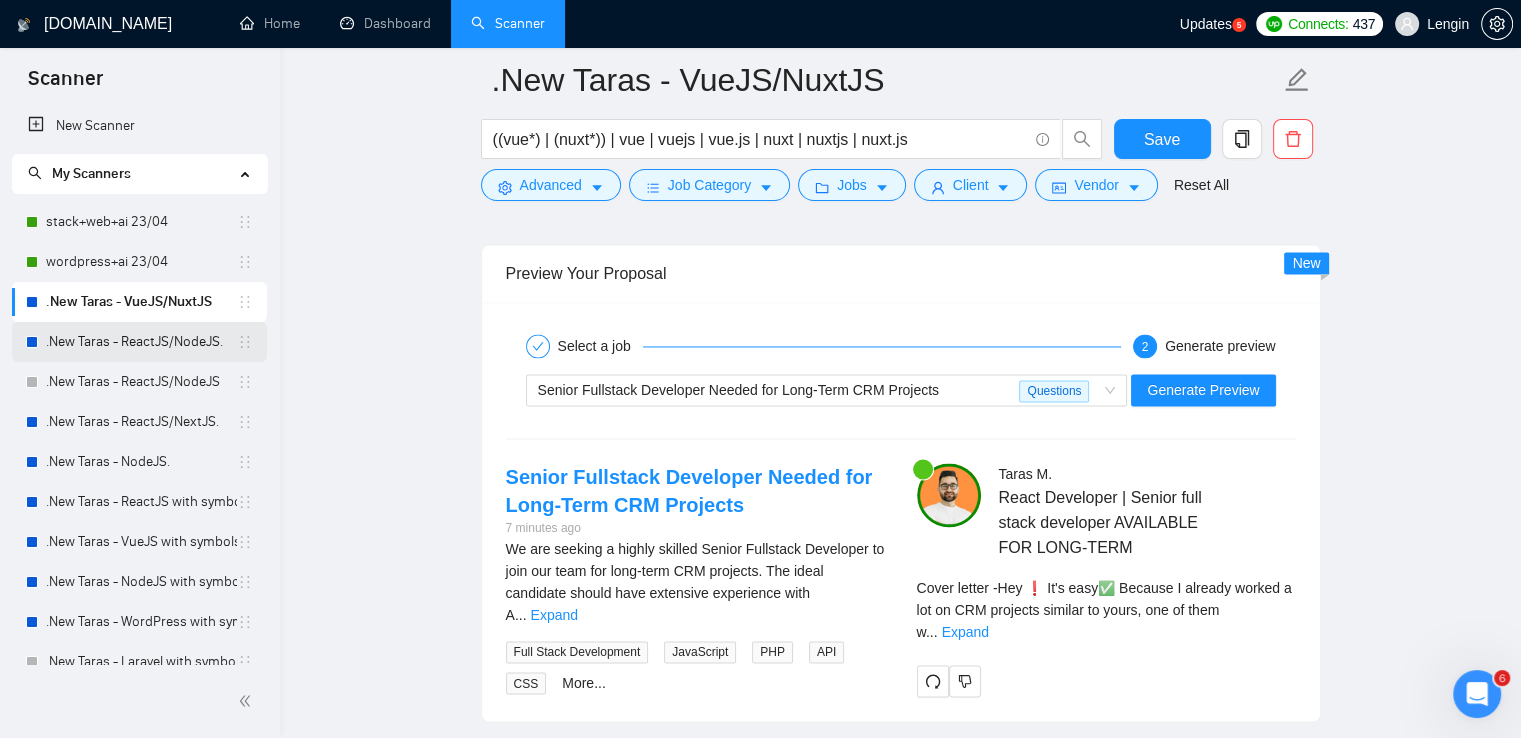 click on ".New Taras - ReactJS/NodeJS." at bounding box center (141, 342) 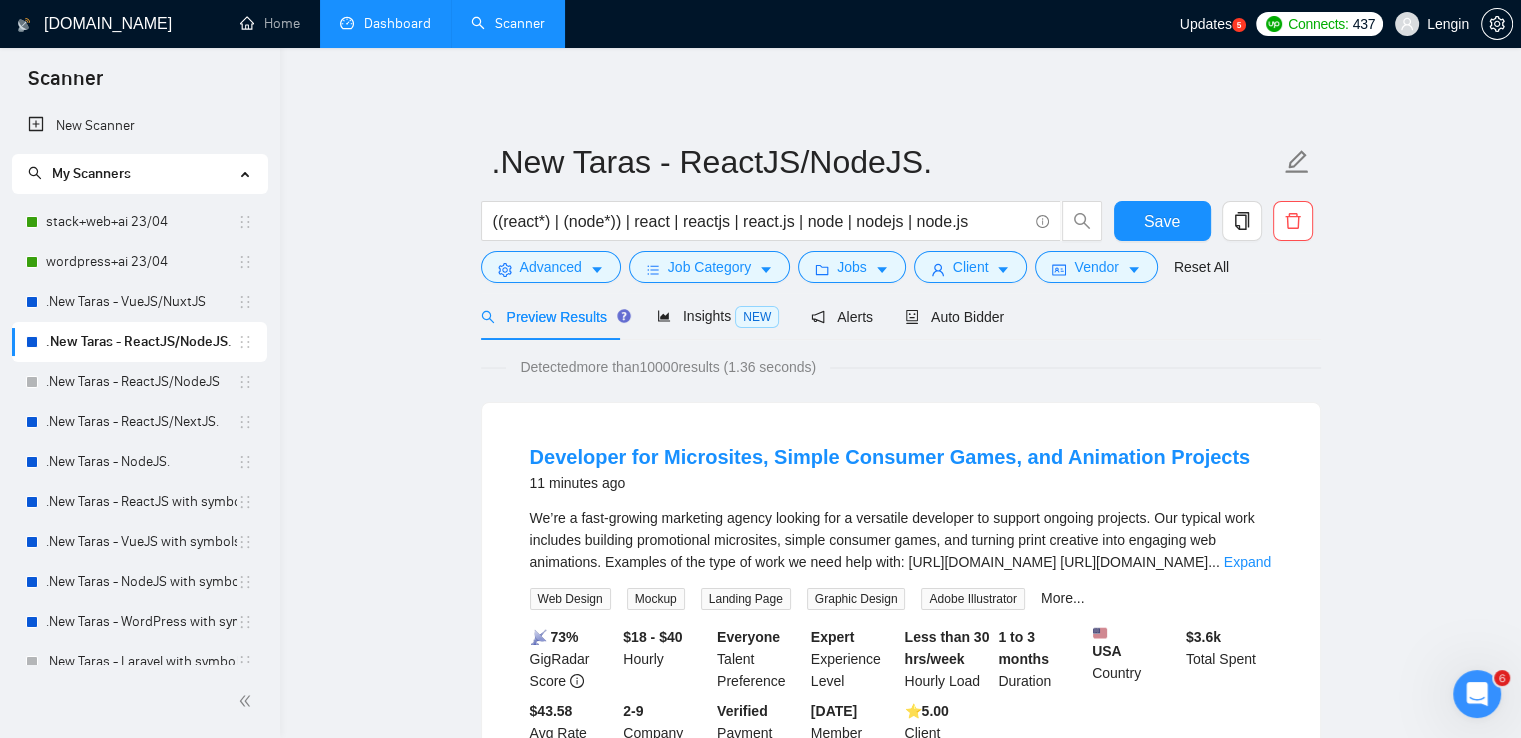 scroll, scrollTop: 0, scrollLeft: 0, axis: both 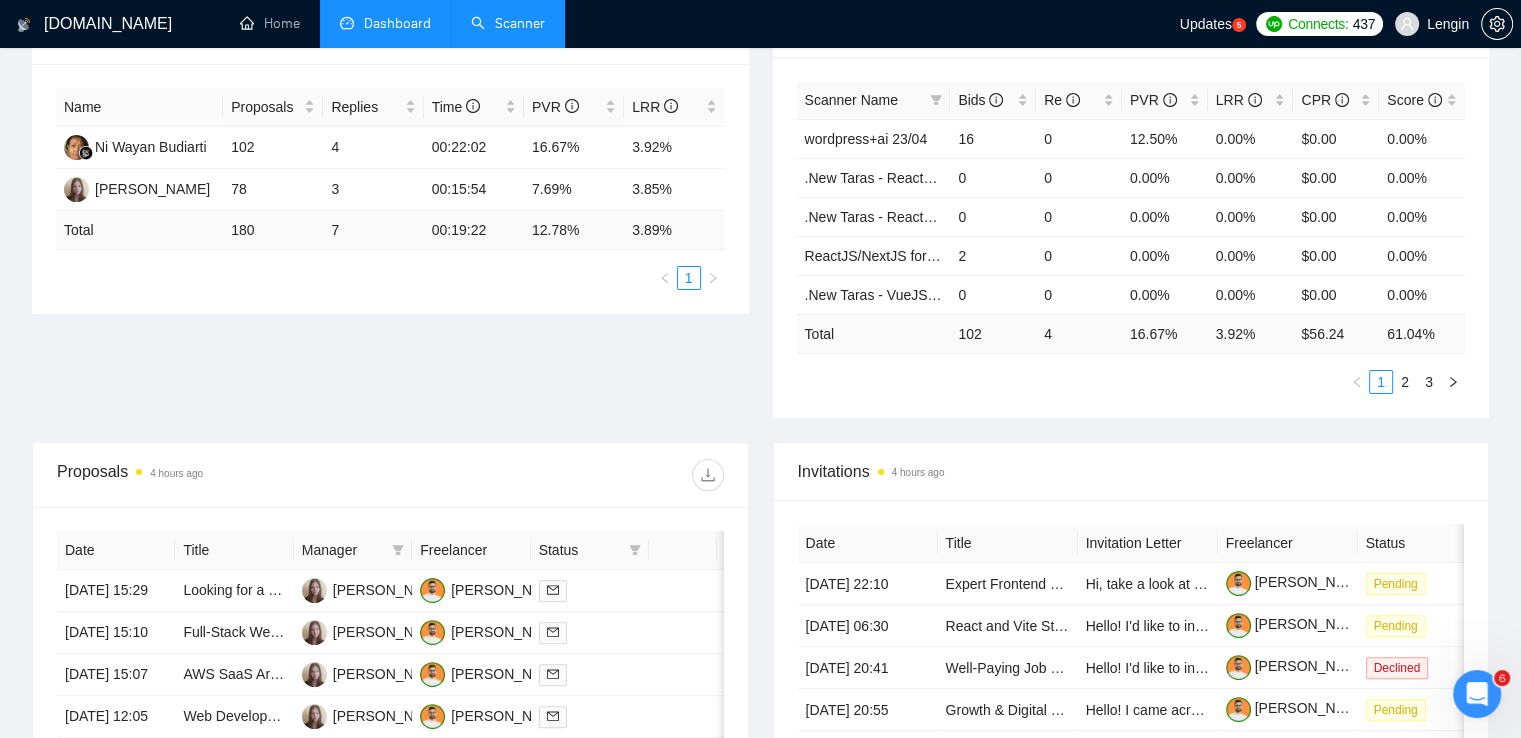 click on "Scanner" at bounding box center (508, 23) 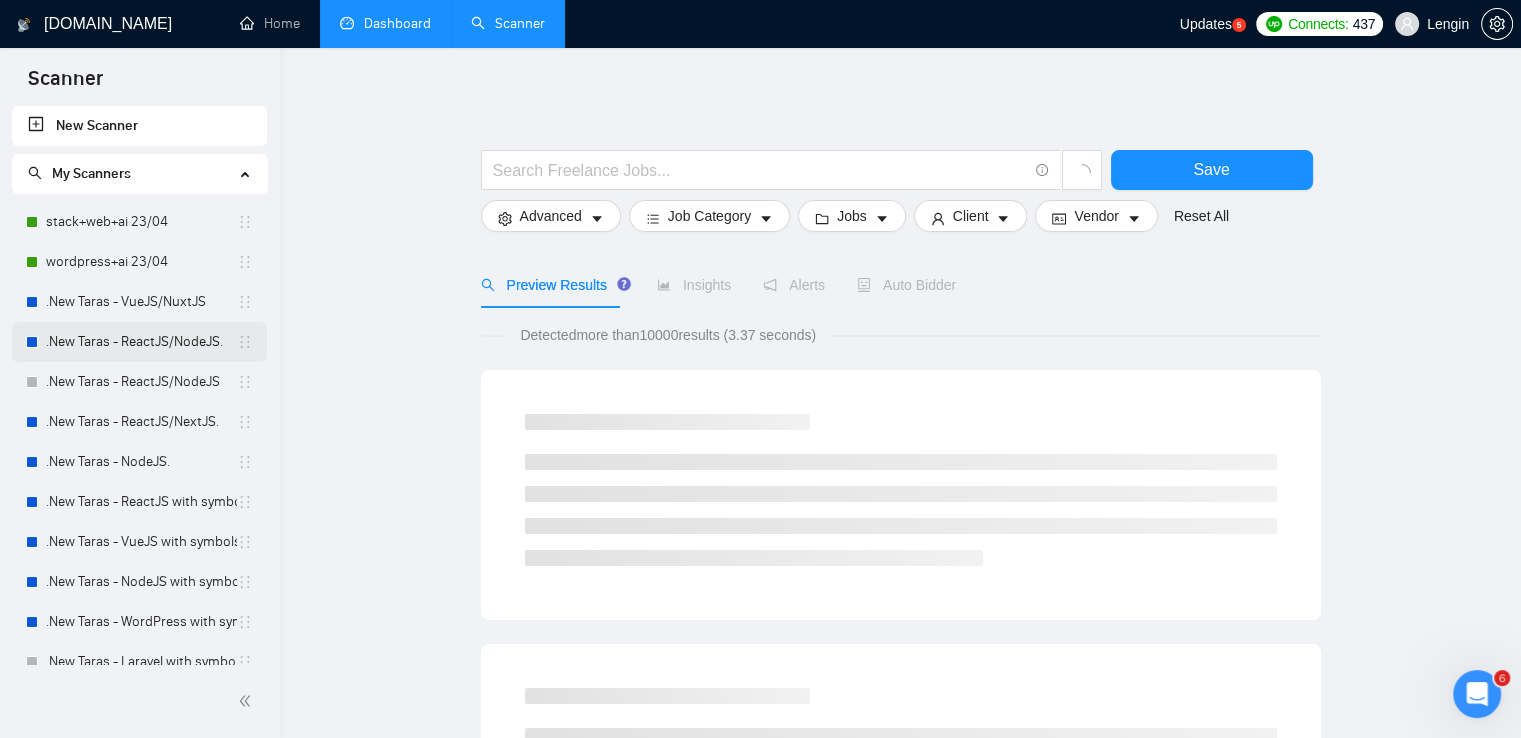 click on ".New Taras - ReactJS/NodeJS." at bounding box center [141, 342] 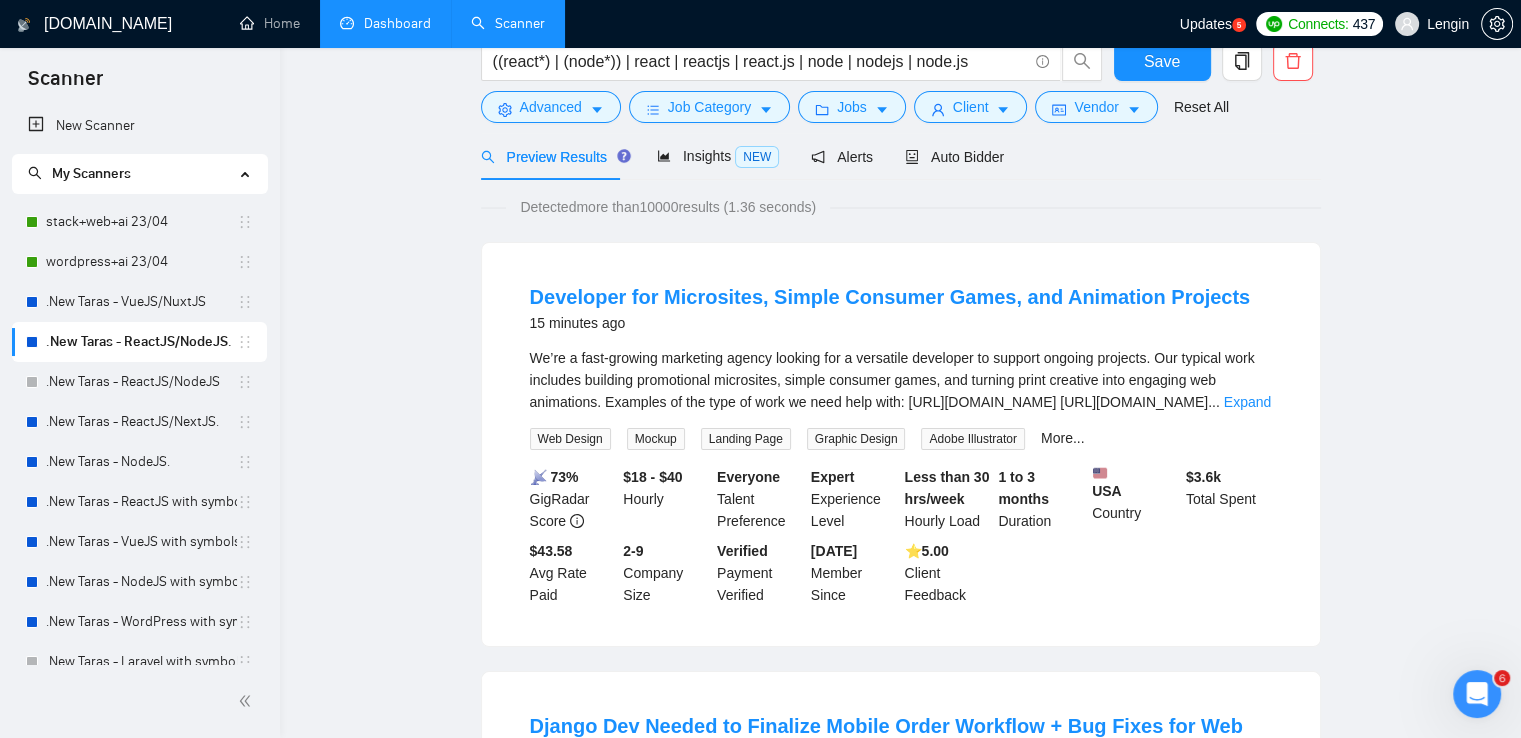 scroll, scrollTop: 0, scrollLeft: 0, axis: both 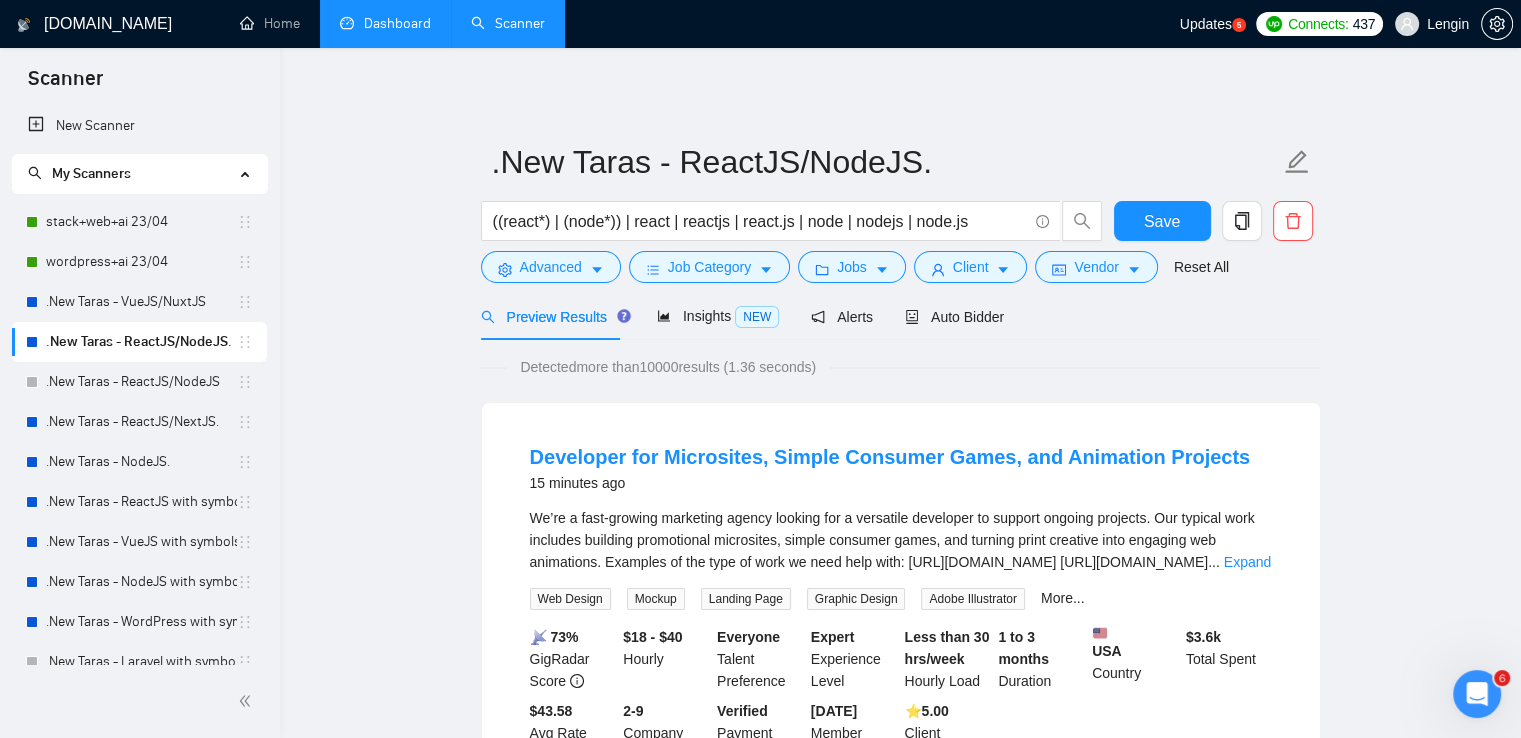 click on "Dashboard" at bounding box center [385, 23] 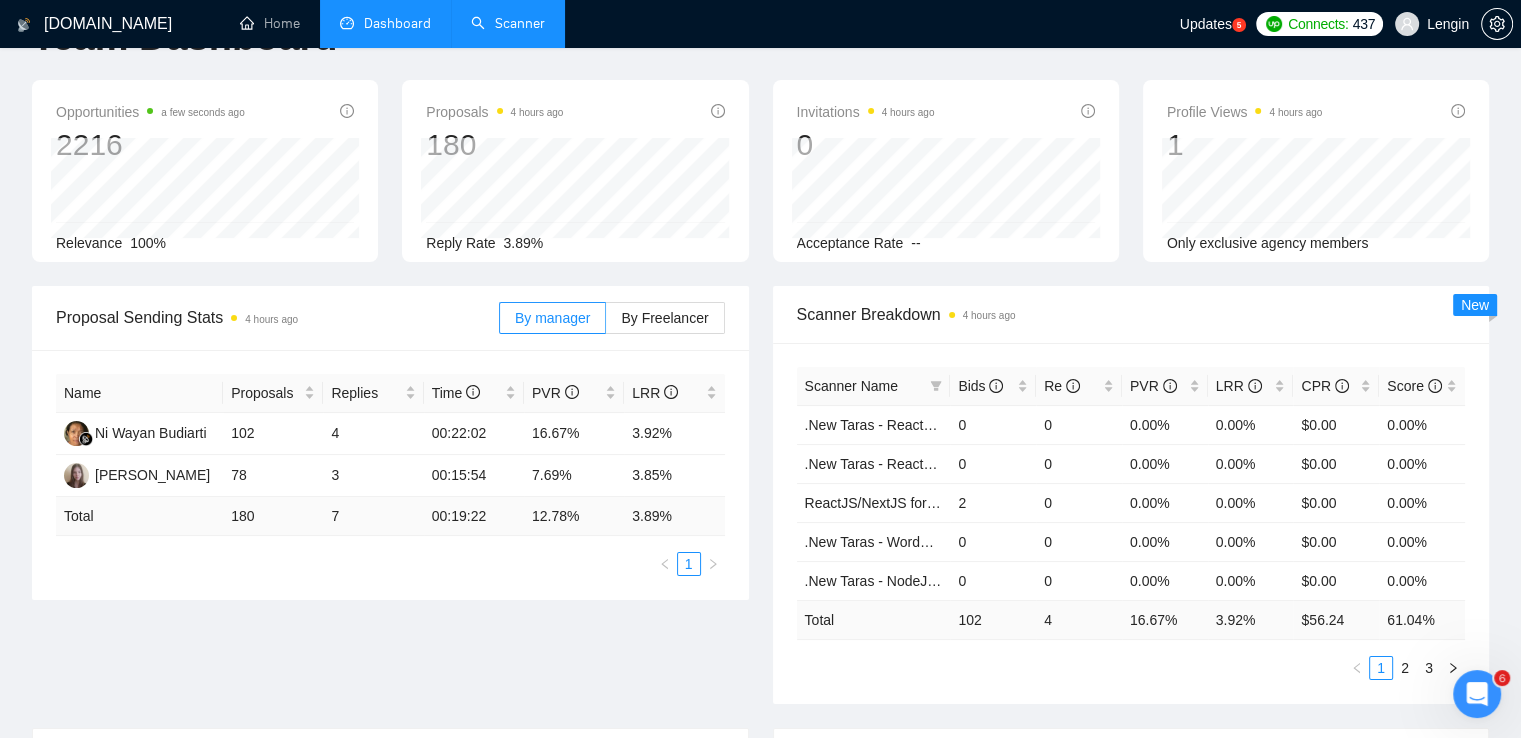 scroll, scrollTop: 0, scrollLeft: 0, axis: both 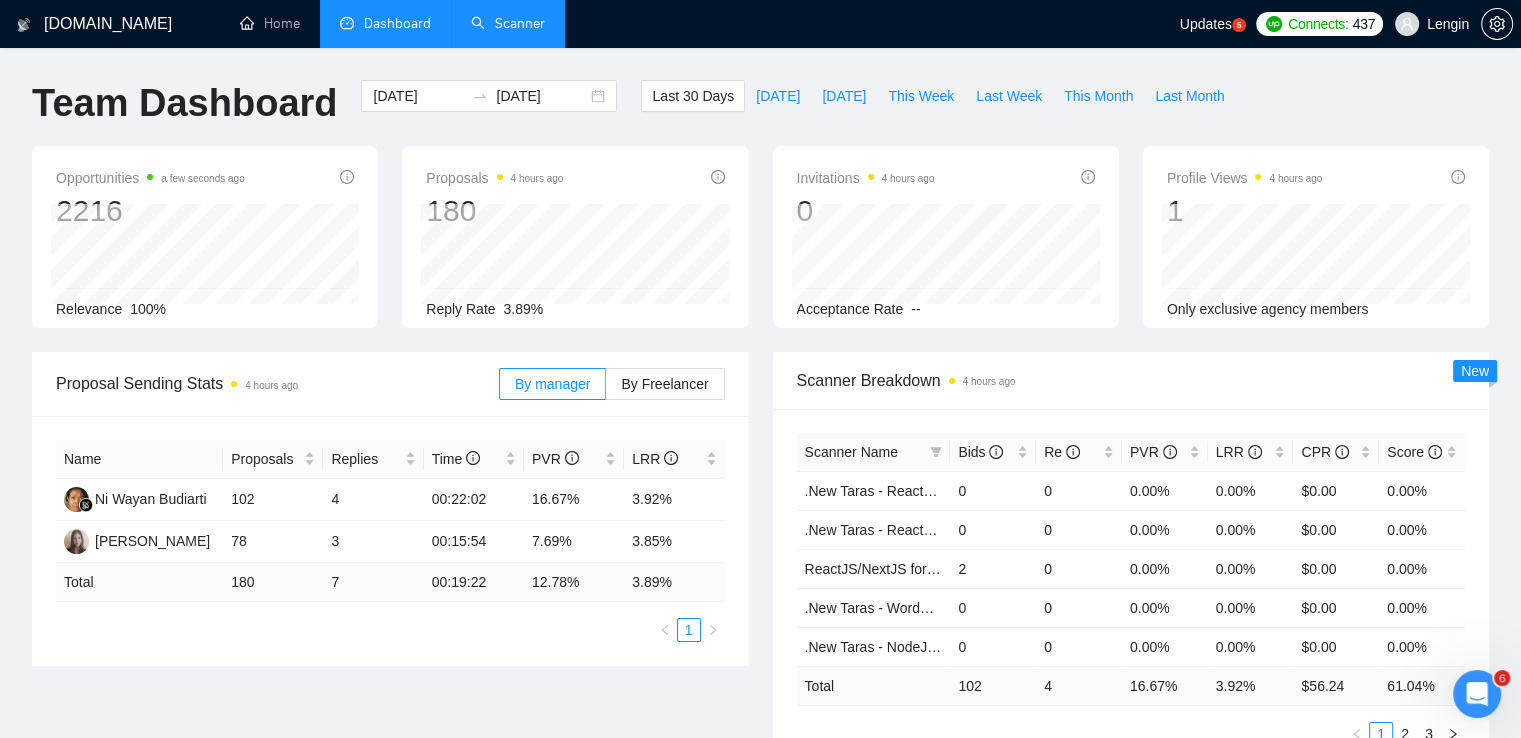 click on "Scanner" at bounding box center [508, 23] 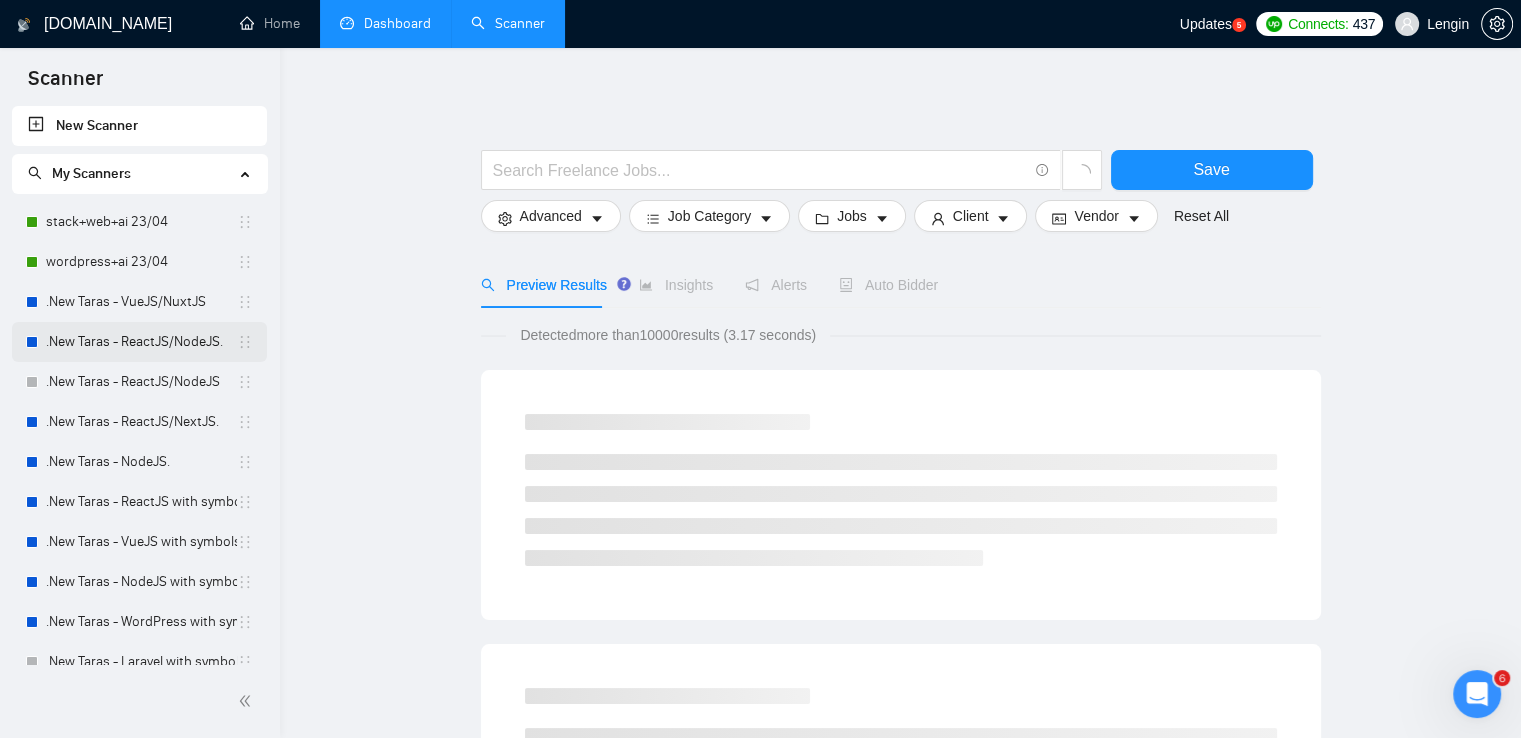 click on ".New Taras - ReactJS/NodeJS." at bounding box center (141, 342) 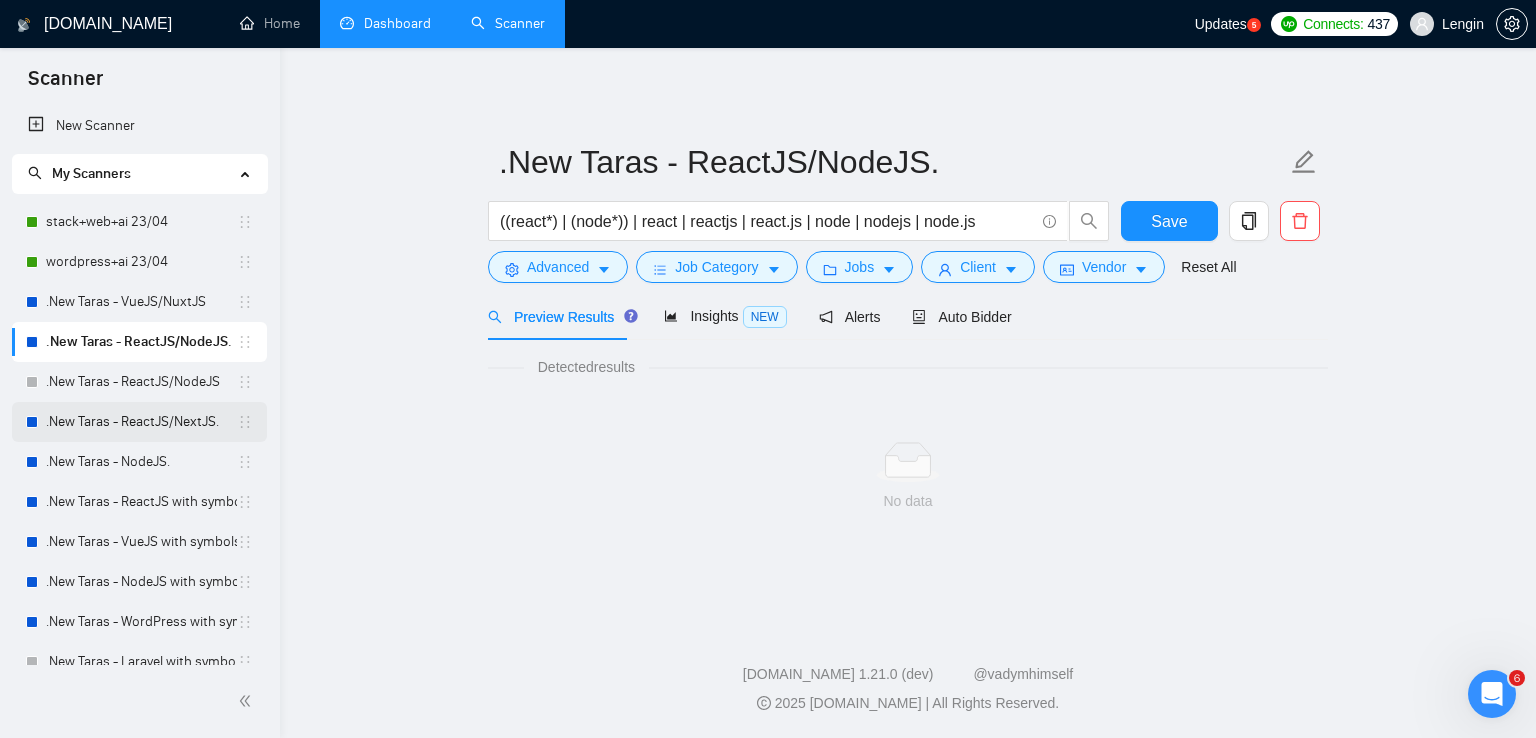 click on ".New Taras - ReactJS/NextJS." at bounding box center [141, 422] 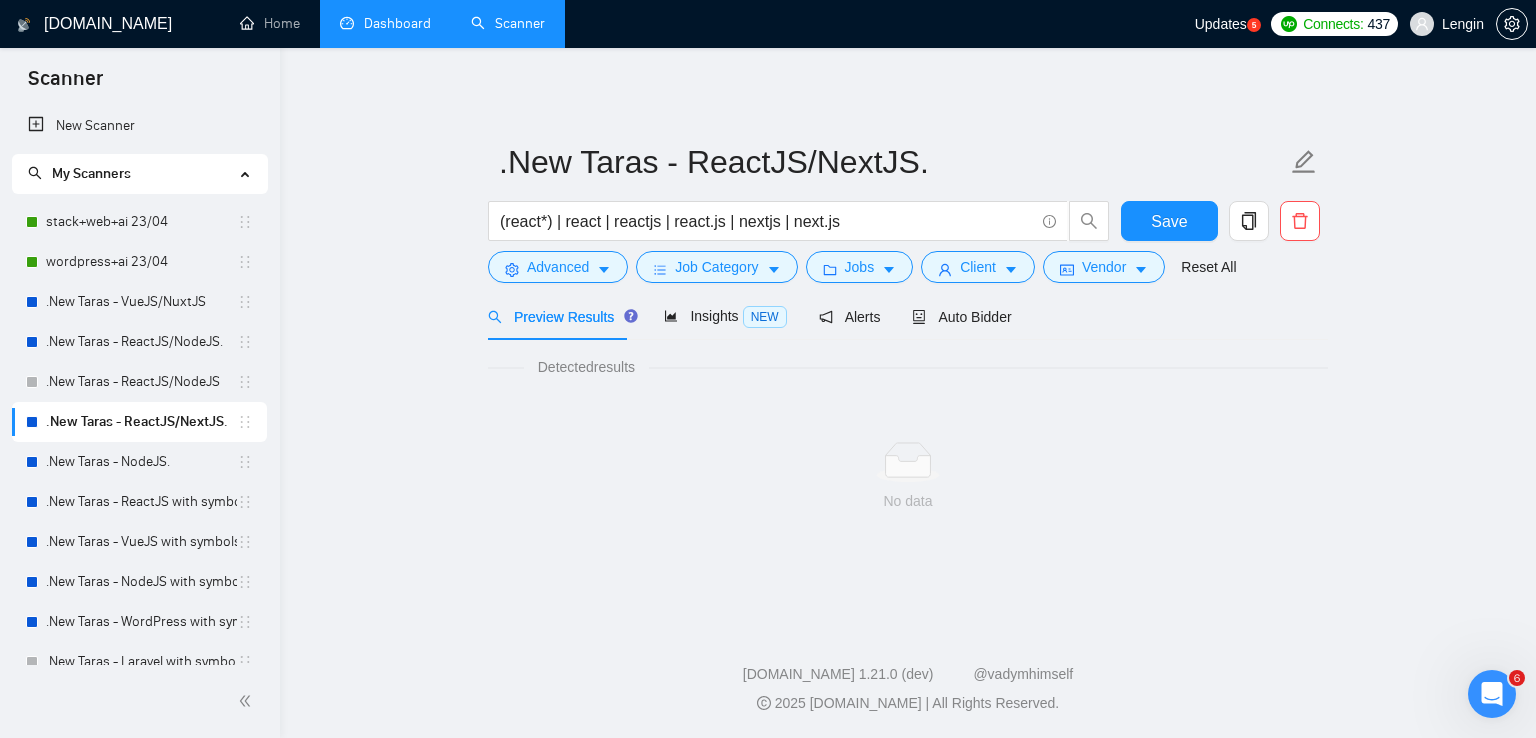 click on "Dashboard" at bounding box center [385, 23] 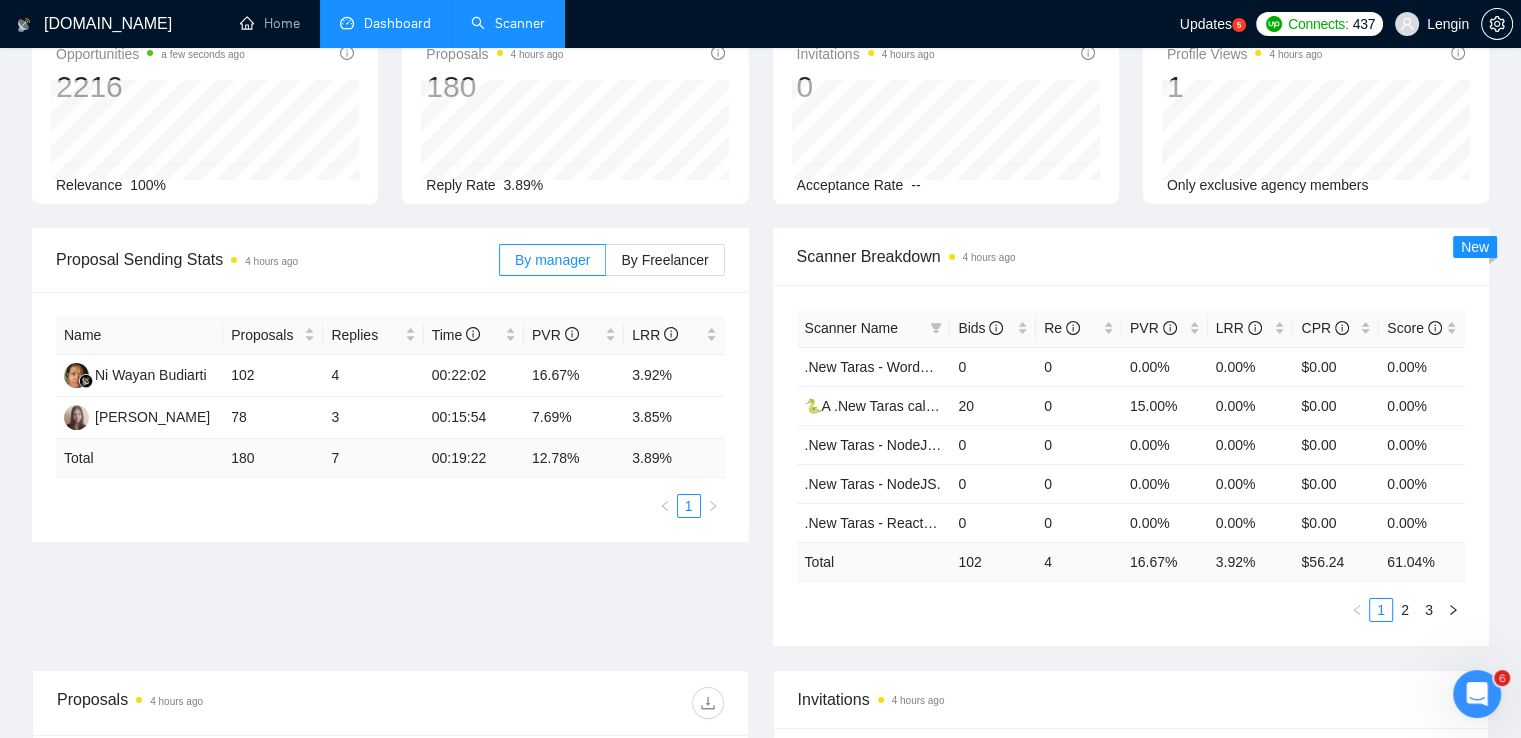 scroll, scrollTop: 0, scrollLeft: 0, axis: both 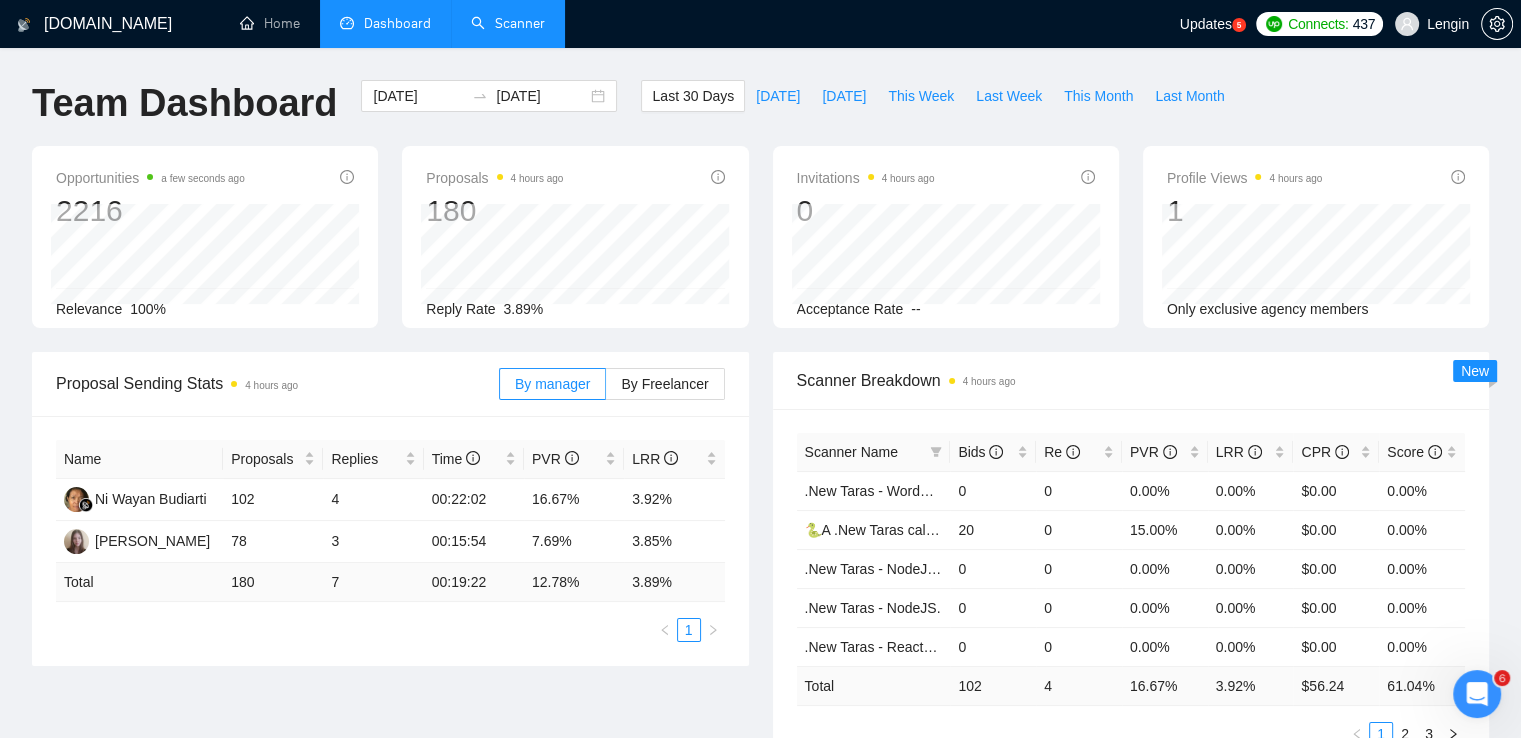 click on "Scanner" at bounding box center (508, 23) 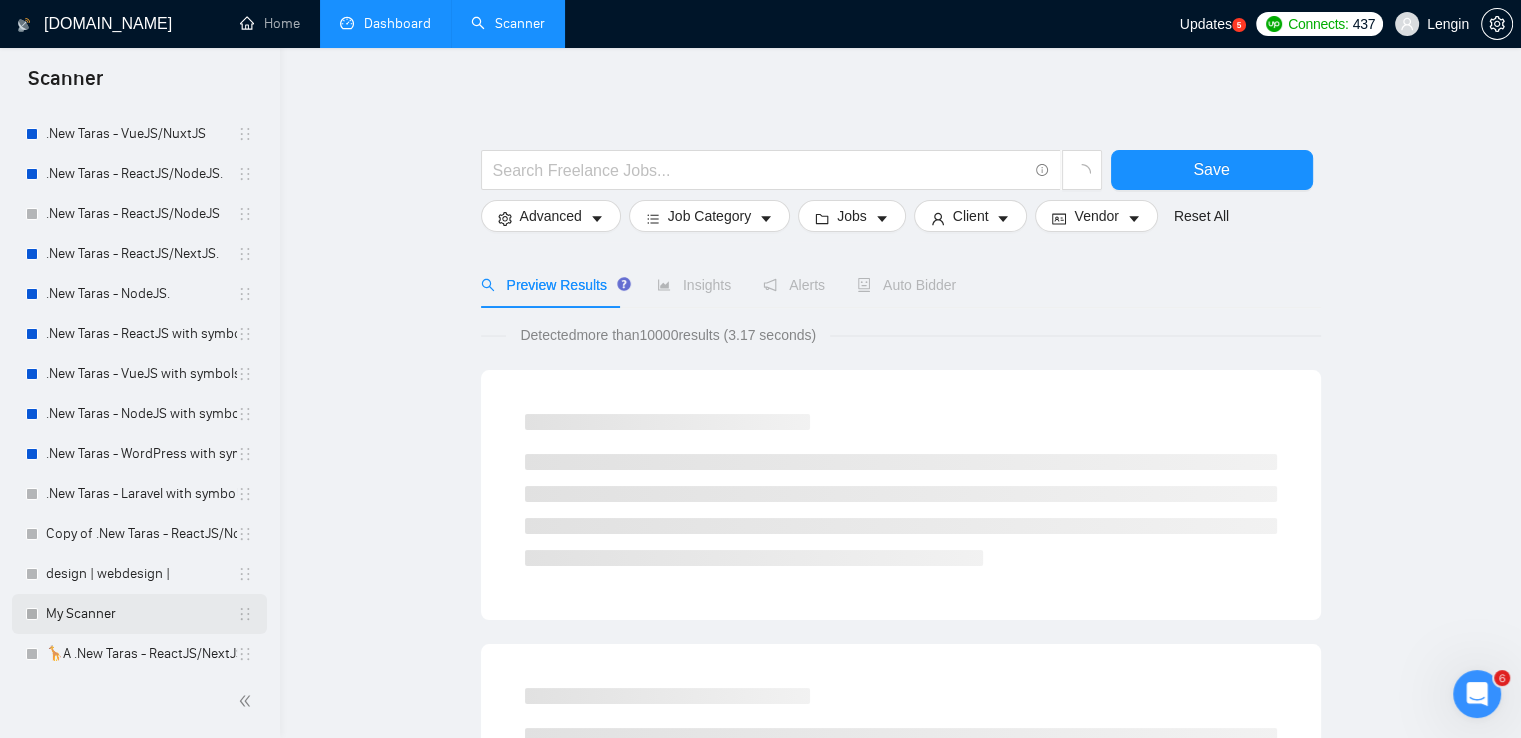 scroll, scrollTop: 0, scrollLeft: 0, axis: both 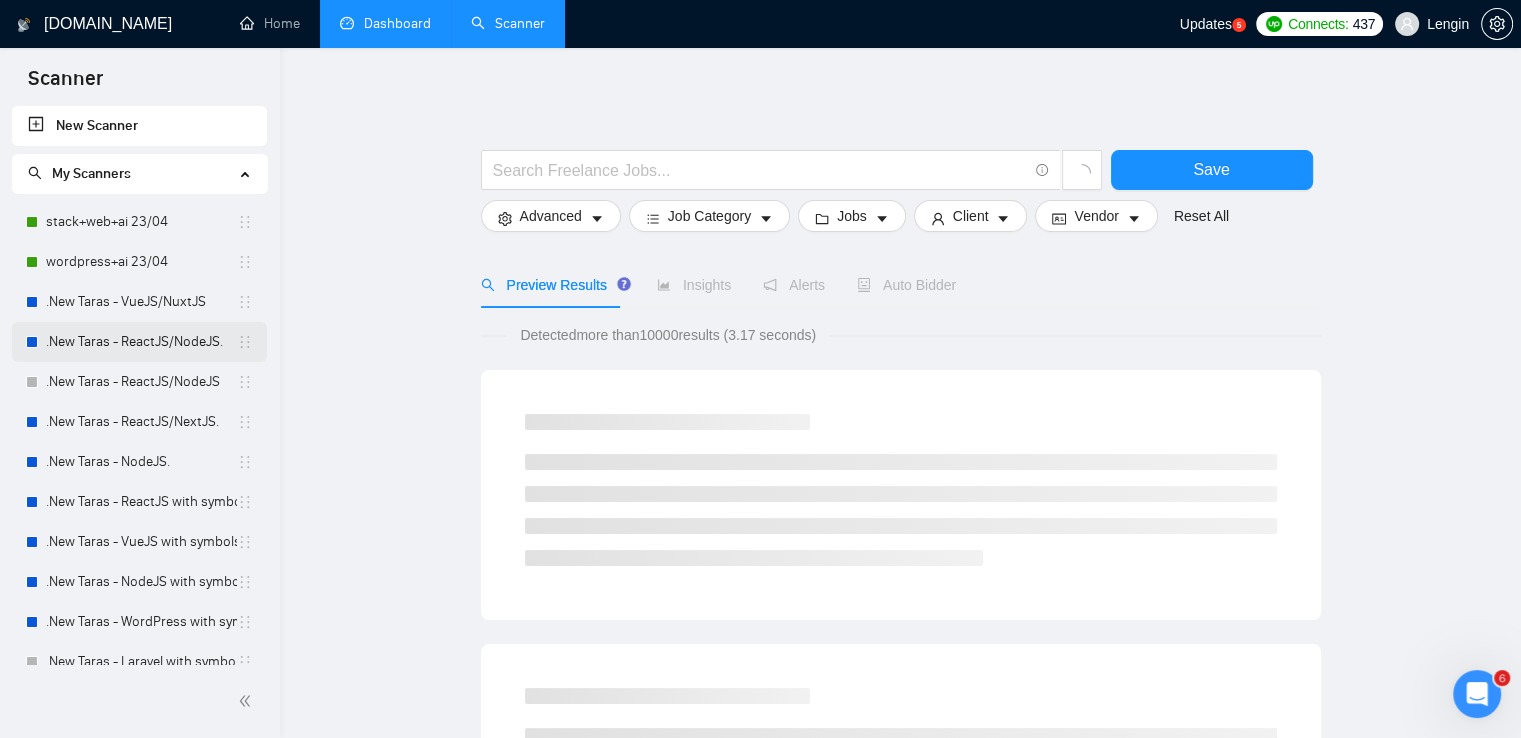 click on ".New Taras - ReactJS/NodeJS." at bounding box center (141, 342) 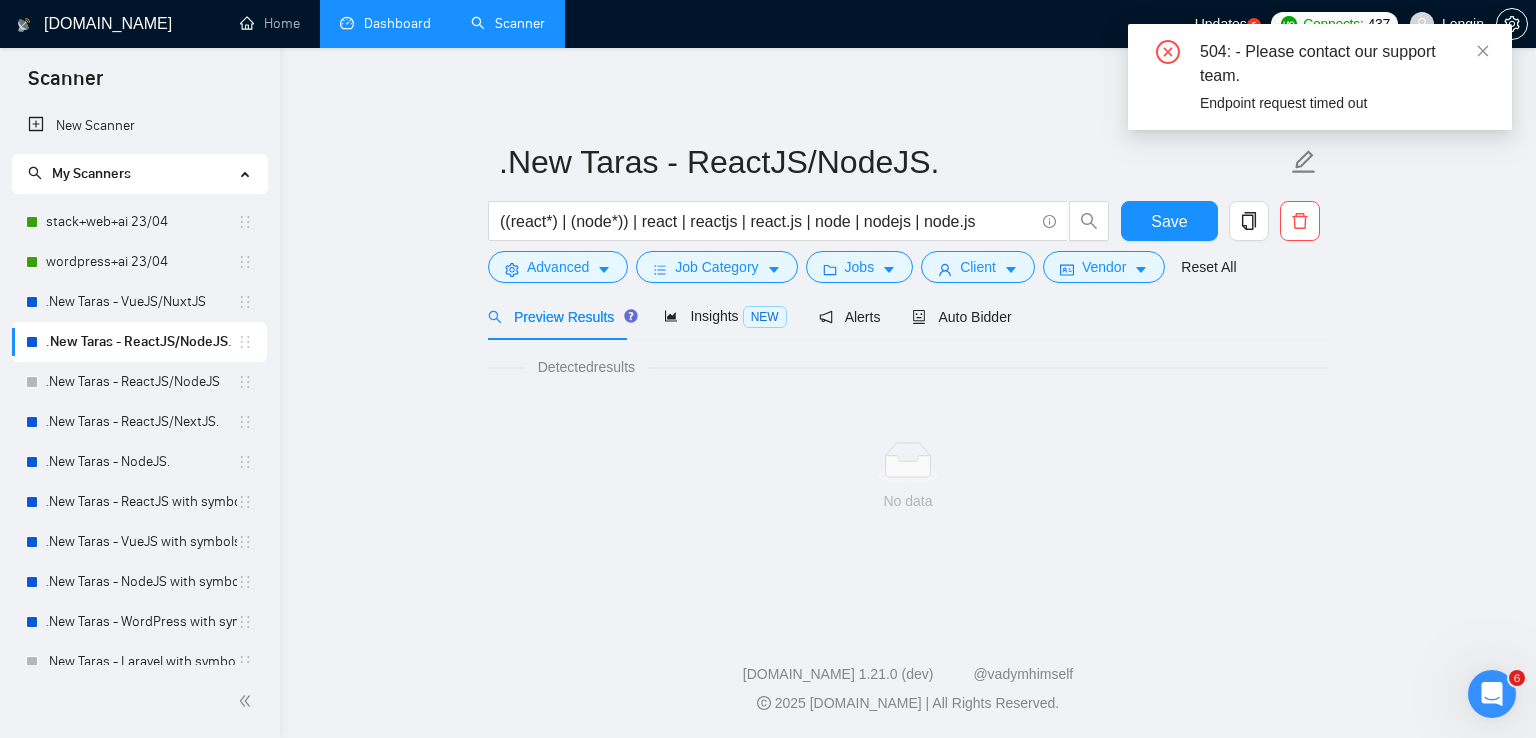 click on "Dashboard" at bounding box center [385, 23] 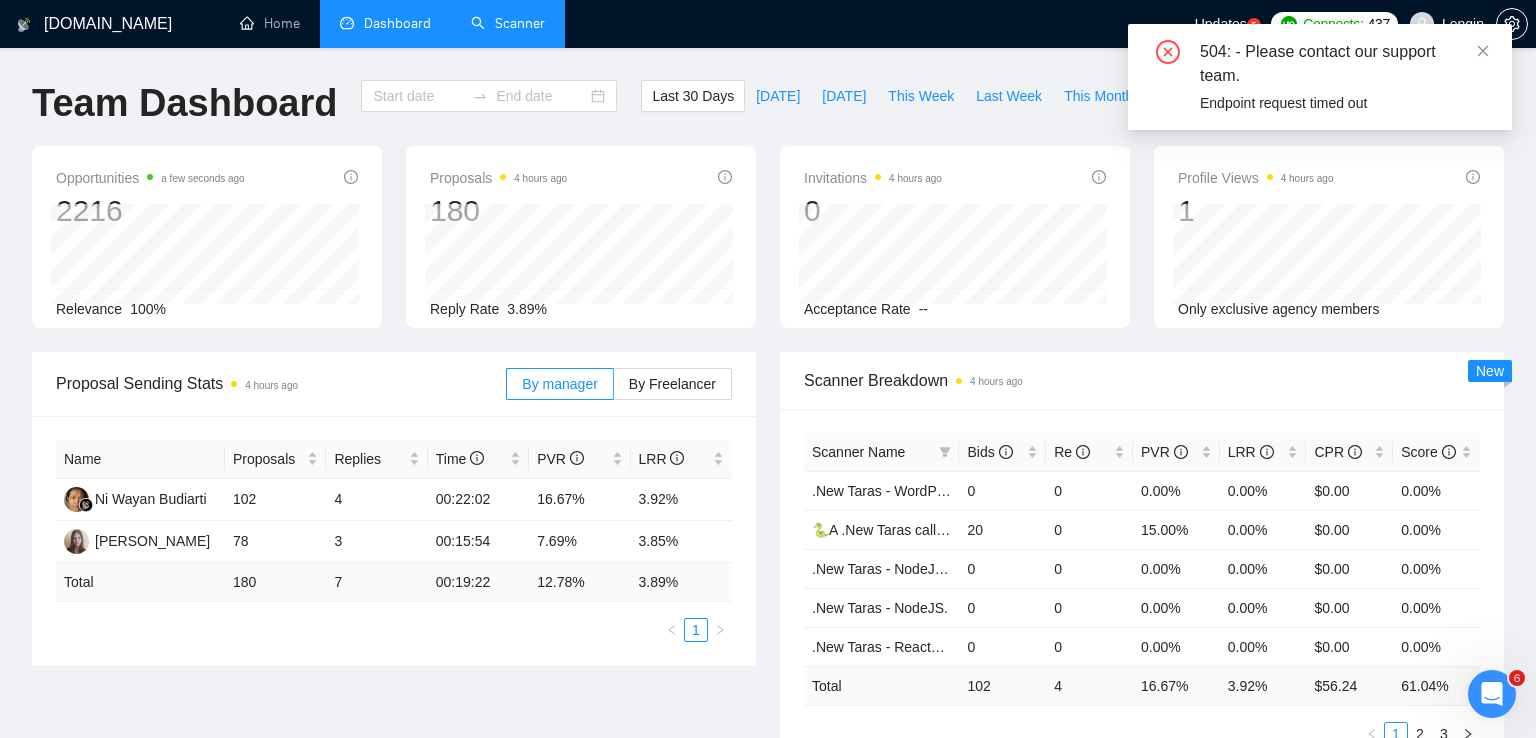 type on "[DATE]" 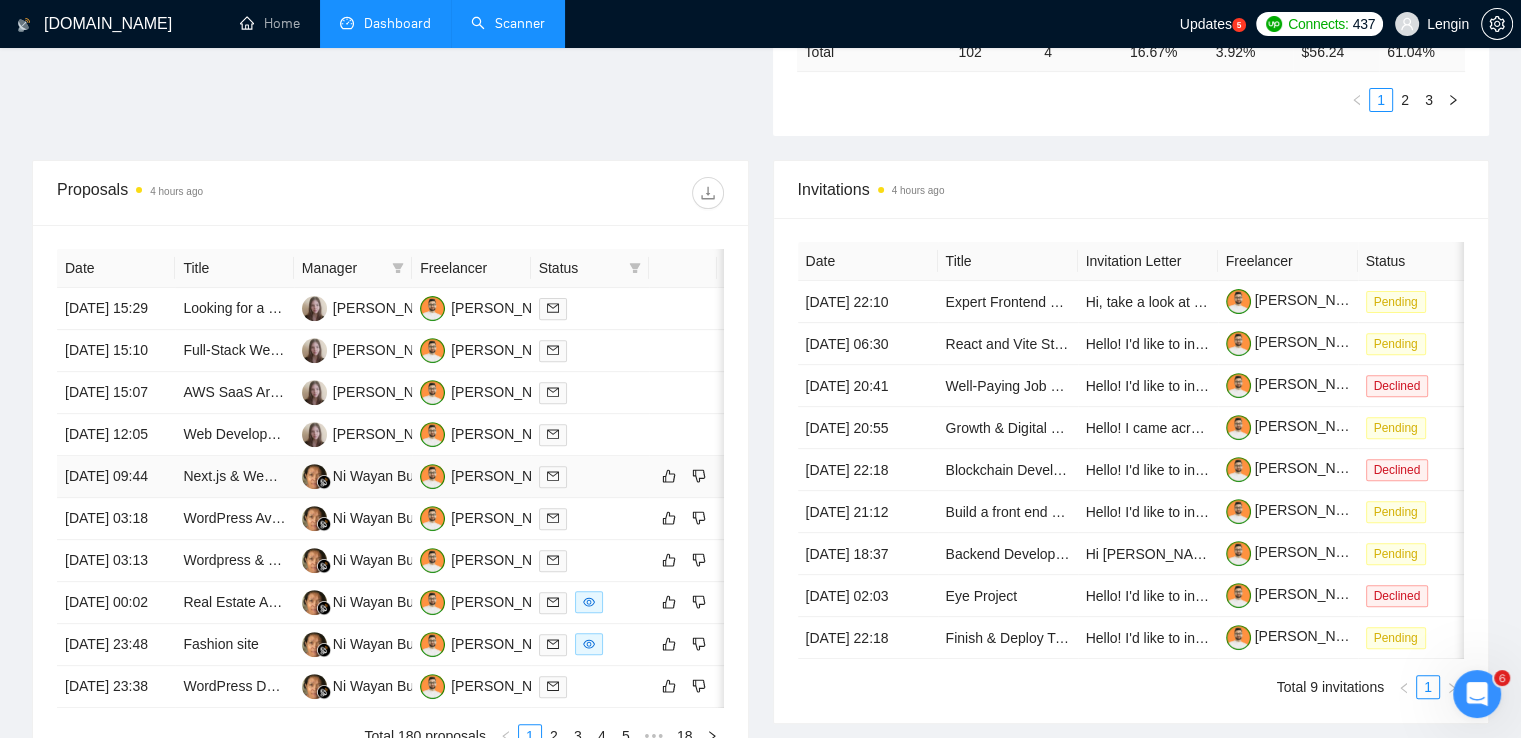 scroll, scrollTop: 0, scrollLeft: 0, axis: both 